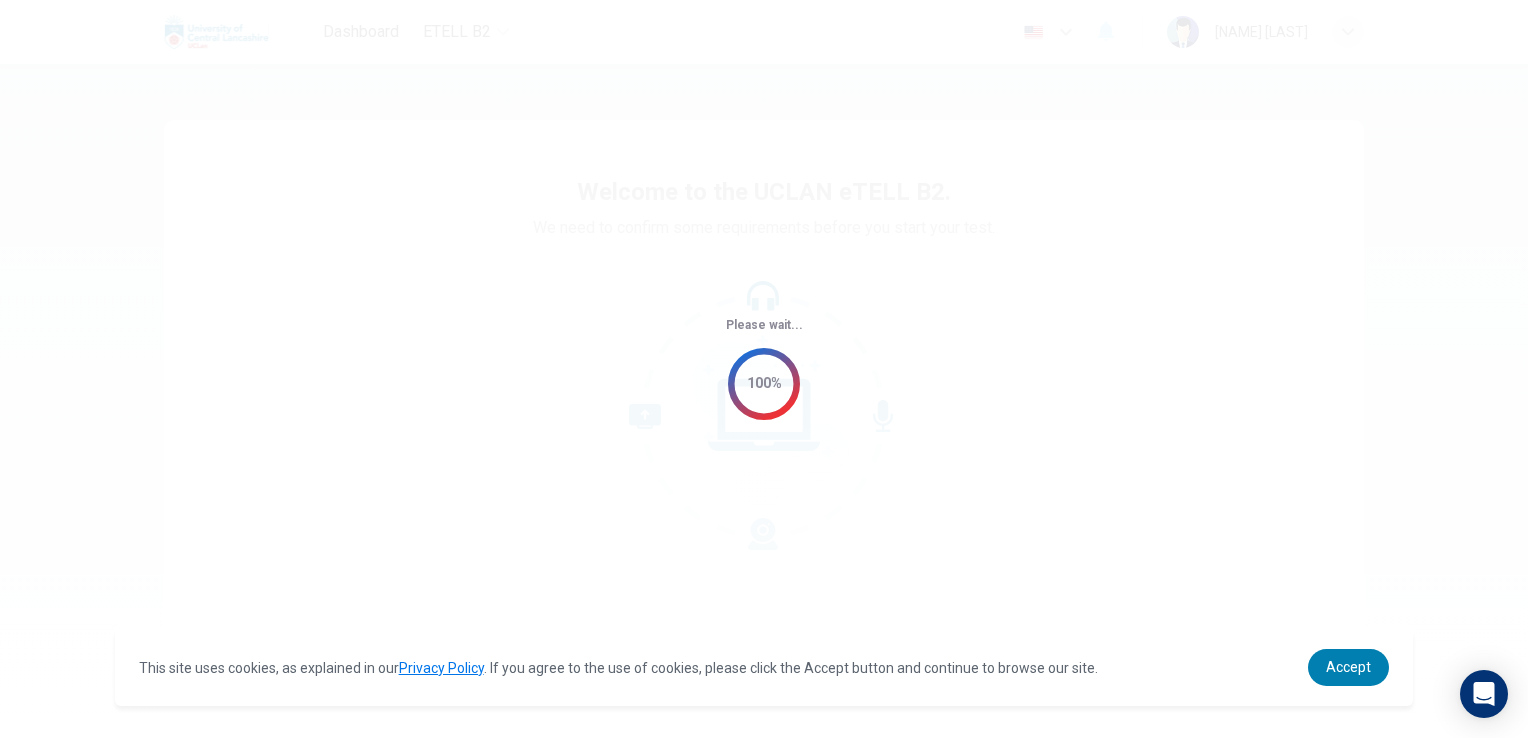scroll, scrollTop: 0, scrollLeft: 0, axis: both 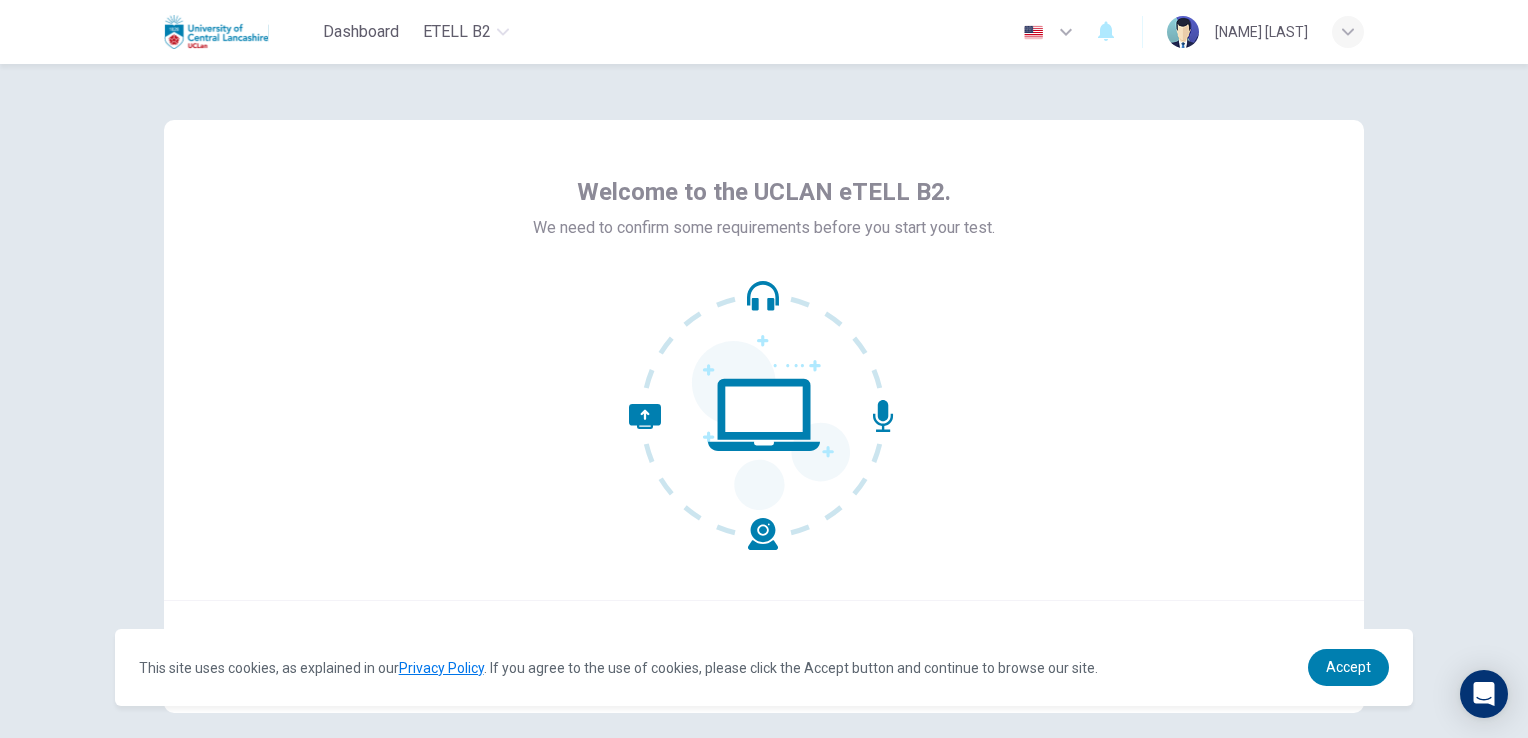 click on "Welcome to the UCLAN eTELL B2. We need to confirm some requirements before you start your test." at bounding box center [764, 360] 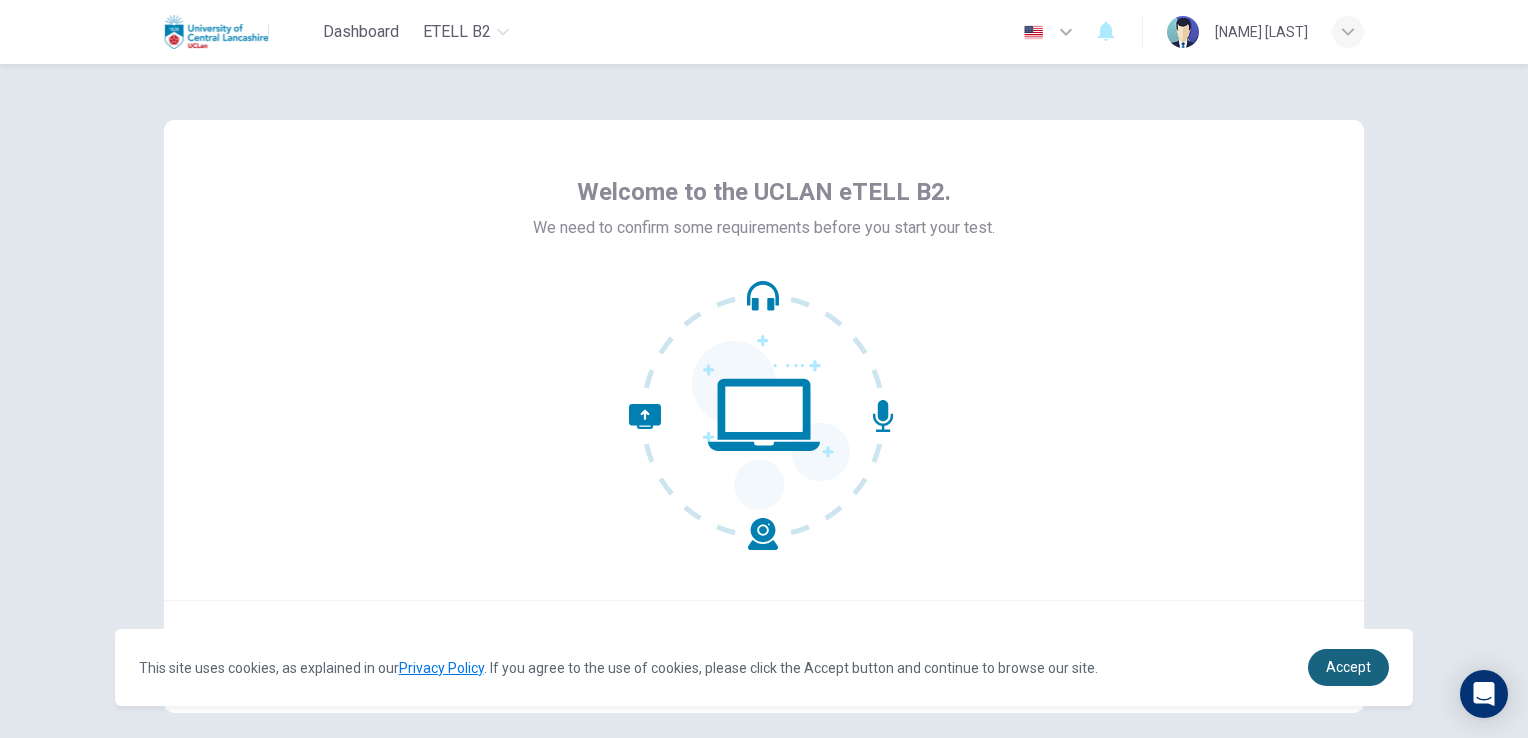 drag, startPoint x: 1362, startPoint y: 678, endPoint x: 1315, endPoint y: 672, distance: 47.38143 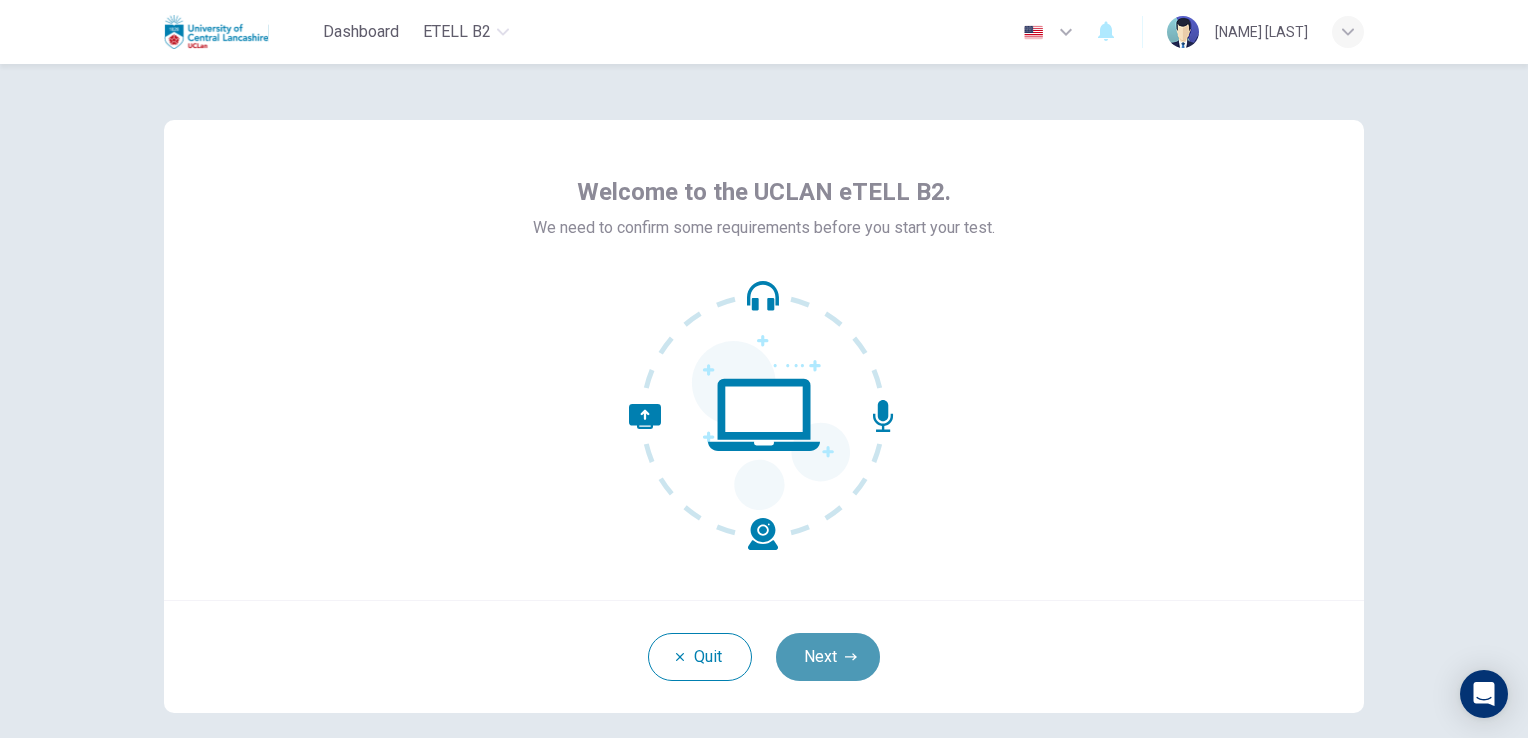 click 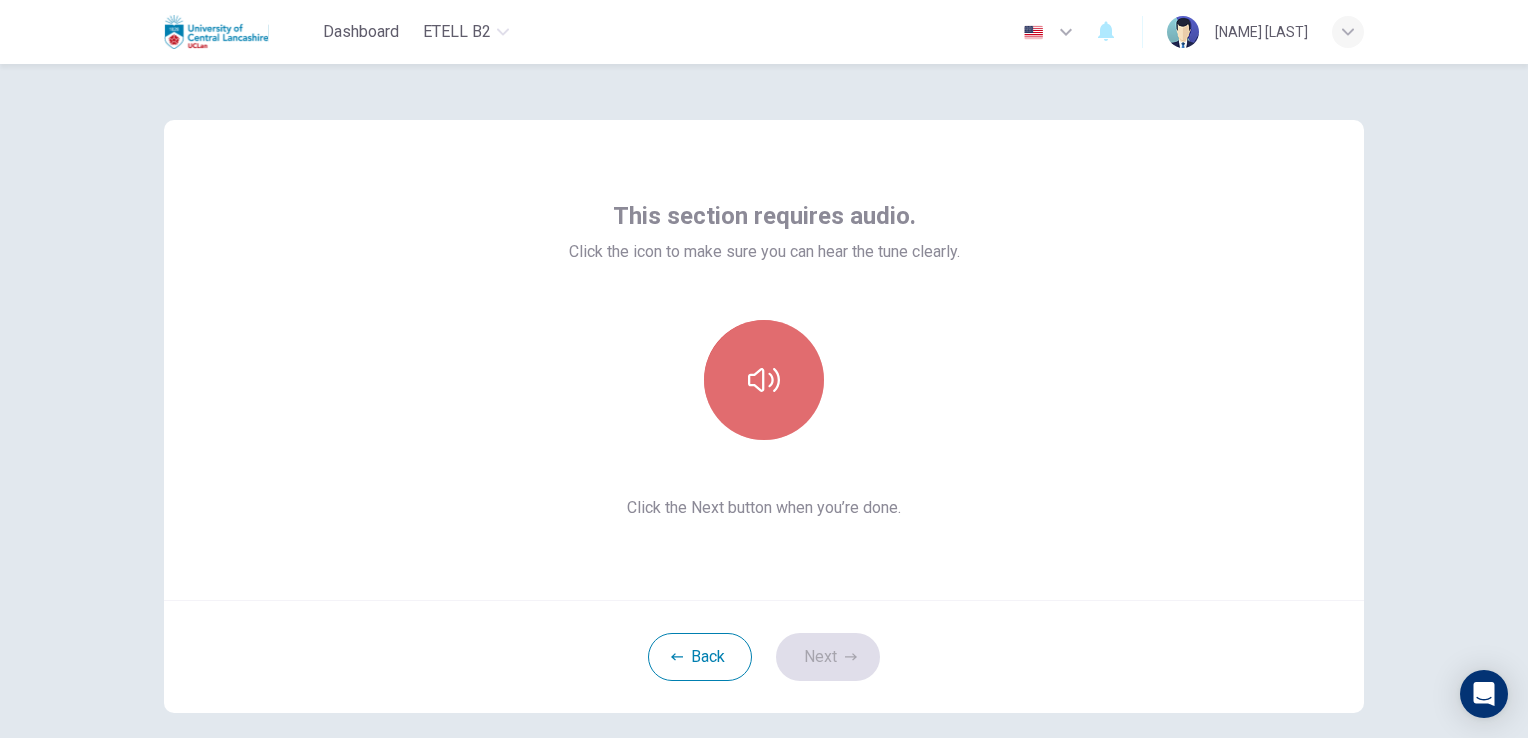 click 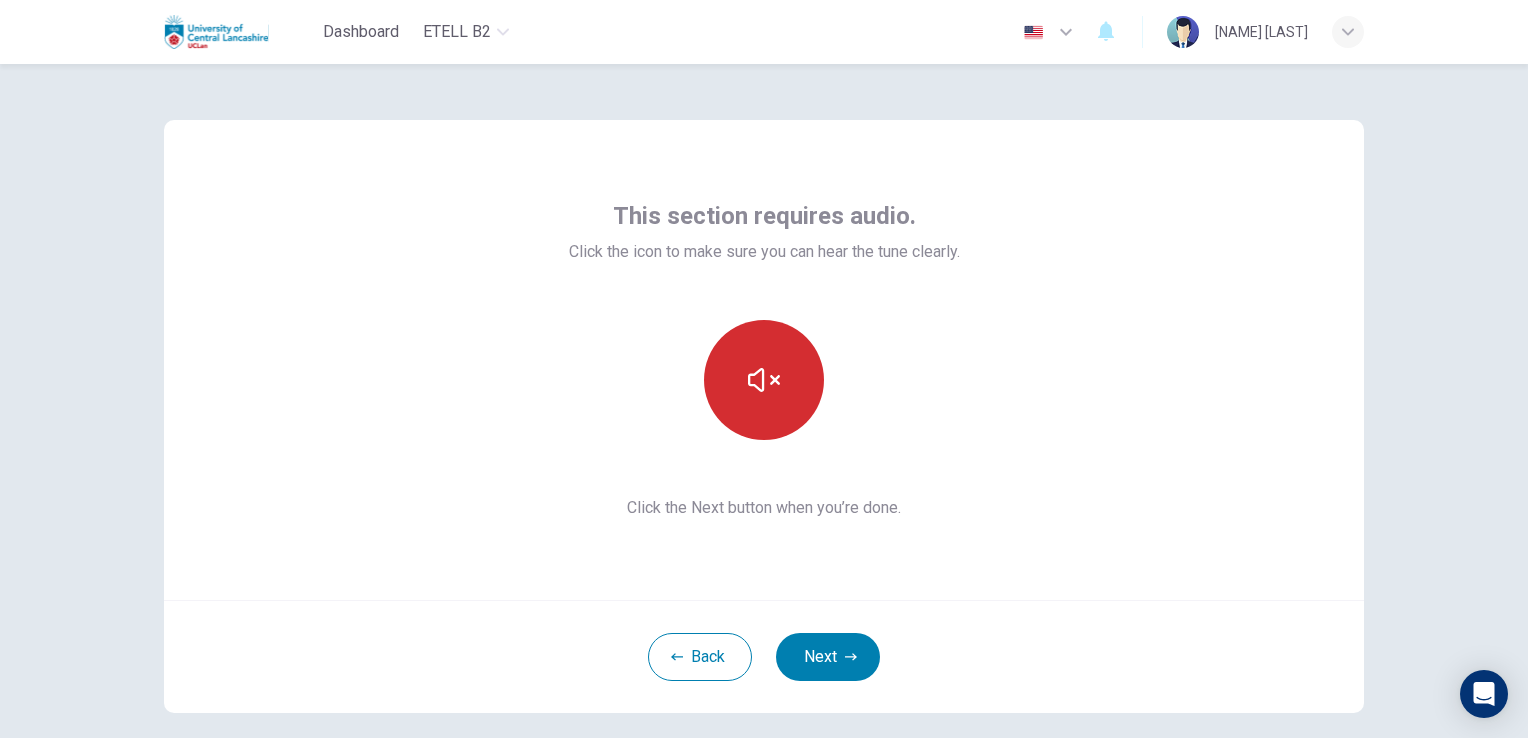 click 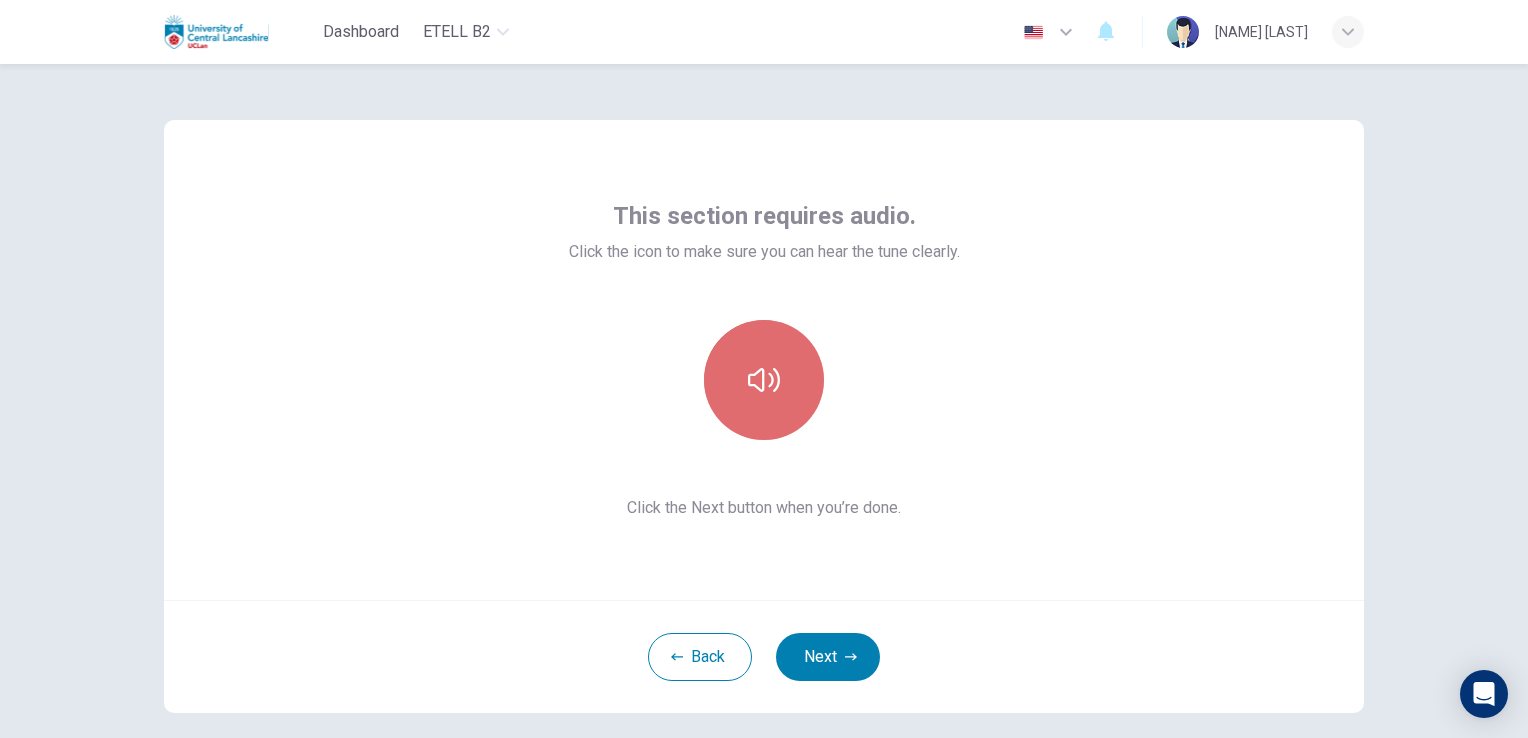 click 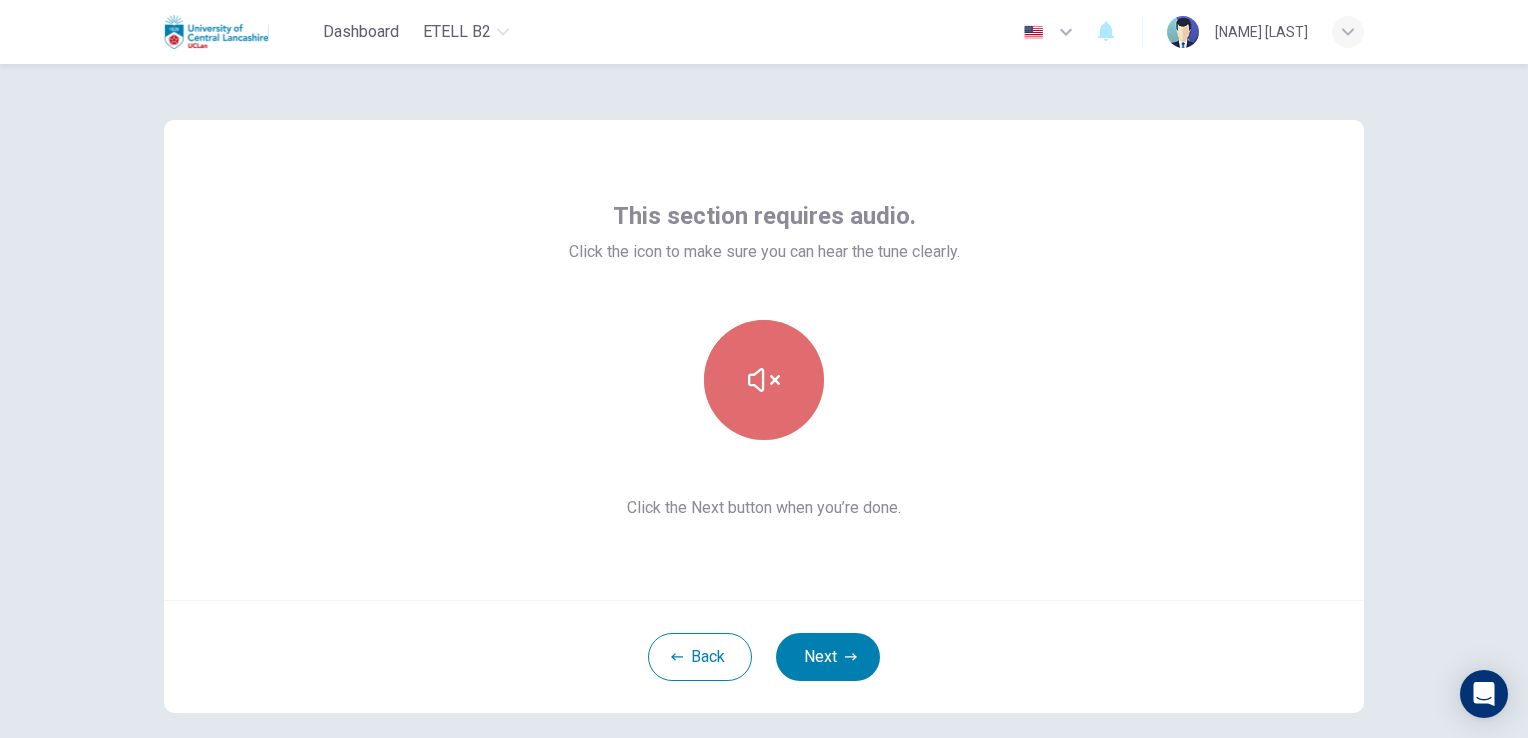 click 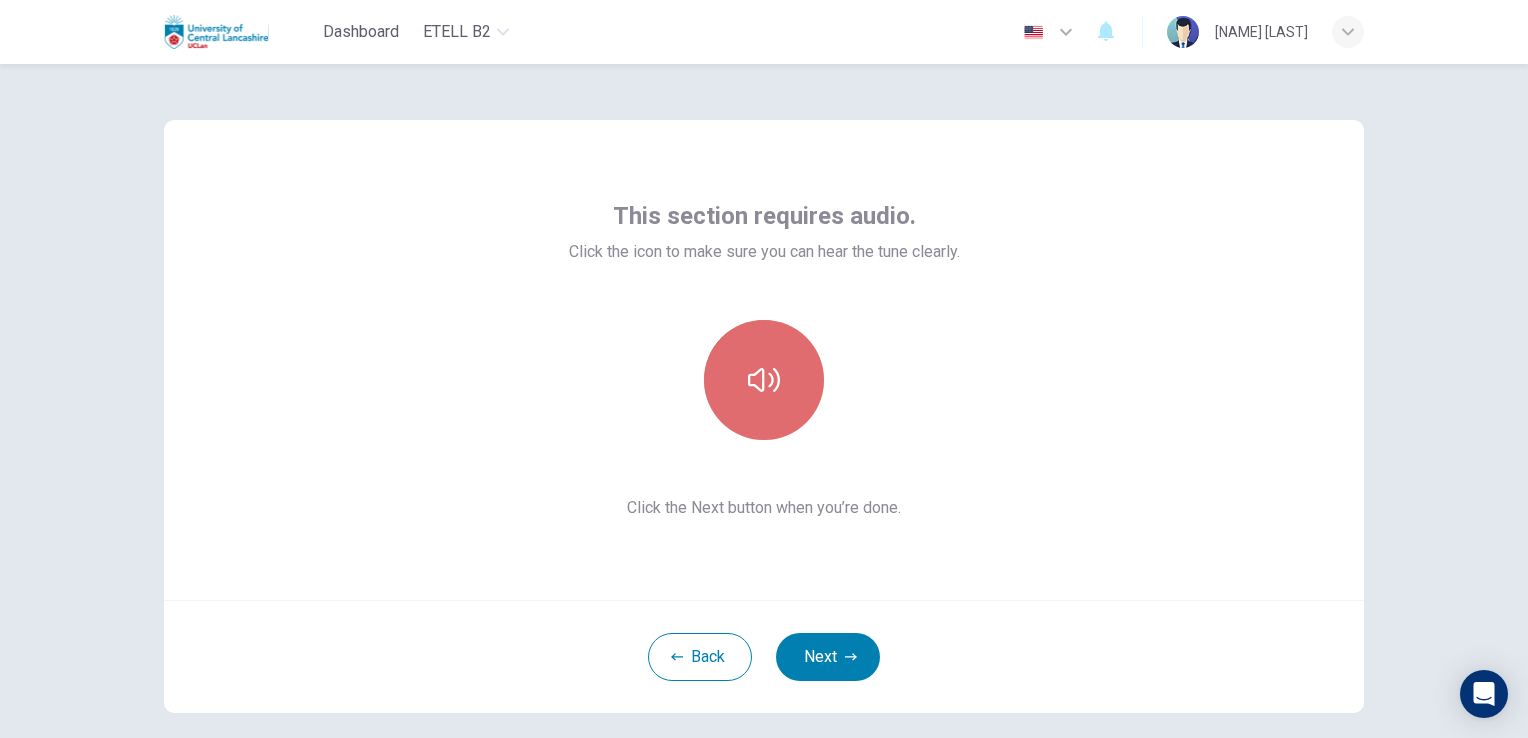click 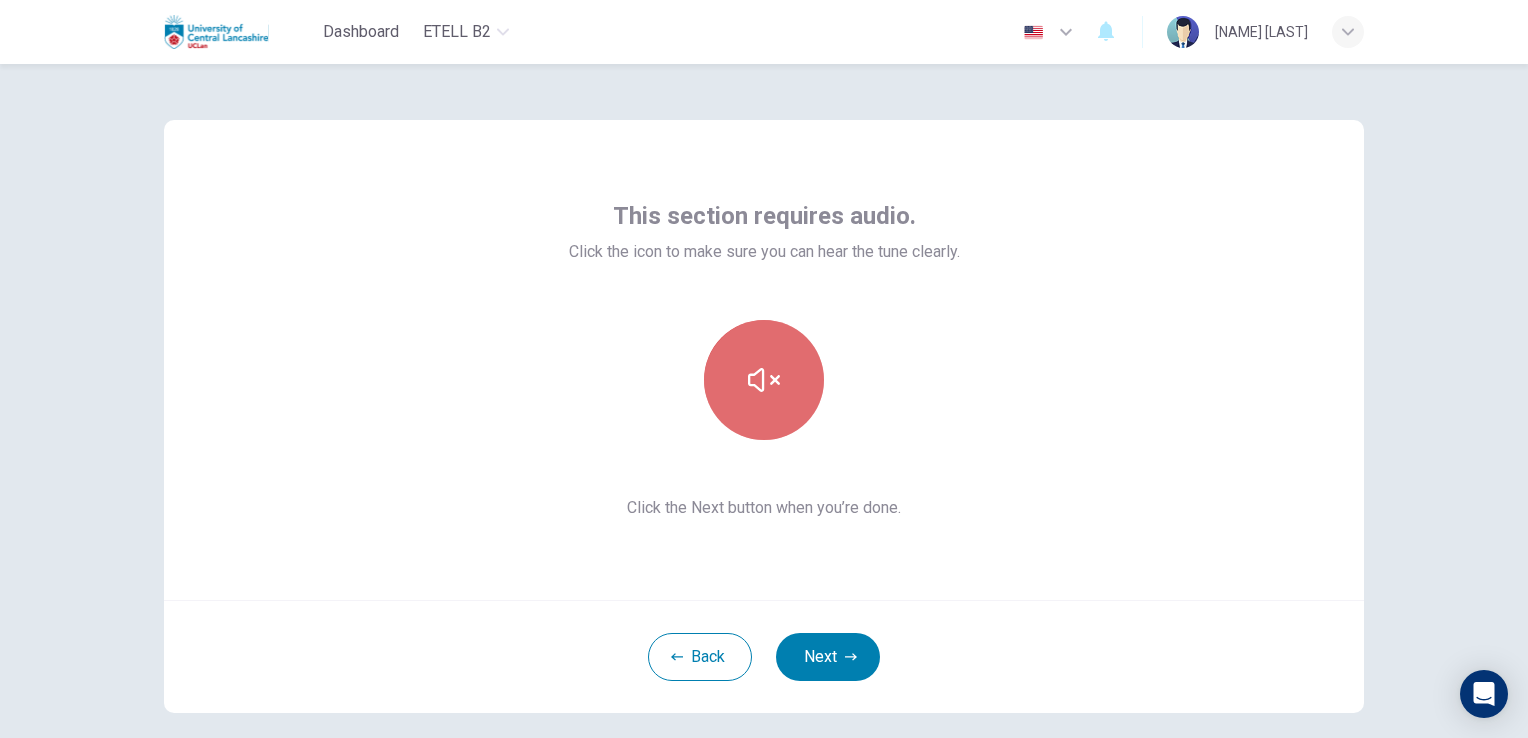 click 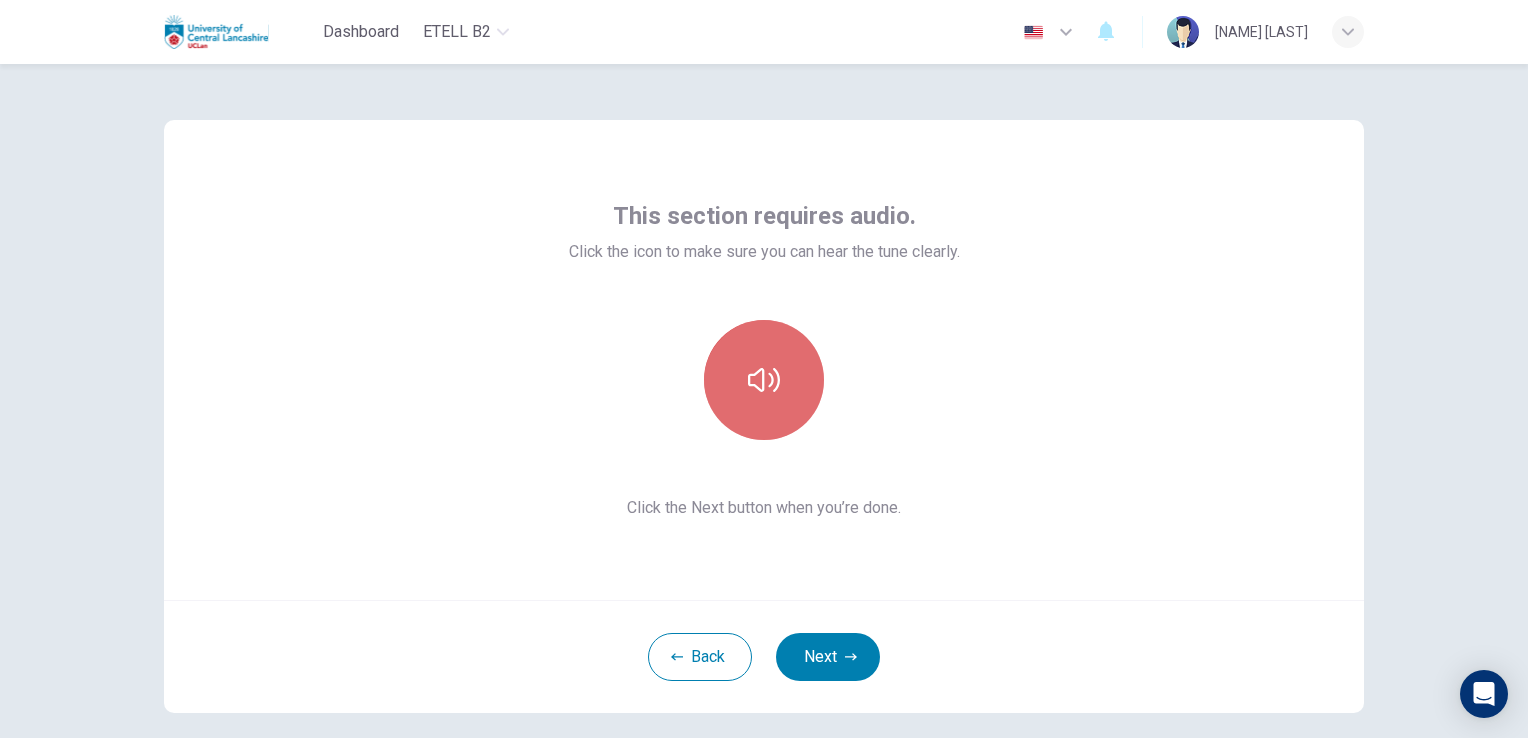 click at bounding box center (764, 380) 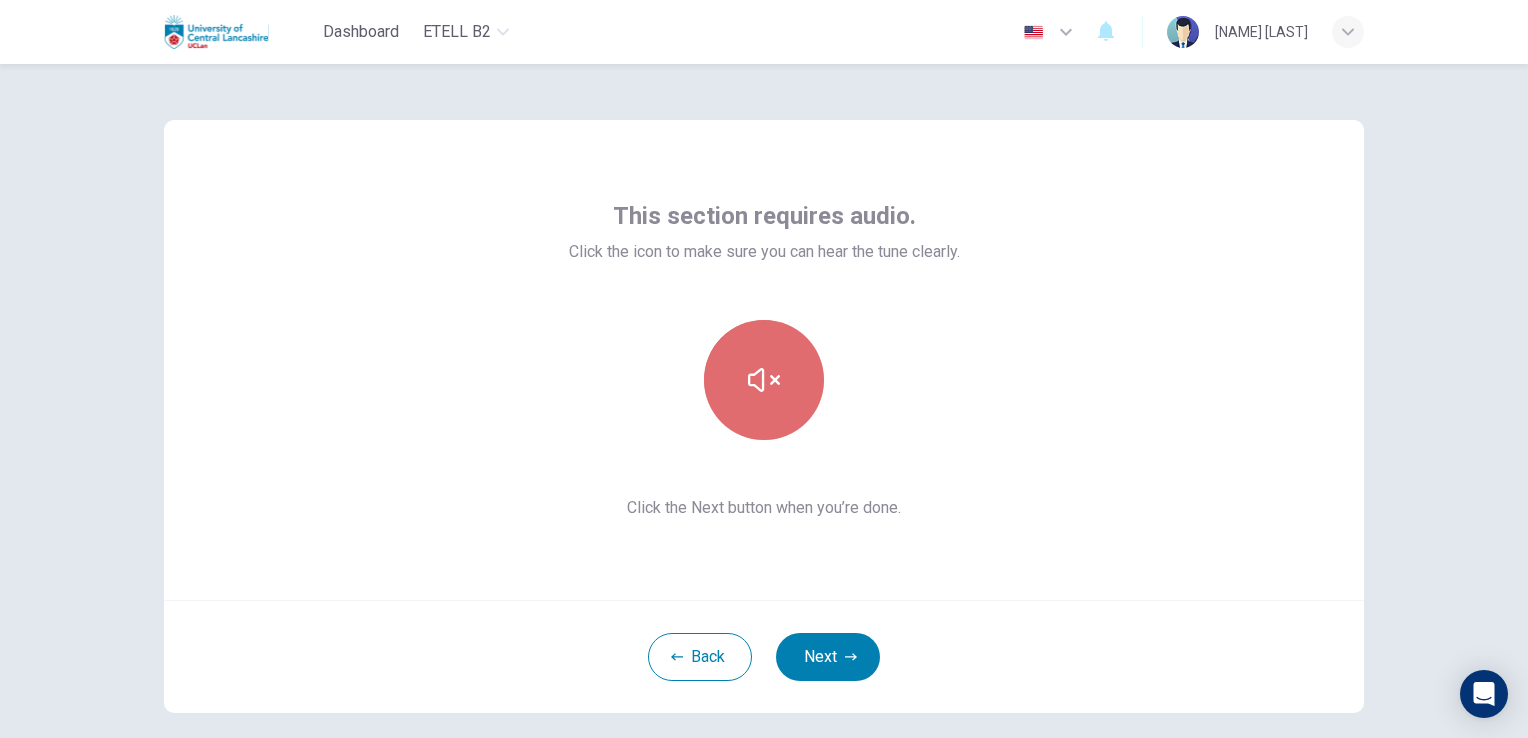 click 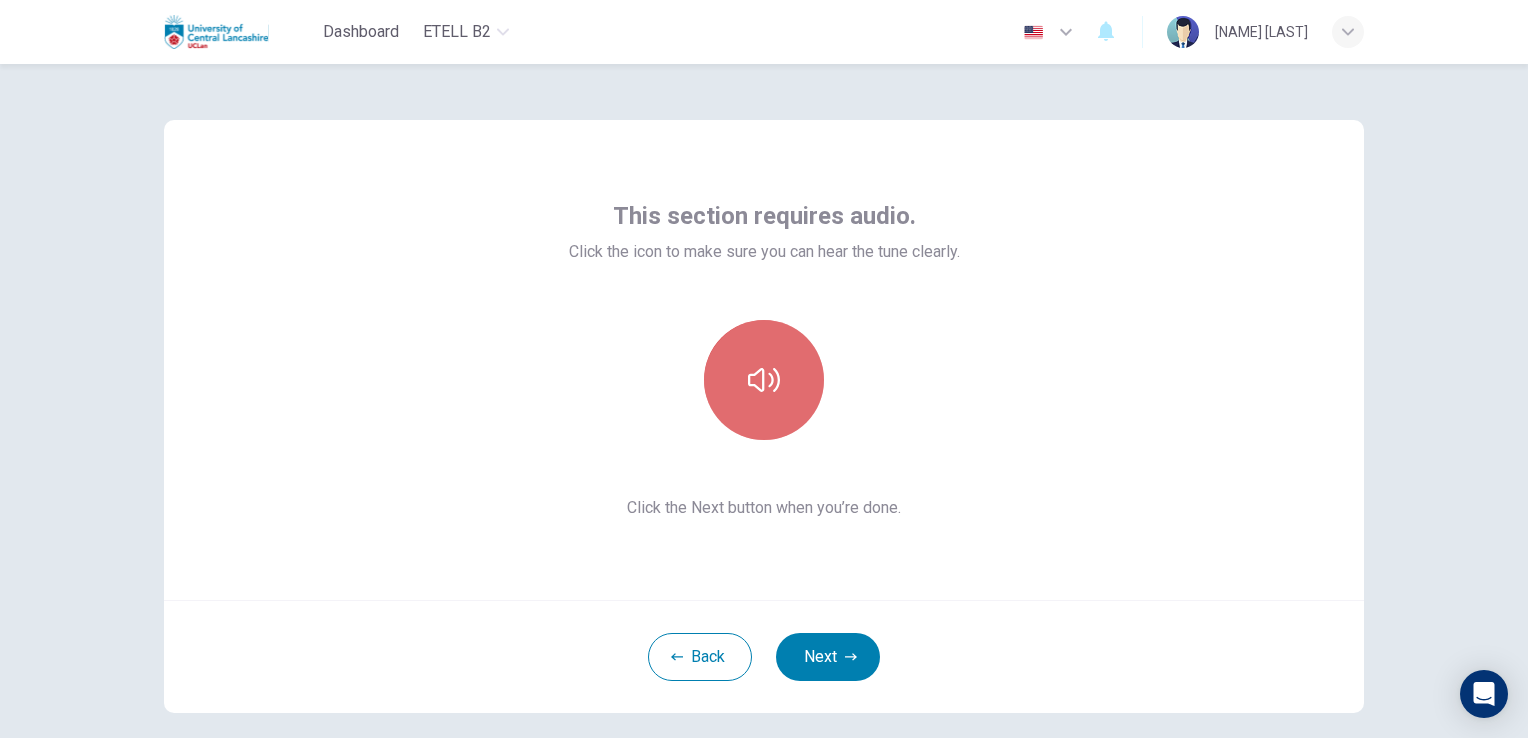 click 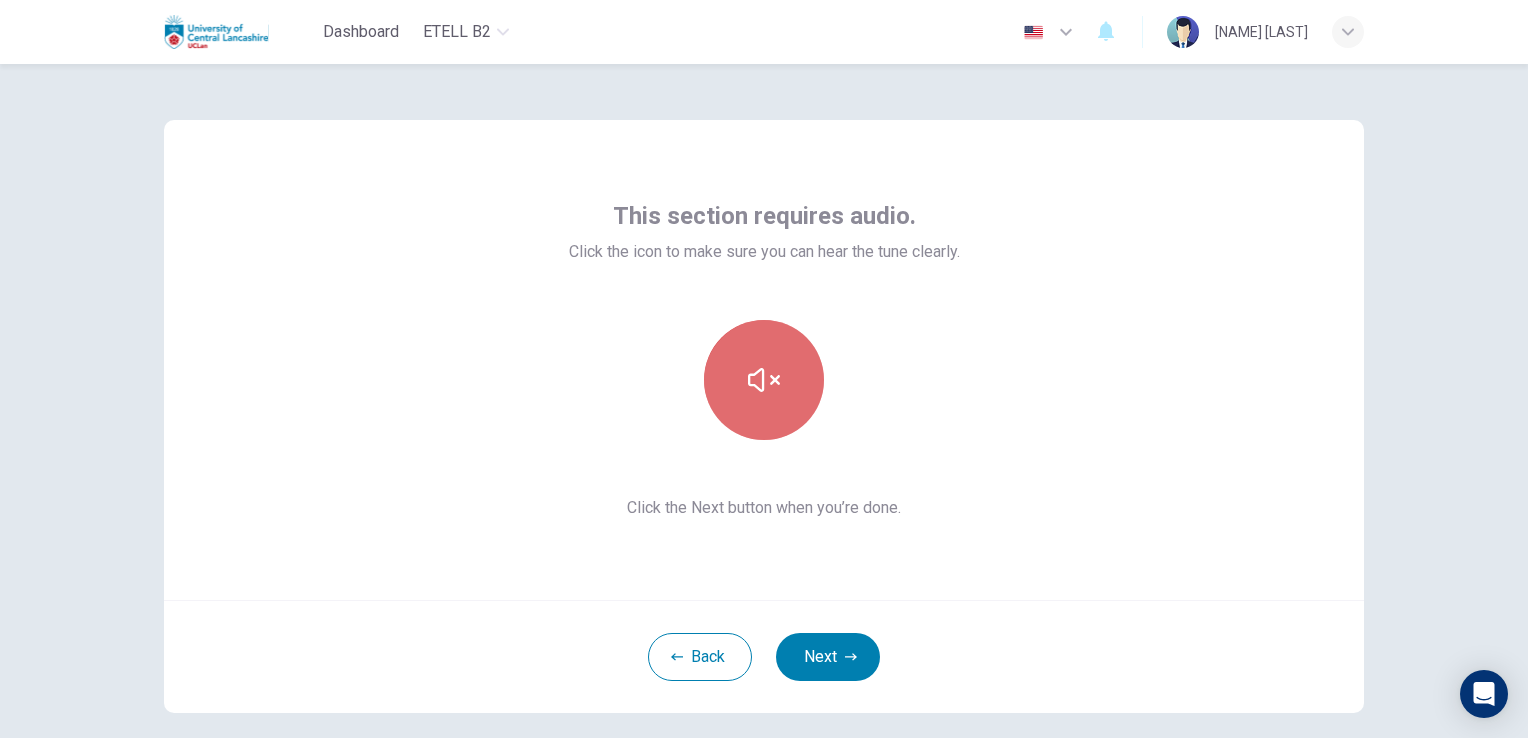 click 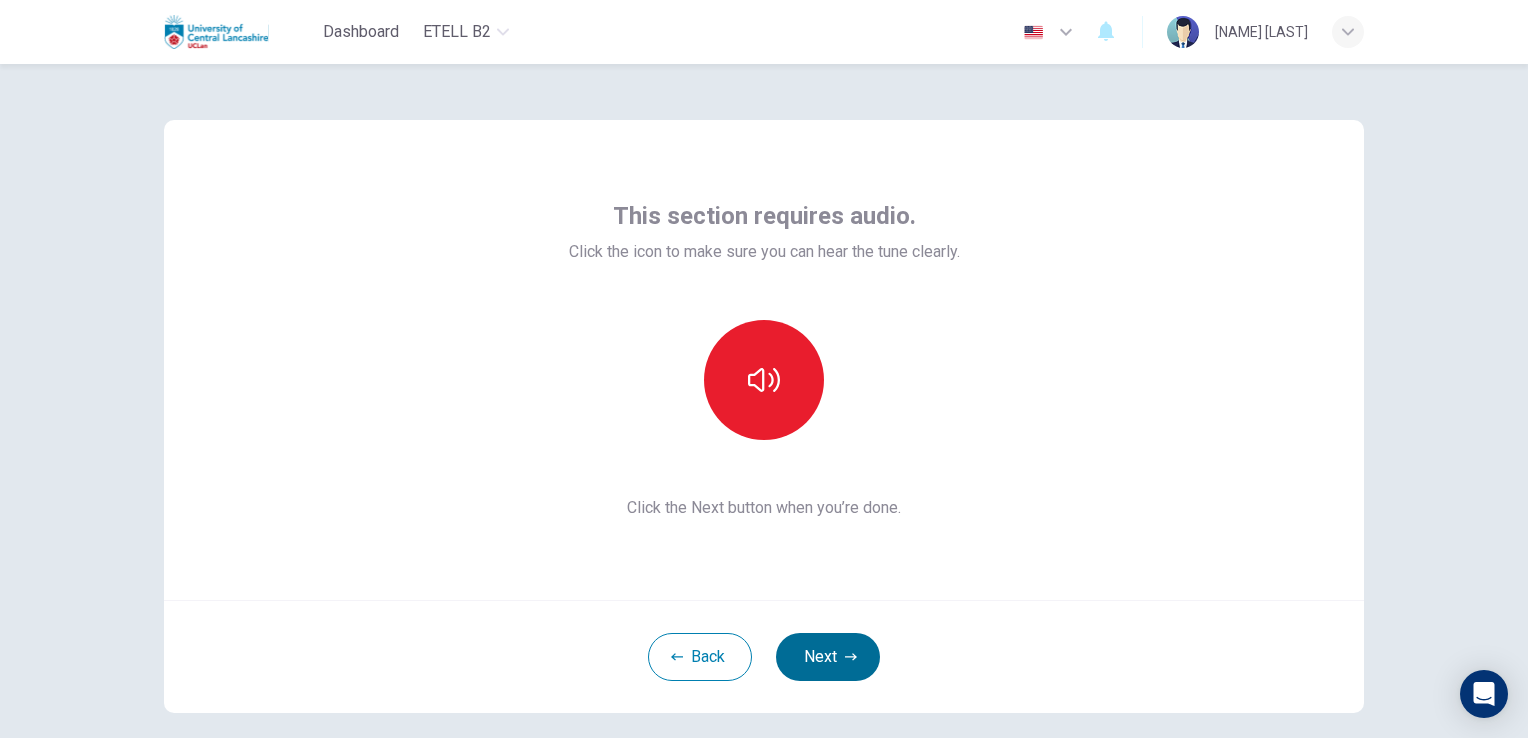 click on "Next" at bounding box center [828, 657] 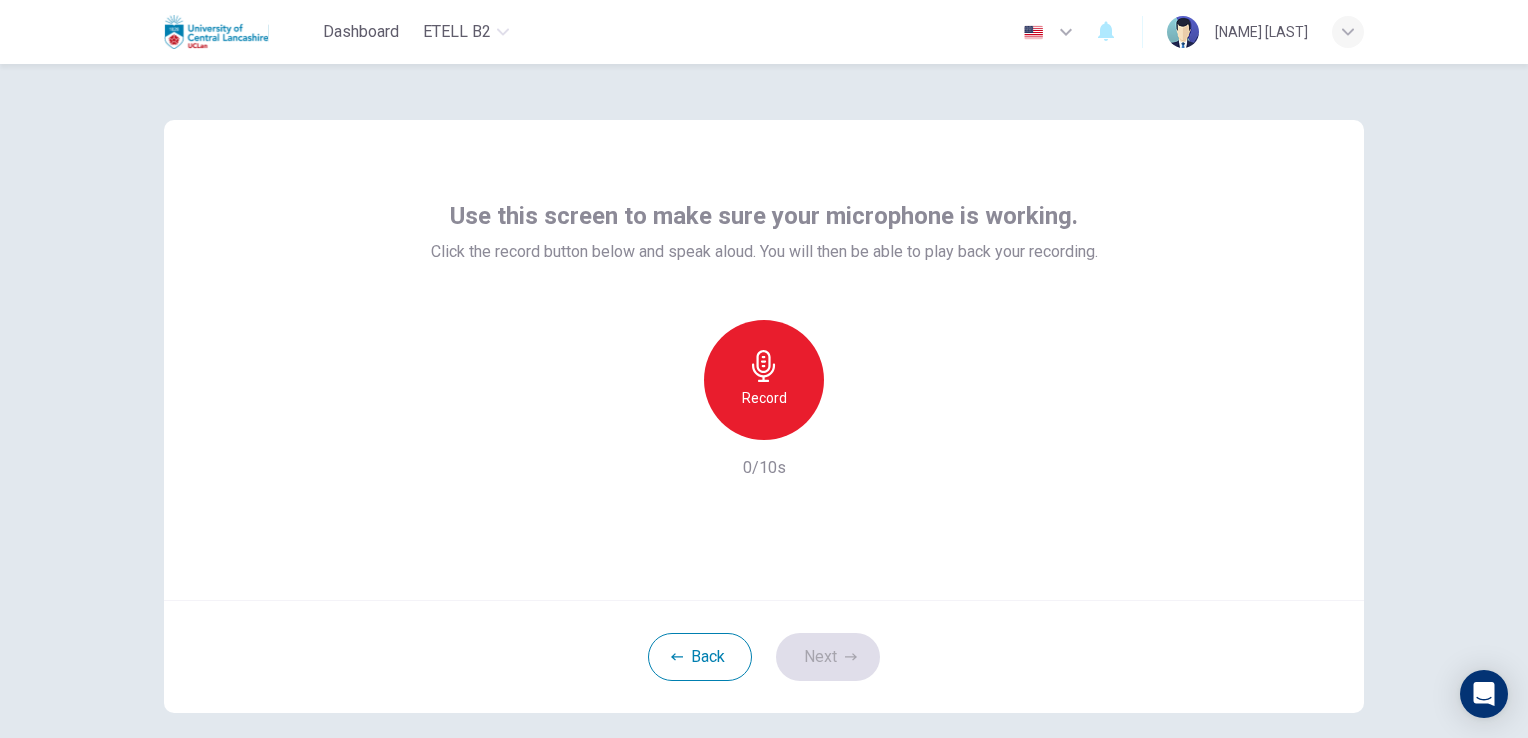 click 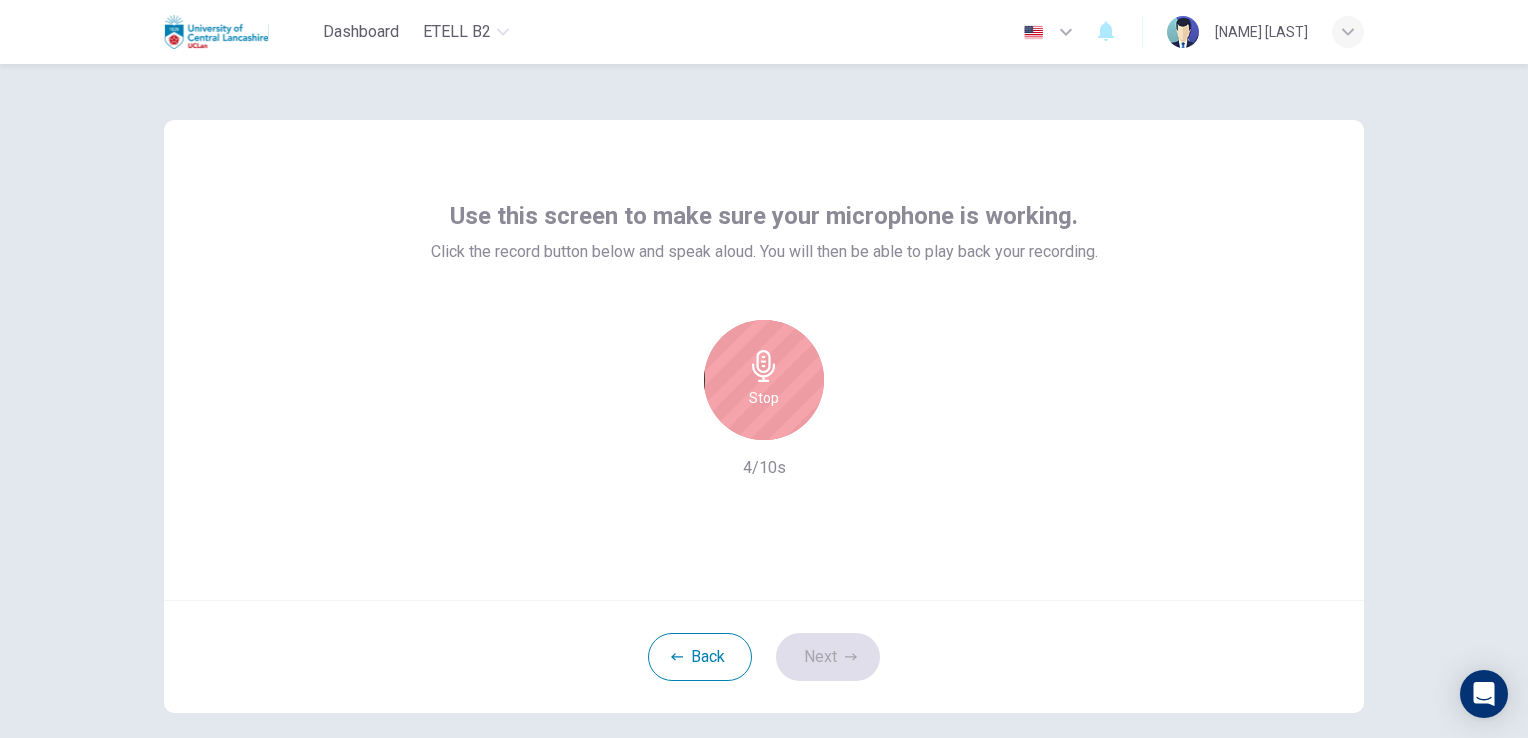 click 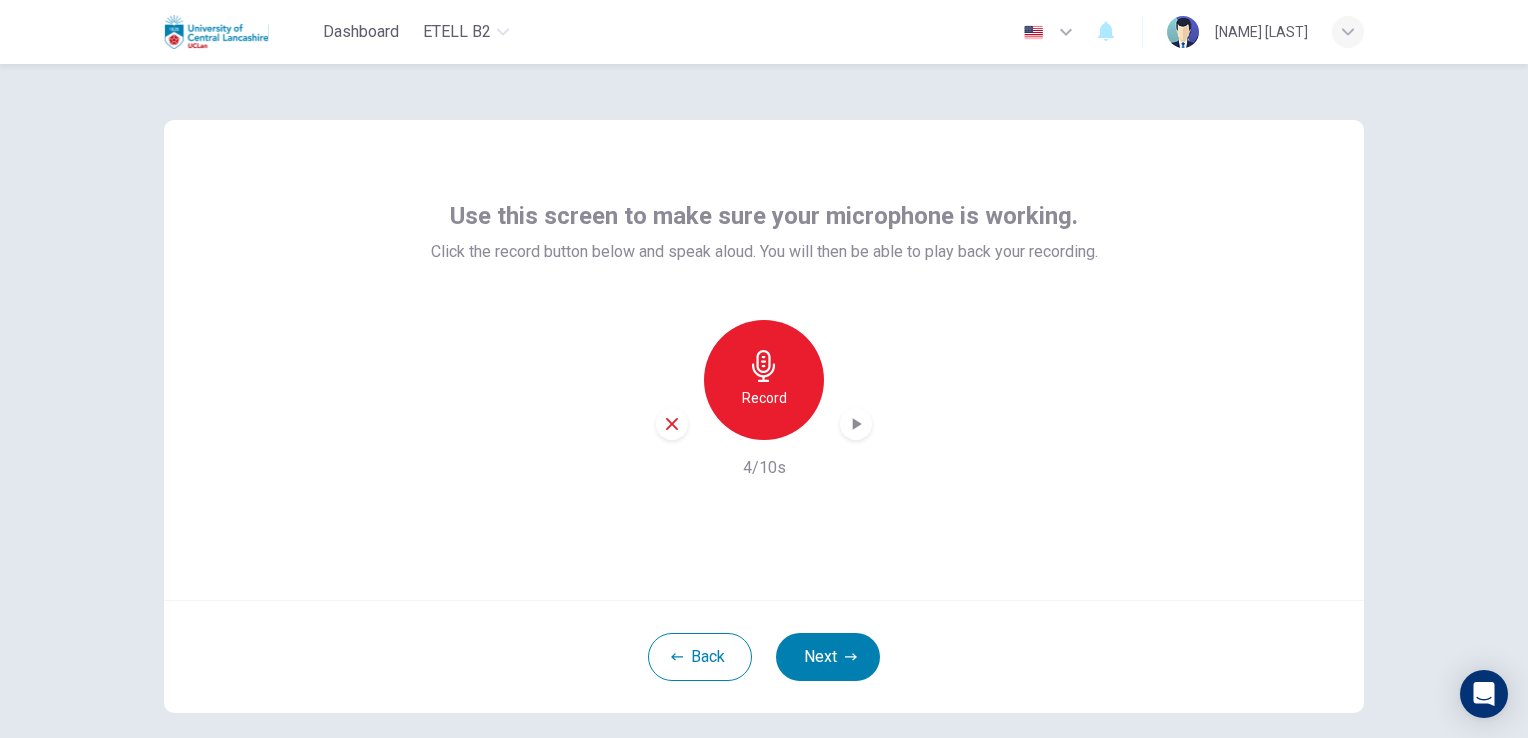 click 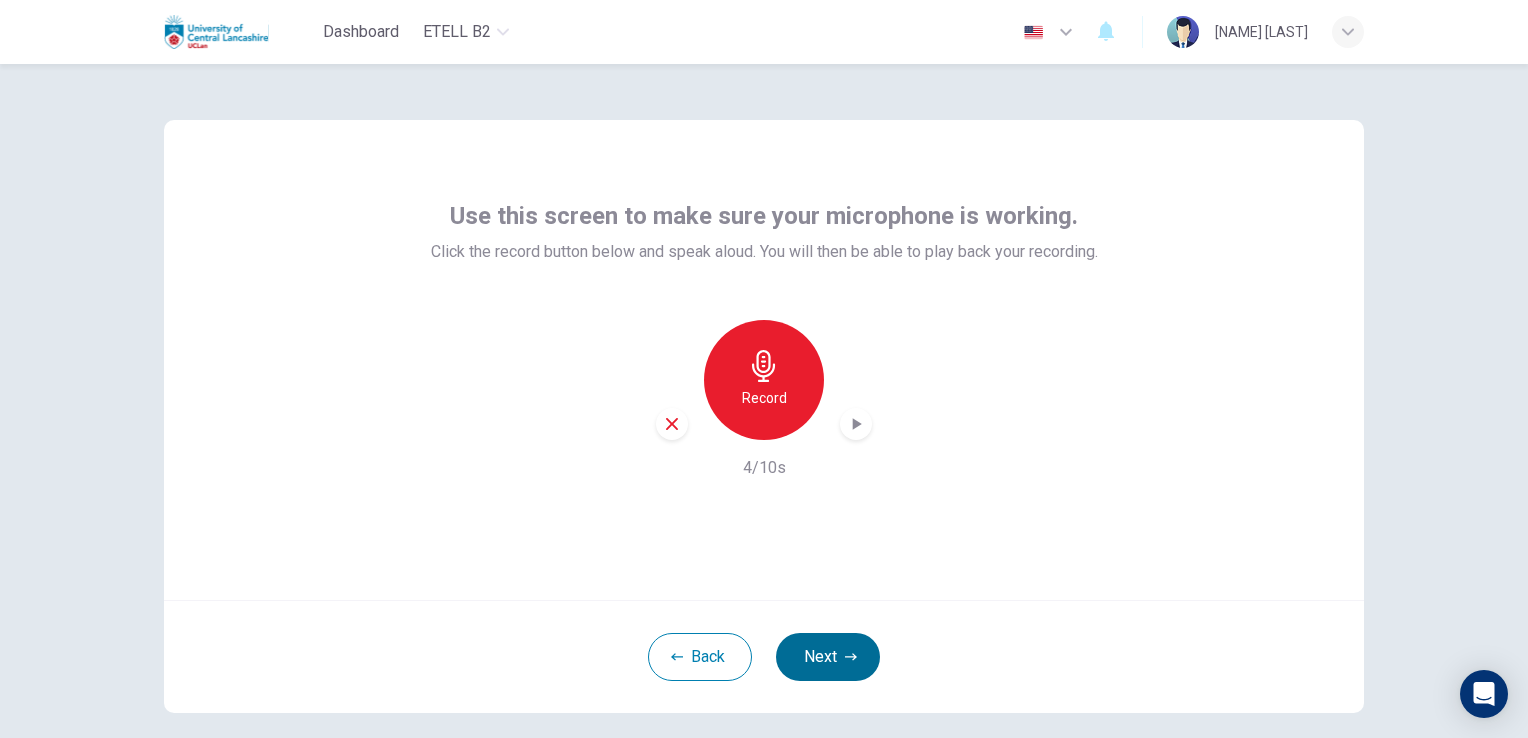 click 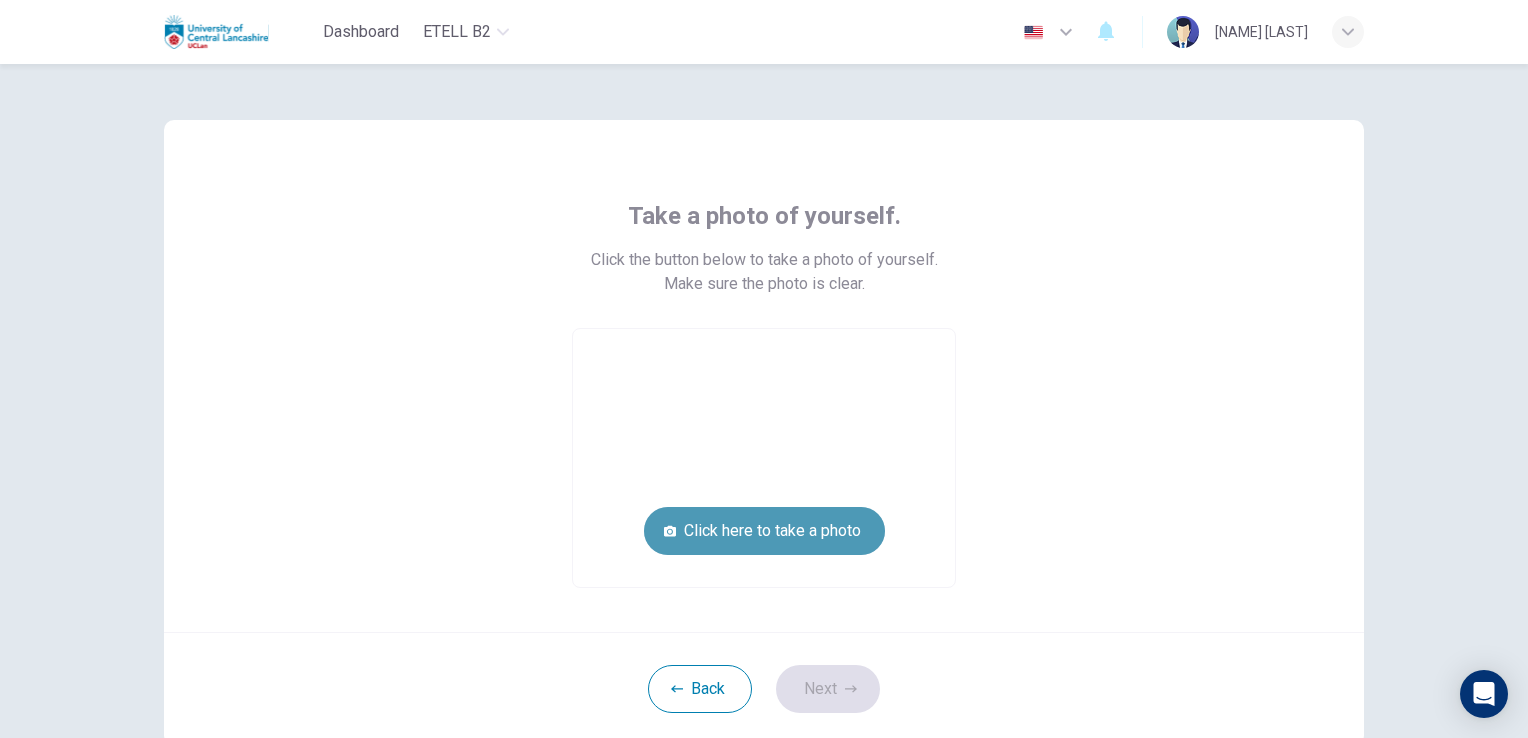 click on "Click here to take a photo" at bounding box center [764, 531] 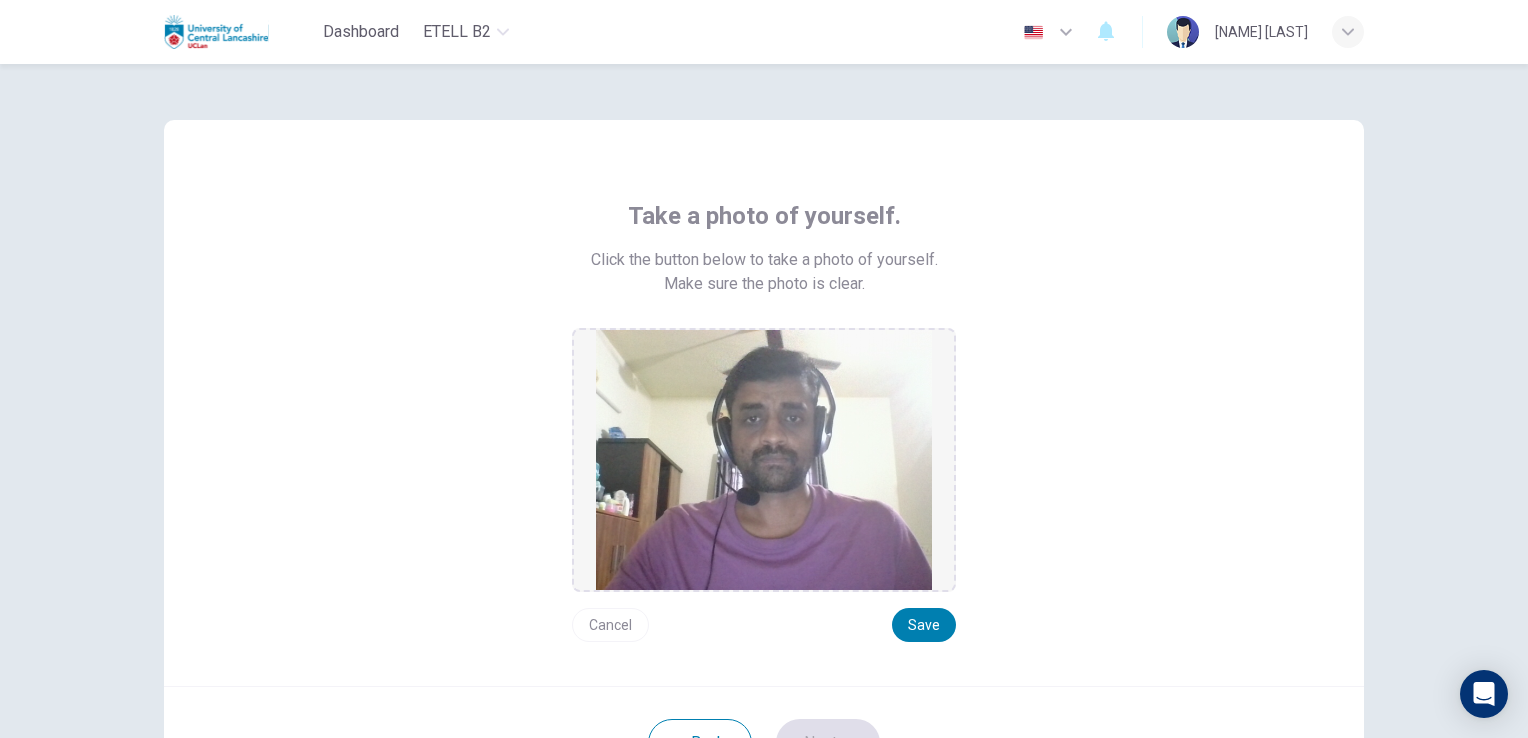 drag, startPoint x: 949, startPoint y: 574, endPoint x: 912, endPoint y: 570, distance: 37.215588 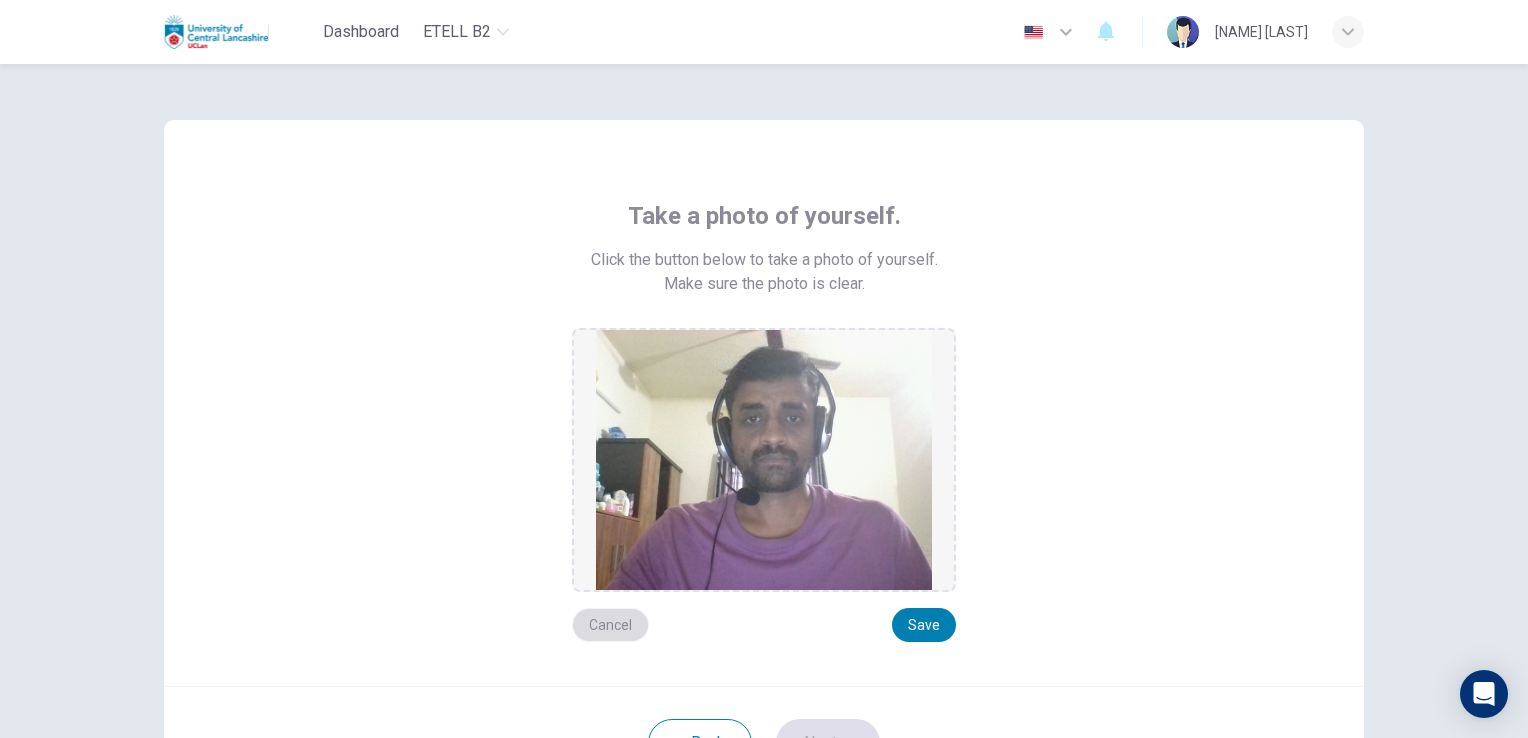 click on "Cancel" at bounding box center [610, 625] 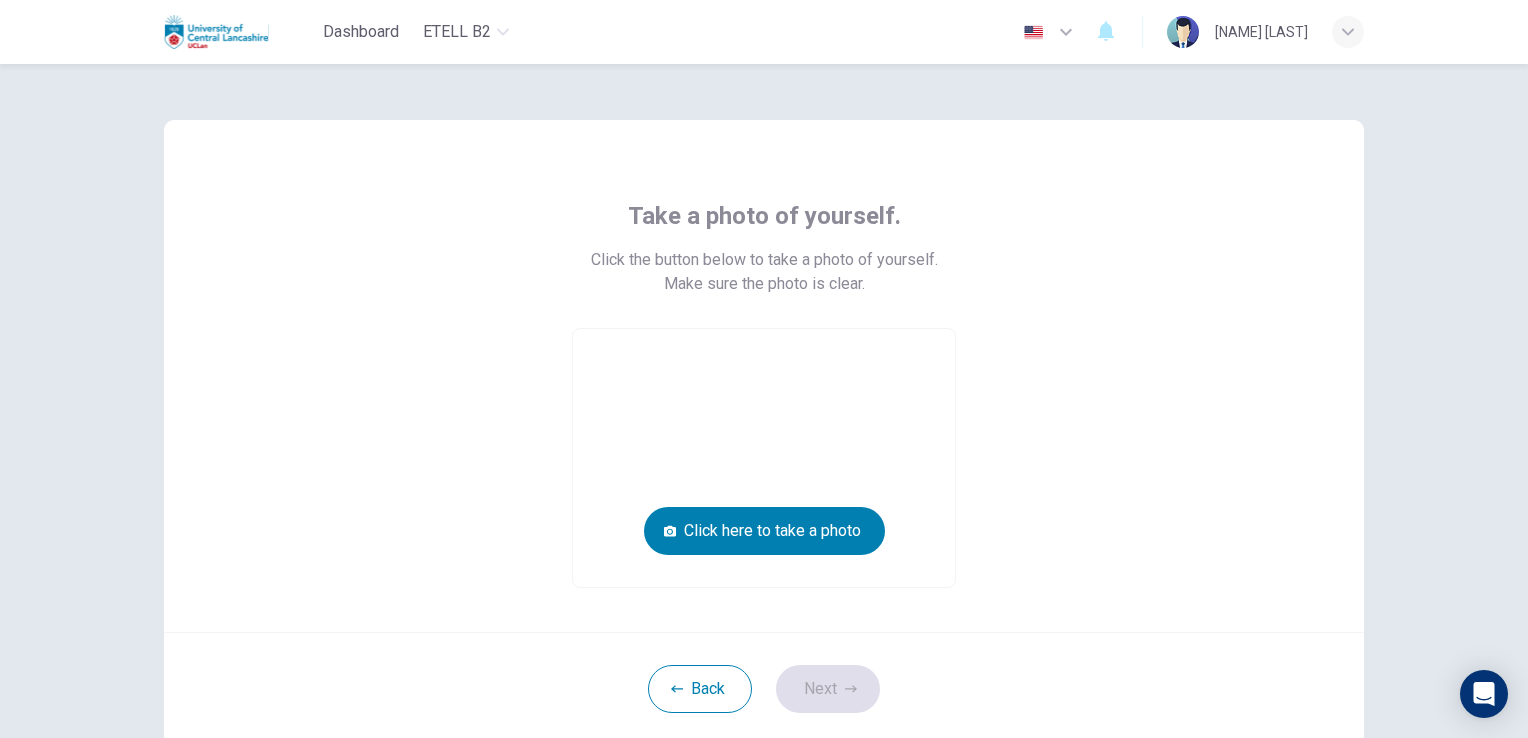 click on "Take a photo of yourself. Click the button below to take a photo of yourself. Make sure the photo is clear. Click here to take a photo" at bounding box center (764, 394) 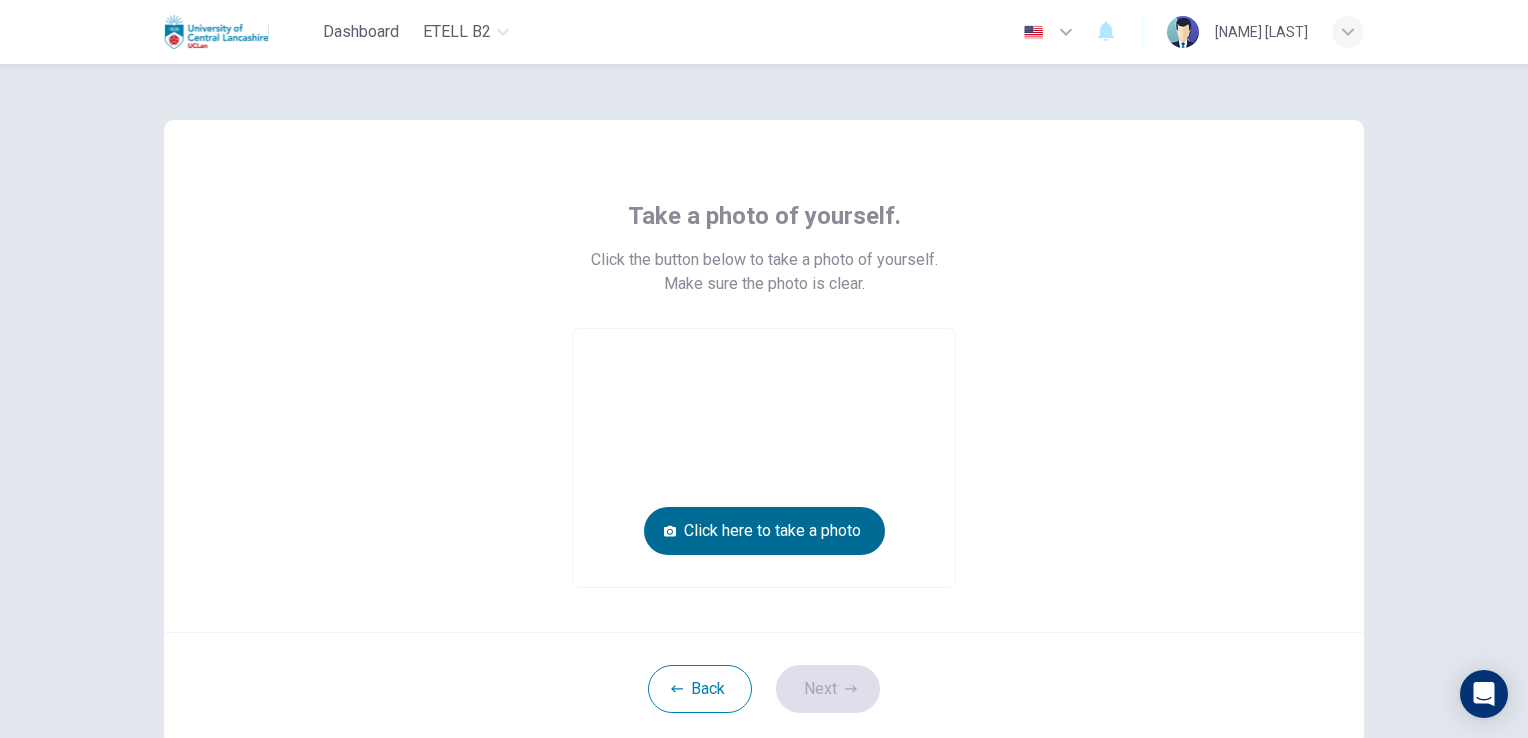 click on "Click here to take a photo" at bounding box center [764, 531] 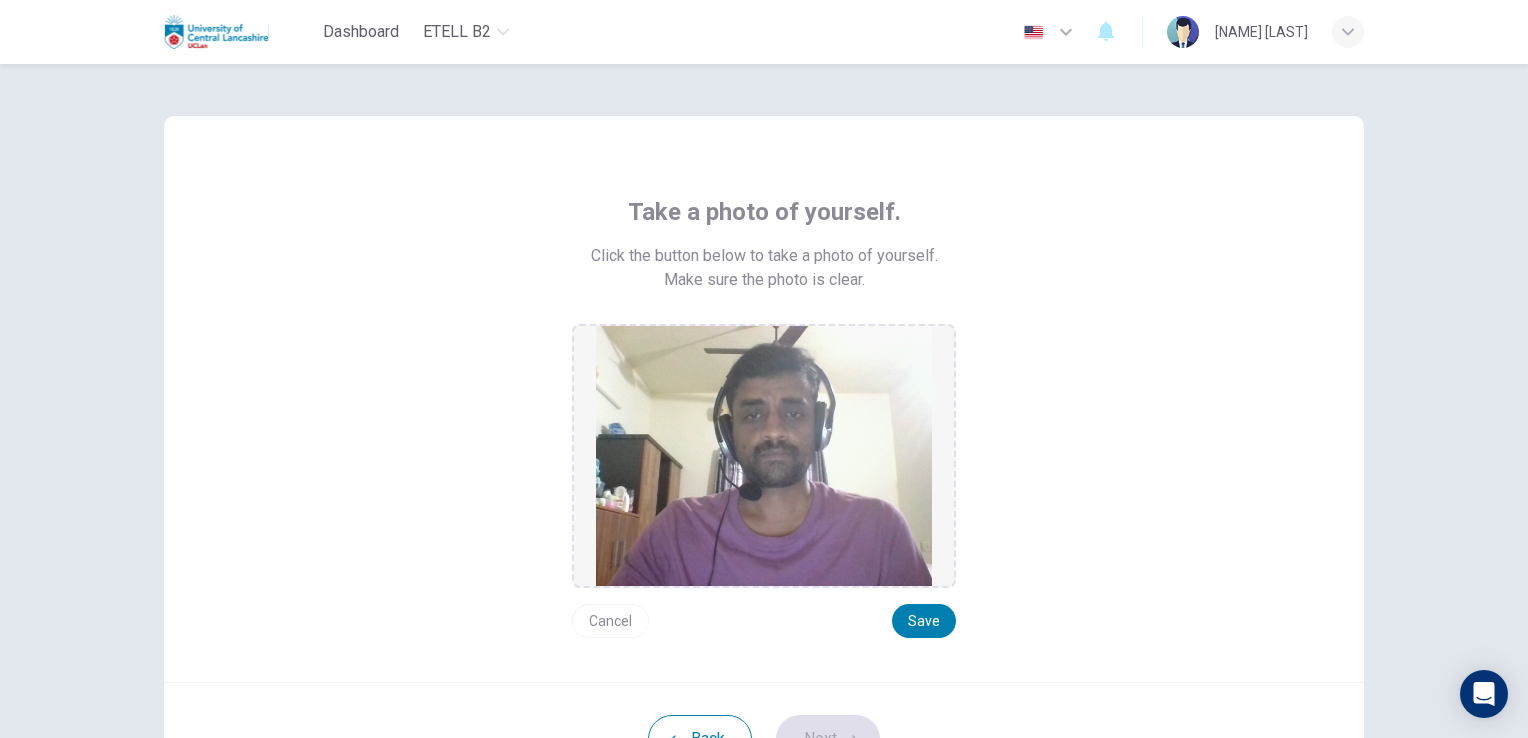 scroll, scrollTop: 0, scrollLeft: 0, axis: both 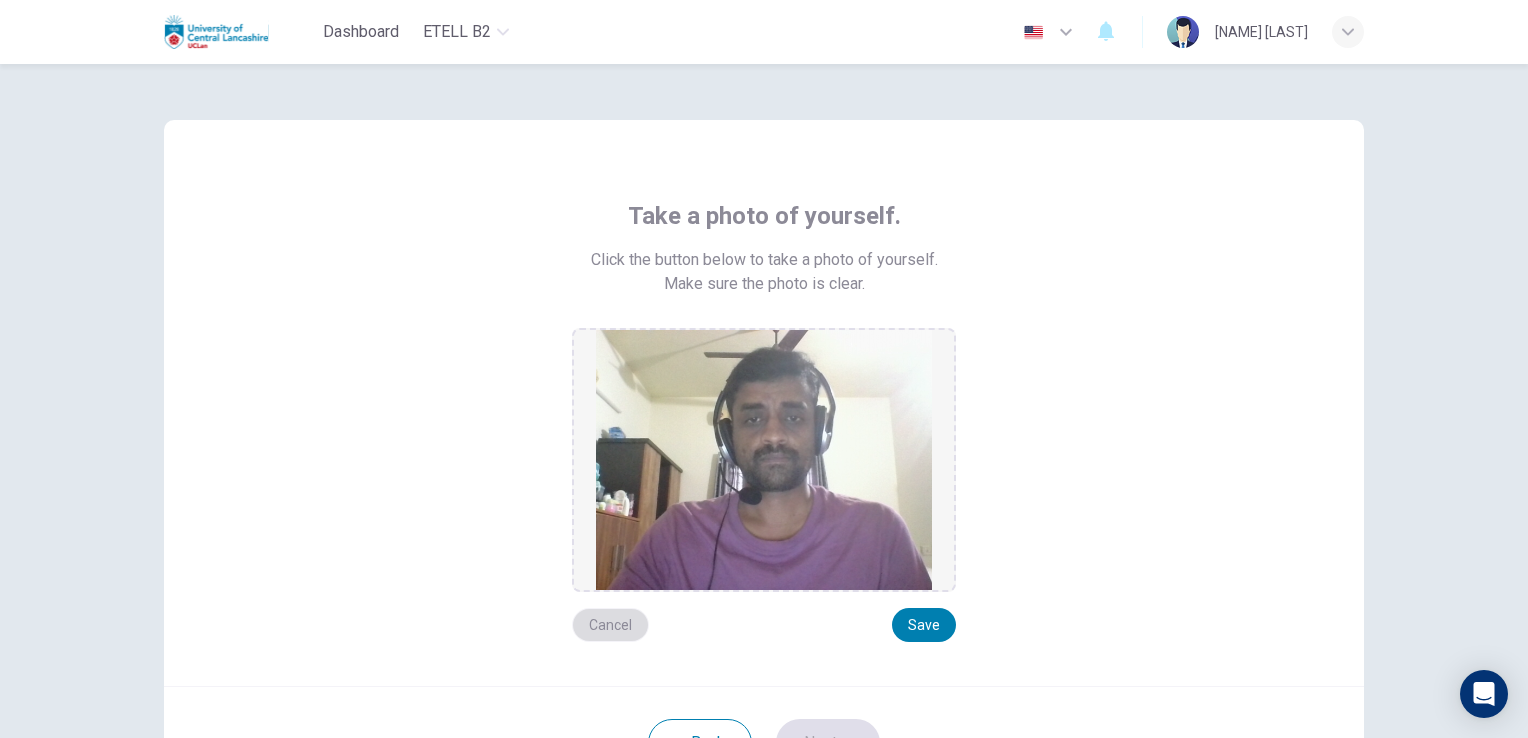 click on "Cancel" at bounding box center (610, 625) 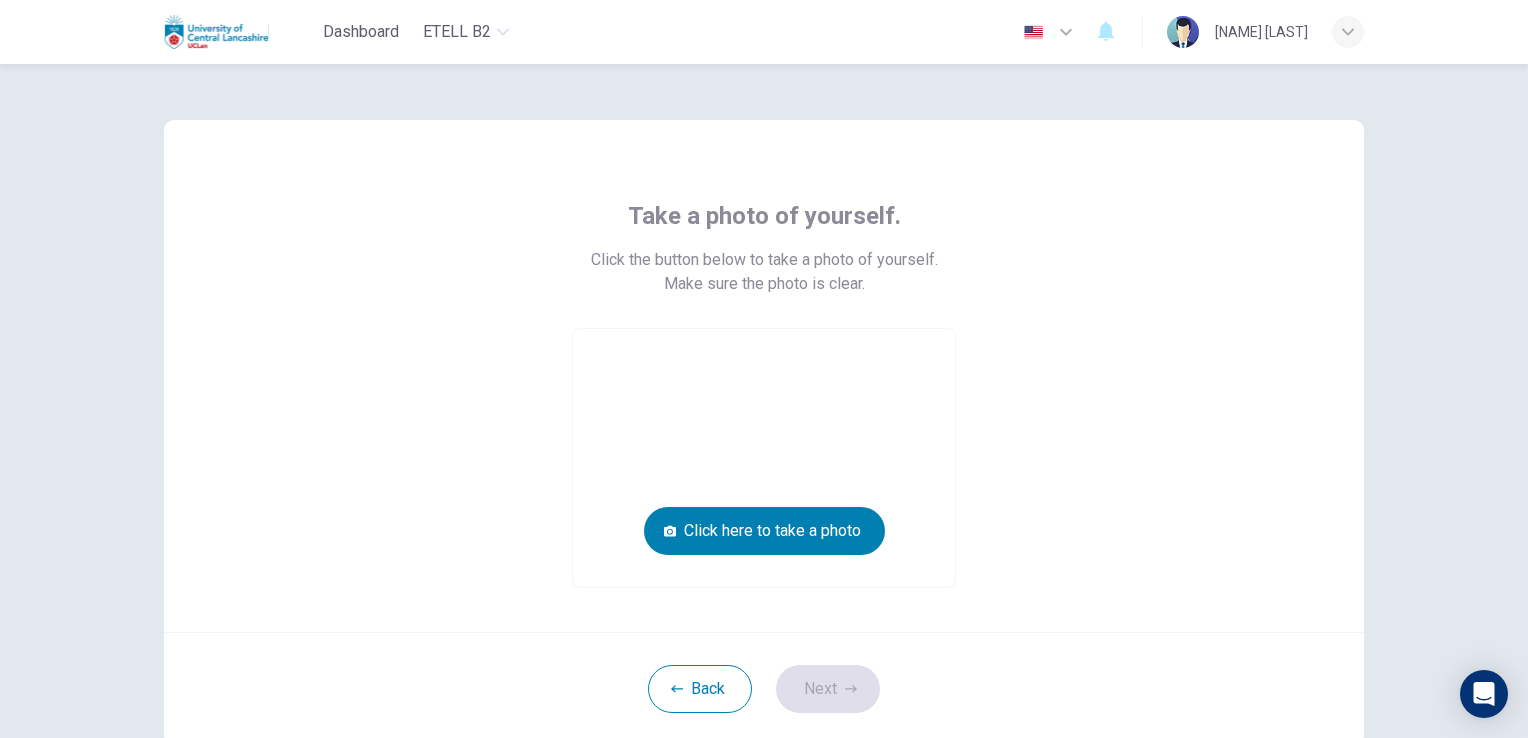 drag, startPoint x: 566, startPoint y: 509, endPoint x: 603, endPoint y: 530, distance: 42.544094 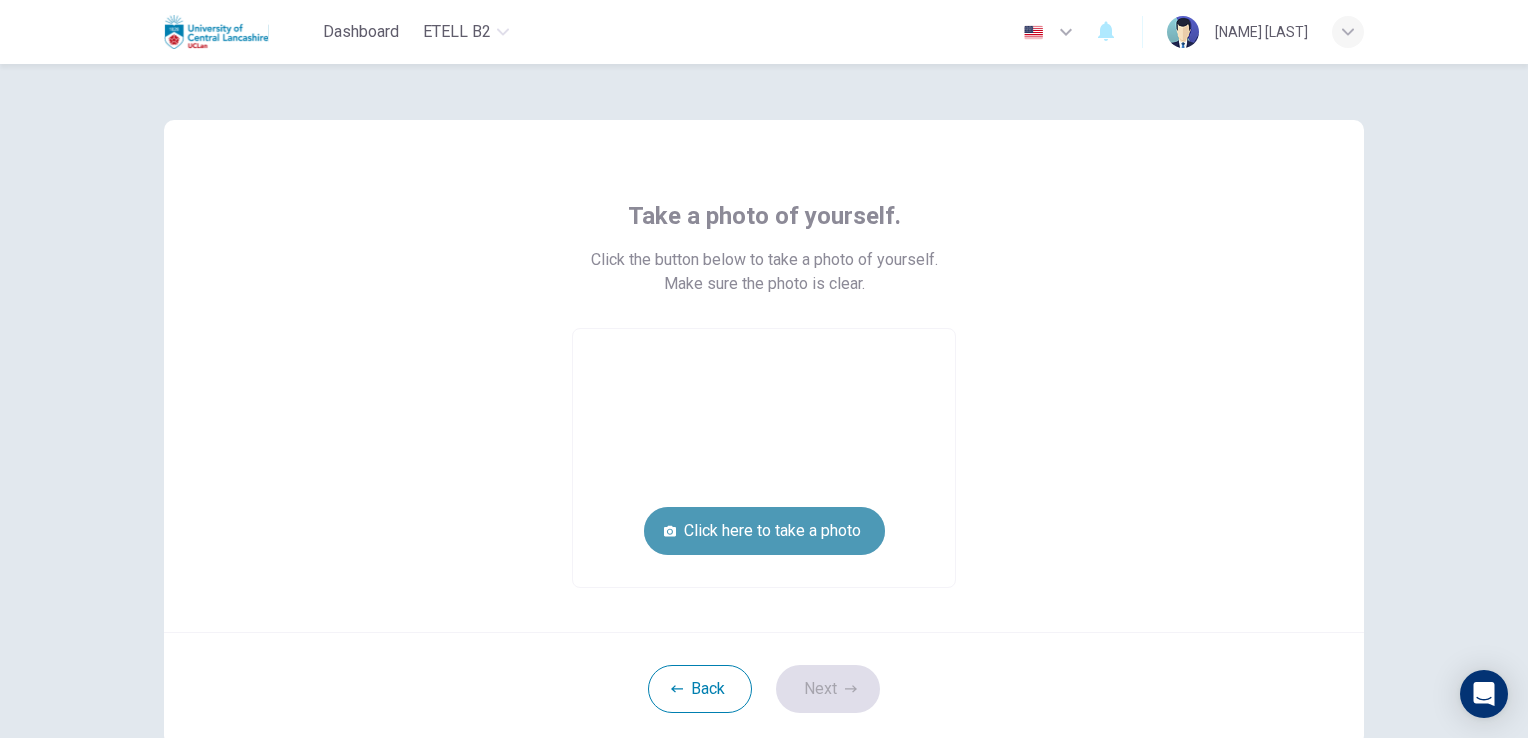 click on "Click here to take a photo" at bounding box center (764, 531) 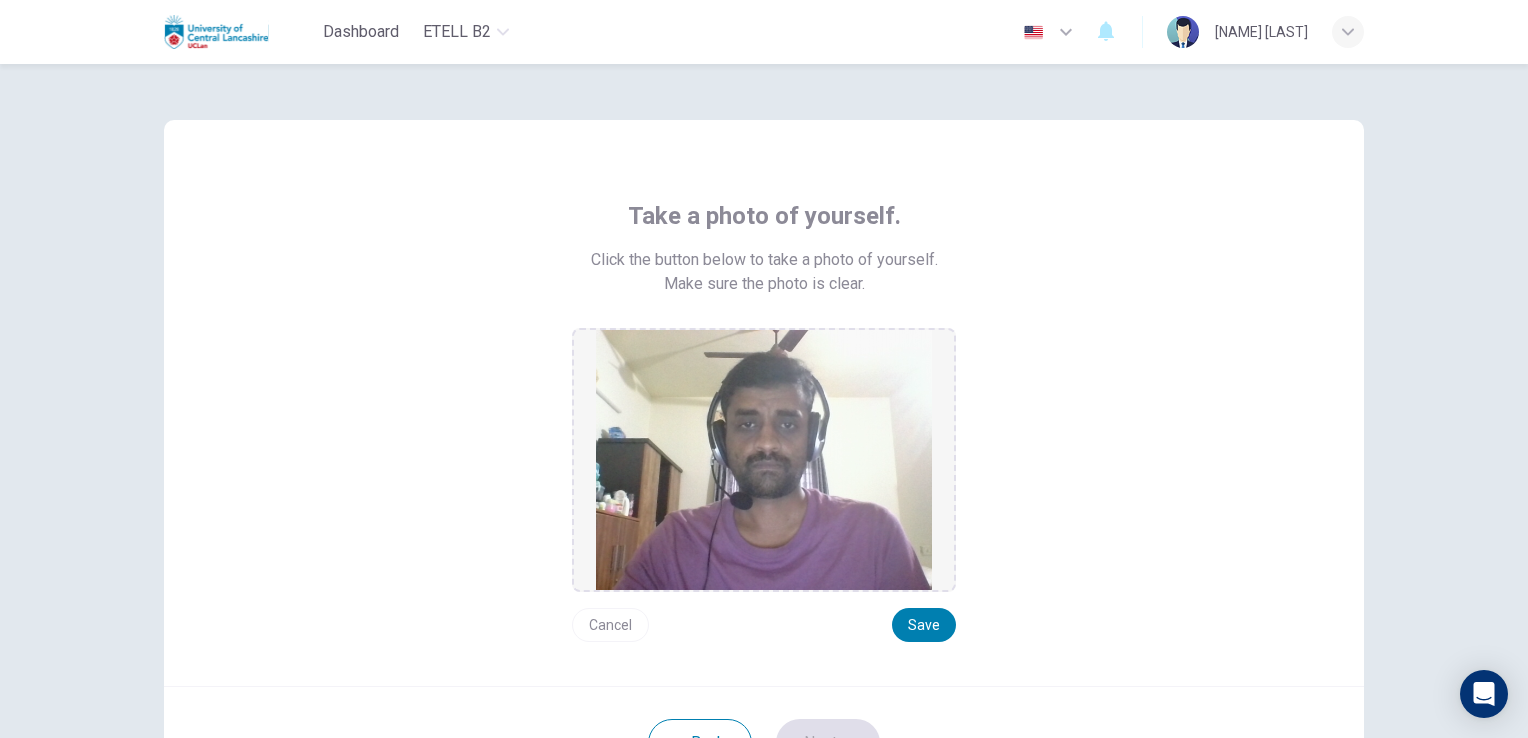 drag, startPoint x: 952, startPoint y: 577, endPoint x: 996, endPoint y: 621, distance: 62.225395 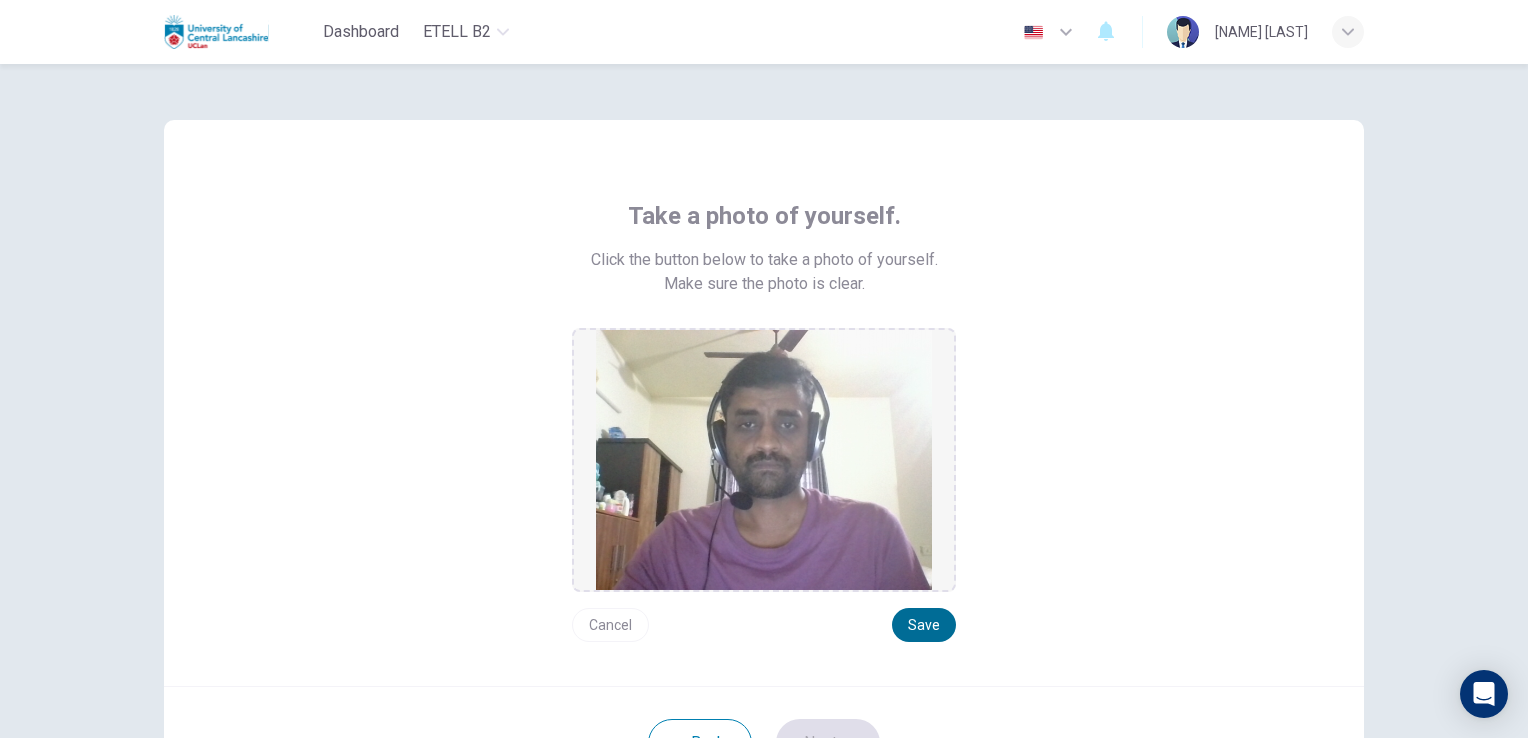 click on "Save" at bounding box center [924, 625] 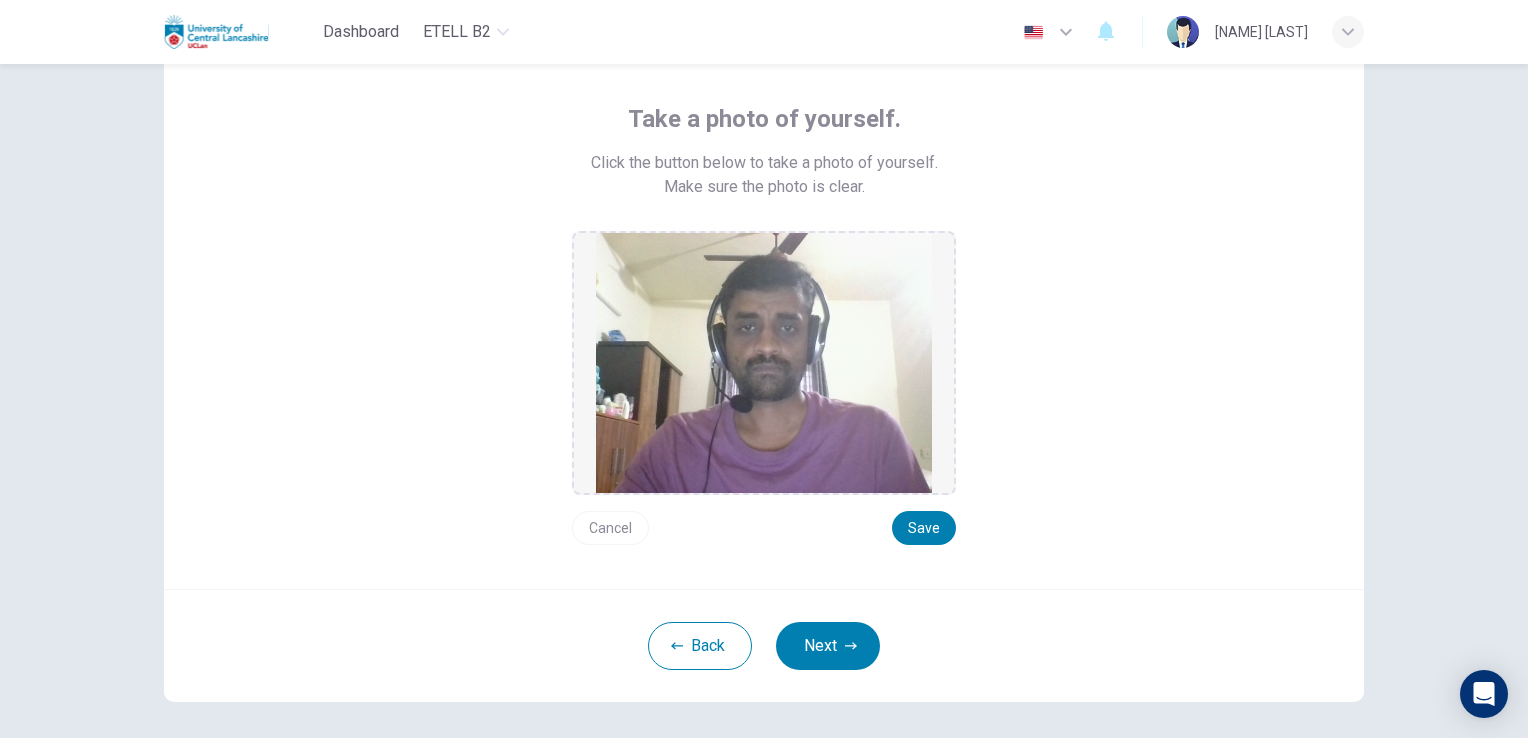 scroll, scrollTop: 100, scrollLeft: 0, axis: vertical 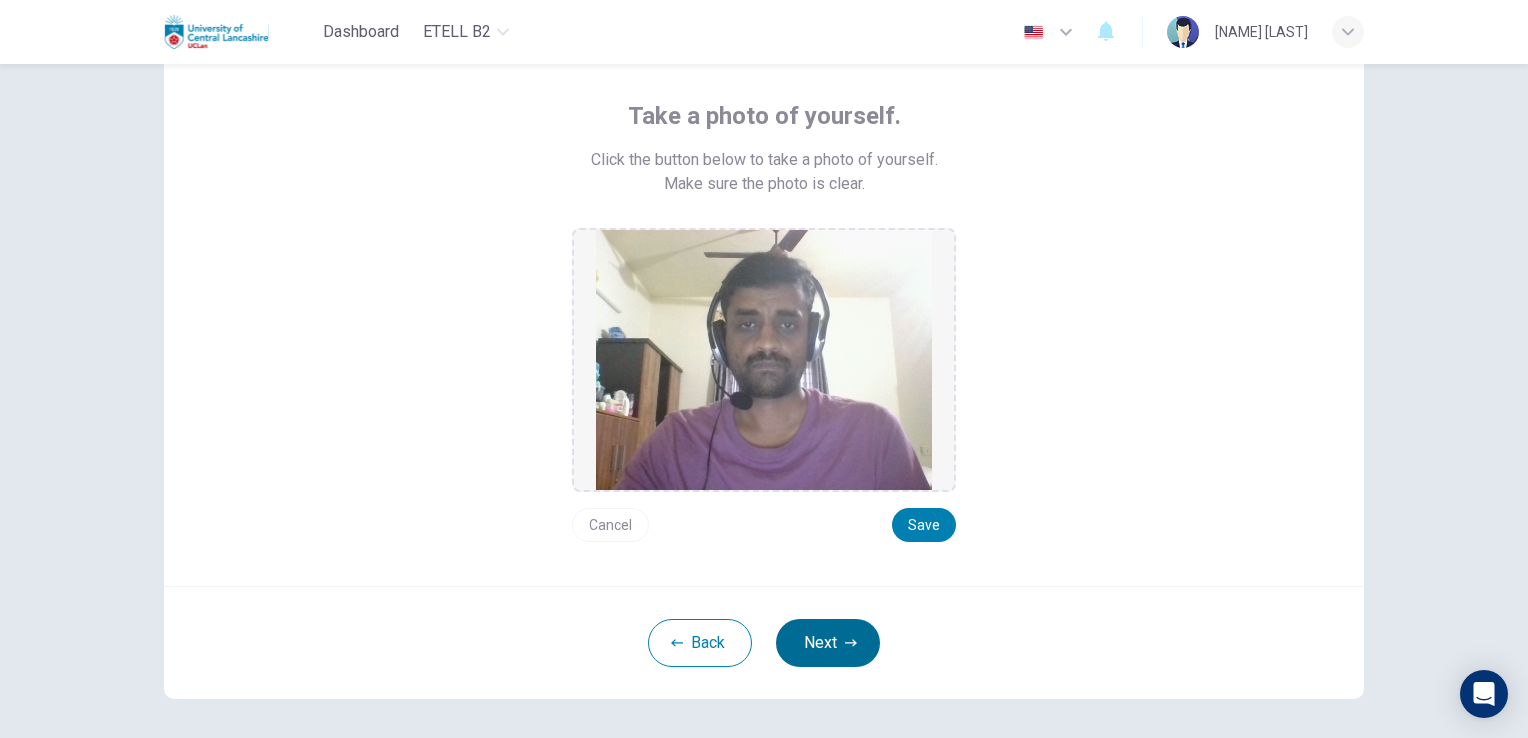 click on "Next" at bounding box center [828, 643] 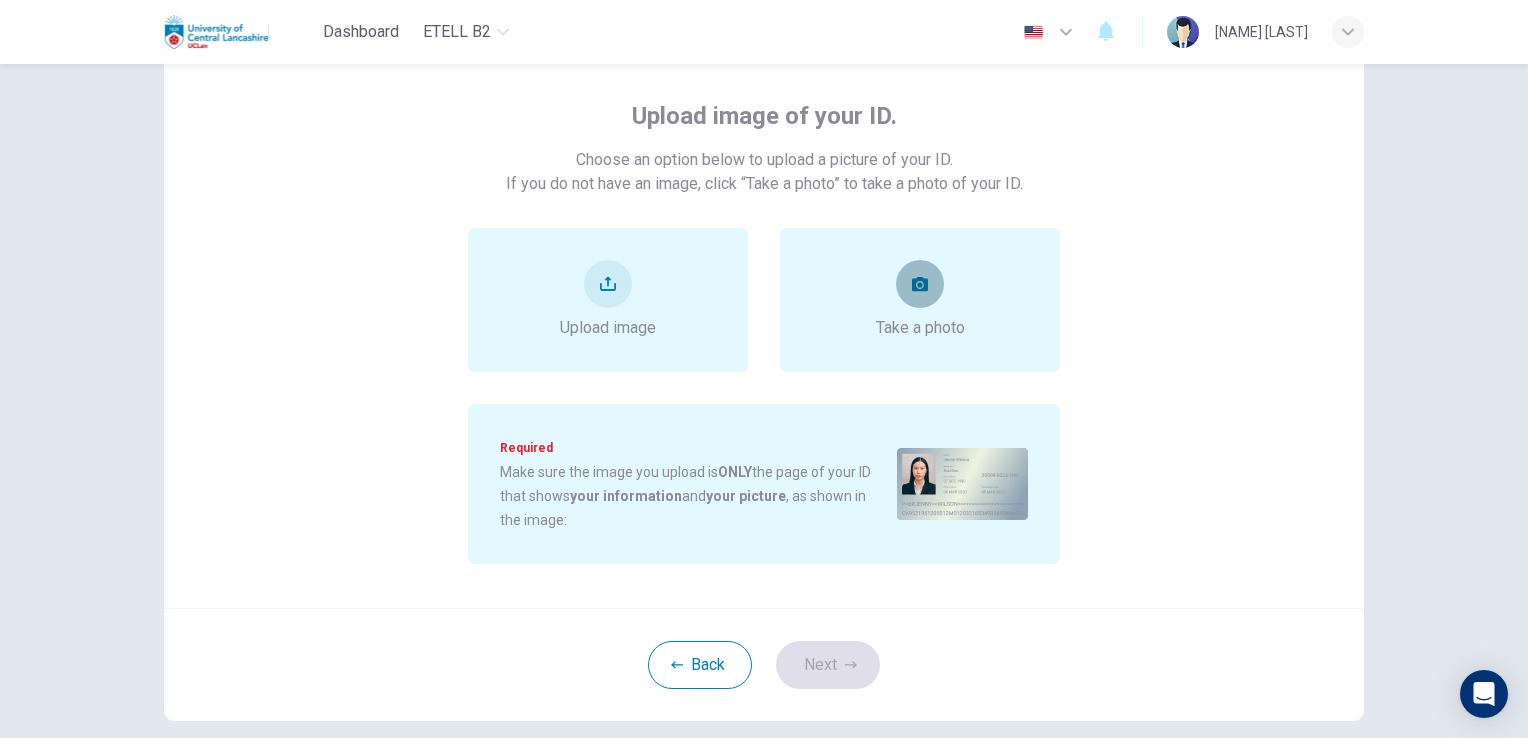 click 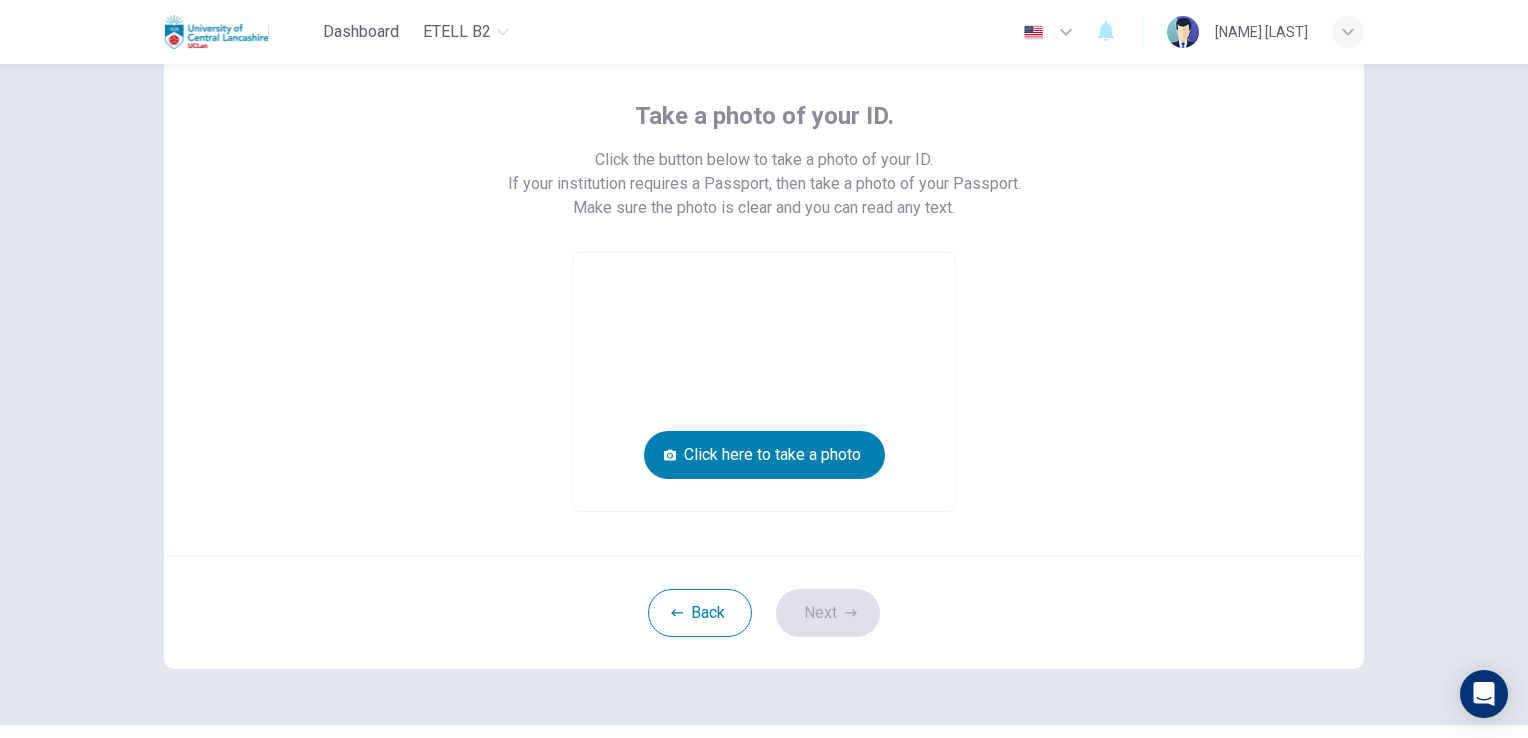 click at bounding box center (764, 382) 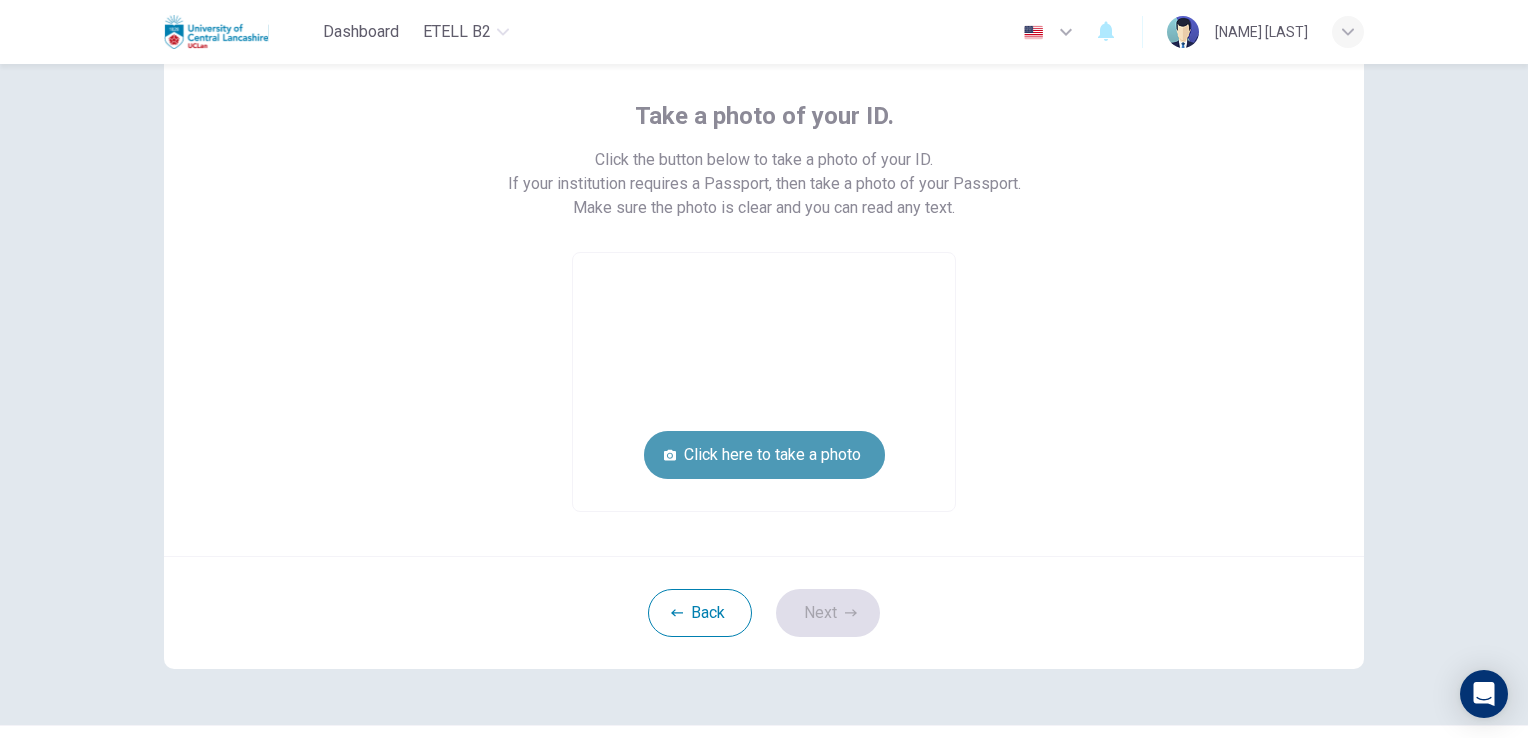 click on "Click here to take a photo" at bounding box center [764, 455] 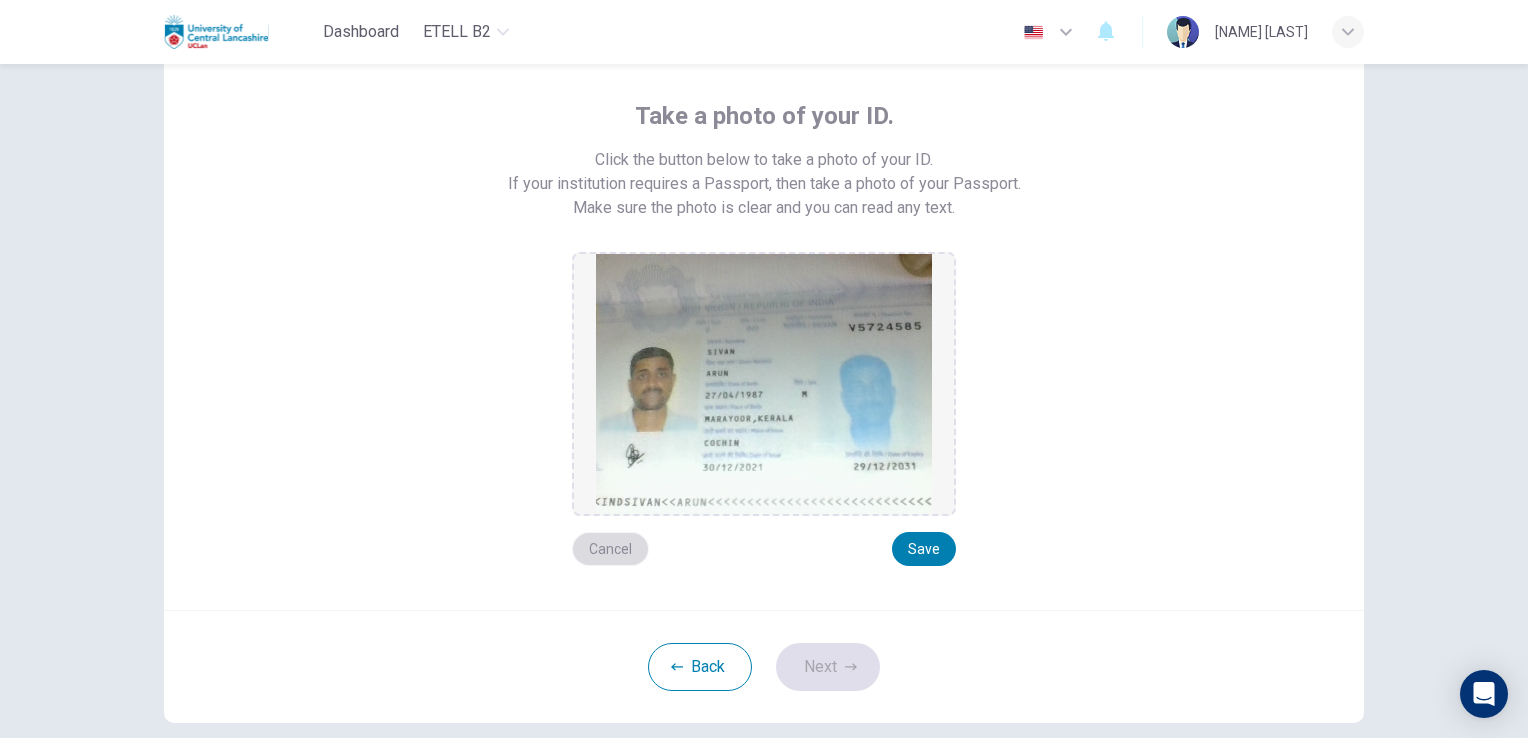 click on "Cancel" at bounding box center (610, 549) 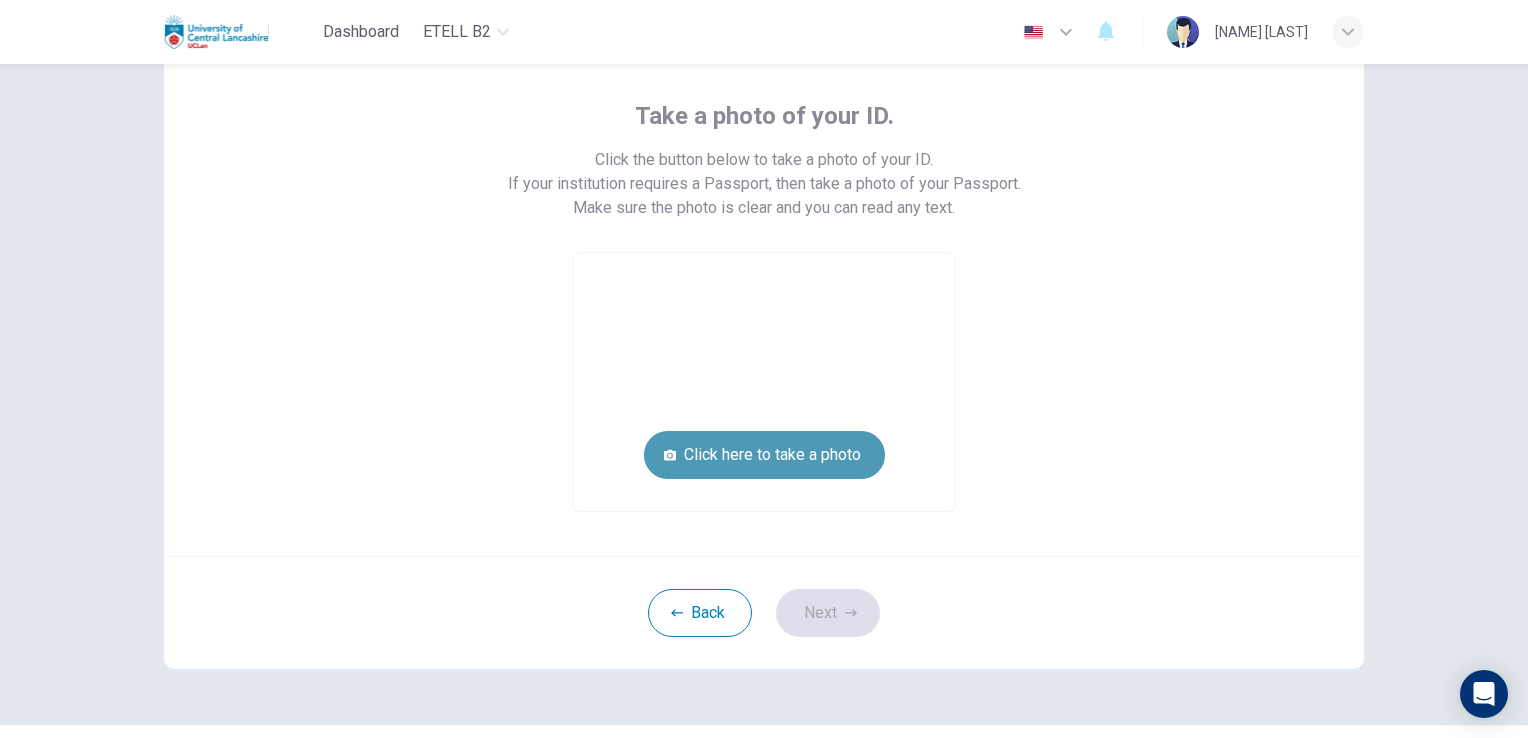 click on "Click here to take a photo" at bounding box center [764, 455] 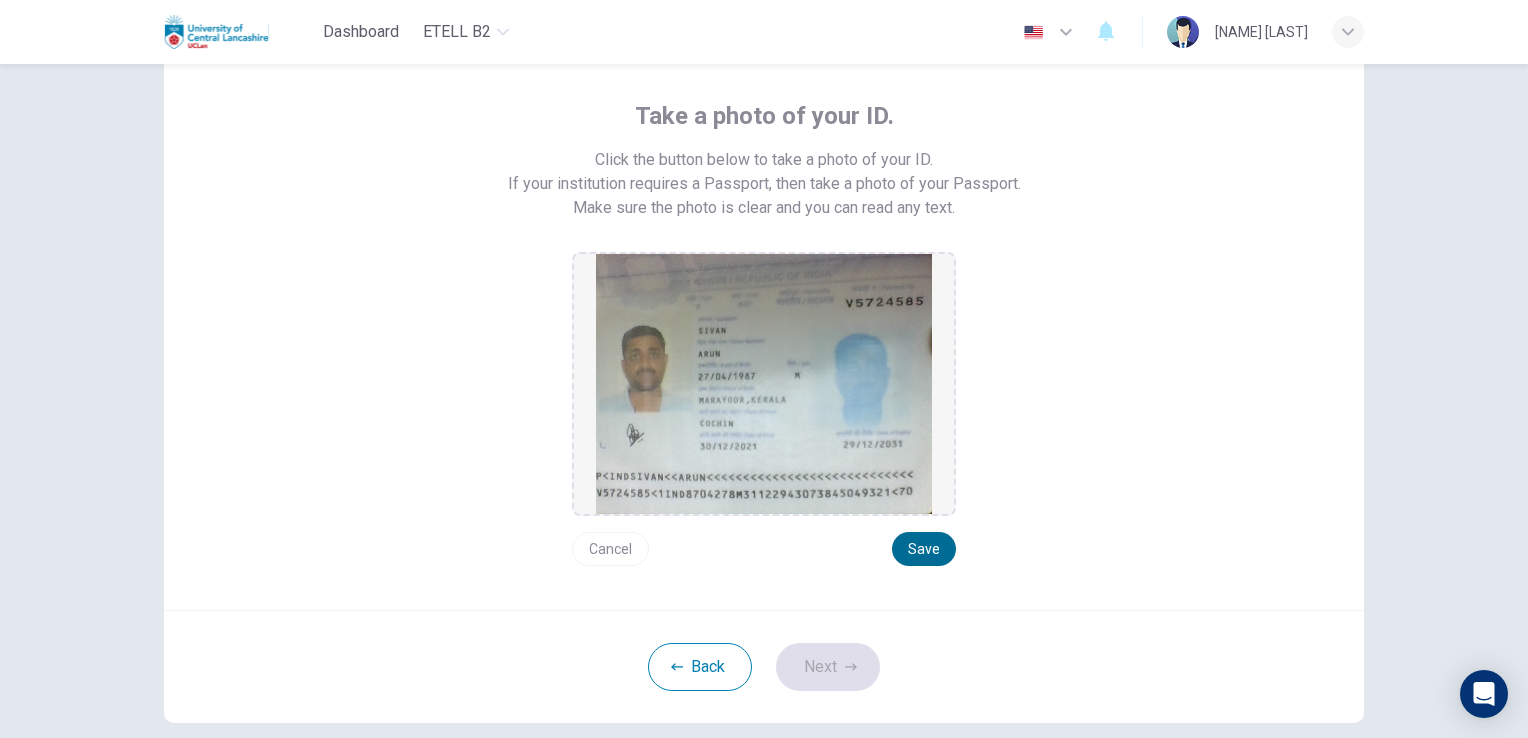 click on "Save" at bounding box center (924, 549) 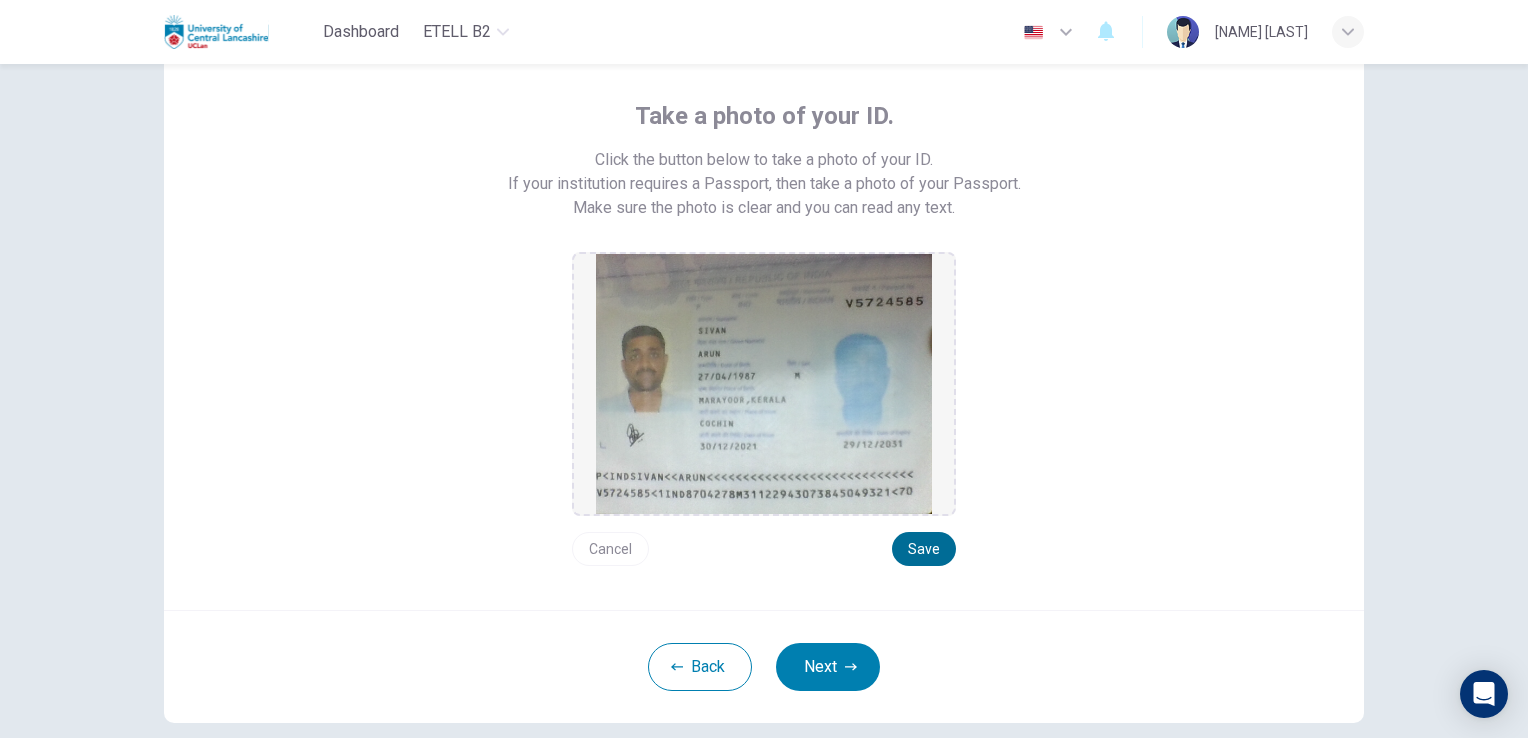 click on "Save" at bounding box center [924, 549] 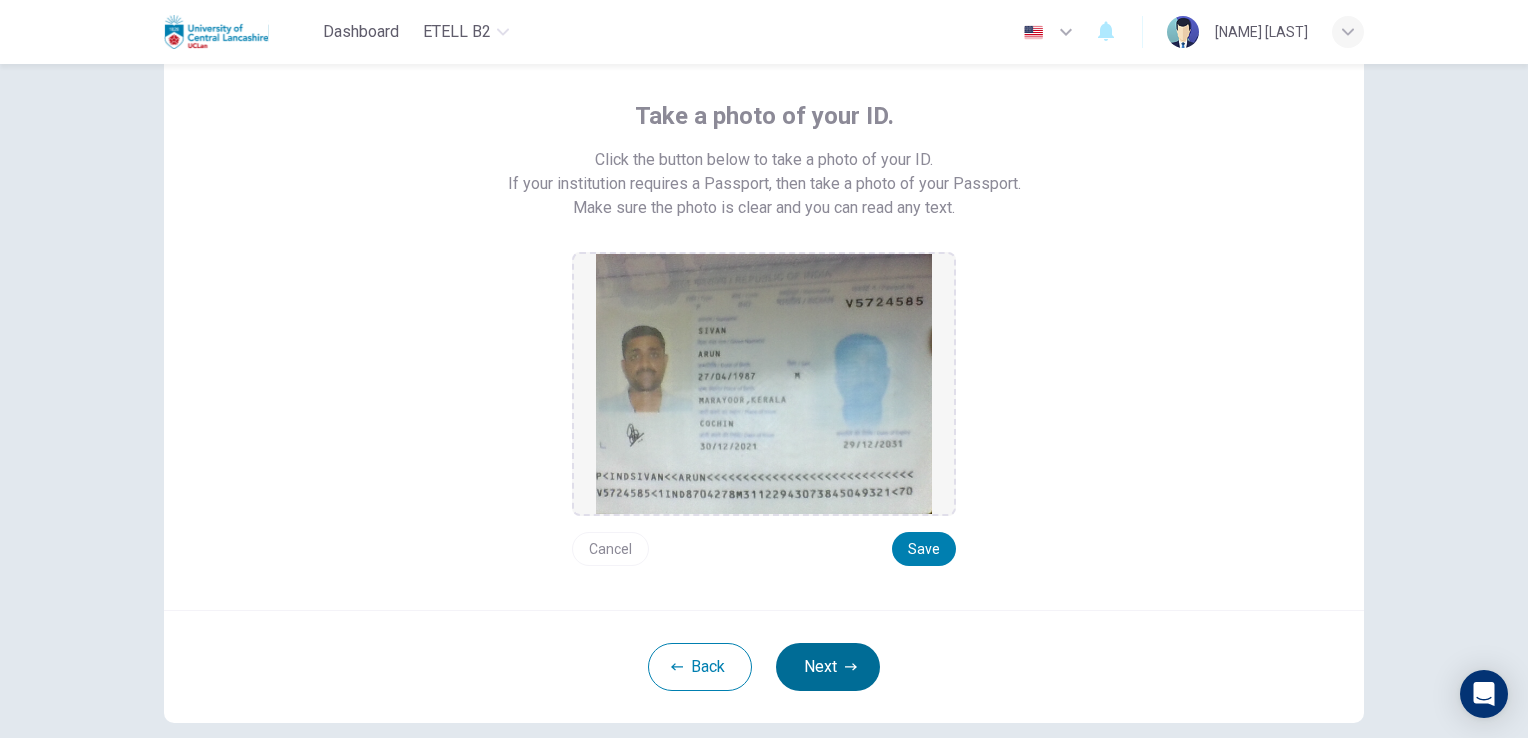 click on "Next" at bounding box center [828, 667] 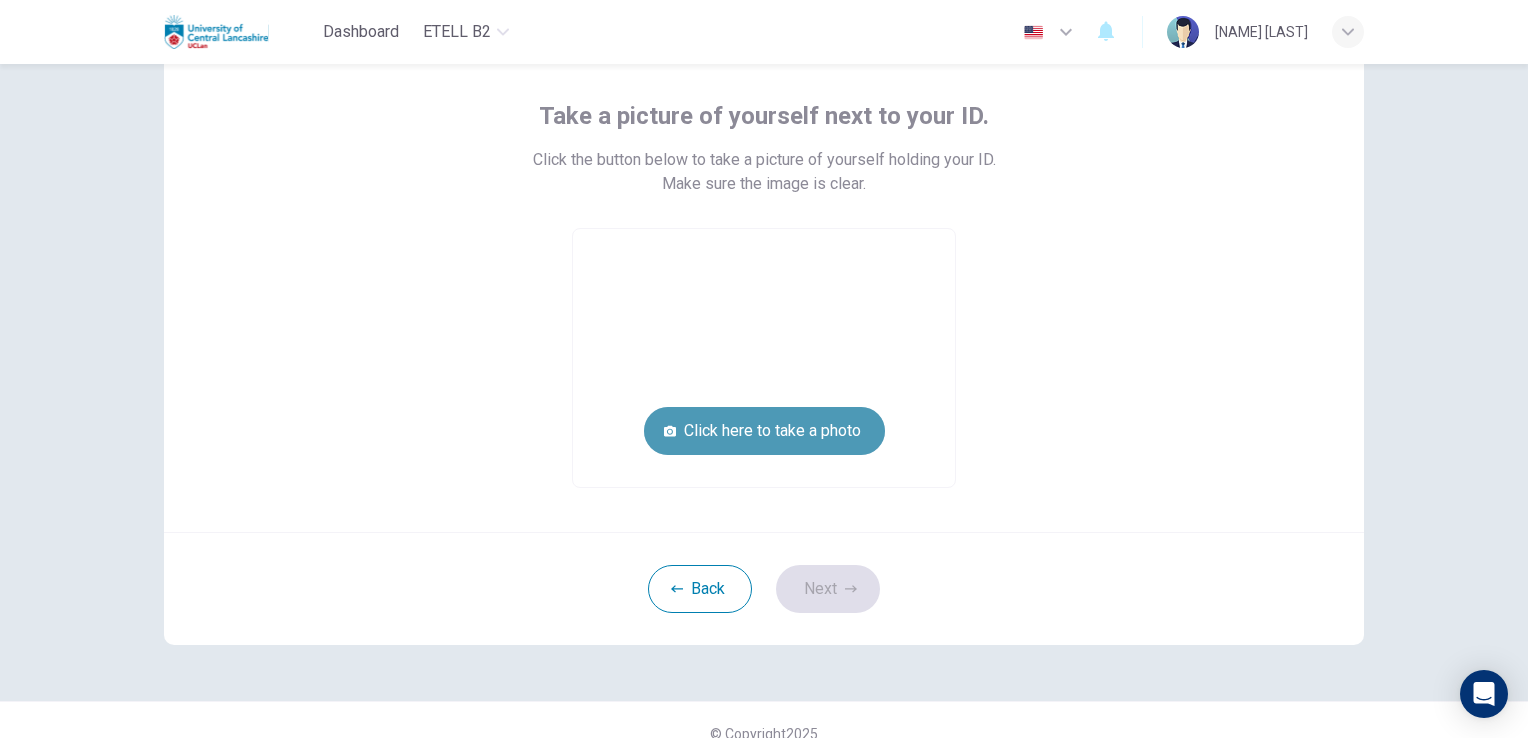 click on "Click here to take a photo" at bounding box center (764, 431) 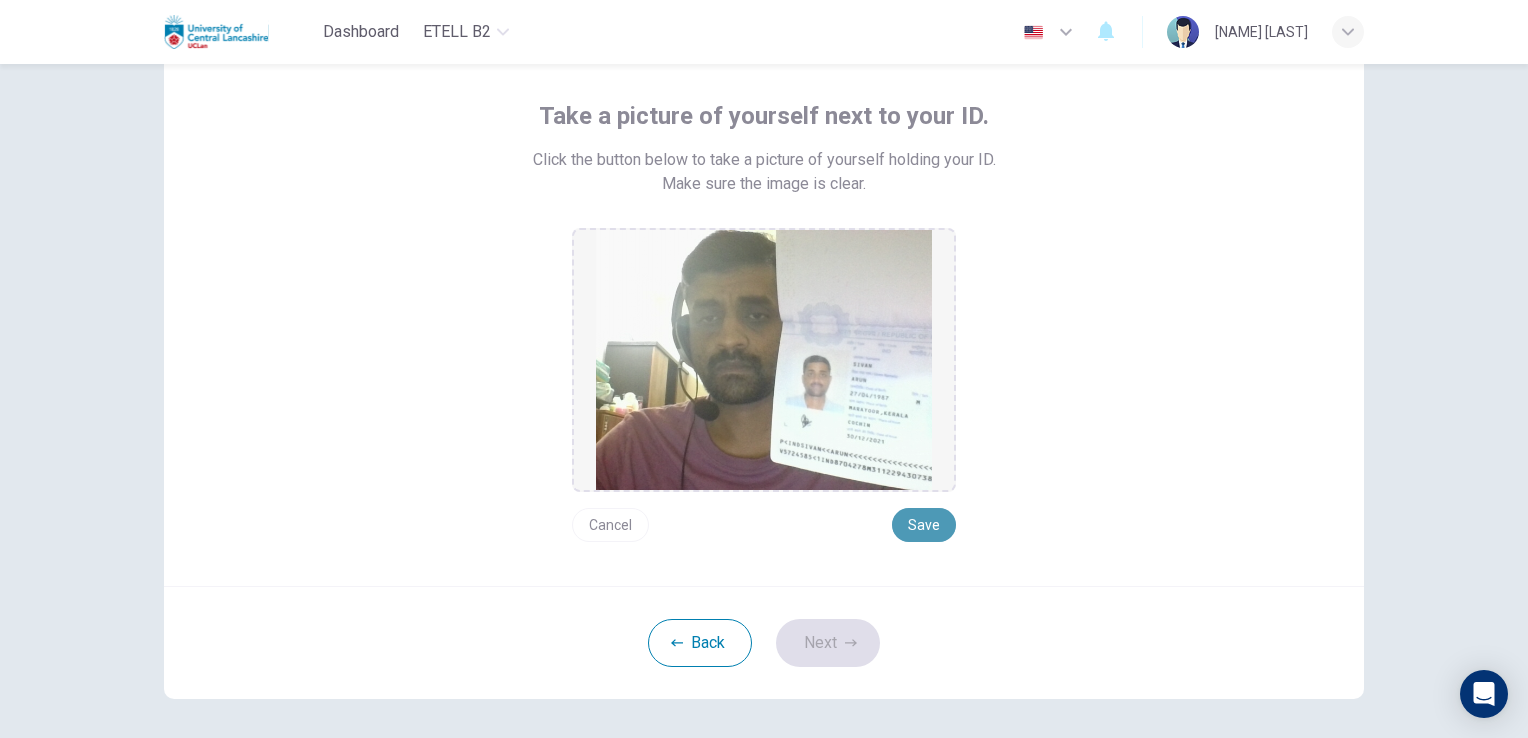 click on "Save" at bounding box center [924, 525] 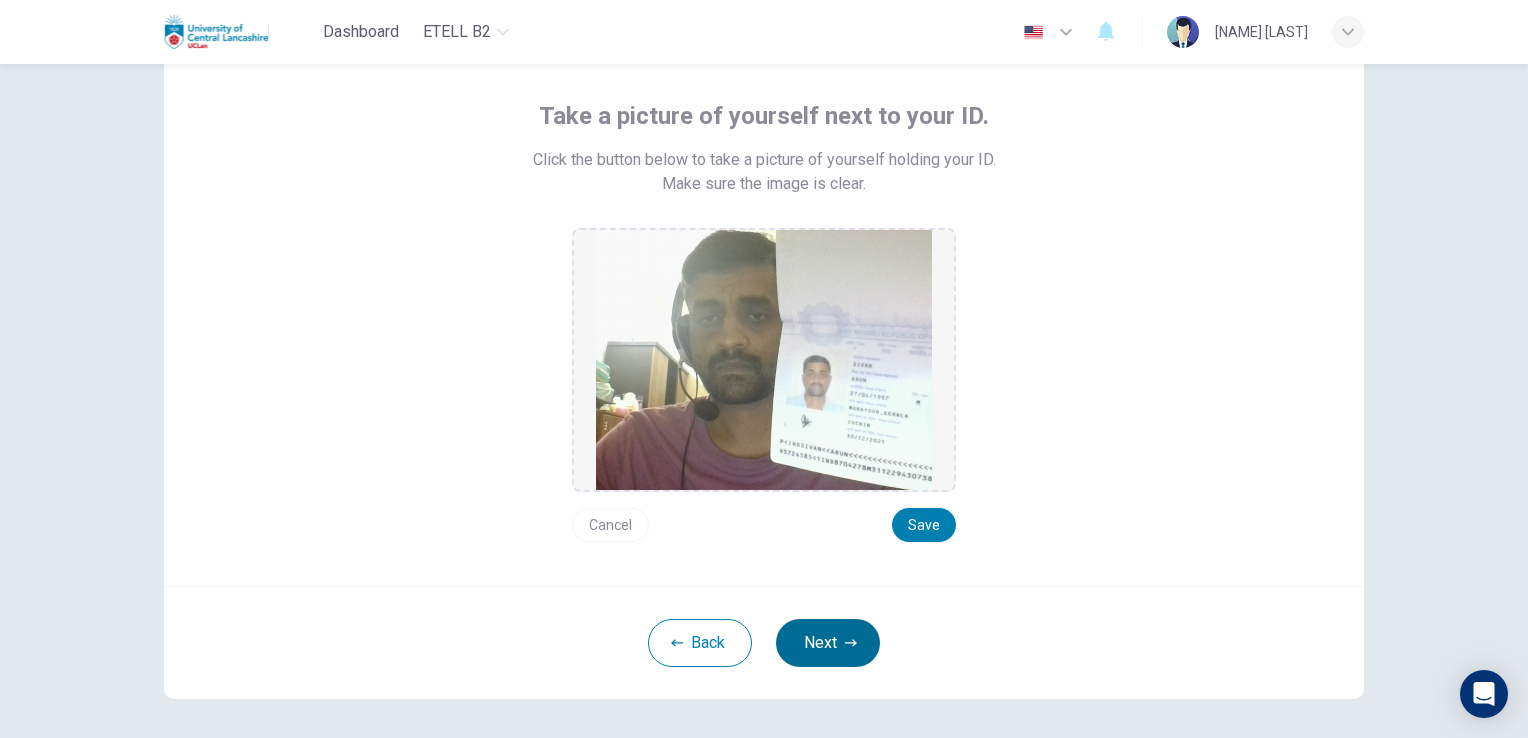 click 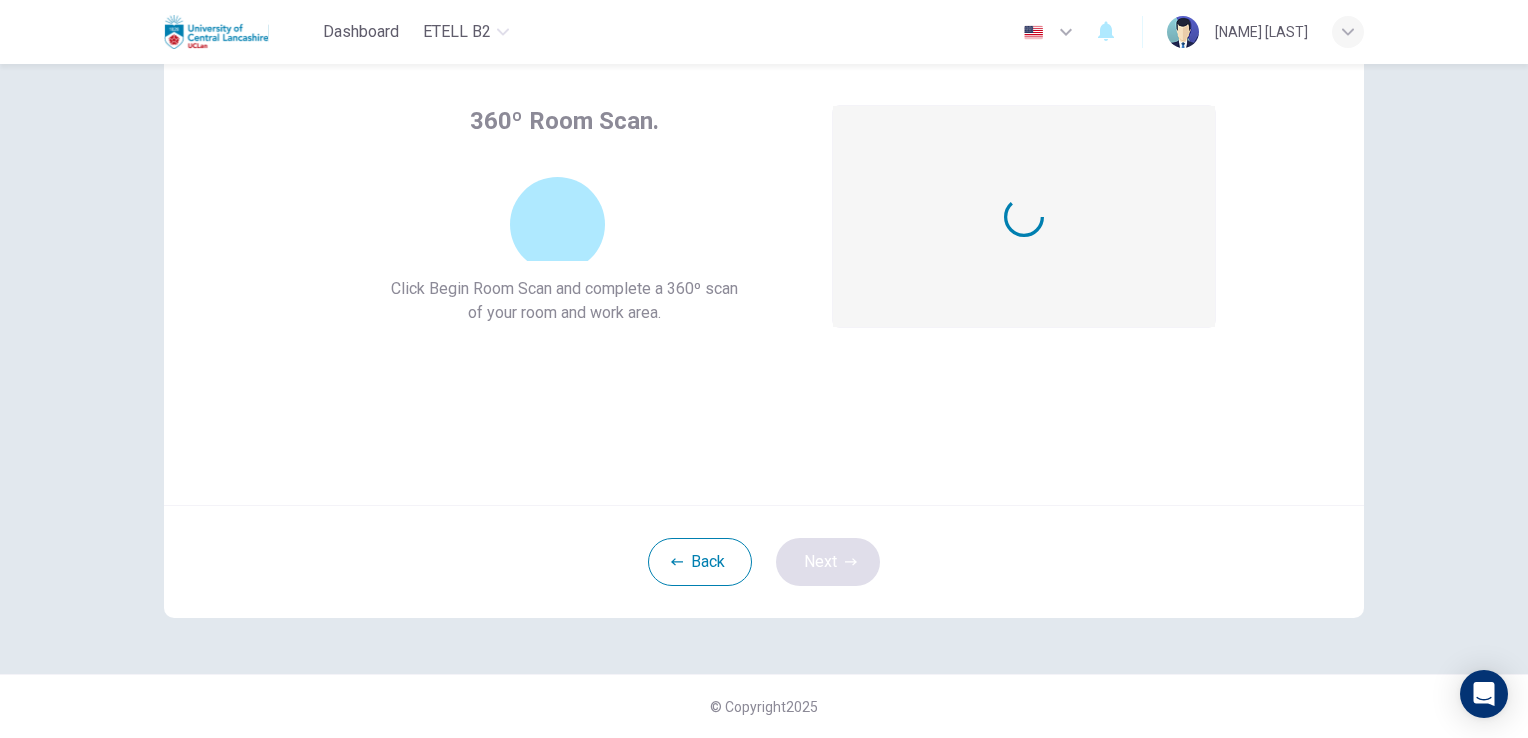 scroll, scrollTop: 94, scrollLeft: 0, axis: vertical 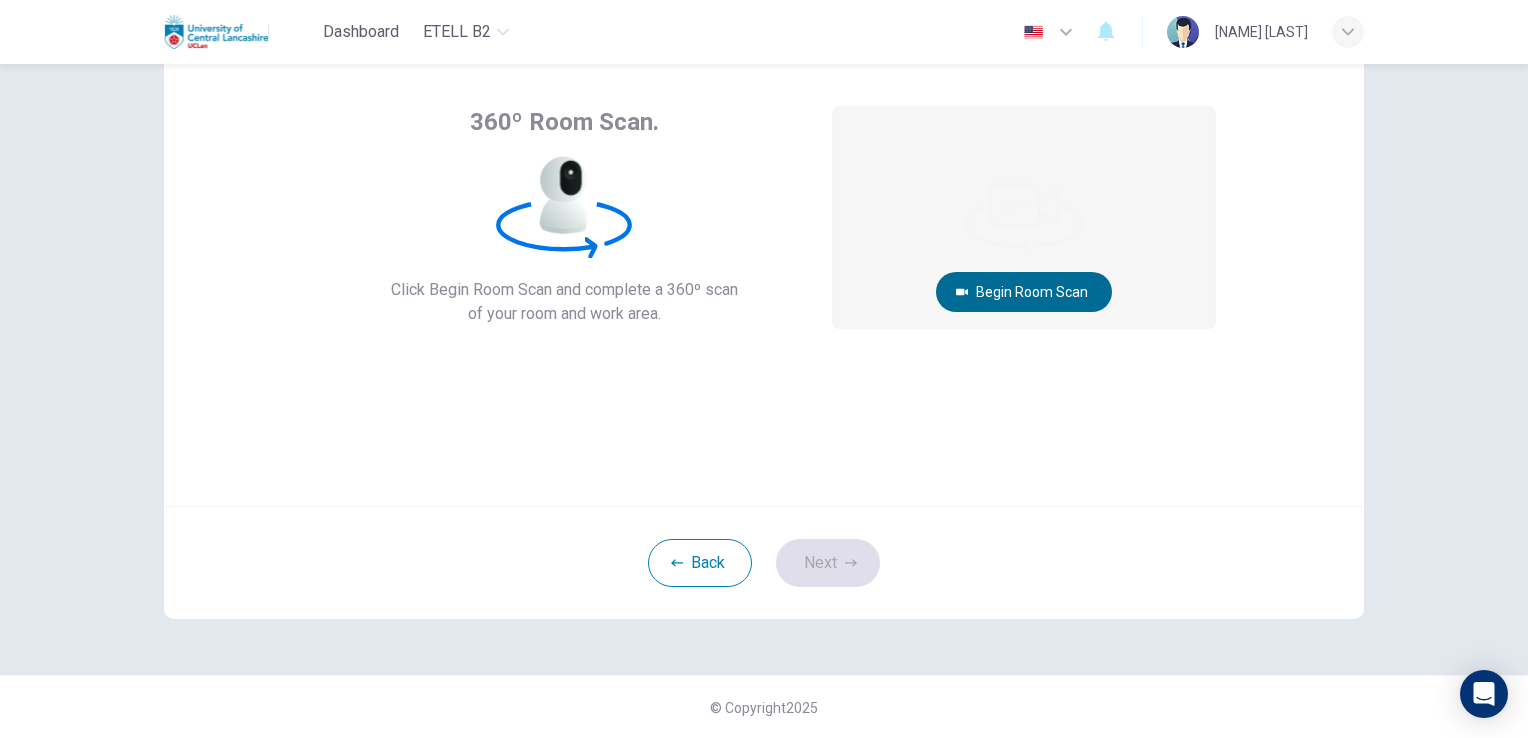 click on "Begin Room Scan" at bounding box center (1024, 292) 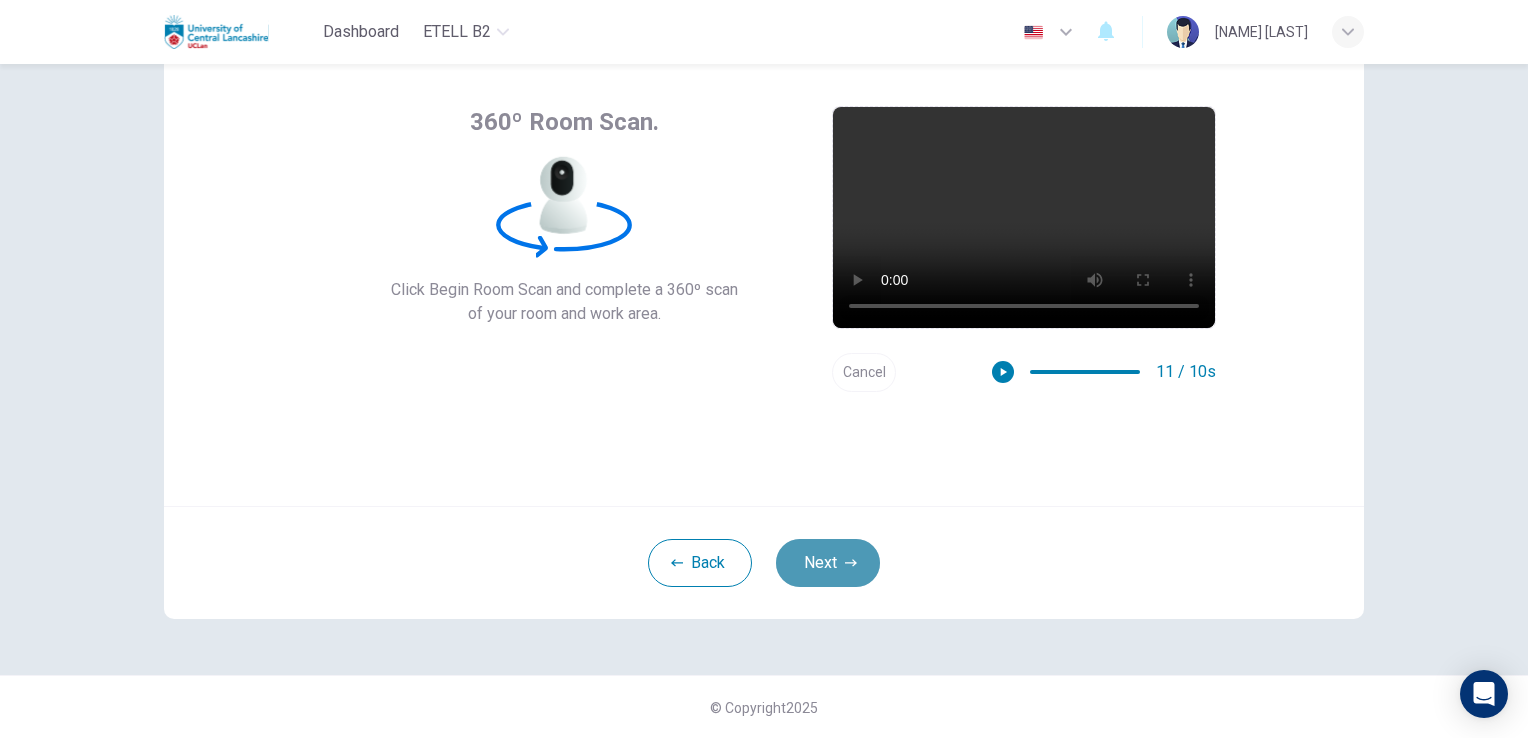 click on "Next" at bounding box center [828, 563] 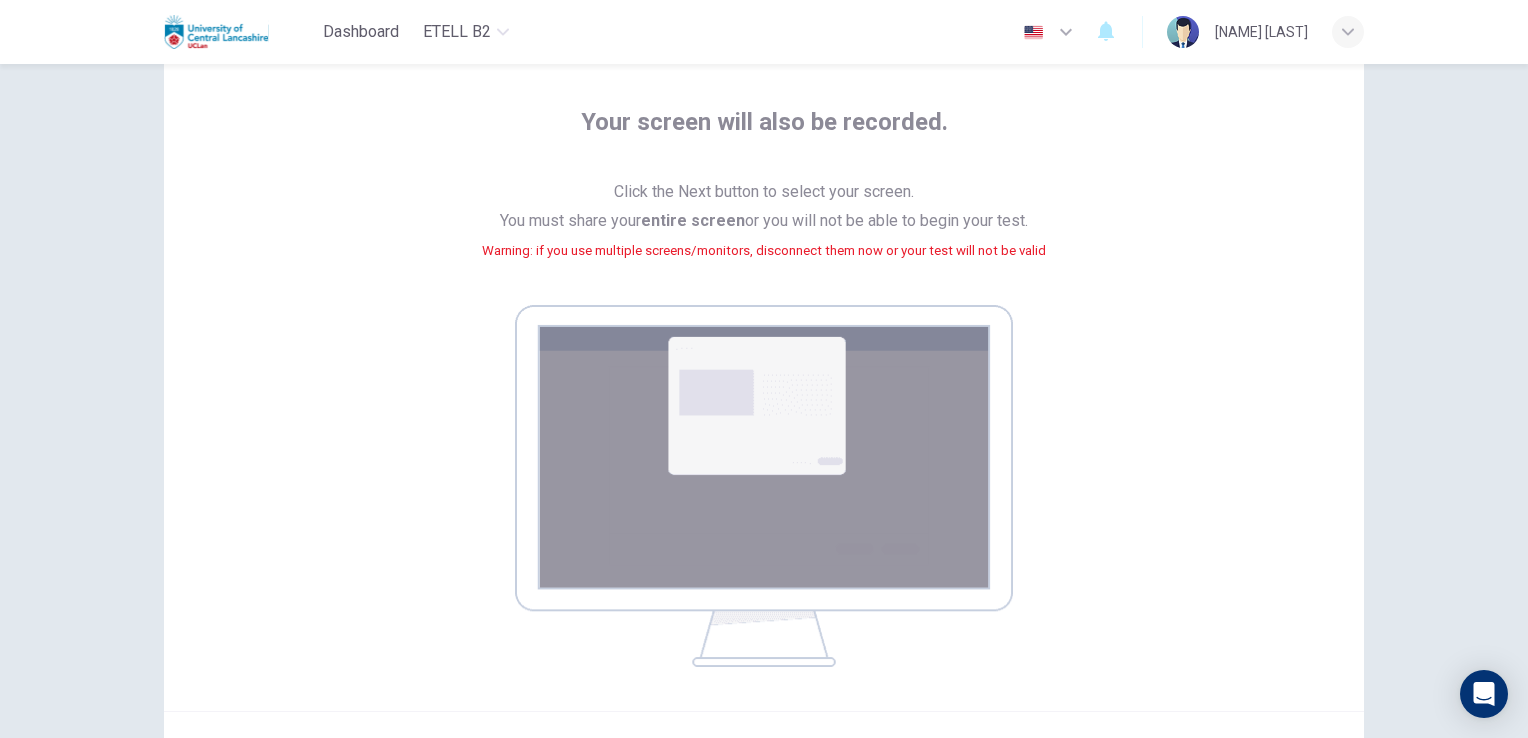 click at bounding box center [764, 486] 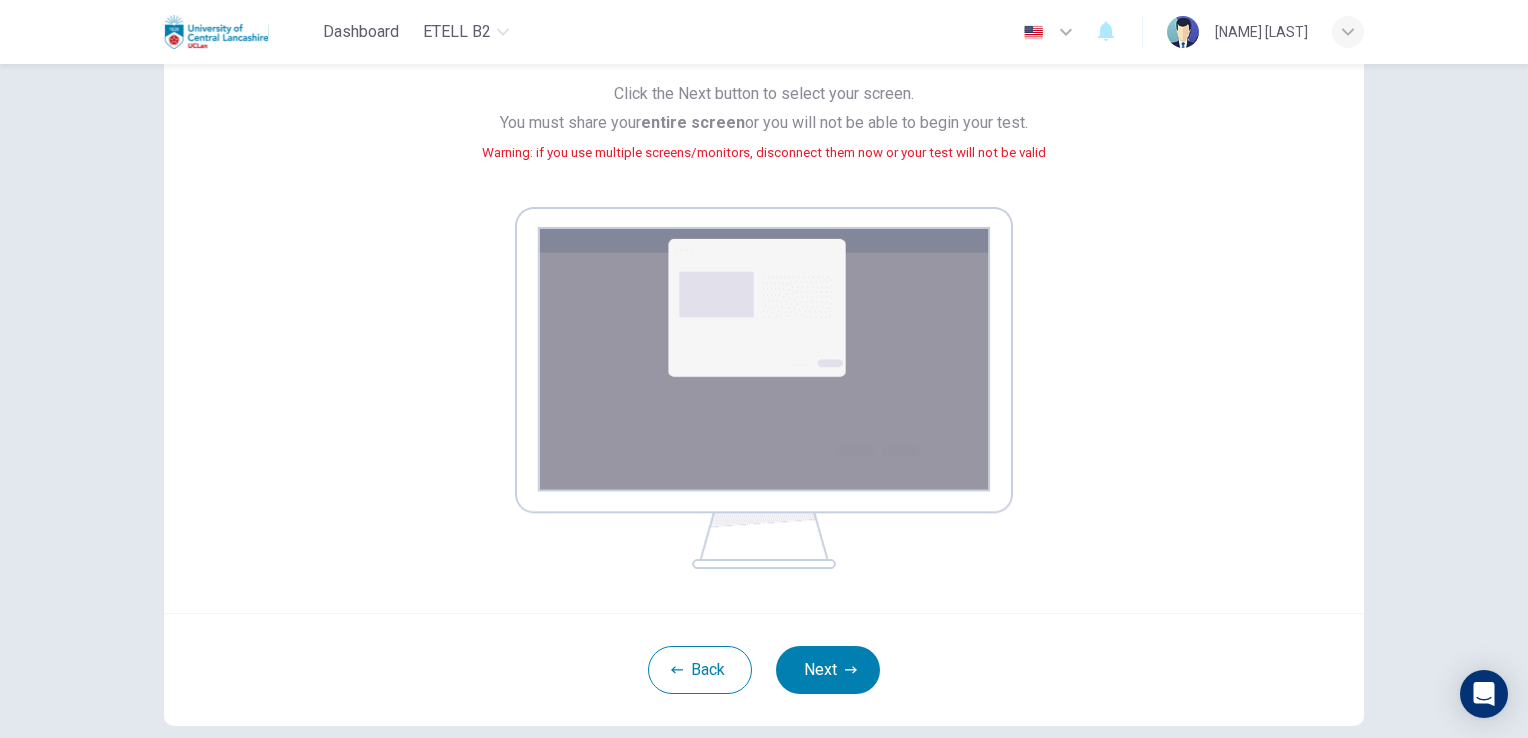 scroll, scrollTop: 194, scrollLeft: 0, axis: vertical 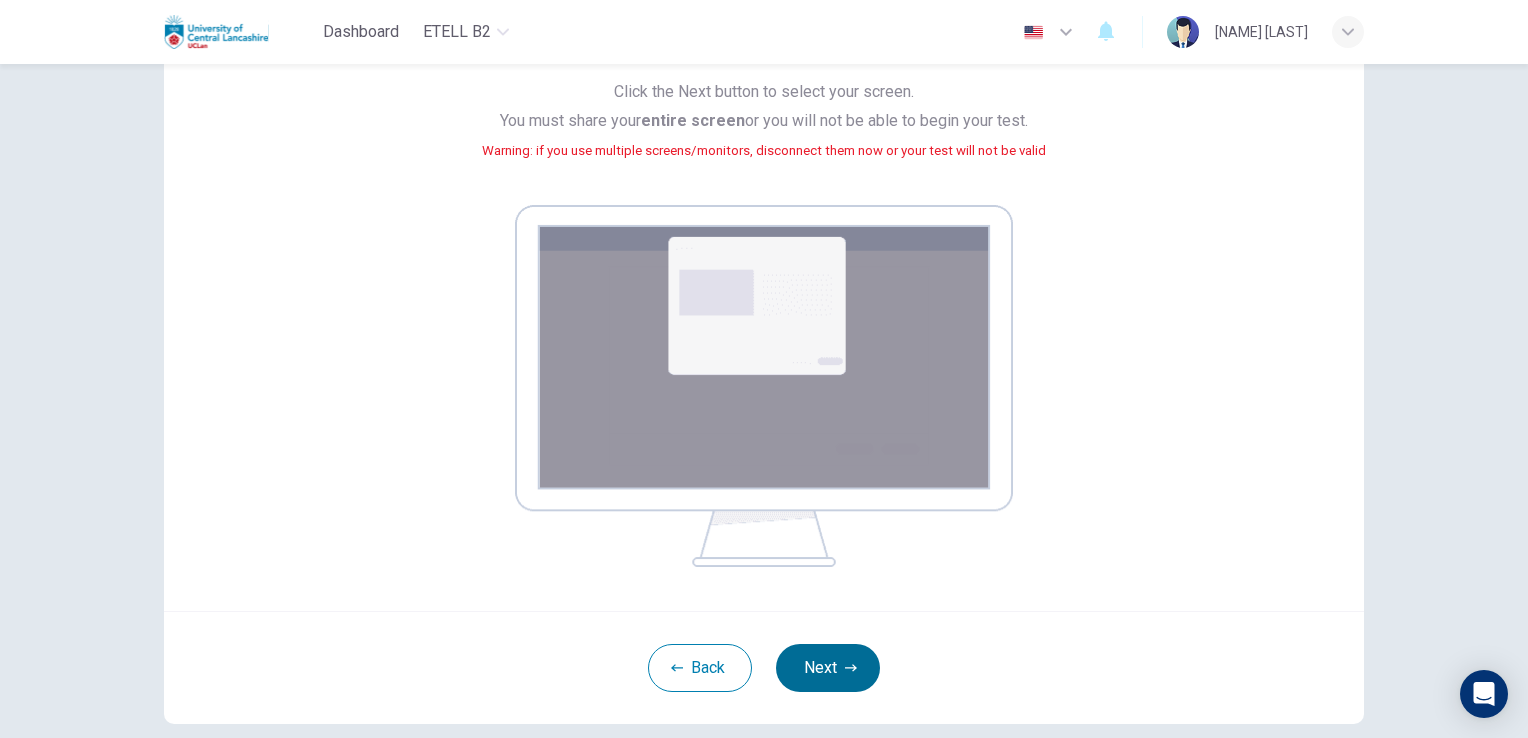 click on "Next" at bounding box center (828, 668) 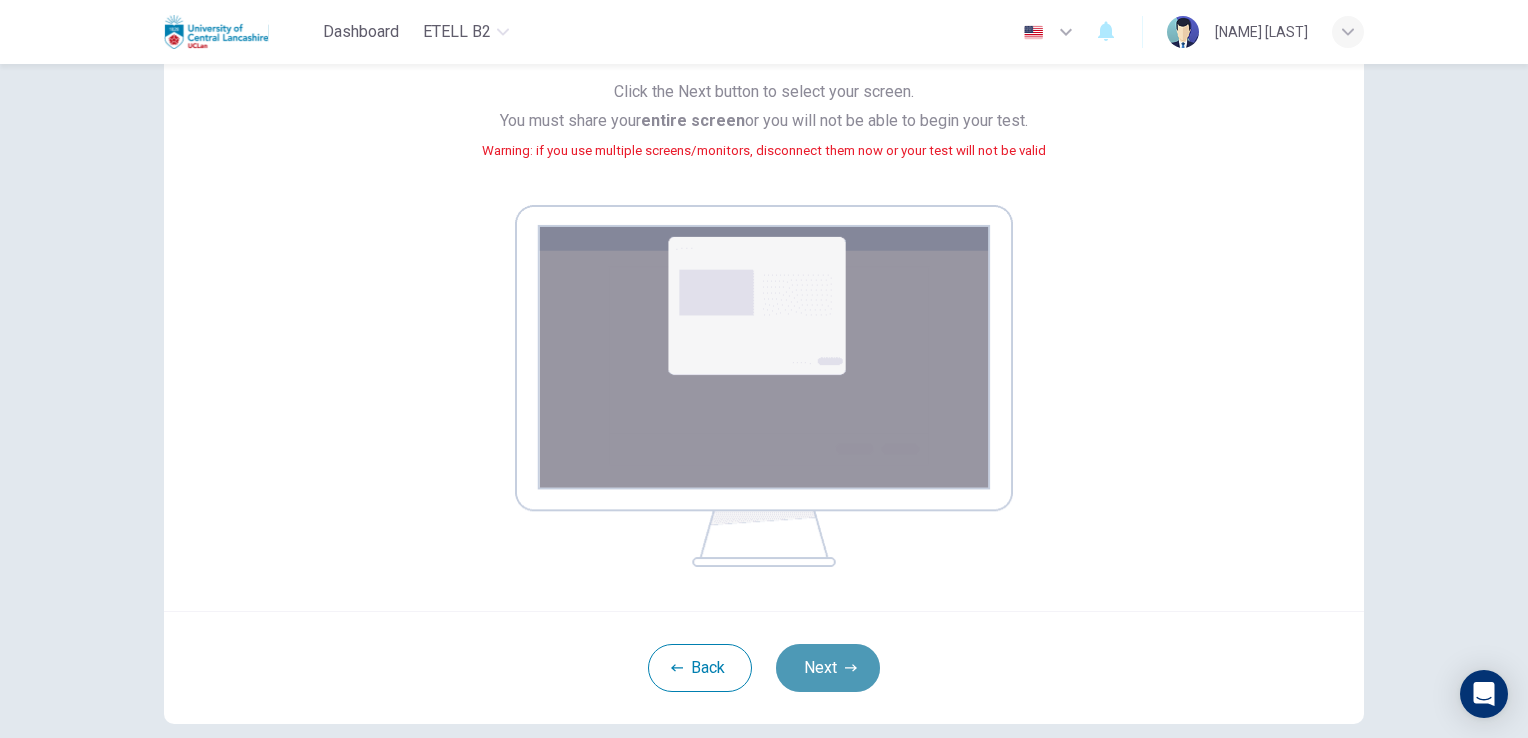 click on "Next" at bounding box center (828, 668) 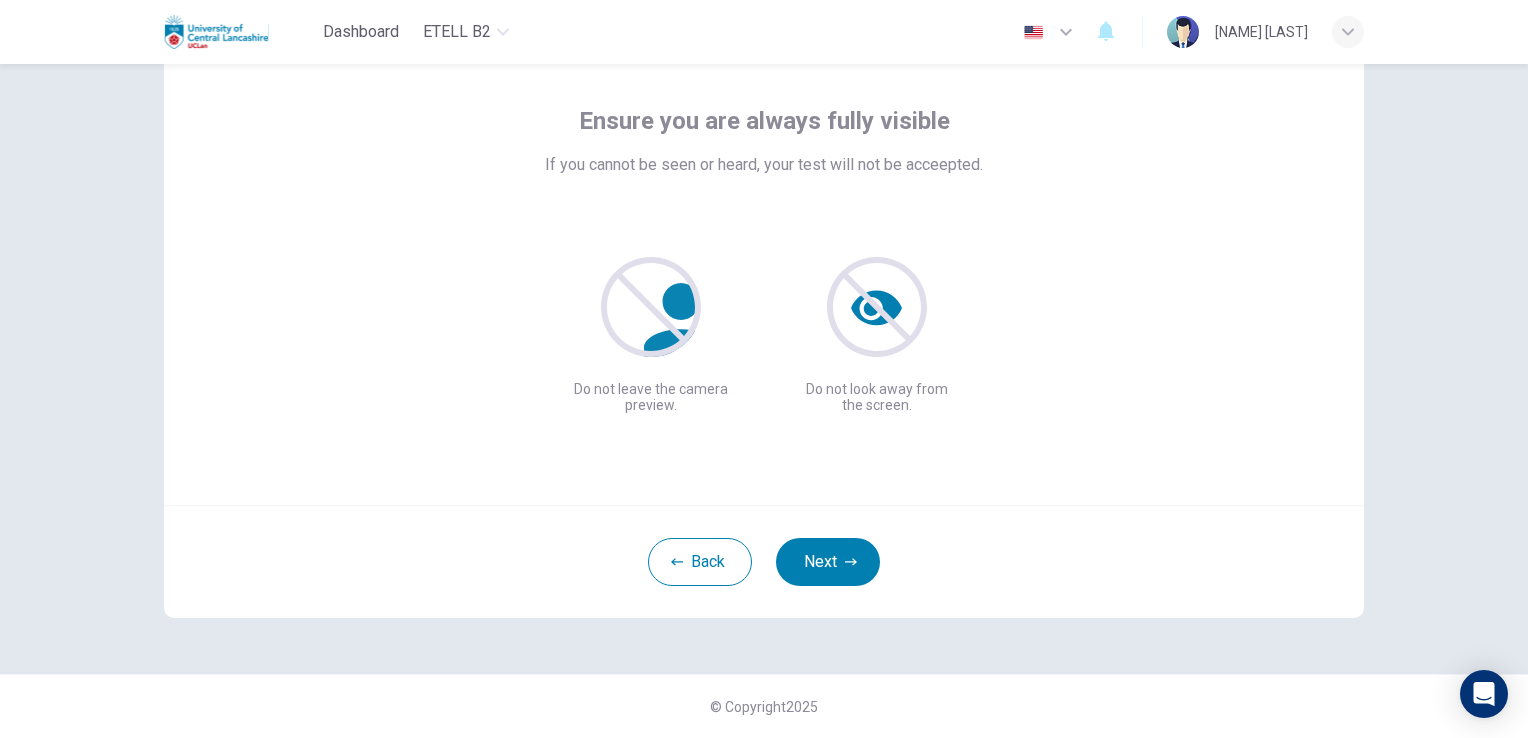 scroll, scrollTop: 94, scrollLeft: 0, axis: vertical 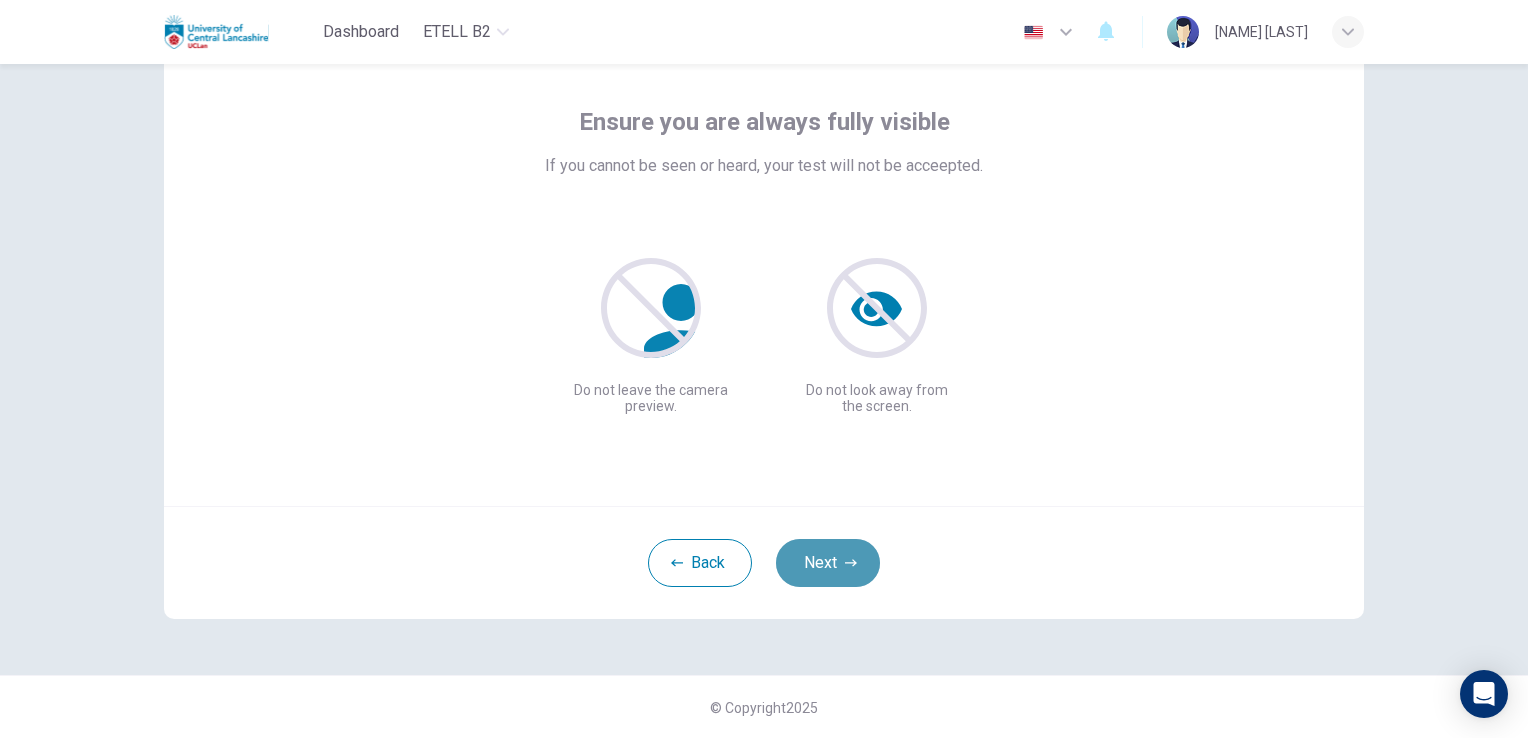 click on "Next" at bounding box center [828, 563] 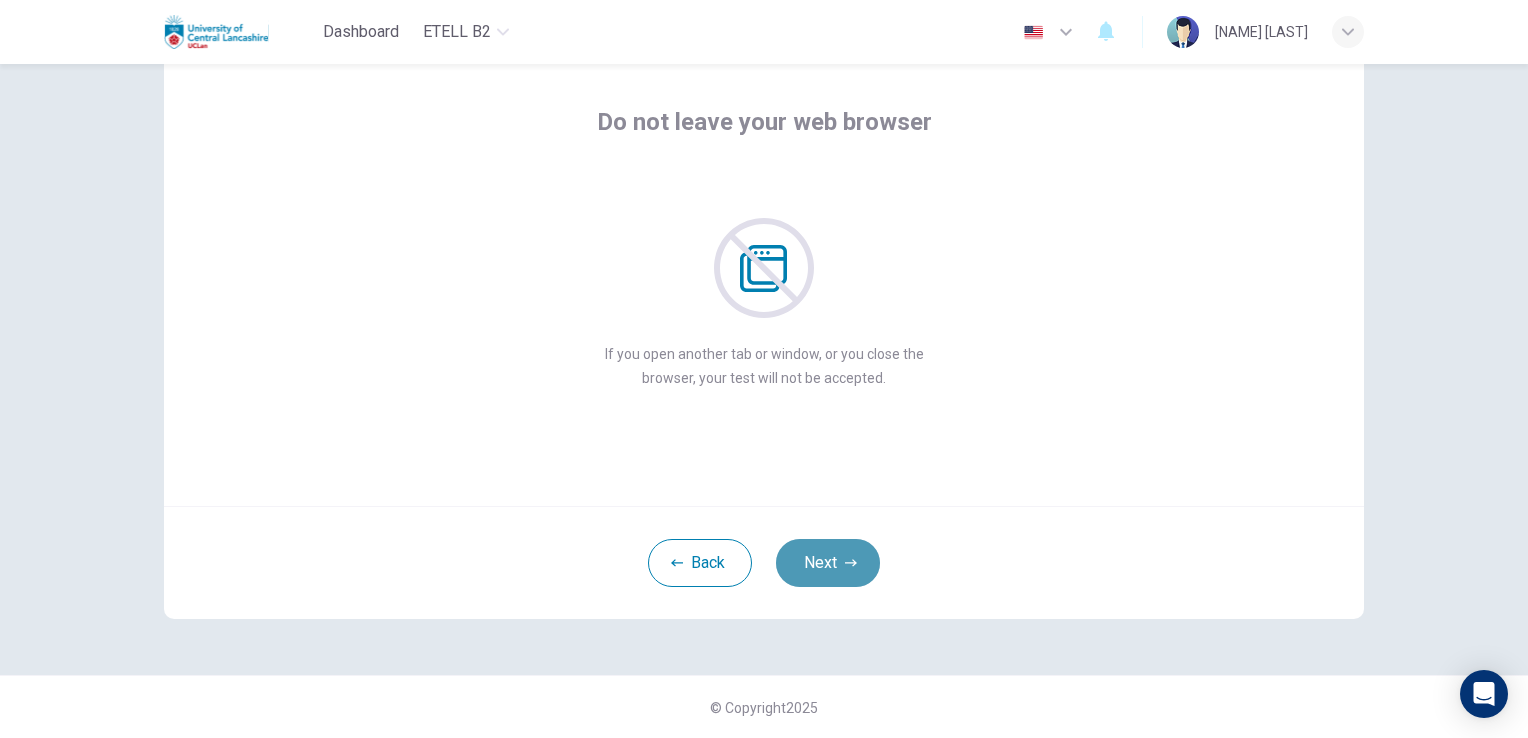 click on "Next" at bounding box center [828, 563] 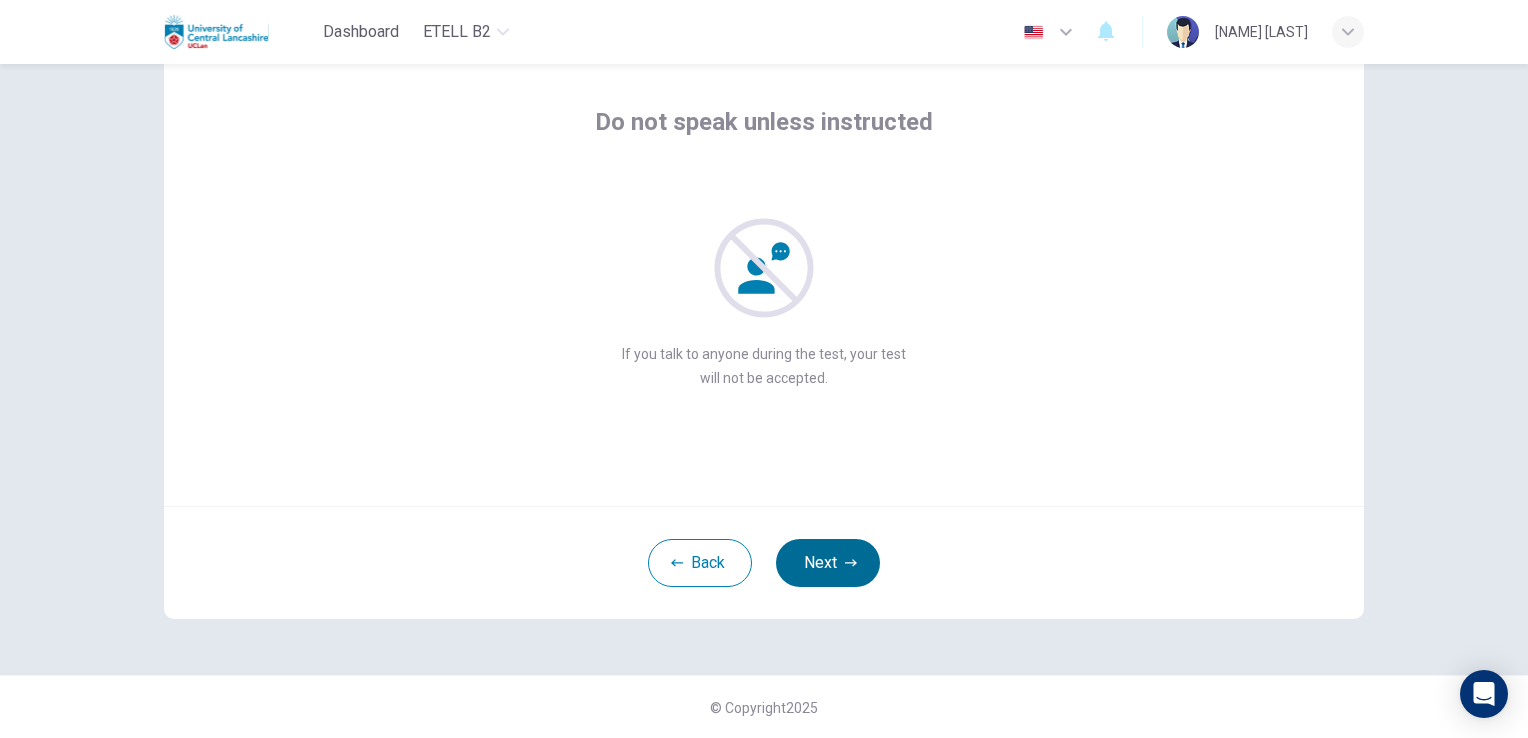 click on "Next" at bounding box center [828, 563] 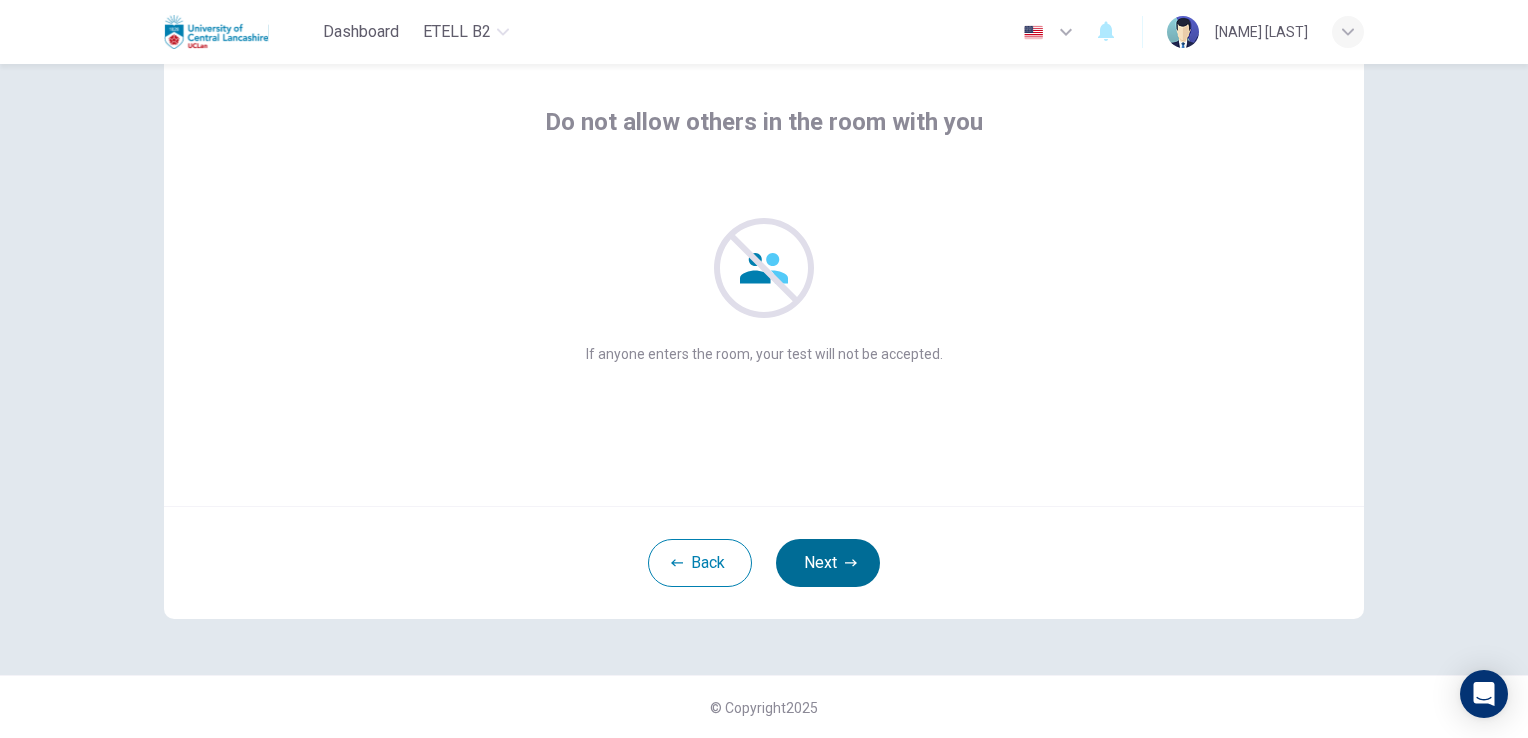 click on "Next" at bounding box center (828, 563) 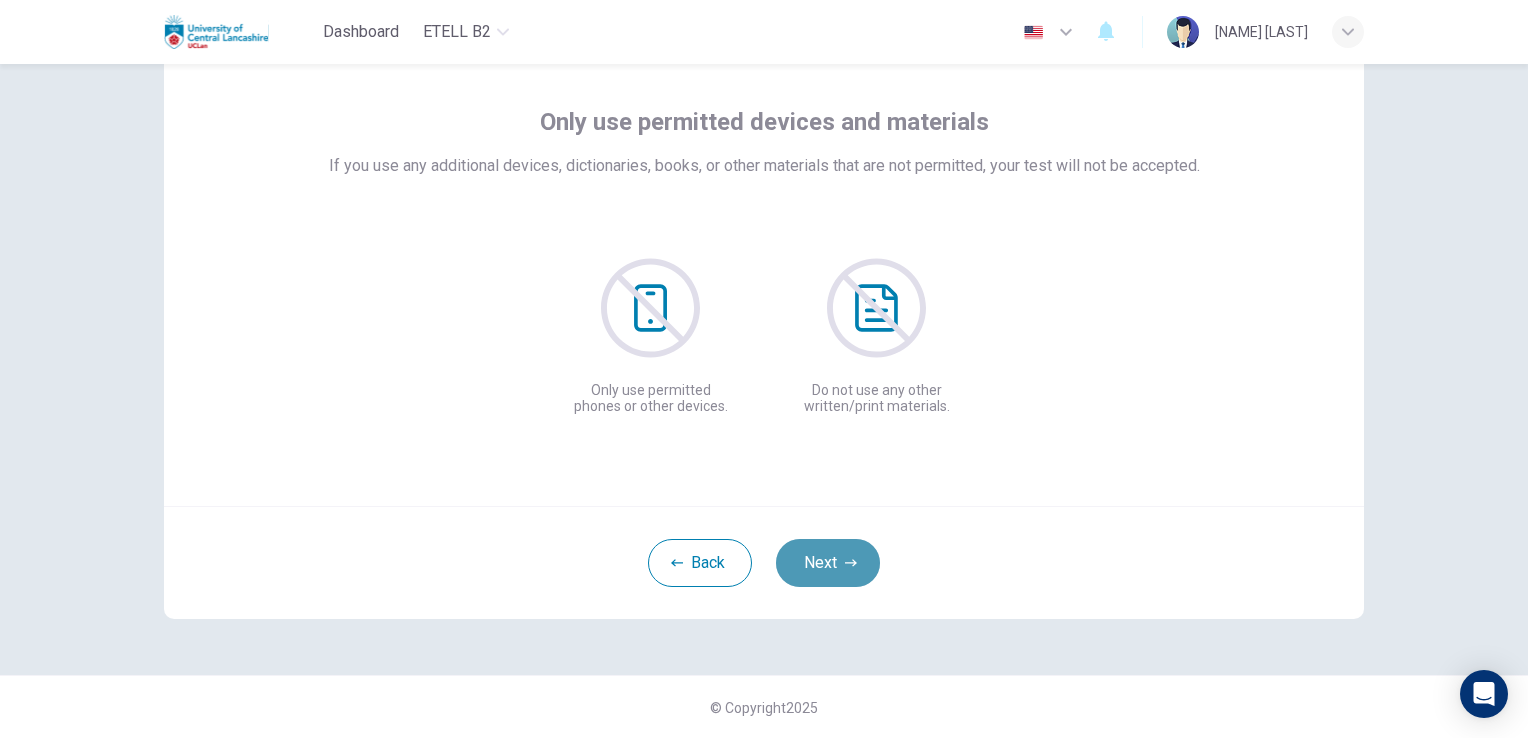 click on "Next" at bounding box center [828, 563] 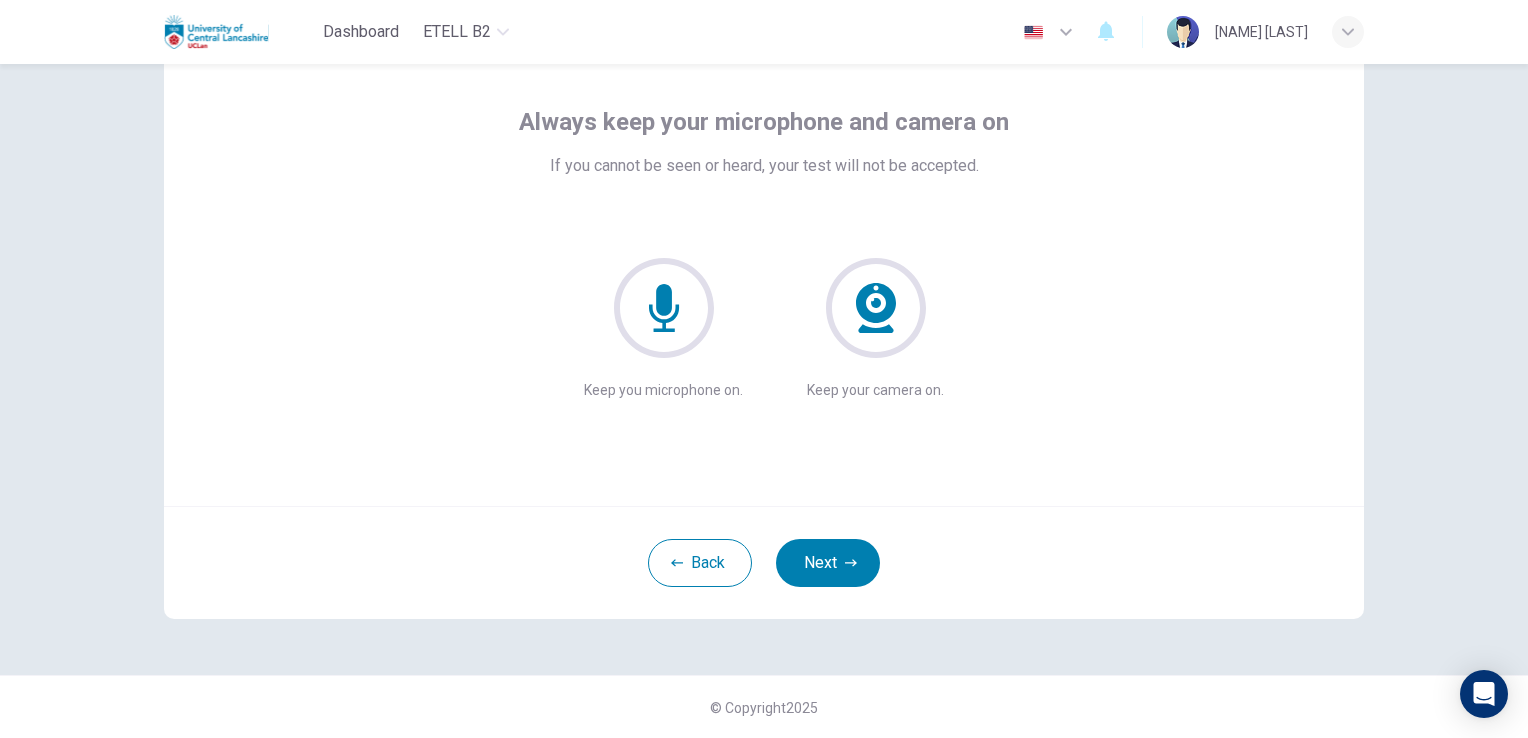 click 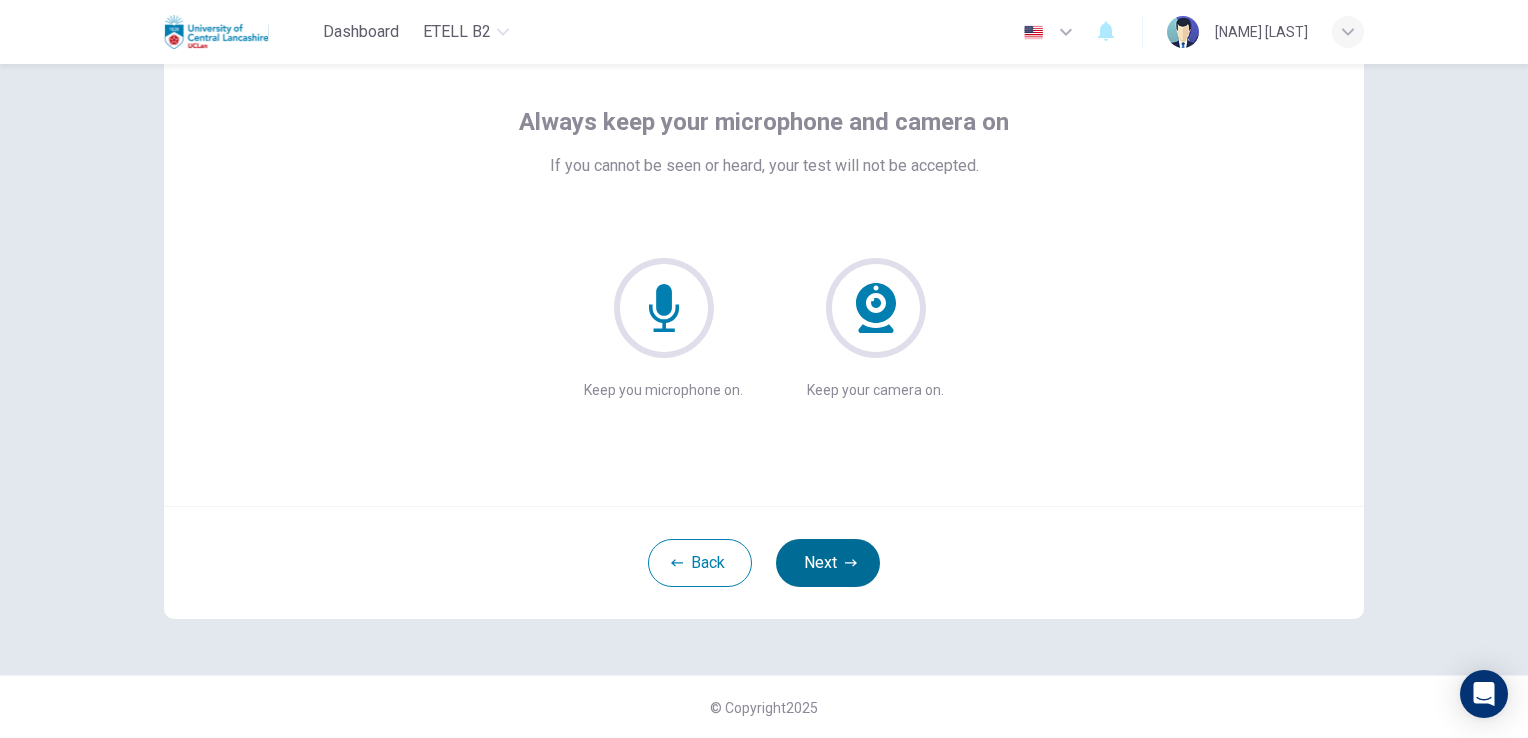 click on "Next" at bounding box center [828, 563] 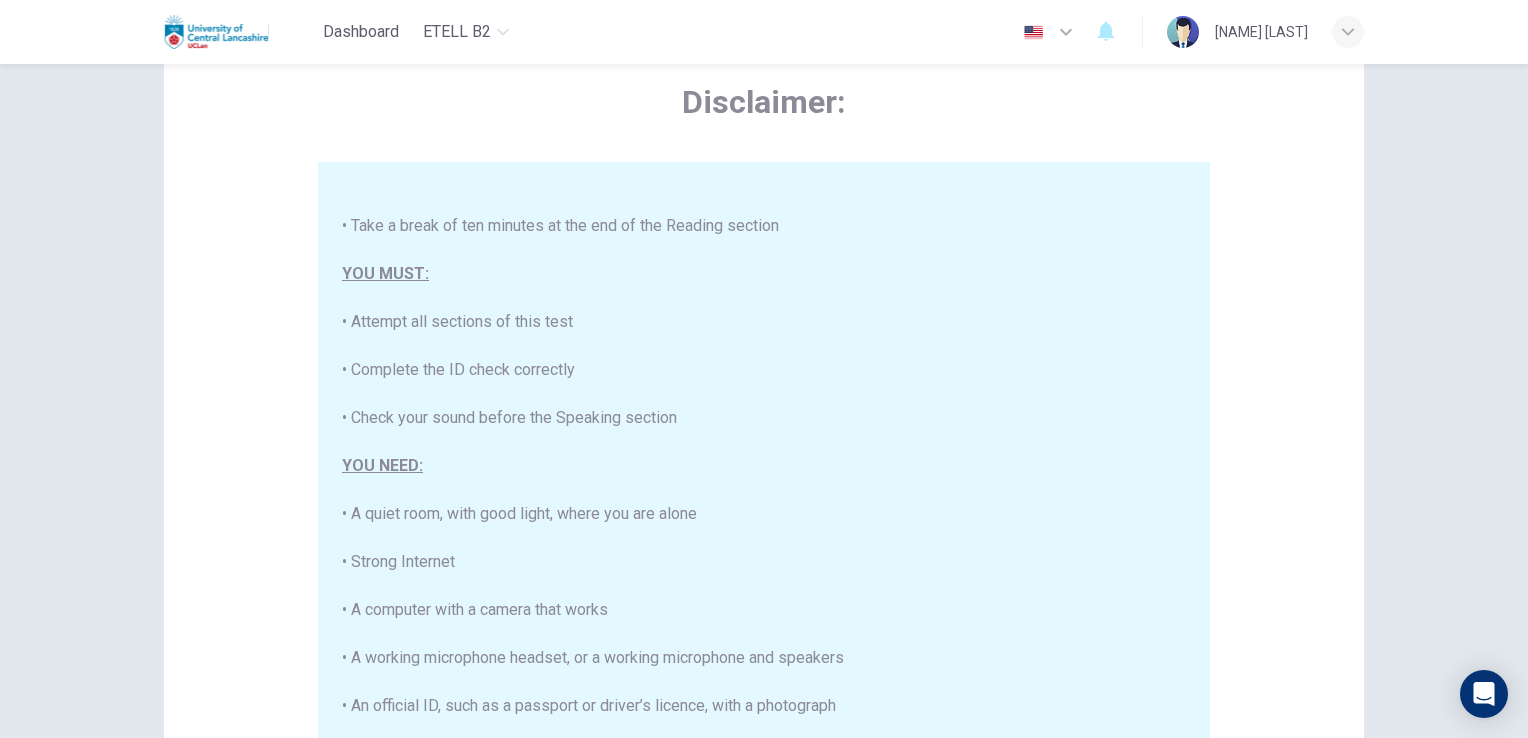 scroll, scrollTop: 380, scrollLeft: 0, axis: vertical 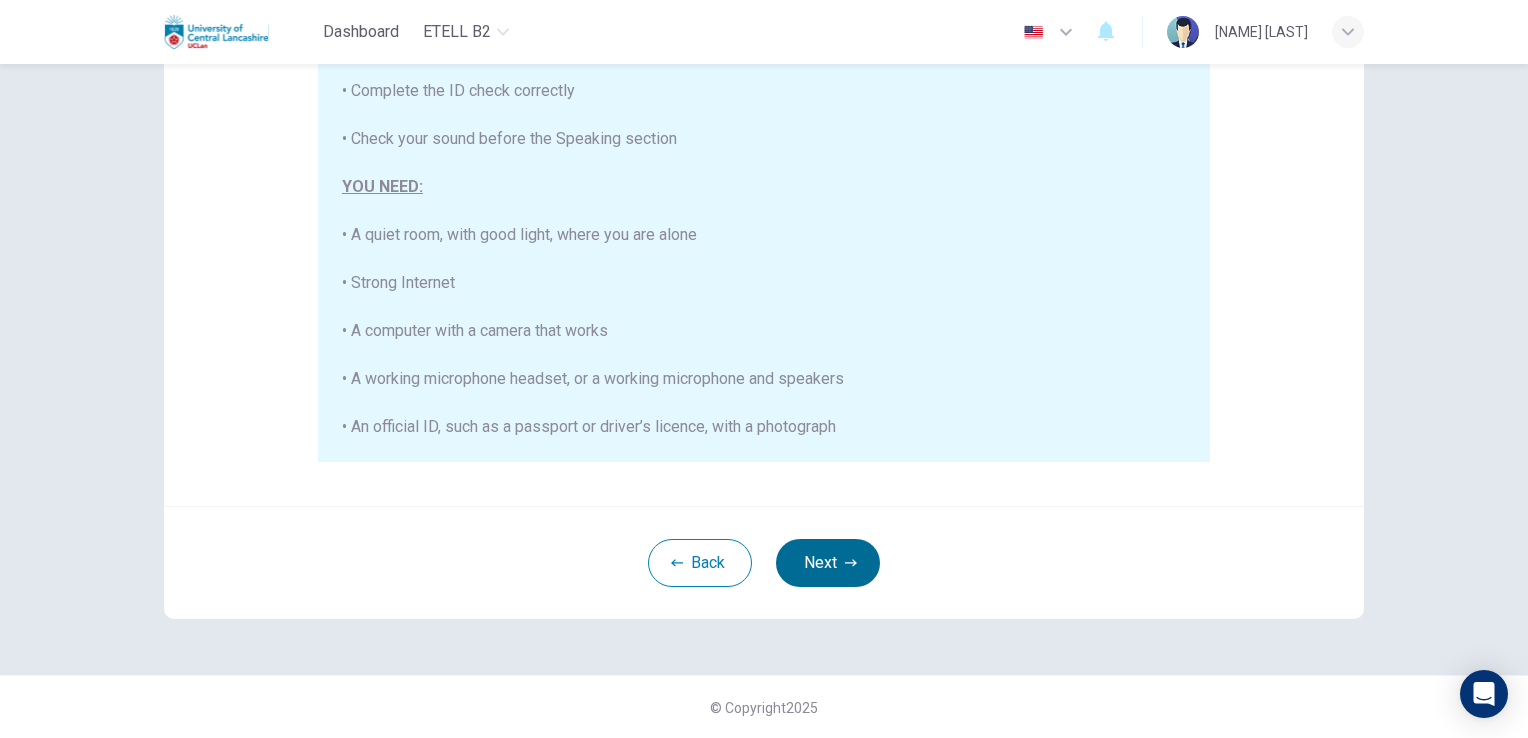 click on "Next" at bounding box center (828, 563) 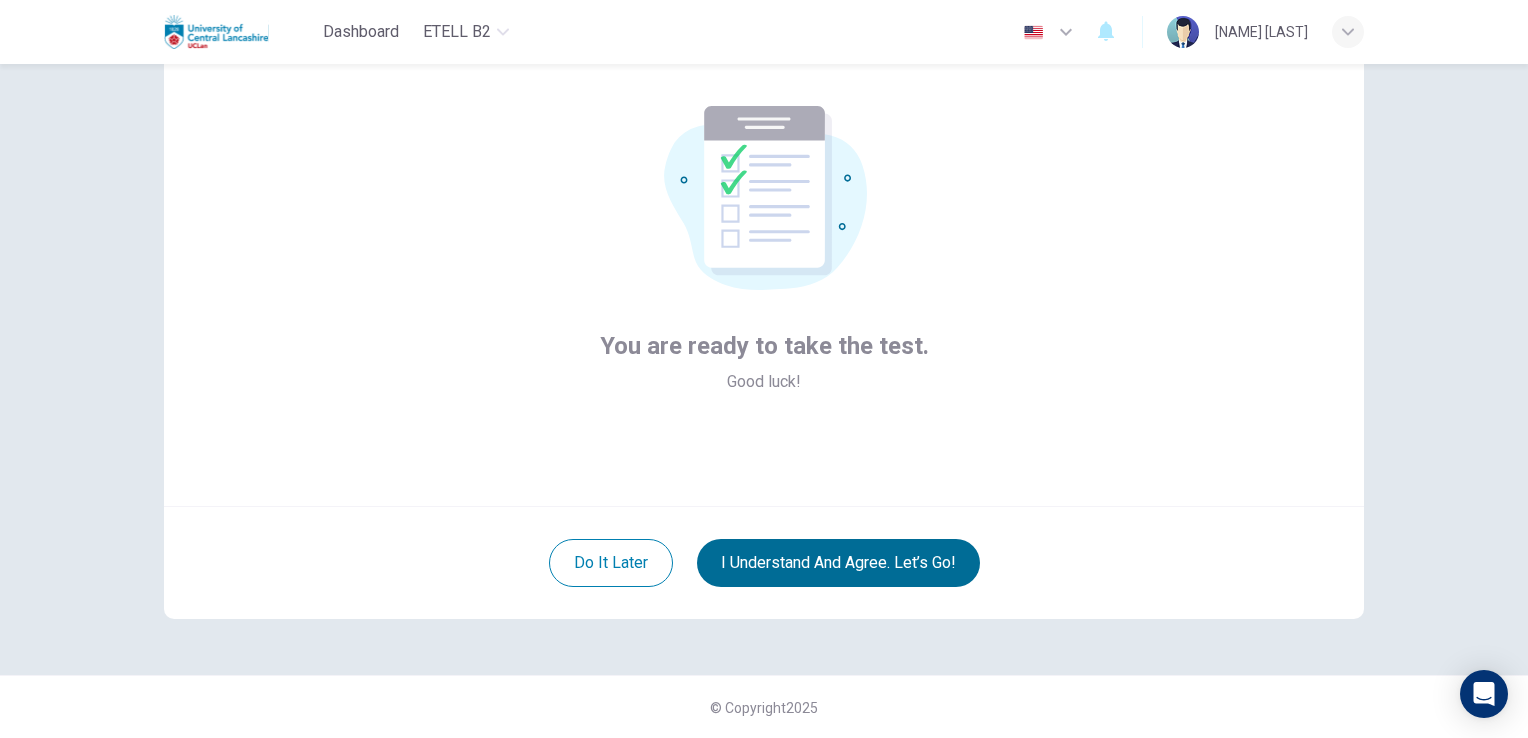 click on "I understand and agree. Let’s go!" at bounding box center (838, 563) 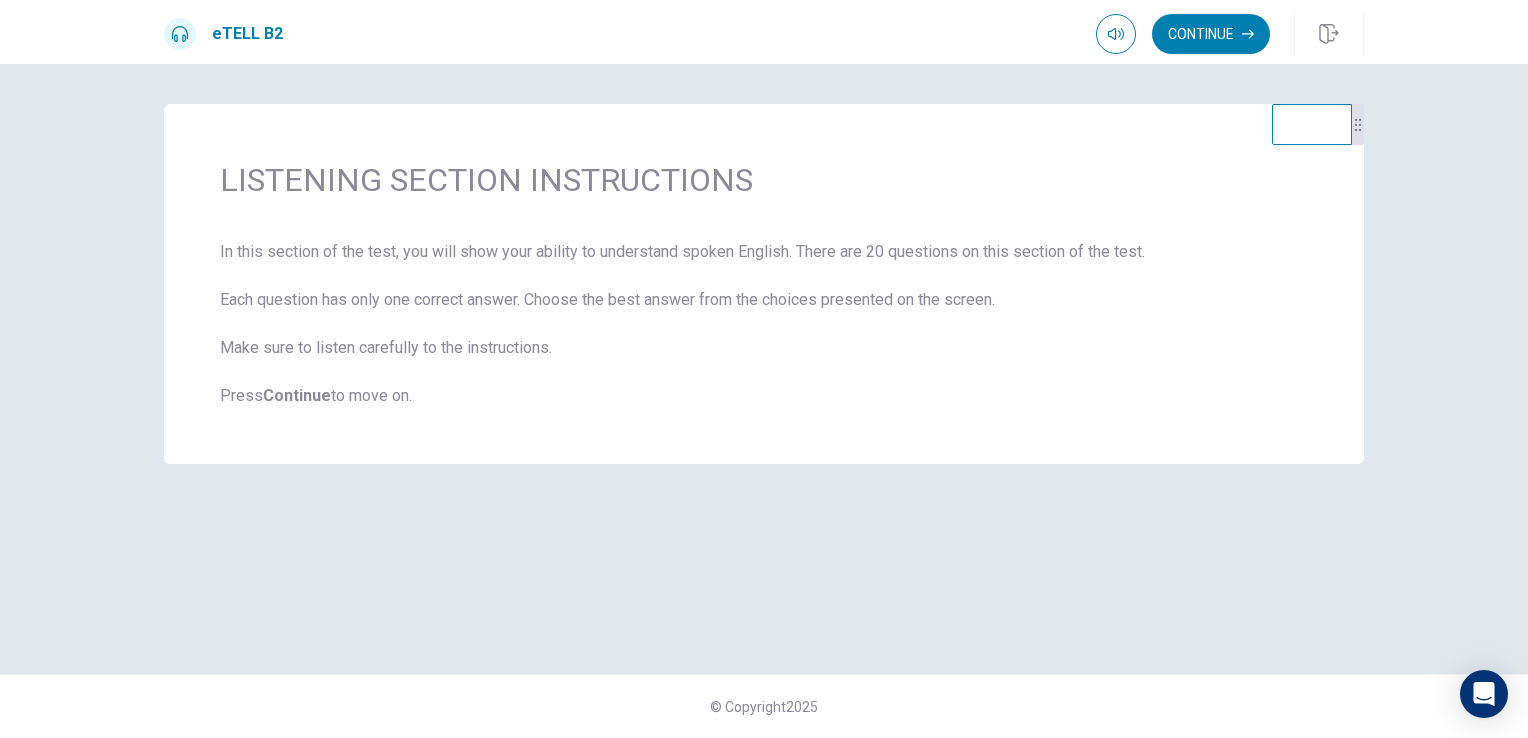 click on "Continue" at bounding box center [297, 395] 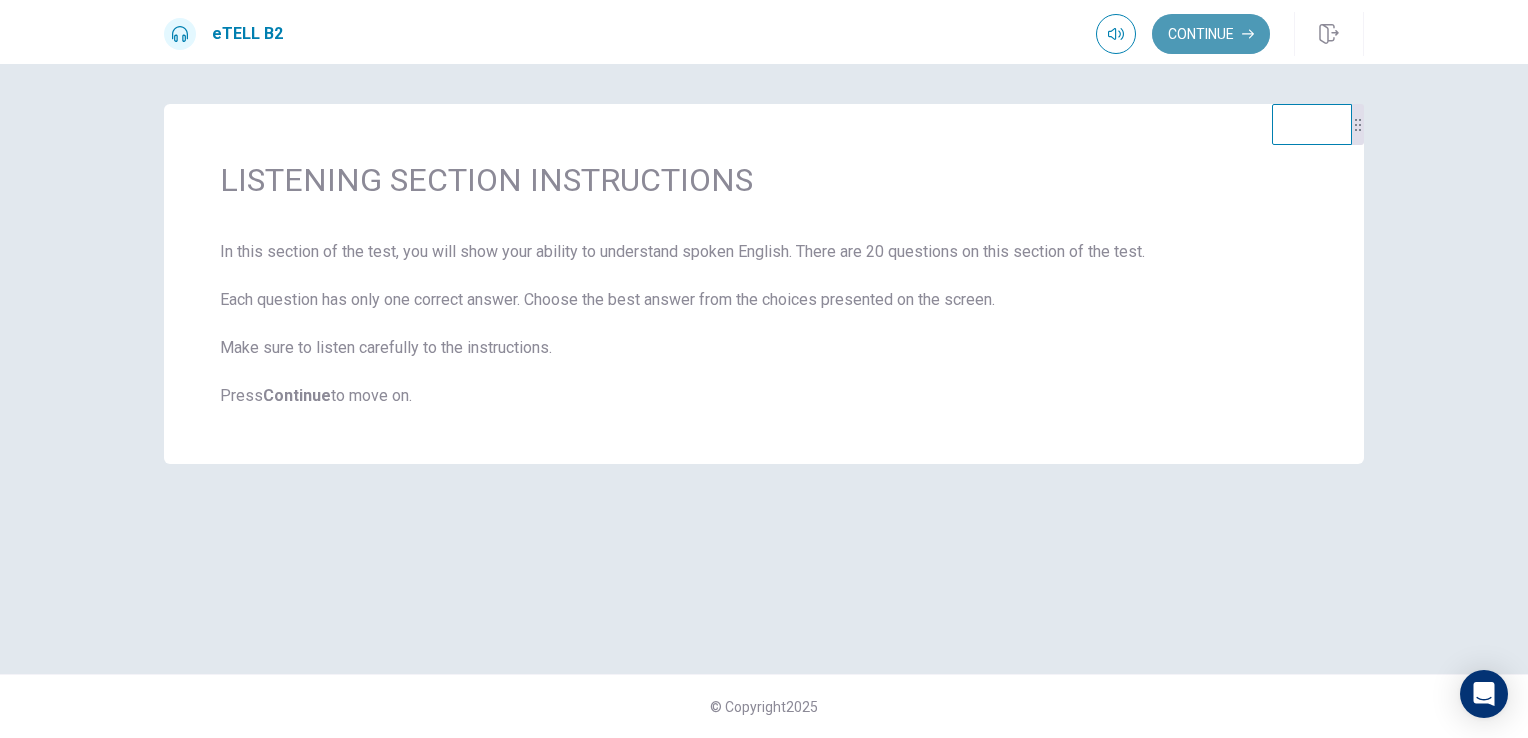 click on "Continue" at bounding box center (1211, 34) 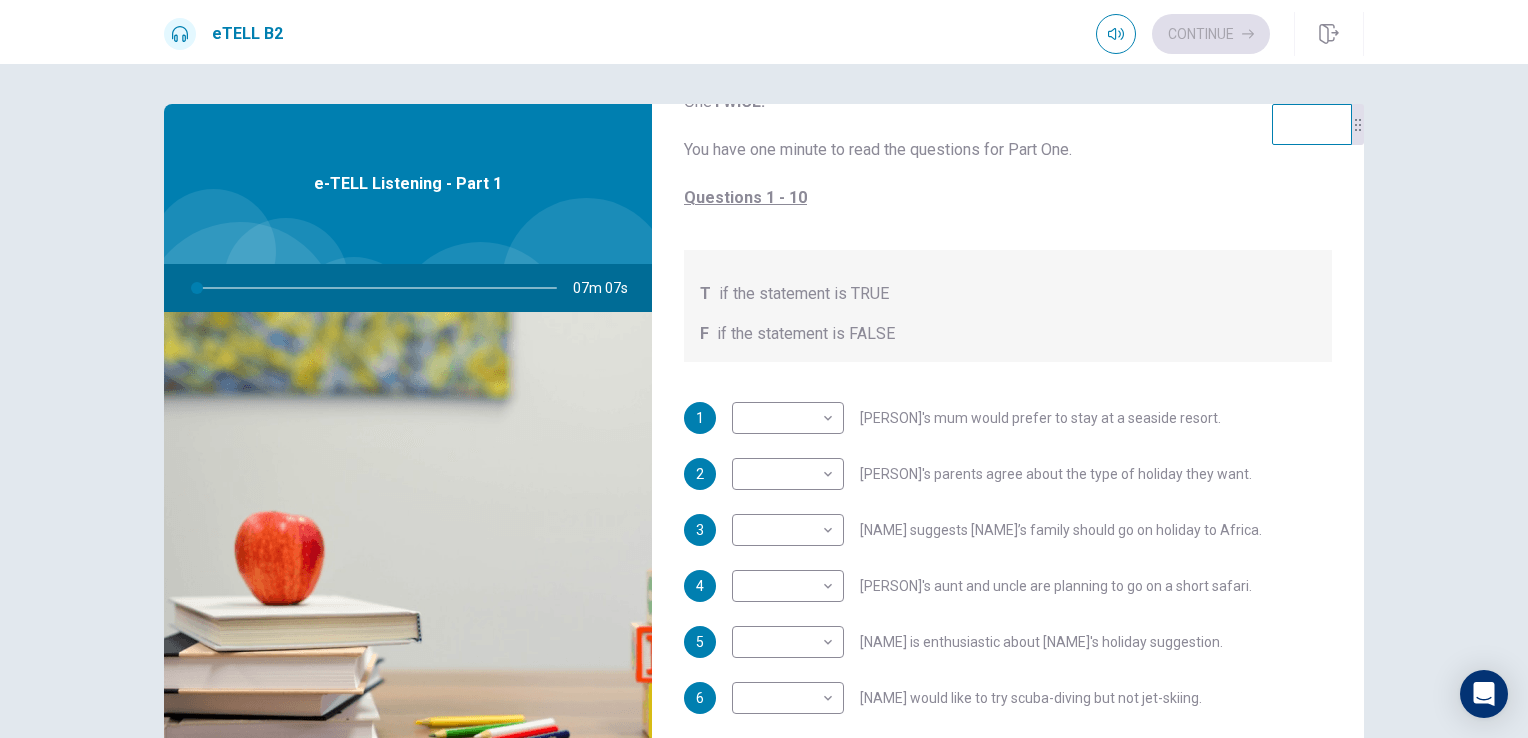 scroll, scrollTop: 200, scrollLeft: 0, axis: vertical 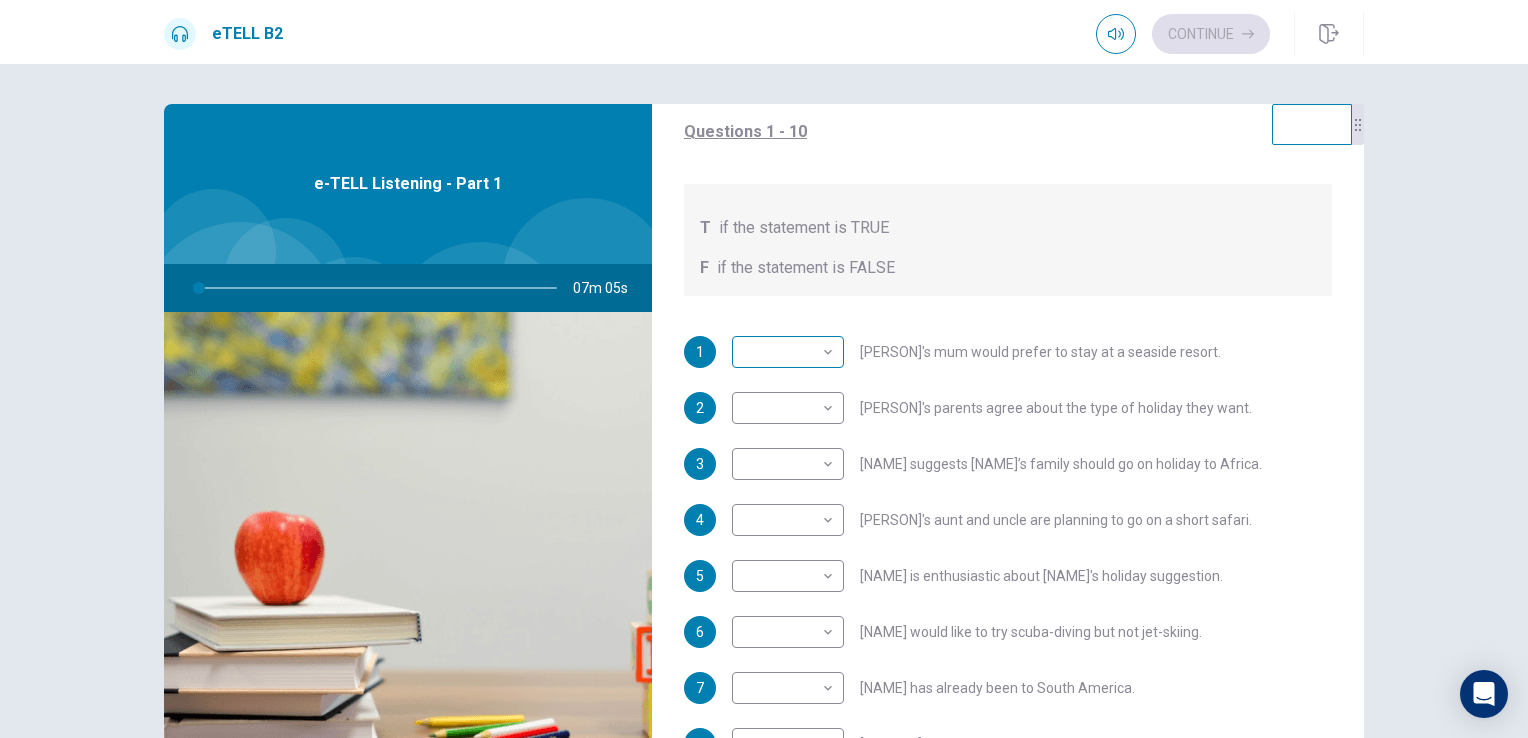 click on "This site uses cookies, as explained in our  Privacy Policy . If you agree to the use of cookies, please click the Accept button and continue to browse our site.   Privacy Policy Accept   eTELL B2 Continue Continue Question 1 For questions 1 – 10, mark each statement True (T) or False (F). You will hear Part One  TWICE.
You have one minute to read the questions for Part One.
Questions 1 - 10 T if the statement is TRUE F if the statement is FALSE 1 ​ ​ Sam’s mum would prefer to stay at a seaside resort. 2 ​ ​ Sam's parents agree about the type of holiday they want.  3 ​ ​ Anna suggests Sam’s family should go on holiday to Africa. 4 ​ ​ Anna’s aunt and uncle are planning to go on a short safari. 5 ​ ​ Sam is enthusiastic about Anna’s holiday suggestion.  6 ​ ​  Sam would like to try scuba-diving but not jet-skiing.  7 ​ ​ Anna has already been to South America. 8 ​ ​ Anna is not interested in visiting the Galapagos Islands. 9 ​ ​ 10 ​ ​ 07m 05s © Copyright" at bounding box center [764, 369] 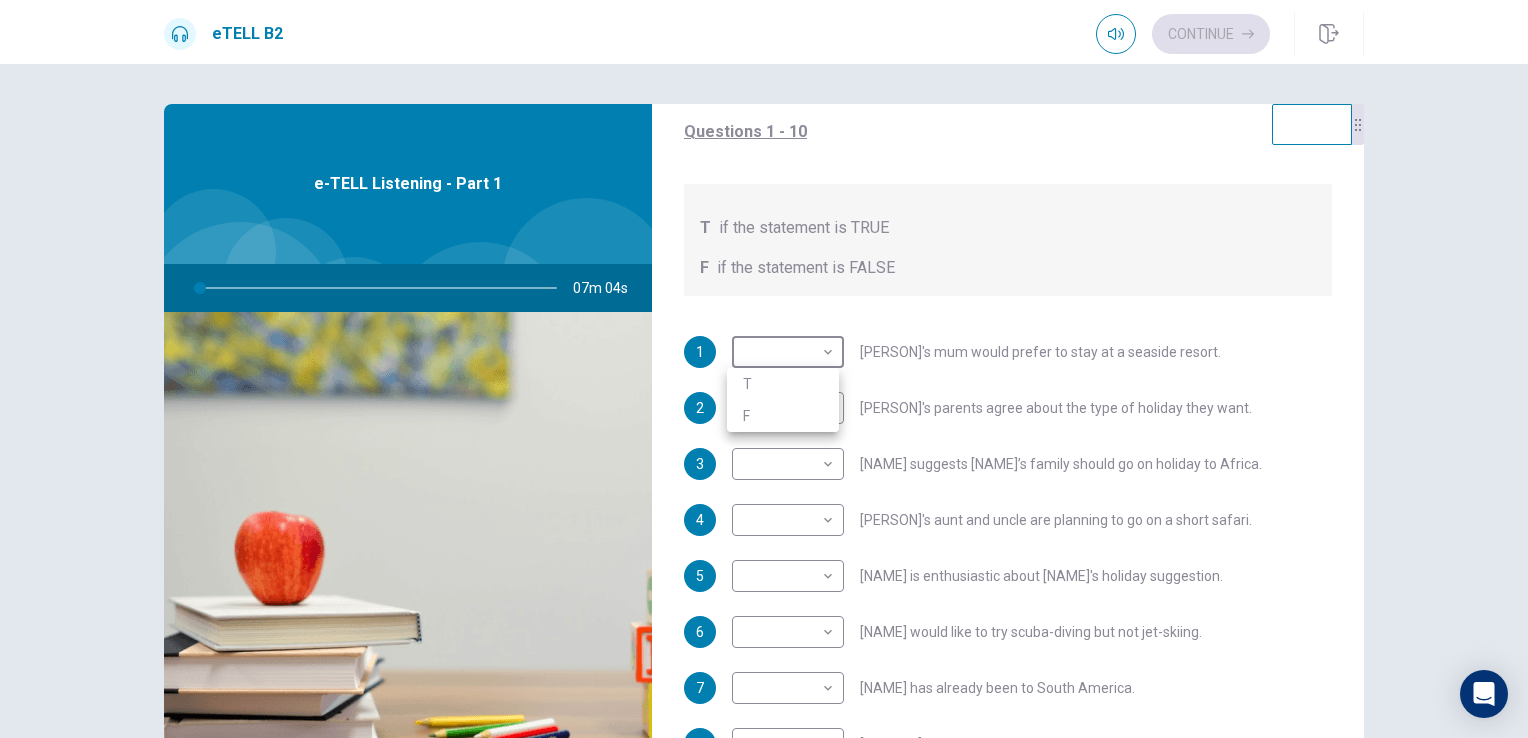 click at bounding box center [764, 369] 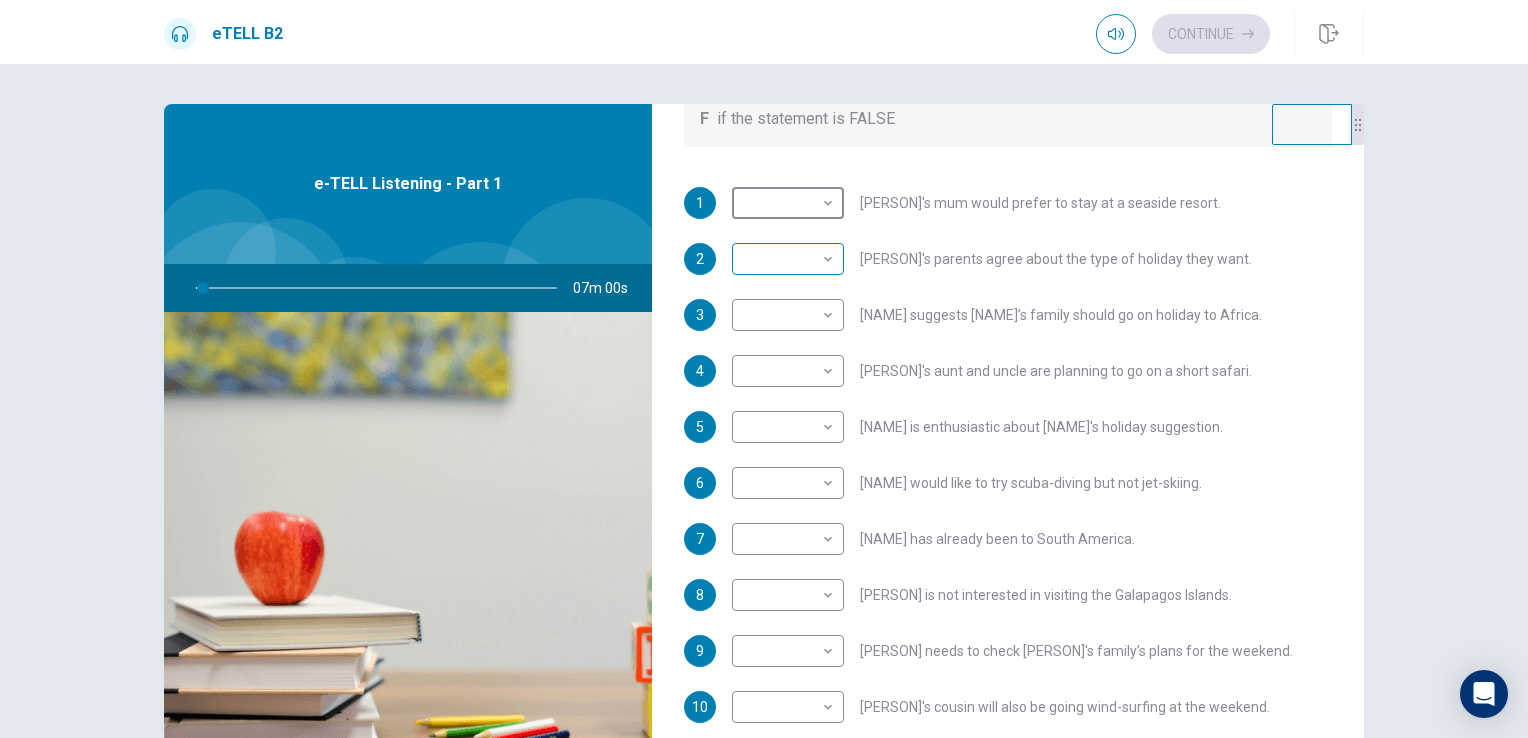 scroll, scrollTop: 352, scrollLeft: 0, axis: vertical 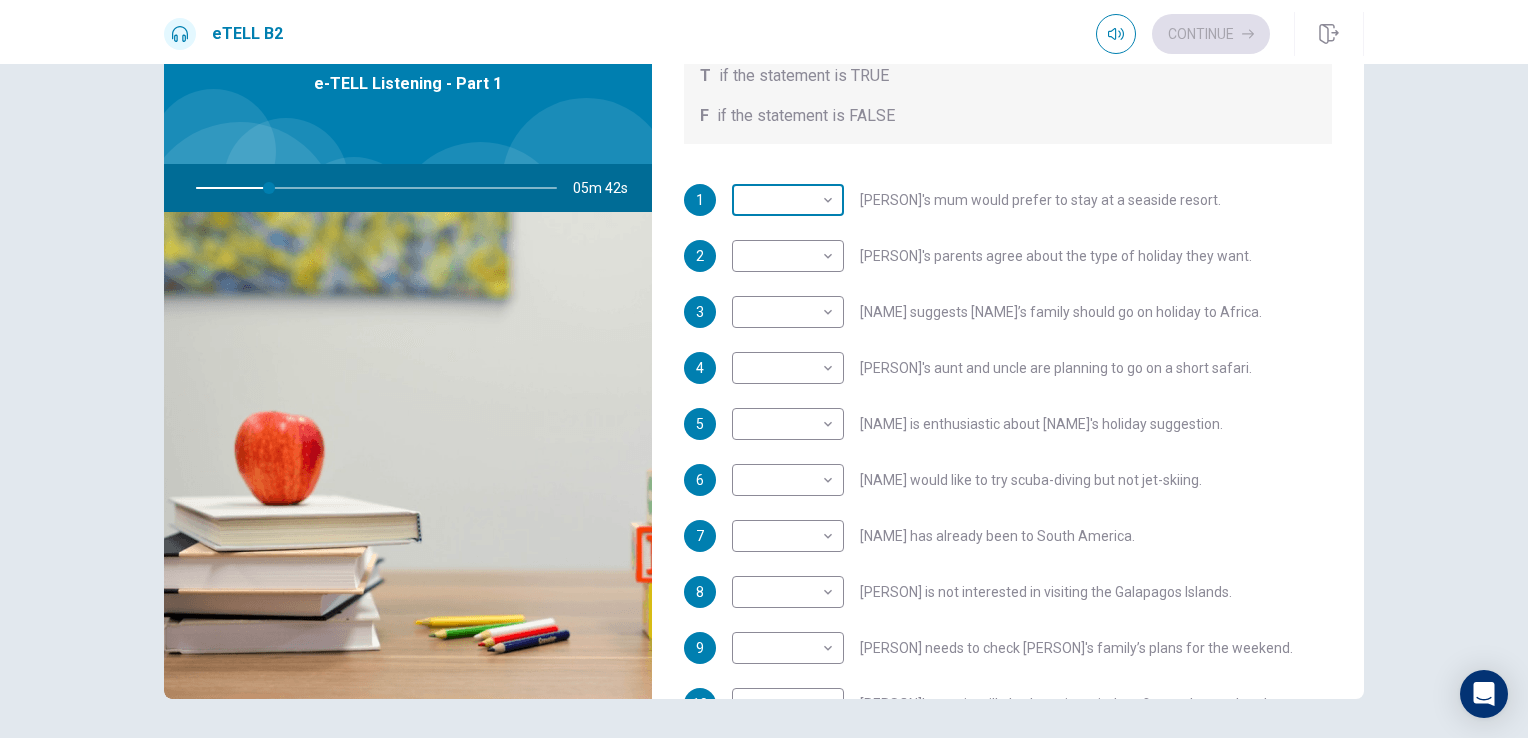 click on "This site uses cookies, as explained in our  Privacy Policy . If you agree to the use of cookies, please click the Accept button and continue to browse our site.   Privacy Policy Accept   eTELL B2 Continue Continue Question 1 For questions 1 – 10, mark each statement True (T) or False (F). You will hear Part One  TWICE.
You have one minute to read the questions for Part One.
Questions 1 - 10 T if the statement is TRUE F if the statement is FALSE 1 ​ ​ Sam’s mum would prefer to stay at a seaside resort. 2 ​ ​ Sam's parents agree about the type of holiday they want.  3 ​ ​ Anna suggests Sam’s family should go on holiday to Africa. 4 ​ ​ Anna’s aunt and uncle are planning to go on a short safari. 5 ​ ​ Sam is enthusiastic about Anna’s holiday suggestion.  6 ​ ​  Sam would like to try scuba-diving but not jet-skiing.  7 ​ ​ Anna has already been to South America. 8 ​ ​ Anna is not interested in visiting the Galapagos Islands. 9 ​ ​ 10 ​ ​ 05m 42s © Copyright" at bounding box center [764, 369] 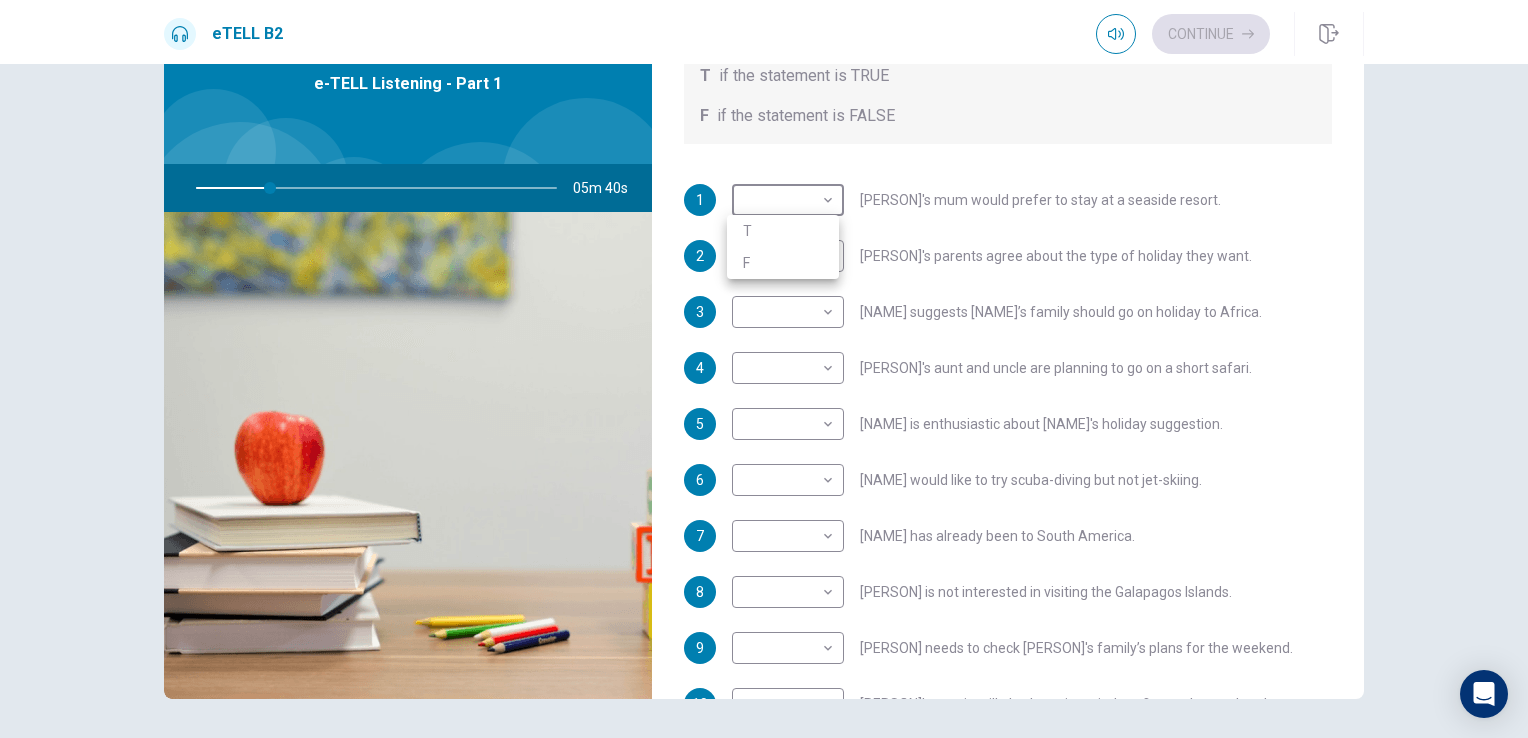 type on "**" 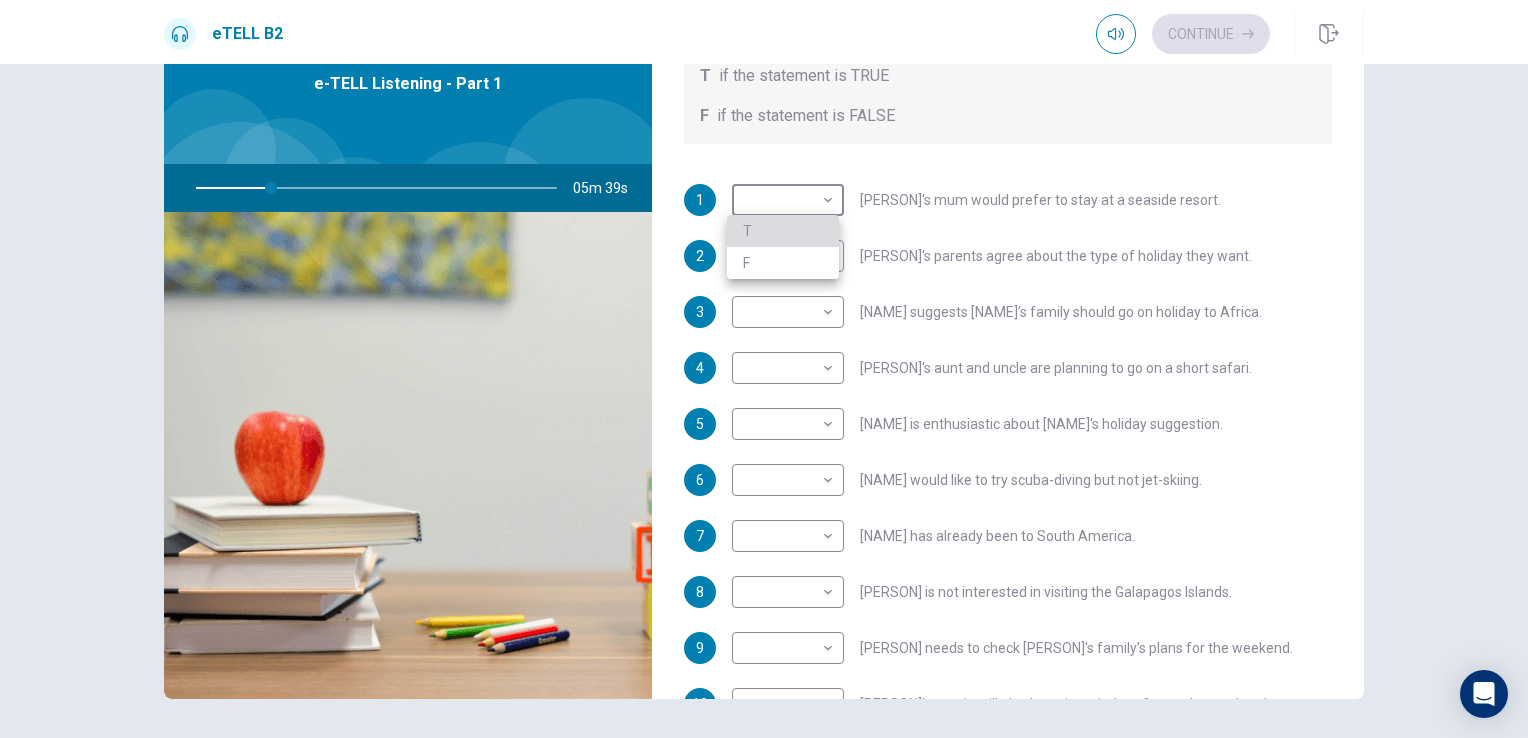click on "T" at bounding box center [783, 231] 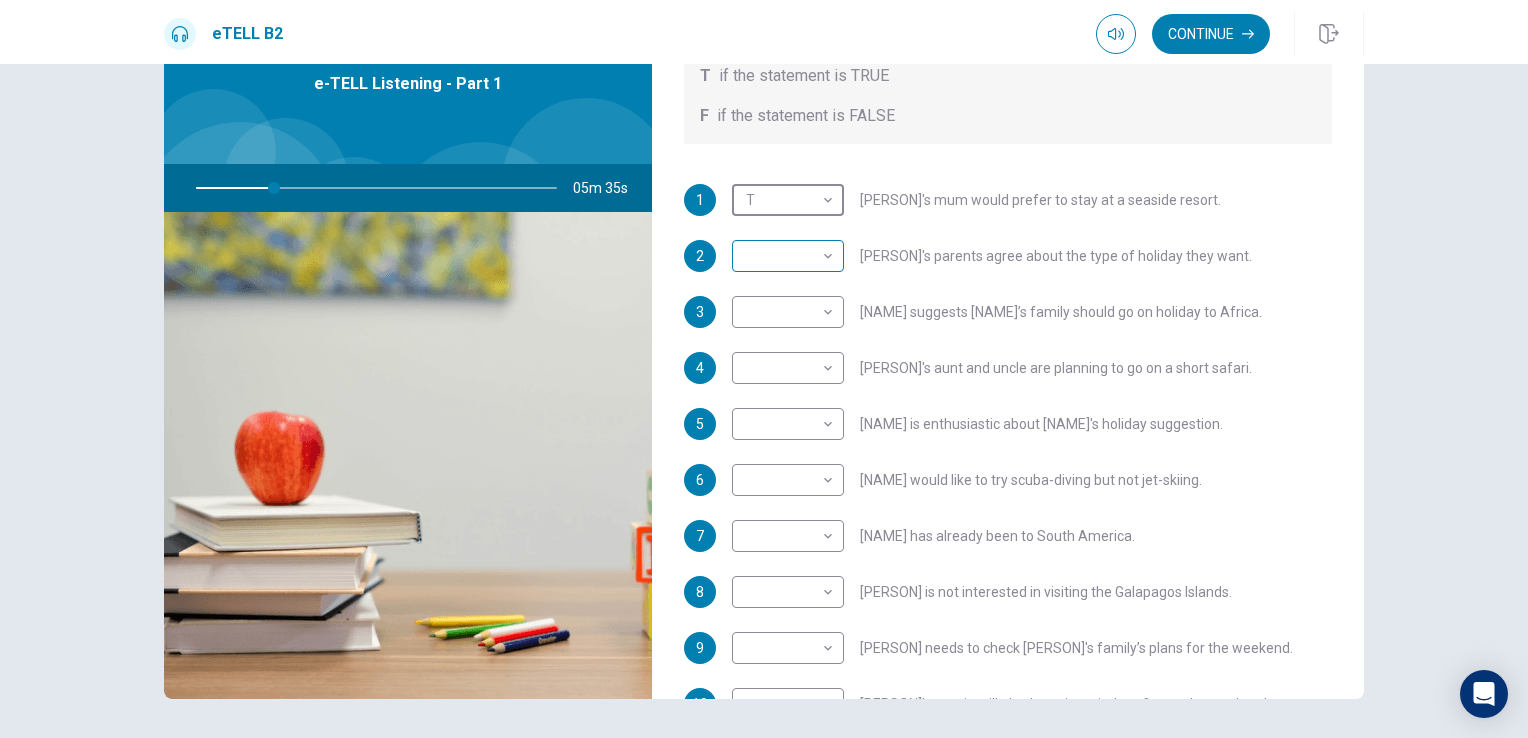 click on "This site uses cookies, as explained in our  Privacy Policy . If you agree to the use of cookies, please click the Accept button and continue to browse our site.   Privacy Policy Accept   eTELL B2 Continue Continue Question 1 For questions 1 – 10, mark each statement True (T) or False (F). You will hear Part One  TWICE.
You have one minute to read the questions for Part One.
Questions 1 - 10 T if the statement is TRUE F if the statement is FALSE 1 T * ​ Sam’s mum would prefer to stay at a seaside resort. 2 ​ ​ Sam's parents agree about the type of holiday they want.  3 ​ ​ Anna suggests Sam’s family should go on holiday to Africa. 4 ​ ​ Anna’s aunt and uncle are planning to go on a short safari. 5 ​ ​ Sam is enthusiastic about Anna’s holiday suggestion.  6 ​ ​  Sam would like to try scuba-diving but not jet-skiing.  7 ​ ​ Anna has already been to South America. 8 ​ ​ Anna is not interested in visiting the Galapagos Islands. 9 ​ ​ 10 ​ ​ 05m 35s © Copyright" at bounding box center (764, 369) 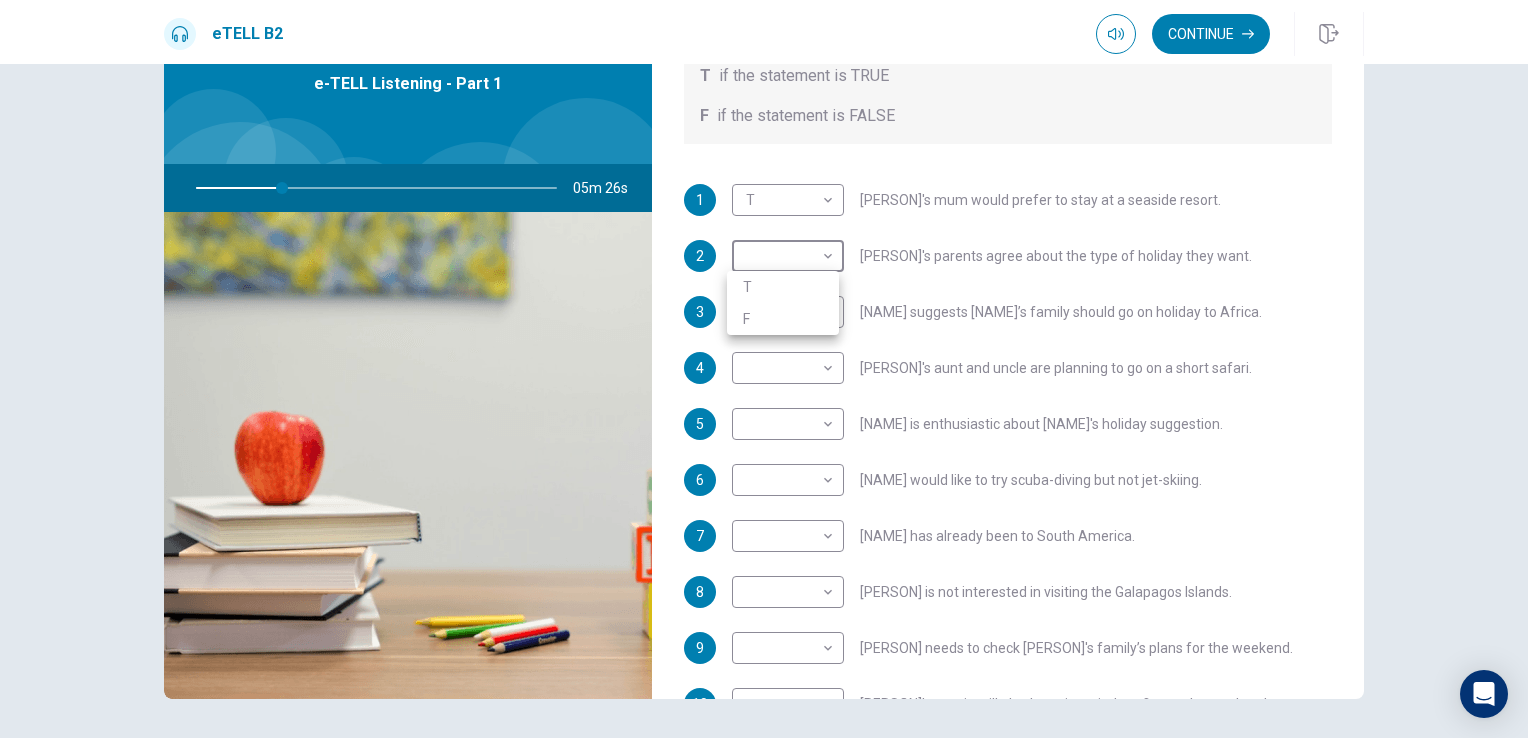 type on "**" 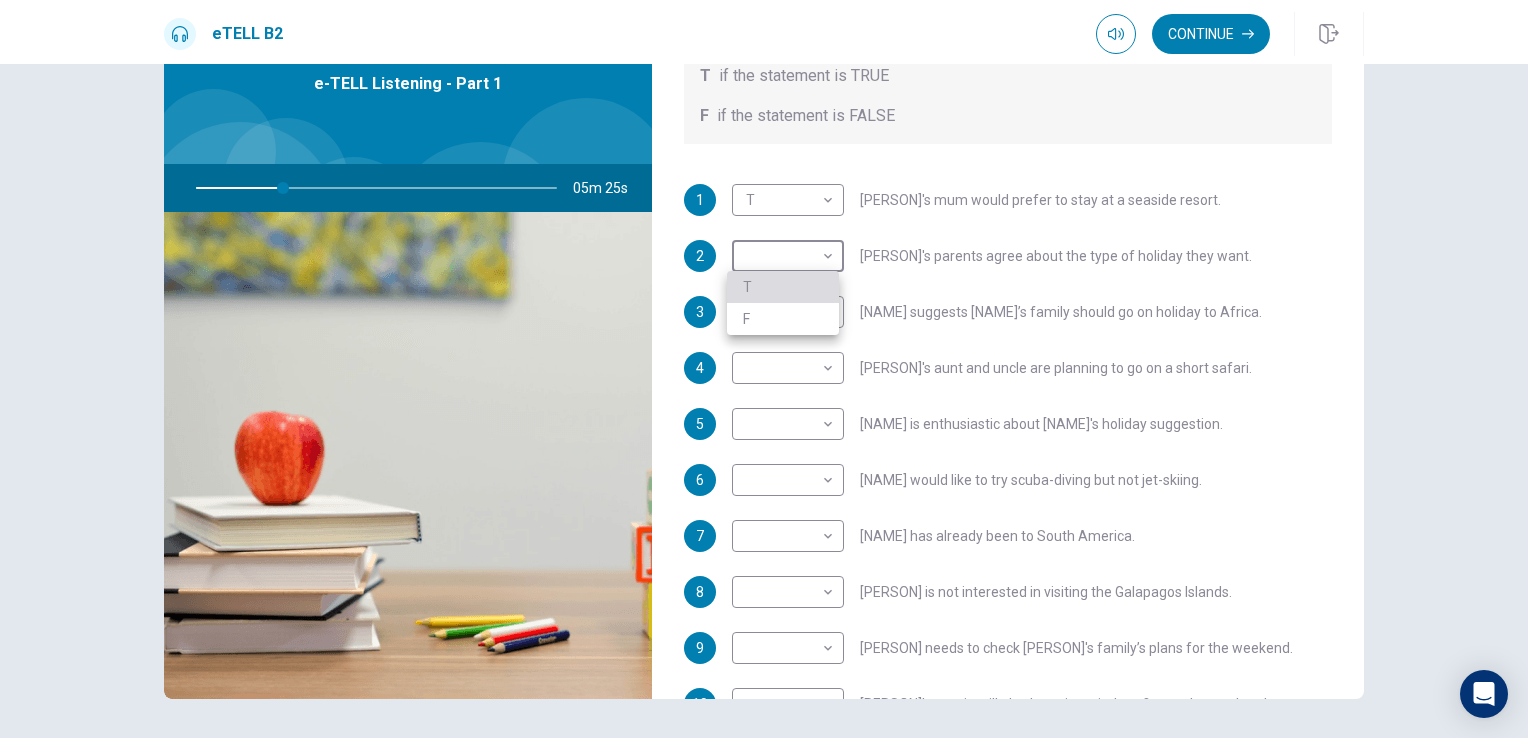 click on "T" at bounding box center [783, 287] 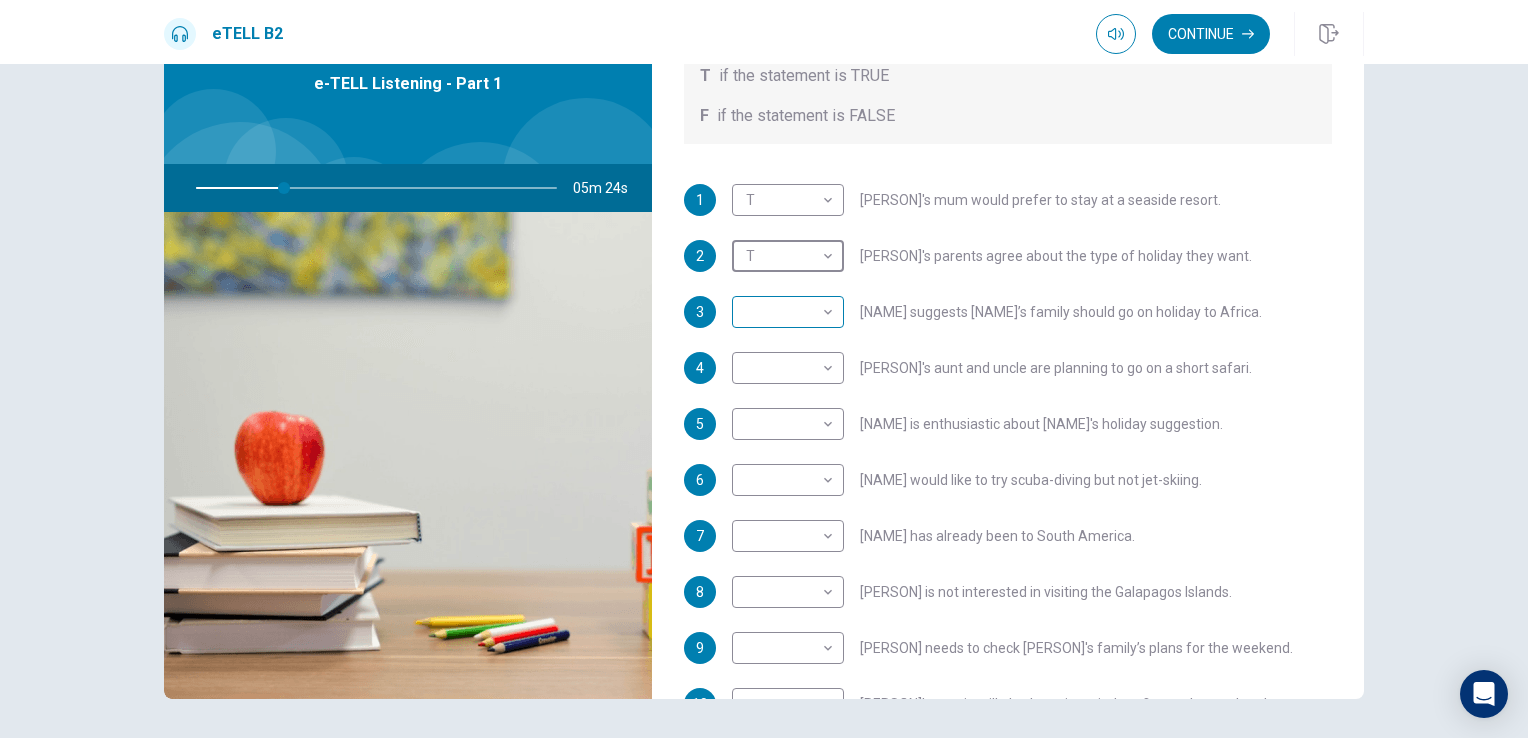 click on "This site uses cookies, as explained in our  Privacy Policy . If you agree to the use of cookies, please click the Accept button and continue to browse our site.   Privacy Policy Accept   eTELL B2 Continue Continue Question 1 For questions 1 – 10, mark each statement True (T) or False (F). You will hear Part One  TWICE.
You have one minute to read the questions for Part One.
Questions 1 - 10 T if the statement is TRUE F if the statement is FALSE 1 T * ​ Sam’s mum would prefer to stay at a seaside resort. 2 T * ​ Sam's parents agree about the type of holiday they want.  3 ​ ​ Anna suggests Sam’s family should go on holiday to Africa. 4 ​ ​ Anna’s aunt and uncle are planning to go on a short safari. 5 ​ ​ Sam is enthusiastic about Anna’s holiday suggestion.  6 ​ ​  Sam would like to try scuba-diving but not jet-skiing.  7 ​ ​ Anna has already been to South America. 8 ​ ​ Anna is not interested in visiting the Galapagos Islands. 9 ​ ​ 10 ​ ​ 05m 24s © Copyright" at bounding box center [764, 369] 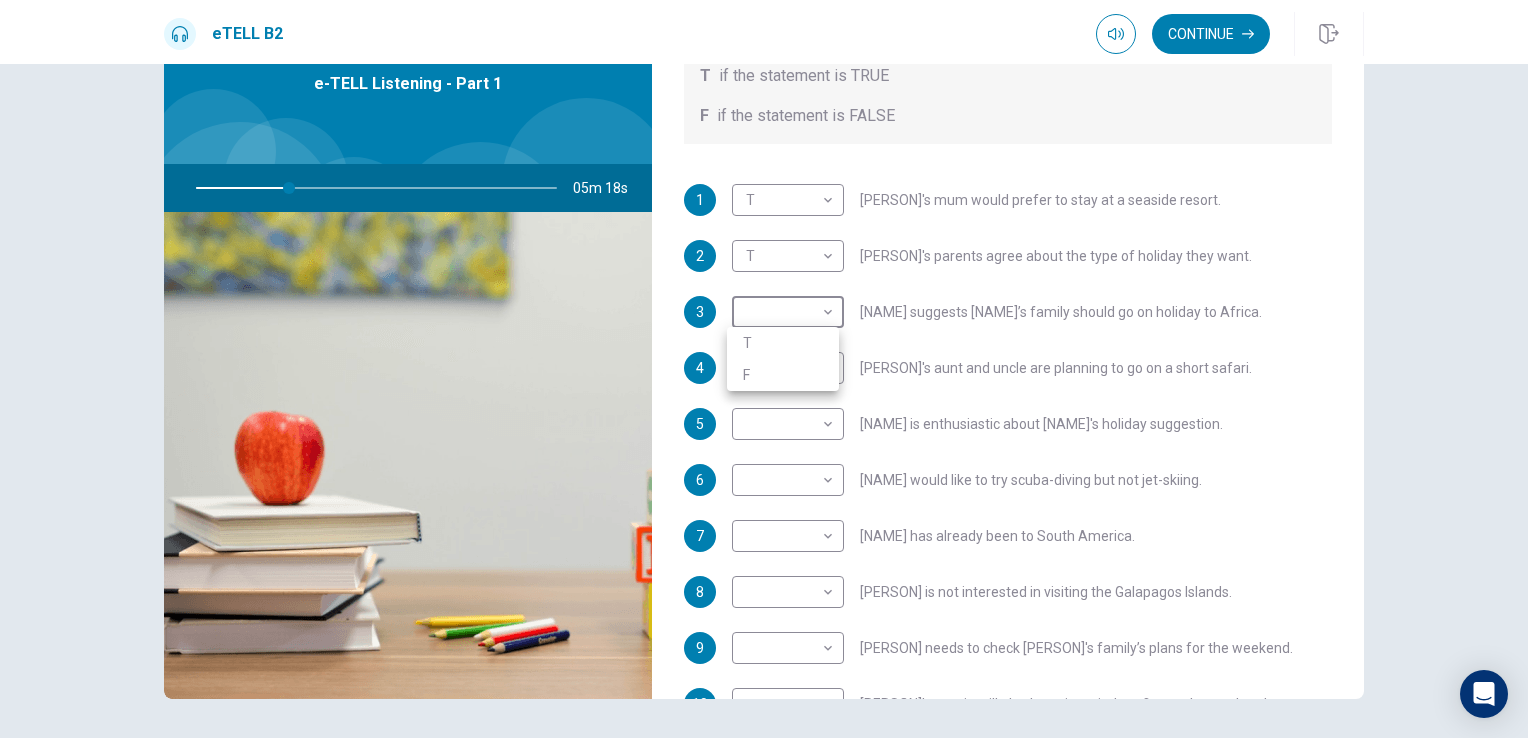 type on "**" 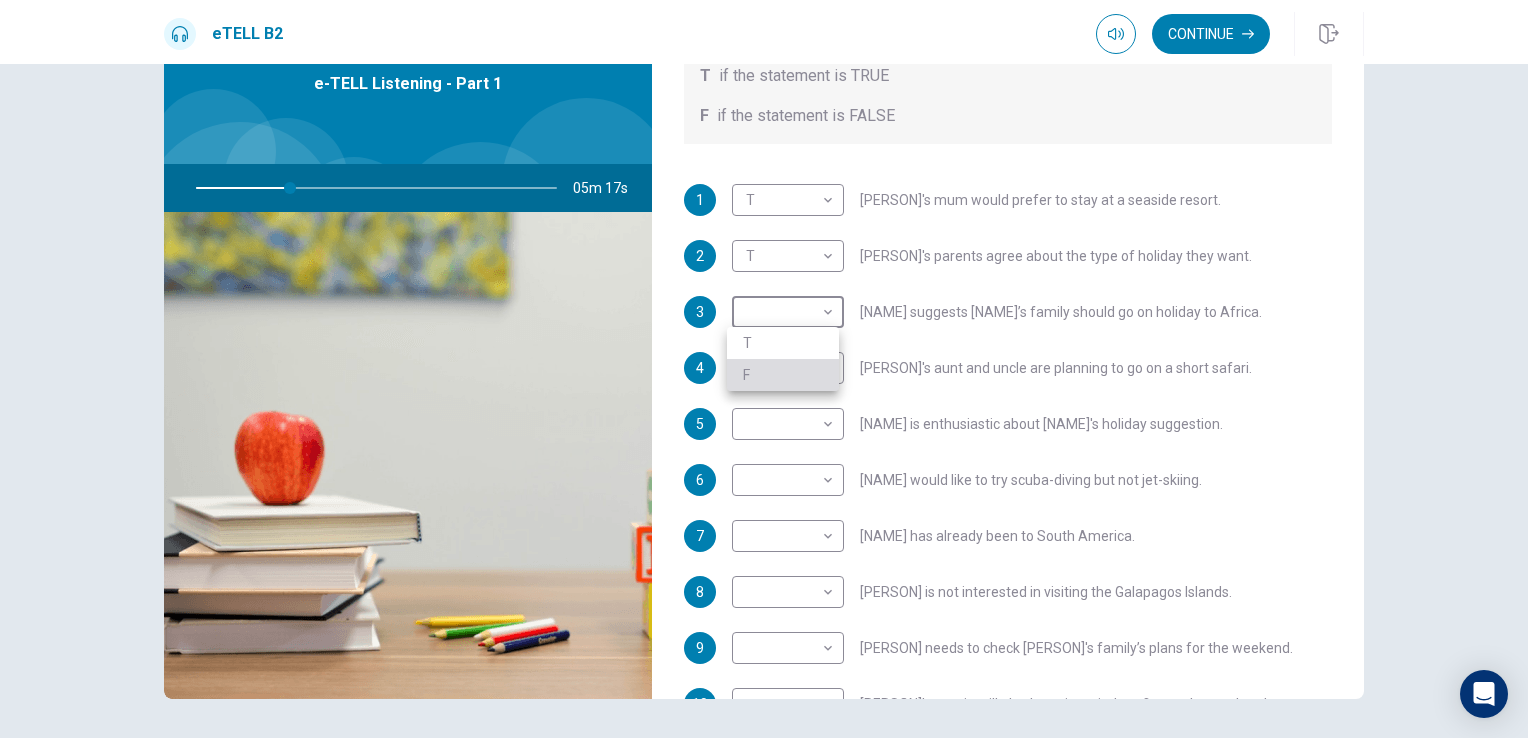 click on "F" at bounding box center (783, 375) 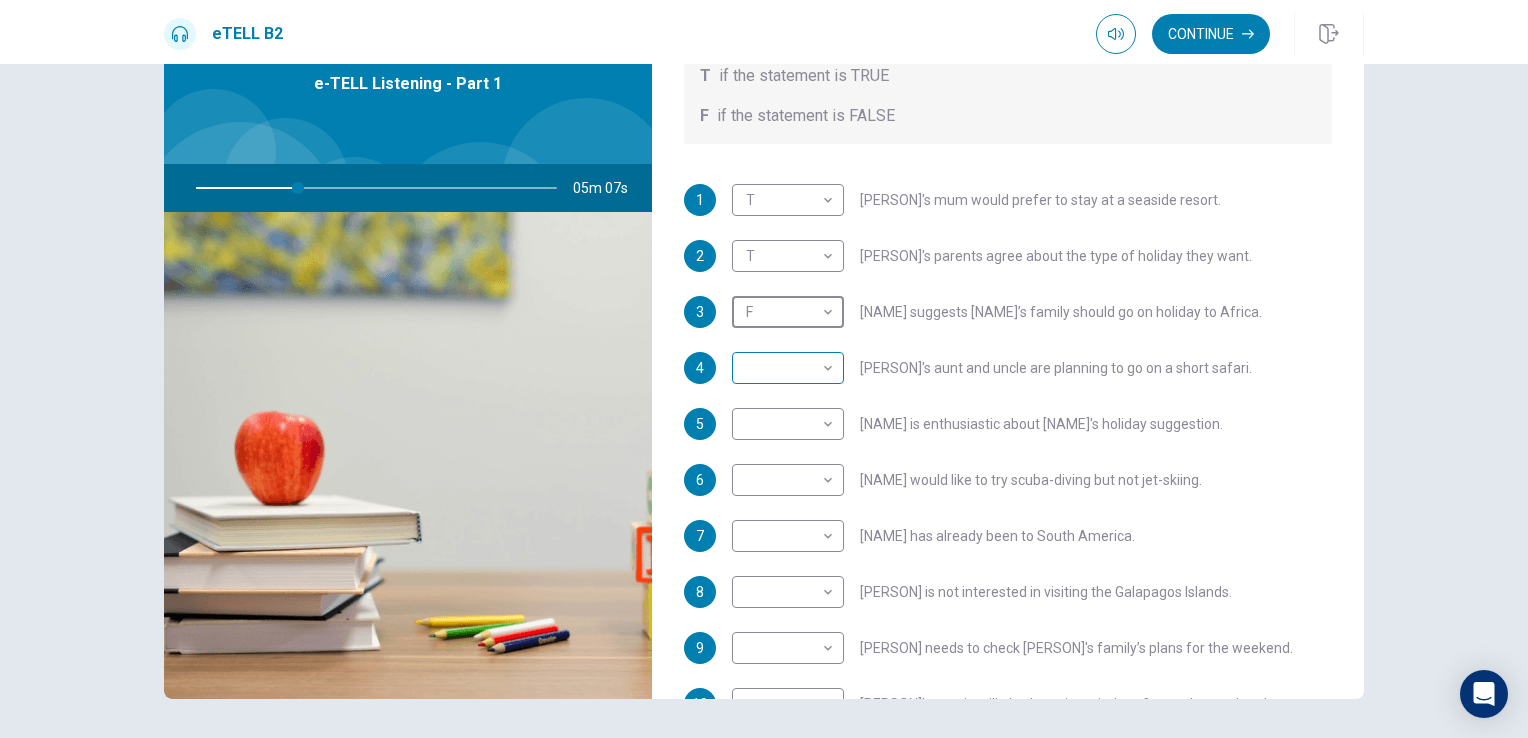 click on "This site uses cookies, as explained in our  Privacy Policy . If you agree to the use of cookies, please click the Accept button and continue to browse our site.   Privacy Policy Accept   eTELL B2 Continue Continue Question 1 For questions 1 – 10, mark each statement True (T) or False (F). You will hear Part One  TWICE.
You have one minute to read the questions for Part One.
Questions 1 - 10 T if the statement is TRUE F if the statement is FALSE 1 T * ​ Sam’s mum would prefer to stay at a seaside resort. 2 T * ​ Sam's parents agree about the type of holiday they want.  3 F * ​ Anna suggests Sam’s family should go on holiday to Africa. 4 ​ ​ Anna’s aunt and uncle are planning to go on a short safari. 5 ​ ​ Sam is enthusiastic about Anna’s holiday suggestion.  6 ​ ​  Sam would like to try scuba-diving but not jet-skiing.  7 ​ ​ Anna has already been to South America. 8 ​ ​ Anna is not interested in visiting the Galapagos Islands. 9 ​ ​ 10 ​ ​ 05m 07s © Copyright" at bounding box center [764, 369] 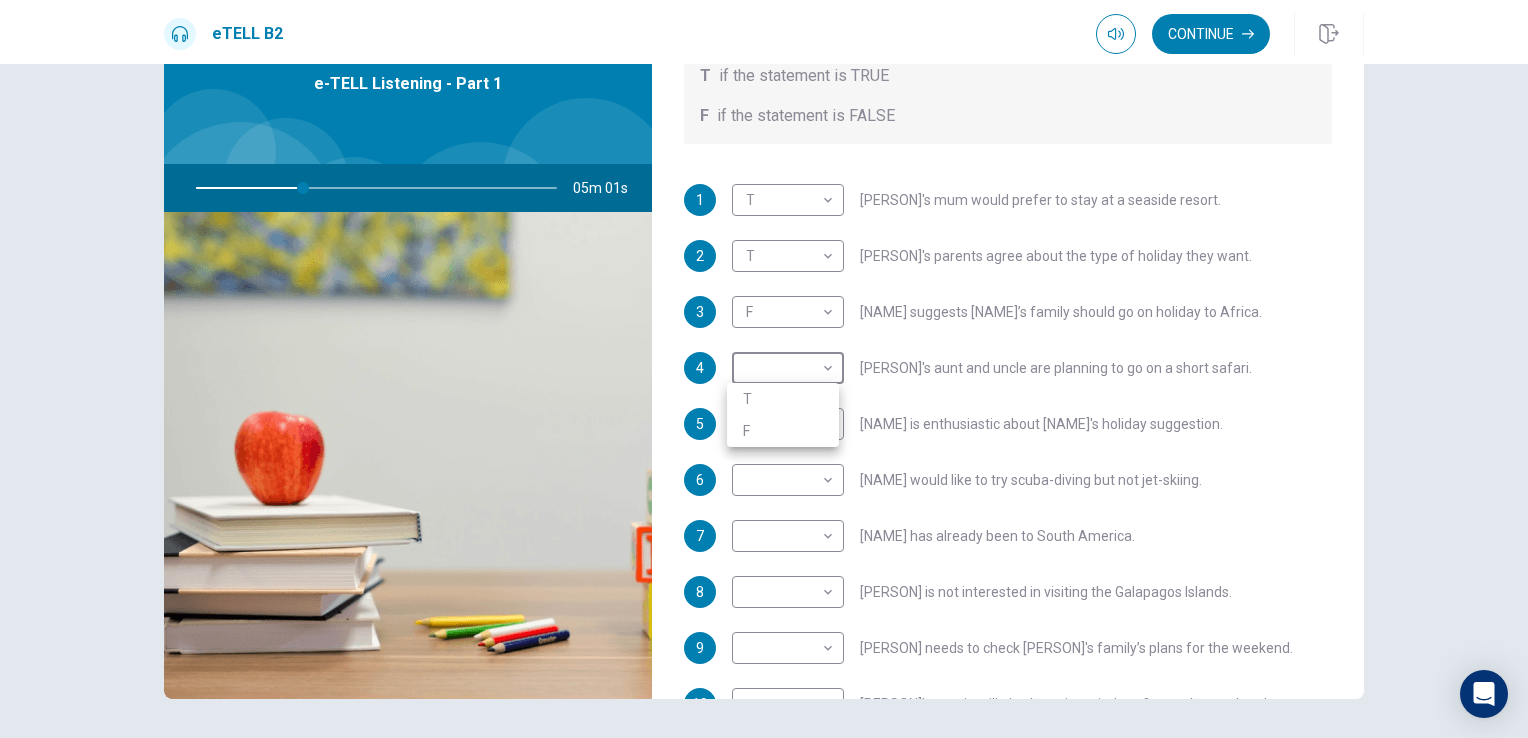 type on "**" 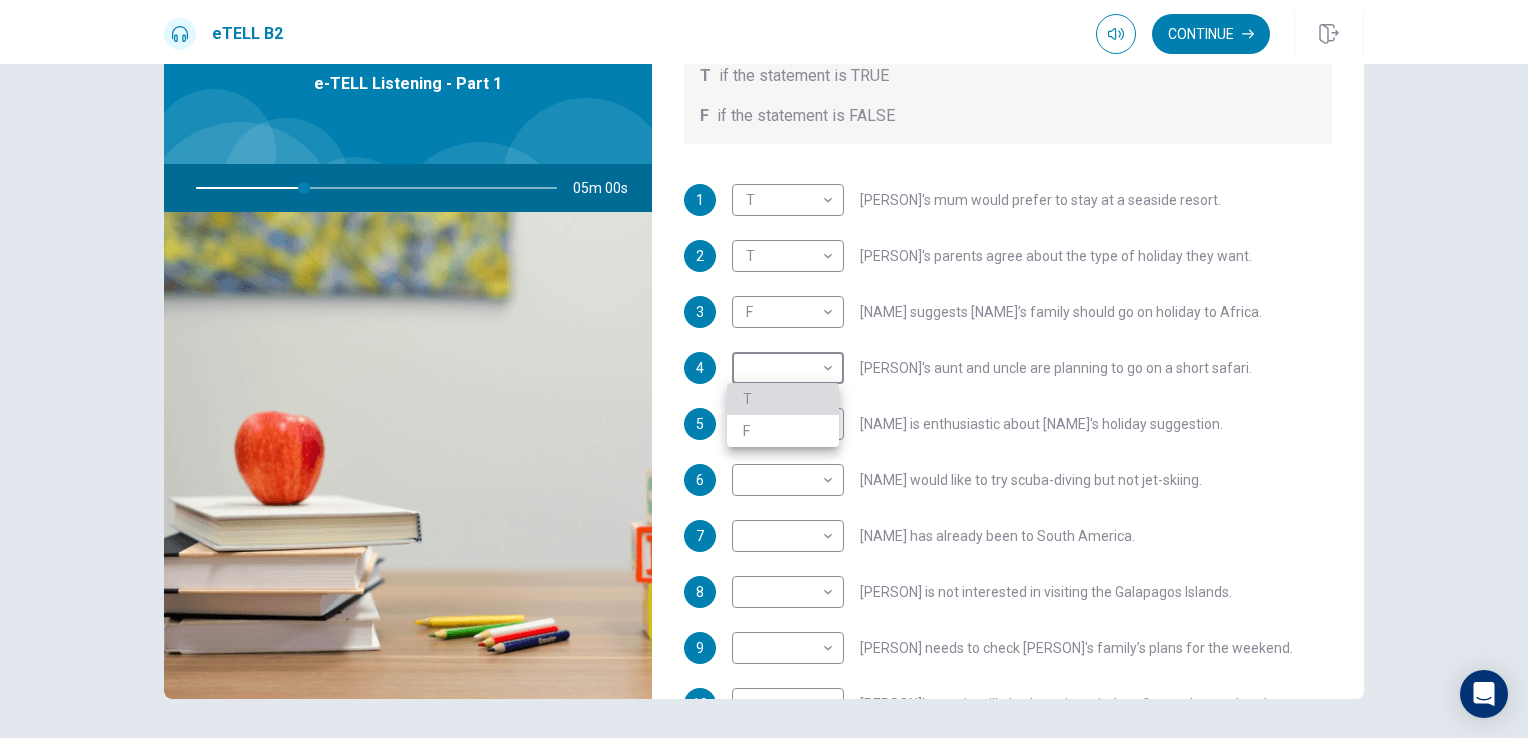 click on "T" at bounding box center (783, 399) 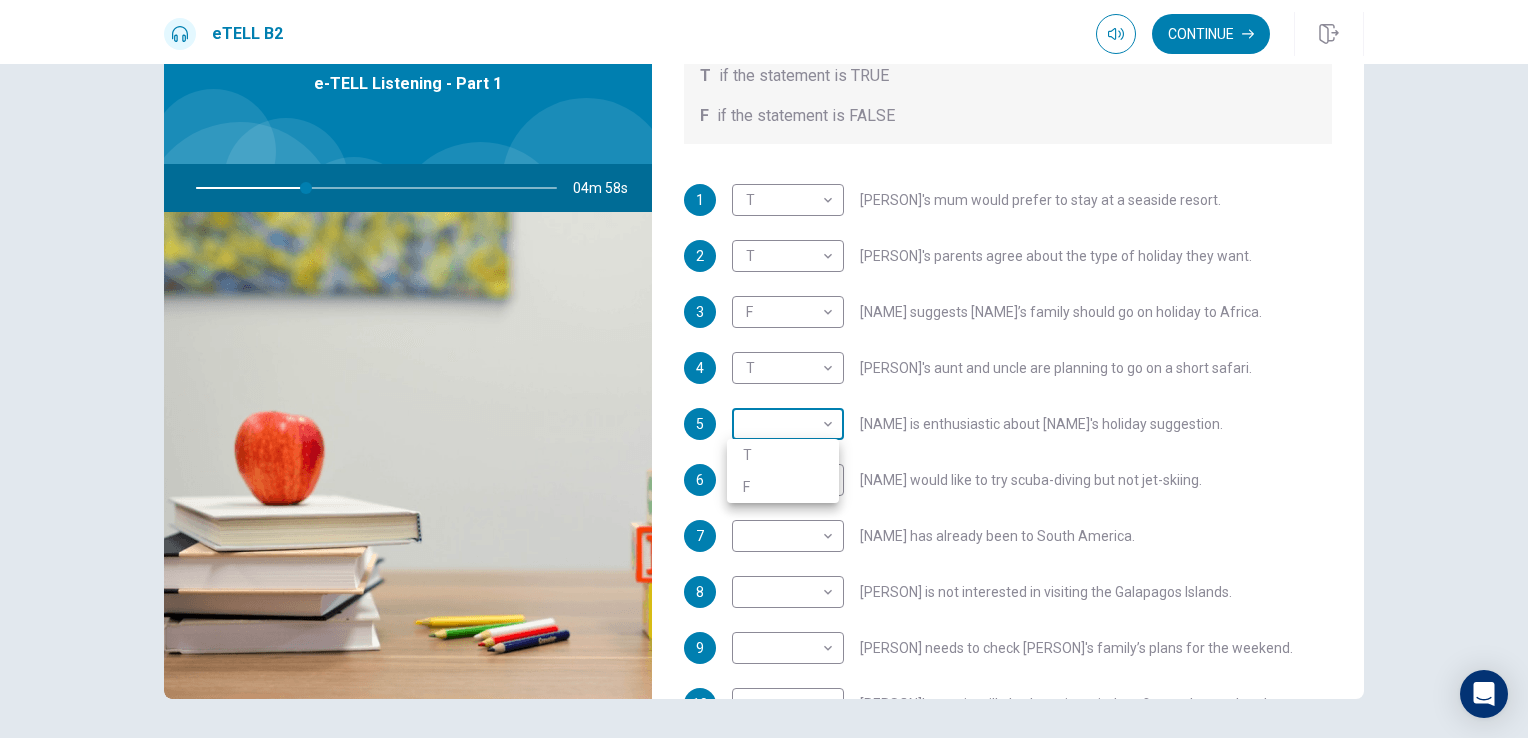 click on "This site uses cookies, as explained in our  Privacy Policy . If you agree to the use of cookies, please click the Accept button and continue to browse our site.   Privacy Policy Accept   eTELL B2 Continue Continue Question 1 For questions 1 – 10, mark each statement True (T) or False (F). You will hear Part One  TWICE.
You have one minute to read the questions for Part One.
Questions 1 - 10 T if the statement is TRUE F if the statement is FALSE 1 T * ​ Sam’s mum would prefer to stay at a seaside resort. 2 T * ​ Sam's parents agree about the type of holiday they want.  3 F * ​ Anna suggests Sam’s family should go on holiday to Africa. 4 T * ​ Anna’s aunt and uncle are planning to go on a short safari. 5 ​ ​ Sam is enthusiastic about Anna’s holiday suggestion.  6 ​ ​  Sam would like to try scuba-diving but not jet-skiing.  7 ​ ​ Anna has already been to South America. 8 ​ ​ Anna is not interested in visiting the Galapagos Islands. 9 ​ ​ 10 ​ ​ 04m 58s © Copyright" at bounding box center (764, 369) 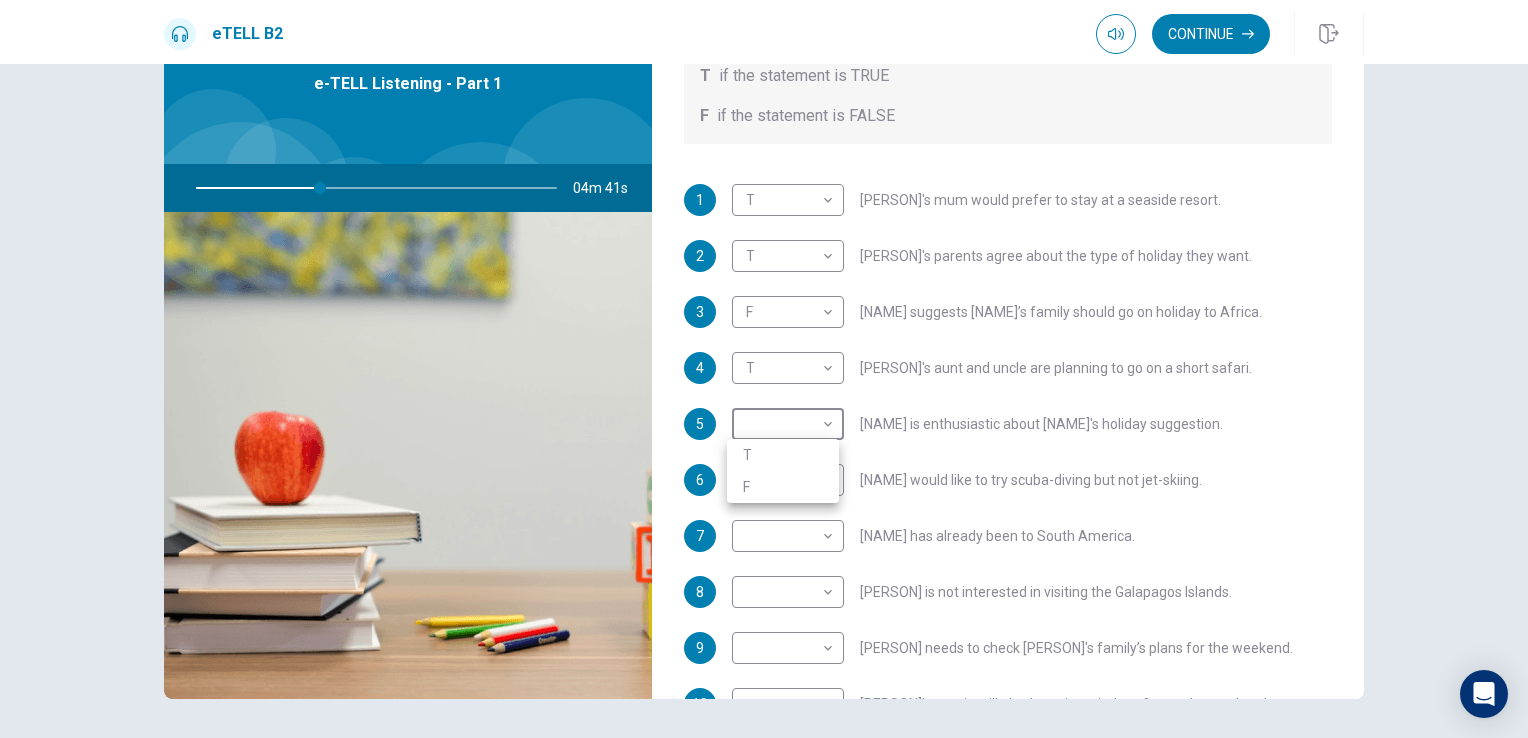 type on "**" 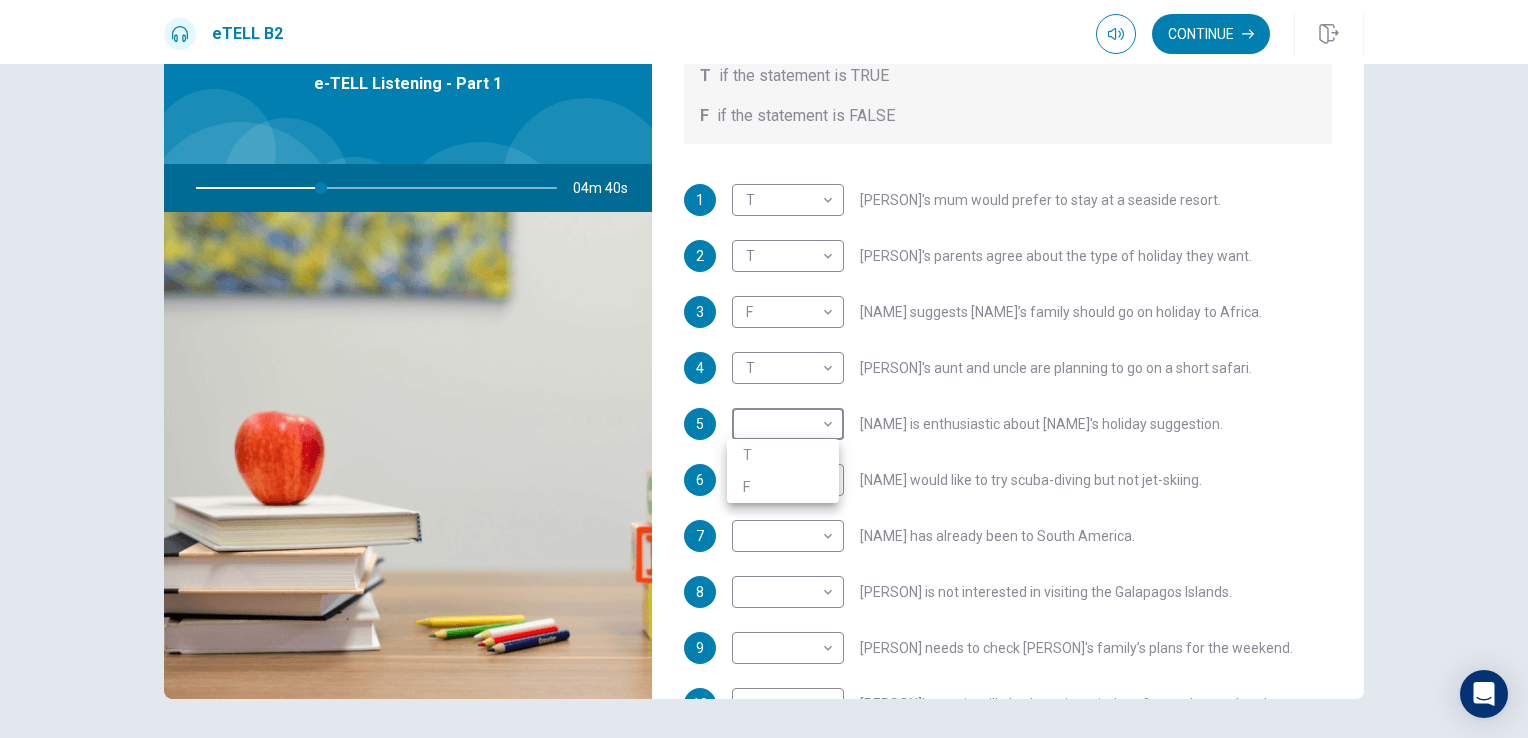click on "F" at bounding box center [783, 487] 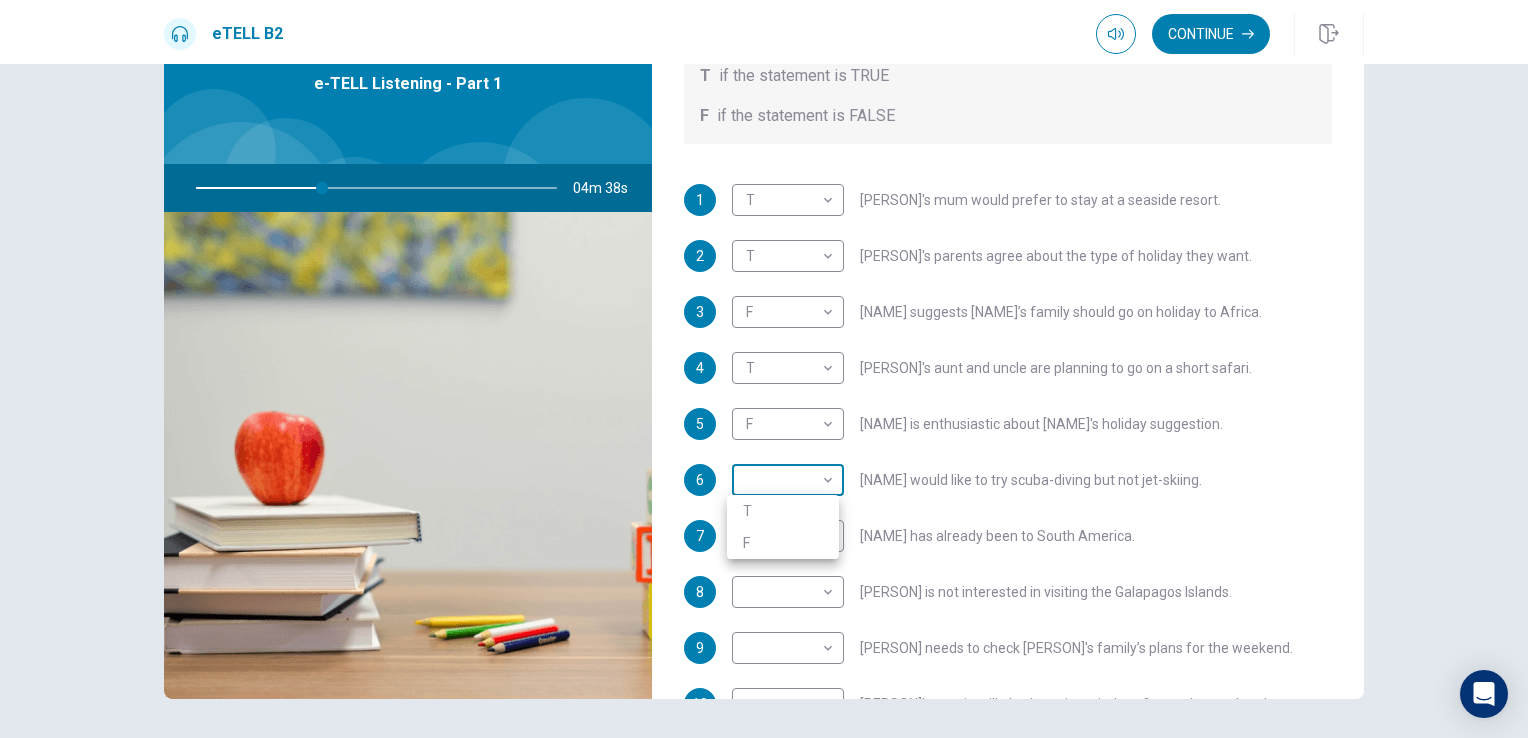 click on "This site uses cookies, as explained in our  Privacy Policy . If you agree to the use of cookies, please click the Accept button and continue to browse our site.   Privacy Policy Accept   eTELL B2 Continue Continue Question 1 For questions 1 – 10, mark each statement True (T) or False (F). You will hear Part One  TWICE.
You have one minute to read the questions for Part One.
Questions 1 - 10 T if the statement is TRUE F if the statement is FALSE 1 T * ​ Sam’s mum would prefer to stay at a seaside resort. 2 T * ​ Sam's parents agree about the type of holiday they want.  3 F * ​ Anna suggests Sam’s family should go on holiday to Africa. 4 T * ​ Anna’s aunt and uncle are planning to go on a short safari. 5 F * ​ Sam is enthusiastic about Anna’s holiday suggestion.  6 ​ ​  Sam would like to try scuba-diving but not jet-skiing.  7 ​ ​ Anna has already been to South America. 8 ​ ​ Anna is not interested in visiting the Galapagos Islands. 9 ​ ​ 10 ​ ​ 04m 38s © Copyright" at bounding box center (764, 369) 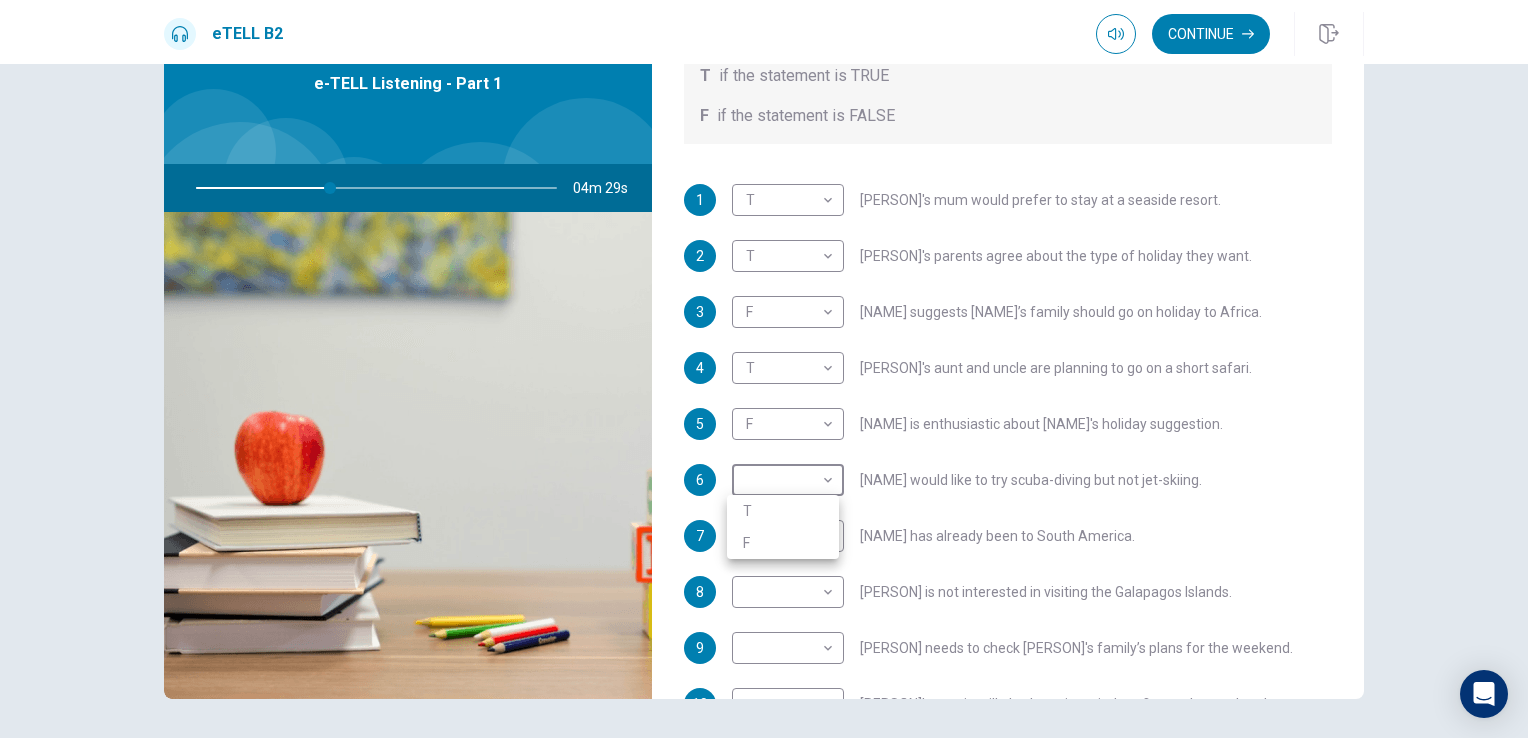 type on "**" 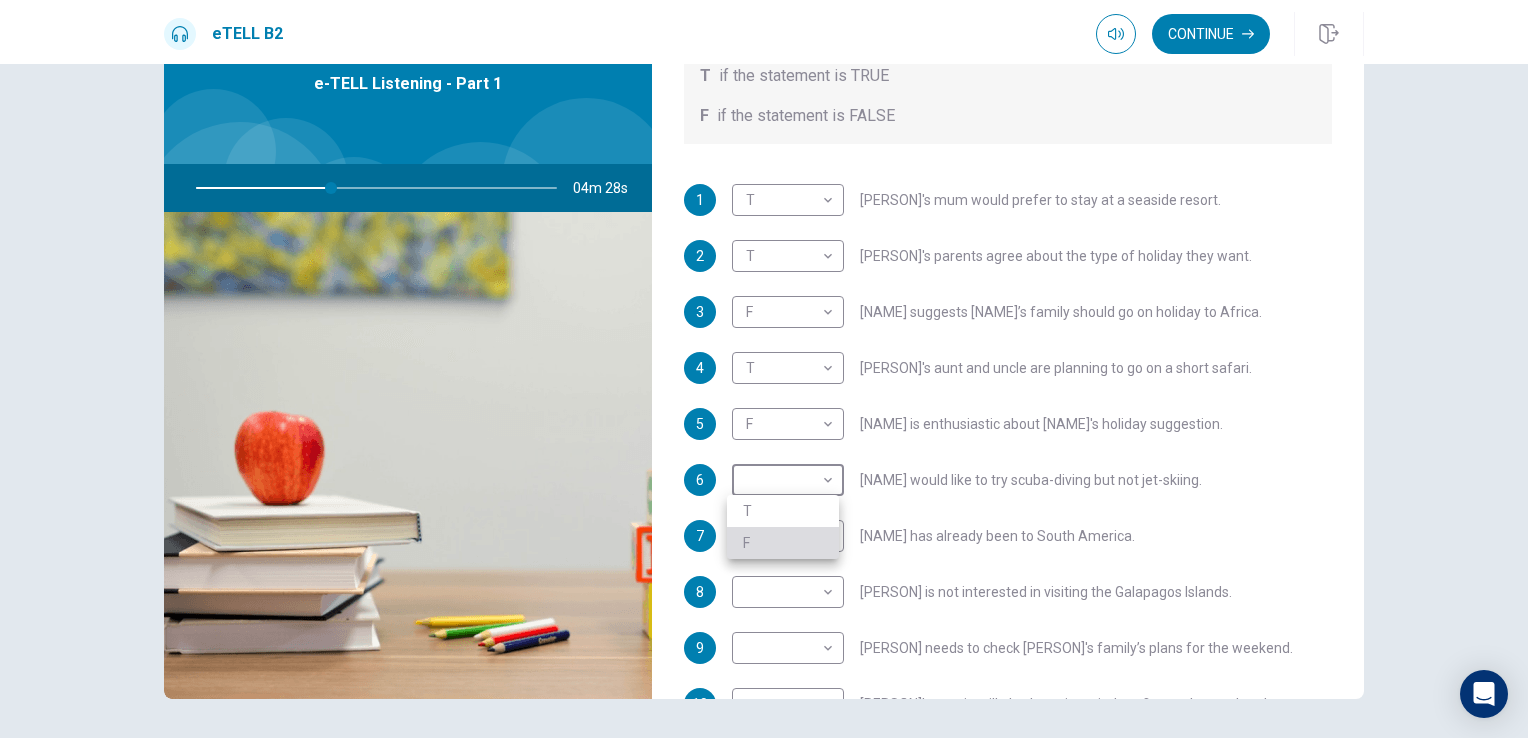 click on "F" at bounding box center (783, 543) 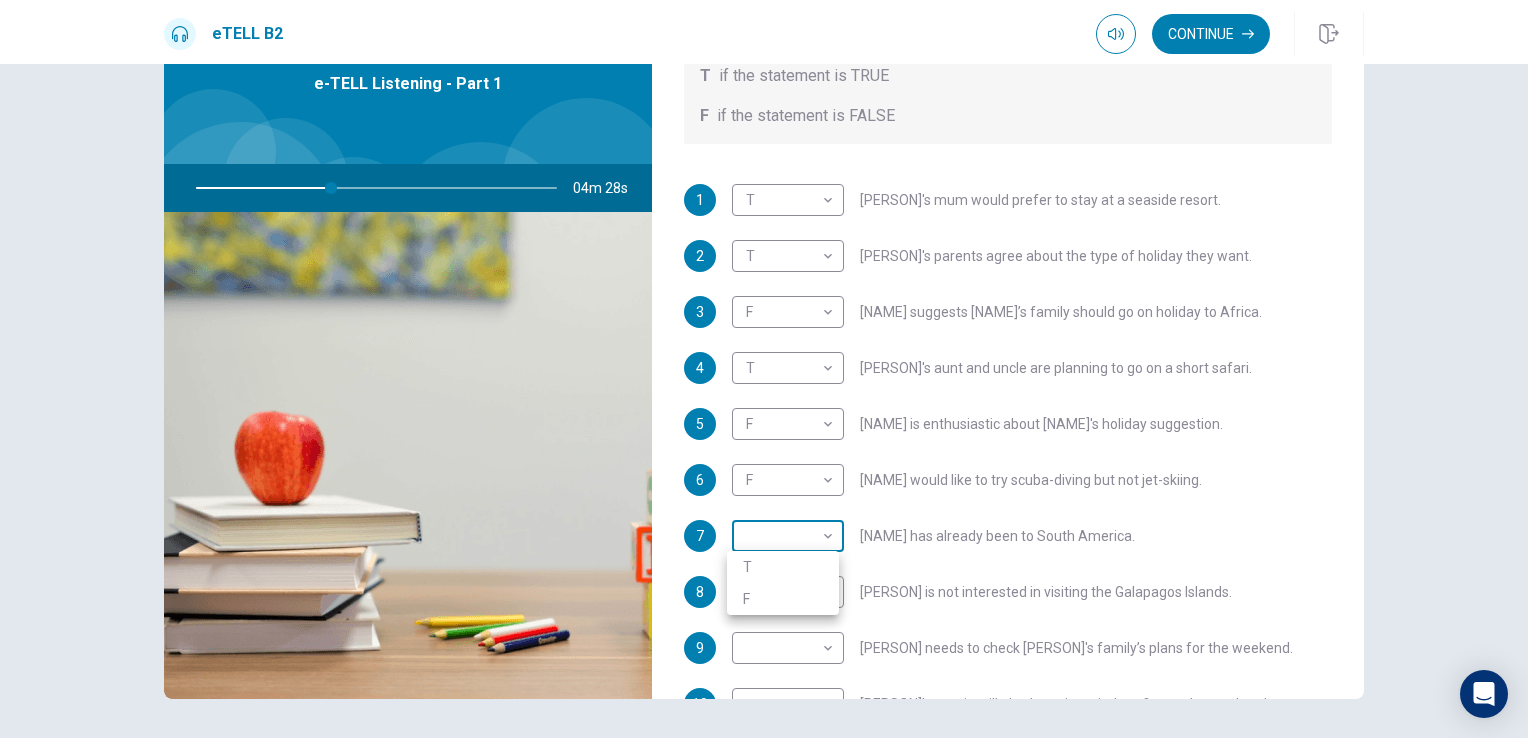 click on "This site uses cookies, as explained in our  Privacy Policy . If you agree to the use of cookies, please click the Accept button and continue to browse our site.   Privacy Policy Accept   eTELL B2 Continue Continue Question 1 For questions 1 – 10, mark each statement True (T) or False (F). You will hear Part One  TWICE.
You have one minute to read the questions for Part One.
Questions 1 - 10 T if the statement is TRUE F if the statement is FALSE 1 T * ​ Sam’s mum would prefer to stay at a seaside resort. 2 T * ​ Sam's parents agree about the type of holiday they want.  3 F * ​ Anna suggests Sam’s family should go on holiday to Africa. 4 T * ​ Anna’s aunt and uncle are planning to go on a short safari. 5 F * ​ Sam is enthusiastic about Anna’s holiday suggestion.  6 F * ​  Sam would like to try scuba-diving but not jet-skiing.  7 ​ ​ Anna has already been to South America. 8 ​ ​ Anna is not interested in visiting the Galapagos Islands. 9 ​ ​ 10 ​ ​ 04m 28s © Copyright" at bounding box center [764, 369] 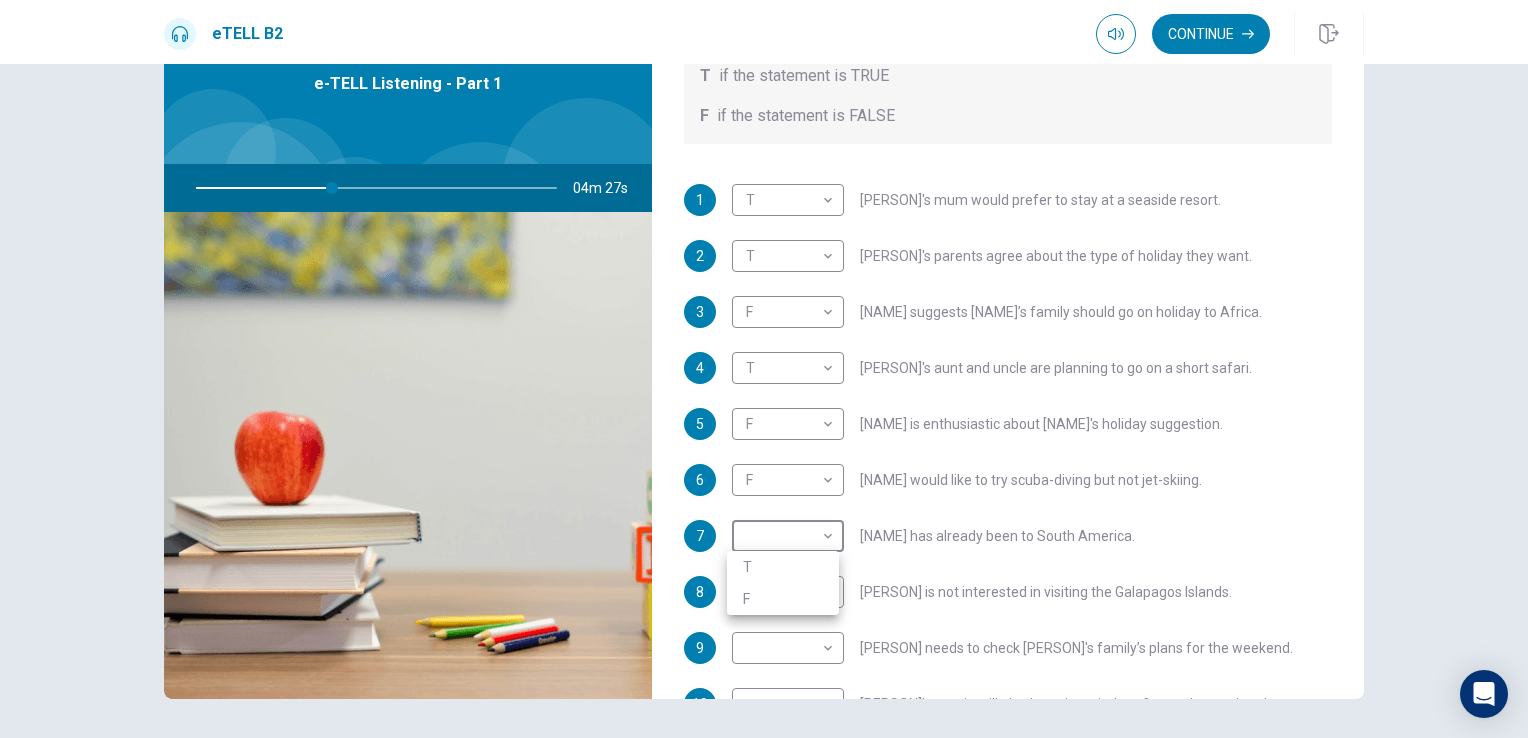 type on "**" 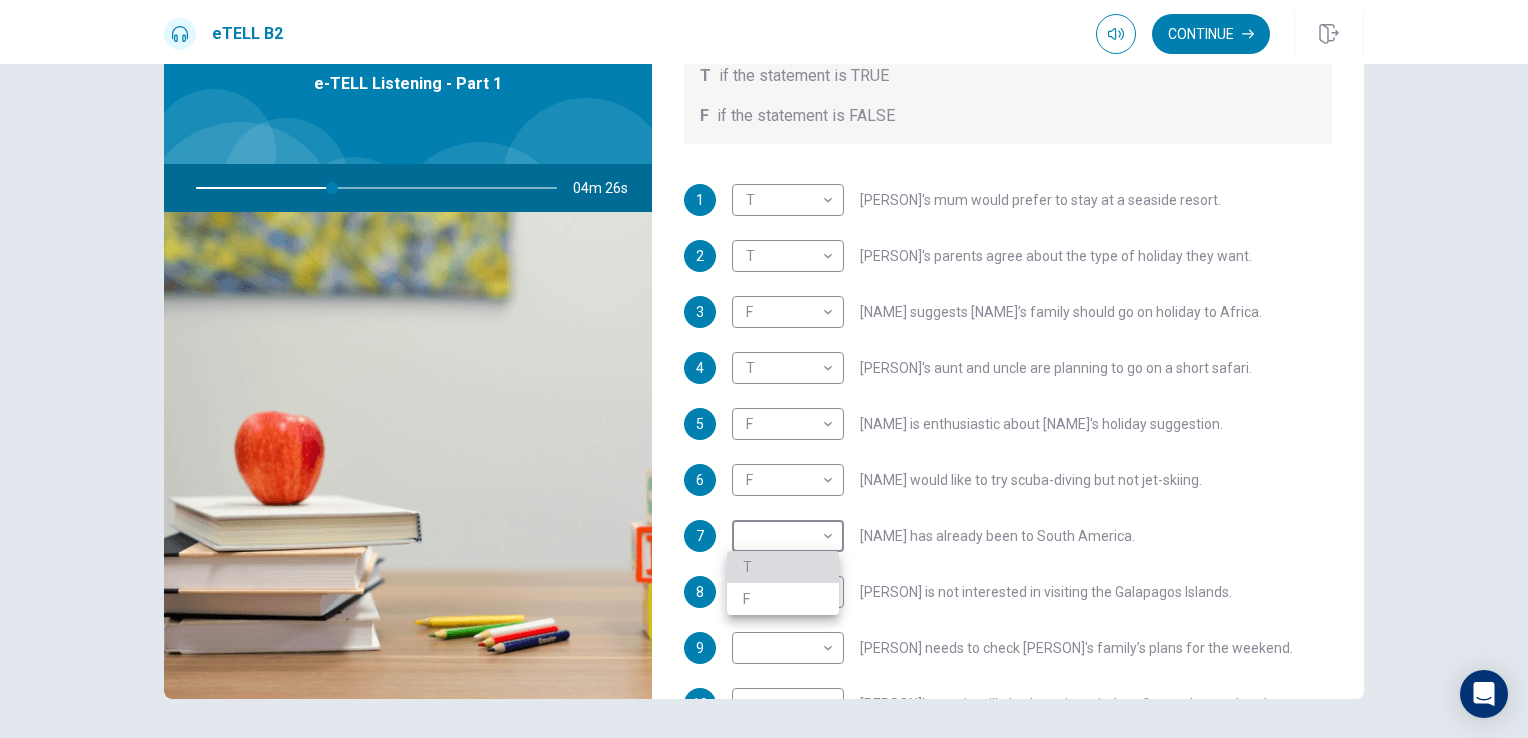 click on "T" at bounding box center [783, 567] 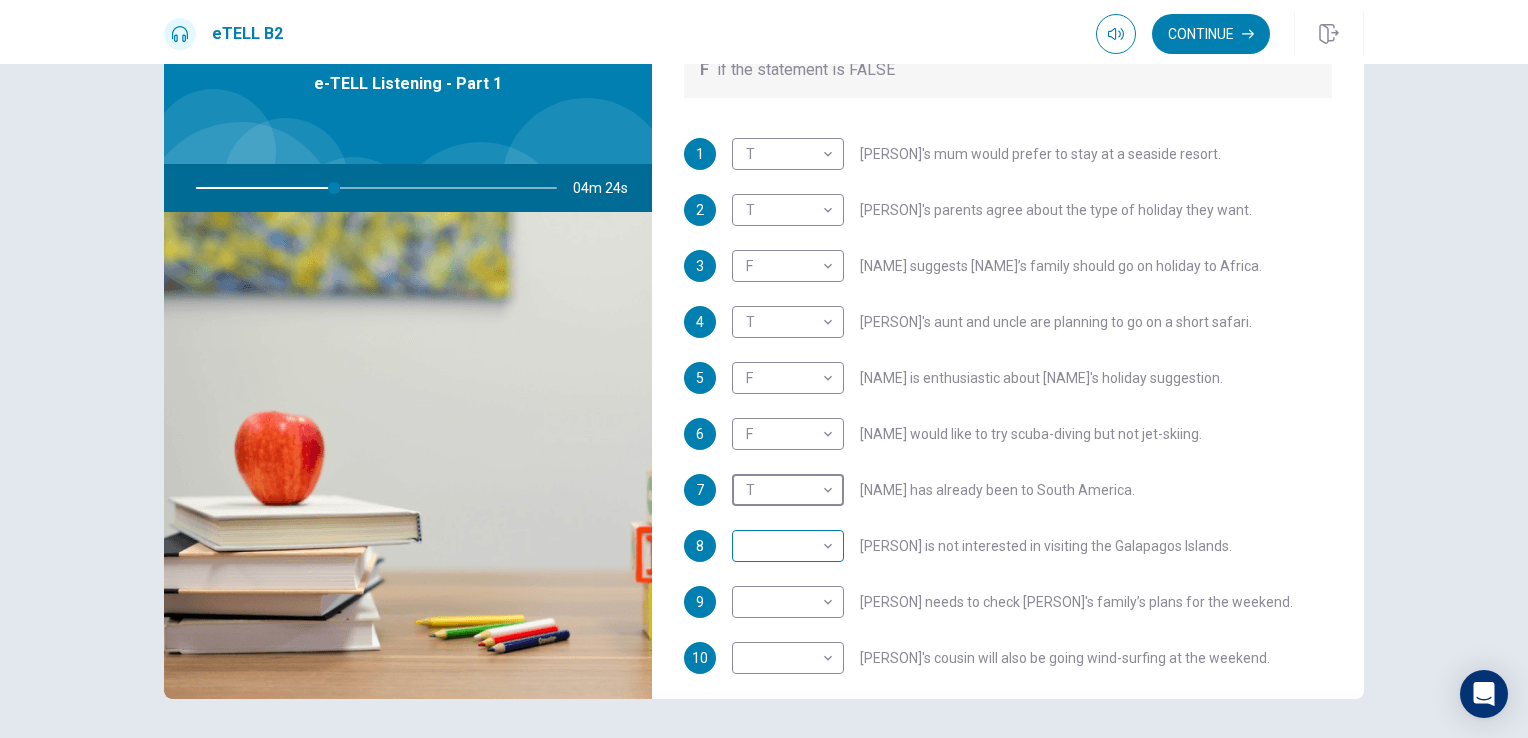scroll, scrollTop: 352, scrollLeft: 0, axis: vertical 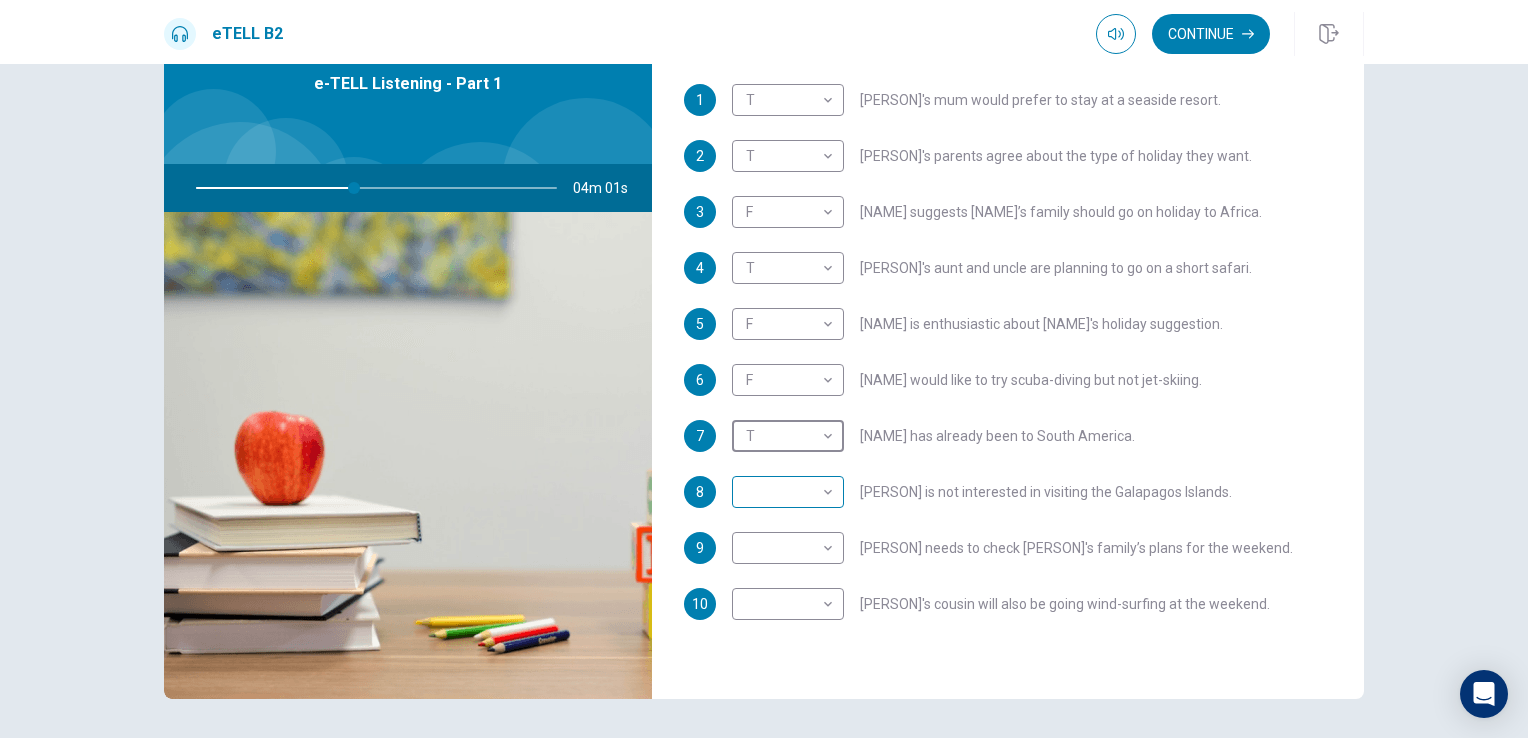 click on "This site uses cookies, as explained in our  Privacy Policy . If you agree to the use of cookies, please click the Accept button and continue to browse our site.   Privacy Policy Accept   eTELL B2 Continue Continue Question 1 For questions 1 – 10, mark each statement True (T) or False (F). You will hear Part One  TWICE.
You have one minute to read the questions for Part One.
Questions 1 - 10 T if the statement is TRUE F if the statement is FALSE 1 T * ​ Sam’s mum would prefer to stay at a seaside resort. 2 T * ​ Sam's parents agree about the type of holiday they want.  3 F * ​ Anna suggests Sam’s family should go on holiday to Africa. 4 T * ​ Anna’s aunt and uncle are planning to go on a short safari. 5 F * ​ Sam is enthusiastic about Anna’s holiday suggestion.  6 F * ​  Sam would like to try scuba-diving but not jet-skiing.  7 T * ​ Anna has already been to South America. 8 ​ ​ Anna is not interested in visiting the Galapagos Islands. 9 ​ ​ 10 ​ ​ 04m 01s © Copyright" at bounding box center [764, 369] 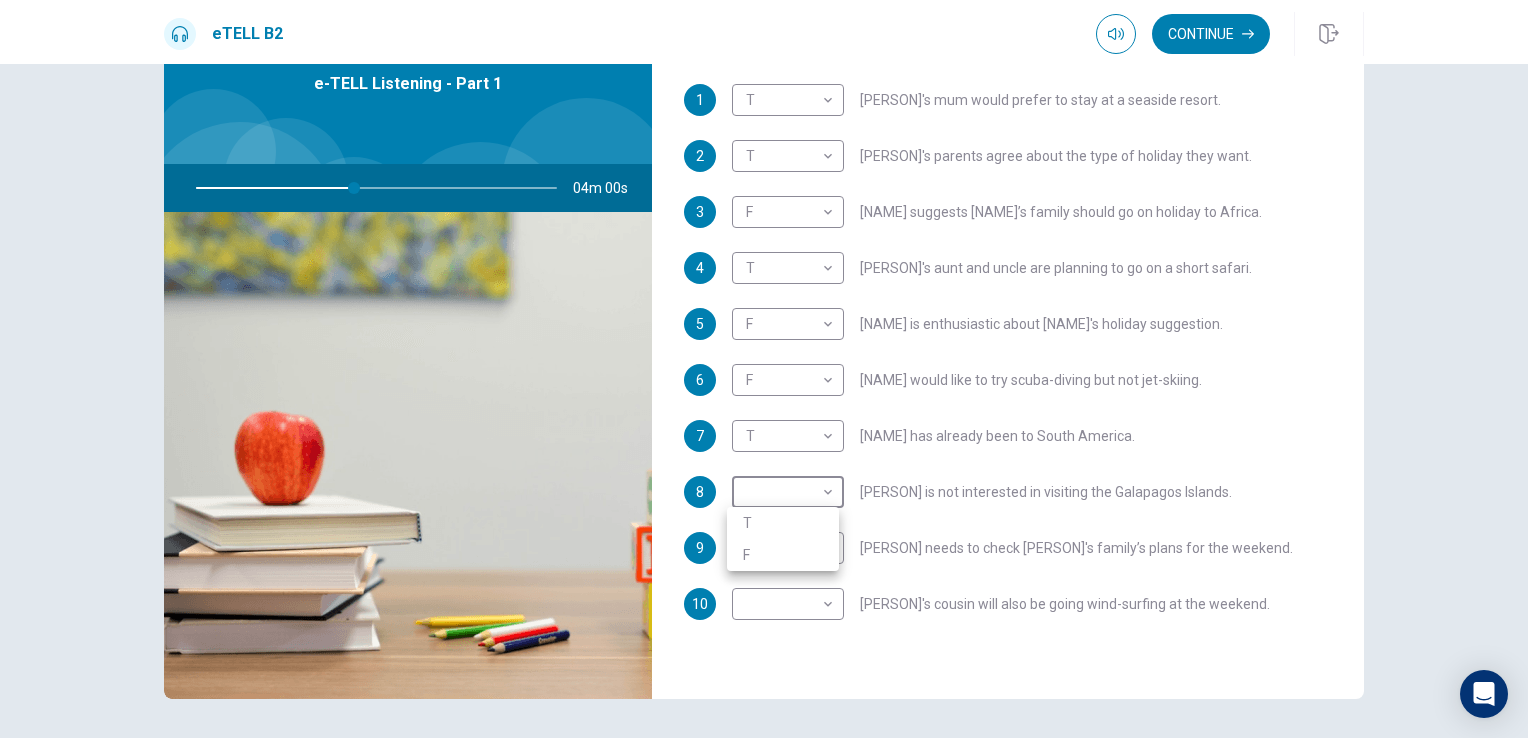 type on "**" 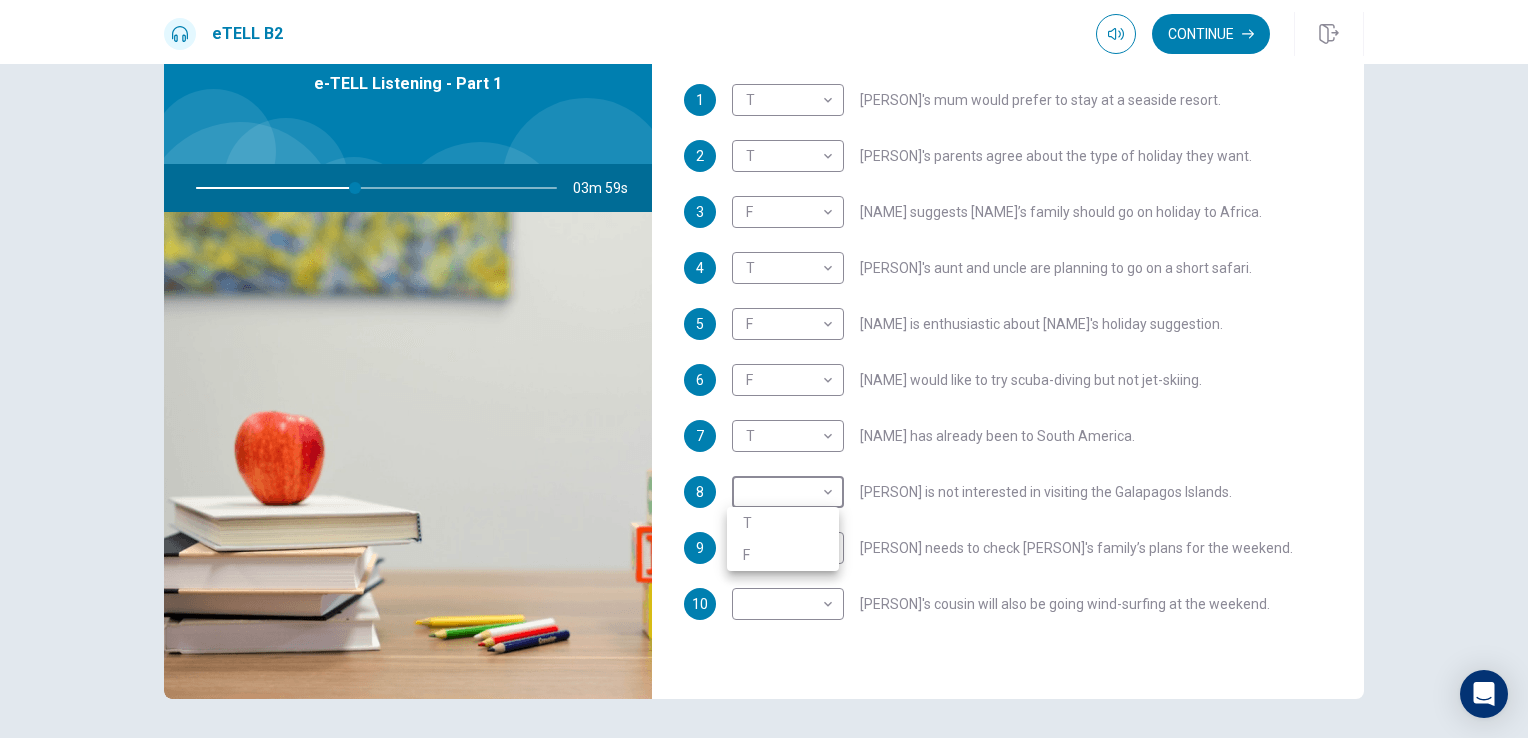 click on "T" at bounding box center (783, 523) 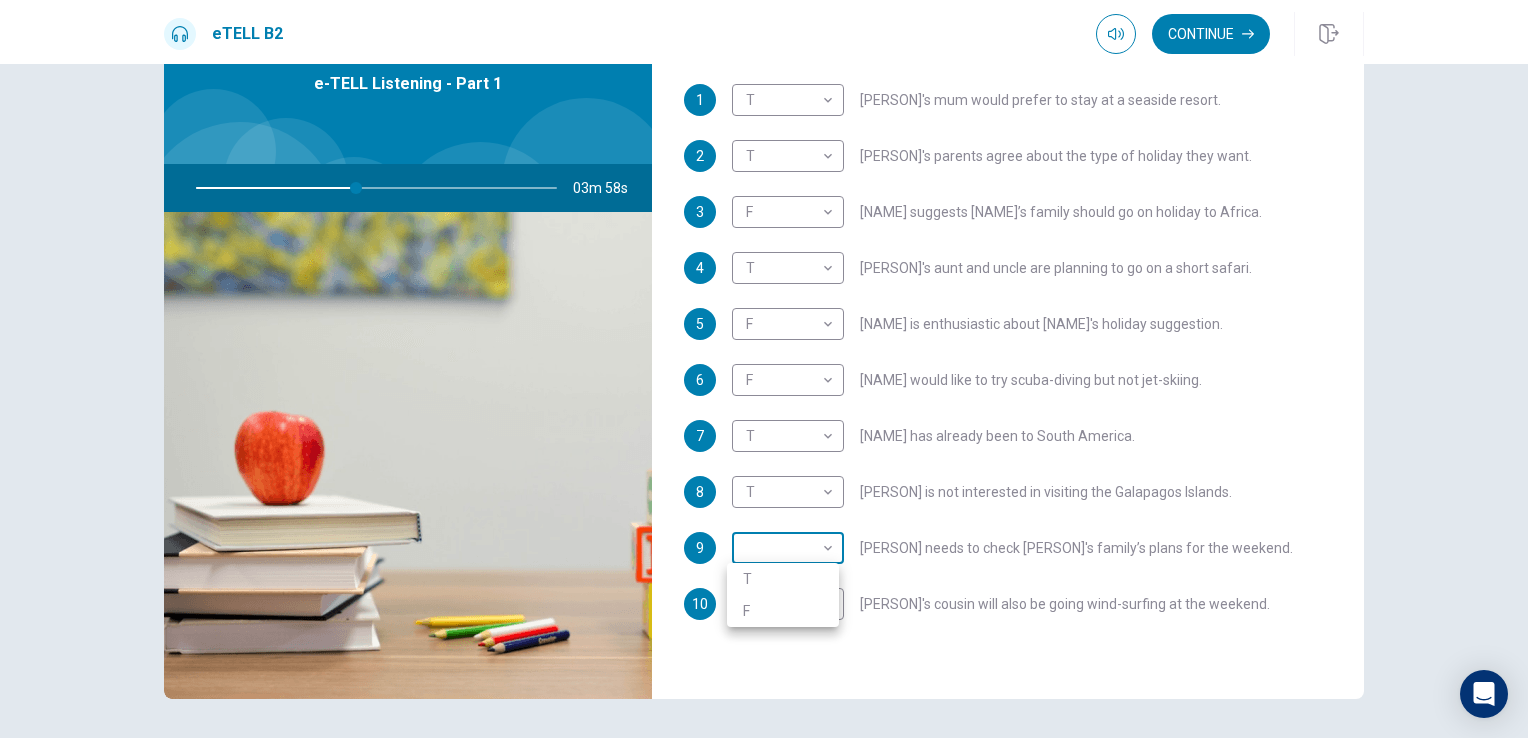 click on "This site uses cookies, as explained in our  Privacy Policy . If you agree to the use of cookies, please click the Accept button and continue to browse our site.   Privacy Policy Accept   eTELL B2 Continue Continue Question 1 For questions 1 – 10, mark each statement True (T) or False (F). You will hear Part One  TWICE.
You have one minute to read the questions for Part One.
Questions 1 - 10 T if the statement is TRUE F if the statement is FALSE 1 T * ​ Sam’s mum would prefer to stay at a seaside resort. 2 T * ​ Sam's parents agree about the type of holiday they want.  3 F * ​ Anna suggests Sam’s family should go on holiday to Africa. 4 T * ​ Anna’s aunt and uncle are planning to go on a short safari. 5 F * ​ Sam is enthusiastic about Anna’s holiday suggestion.  6 F * ​  Sam would like to try scuba-diving but not jet-skiing.  7 T * ​ Anna has already been to South America. 8 T * ​ Anna is not interested in visiting the Galapagos Islands. 9 ​ ​ 10 ​ ​ 03m 58s © Copyright" at bounding box center [764, 369] 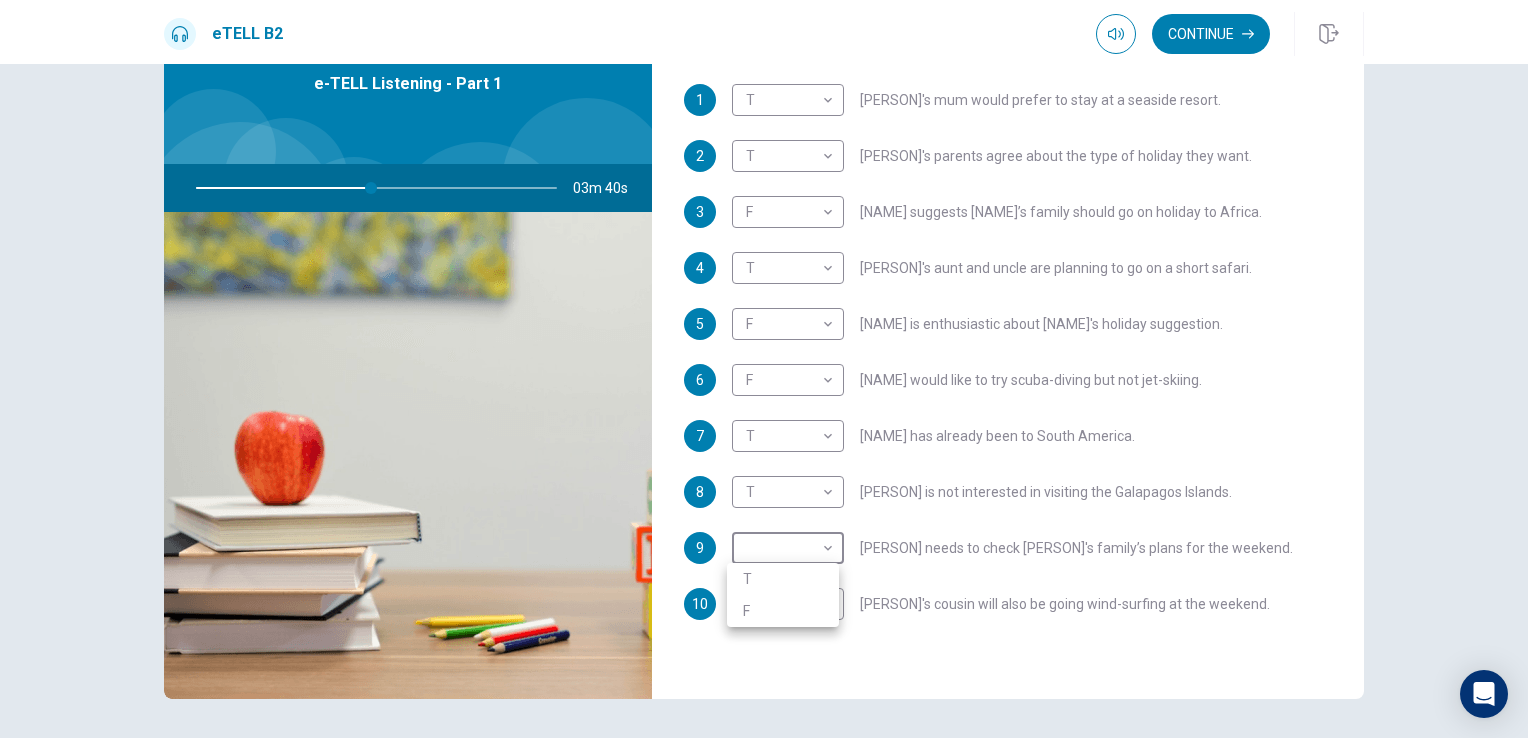 type on "**" 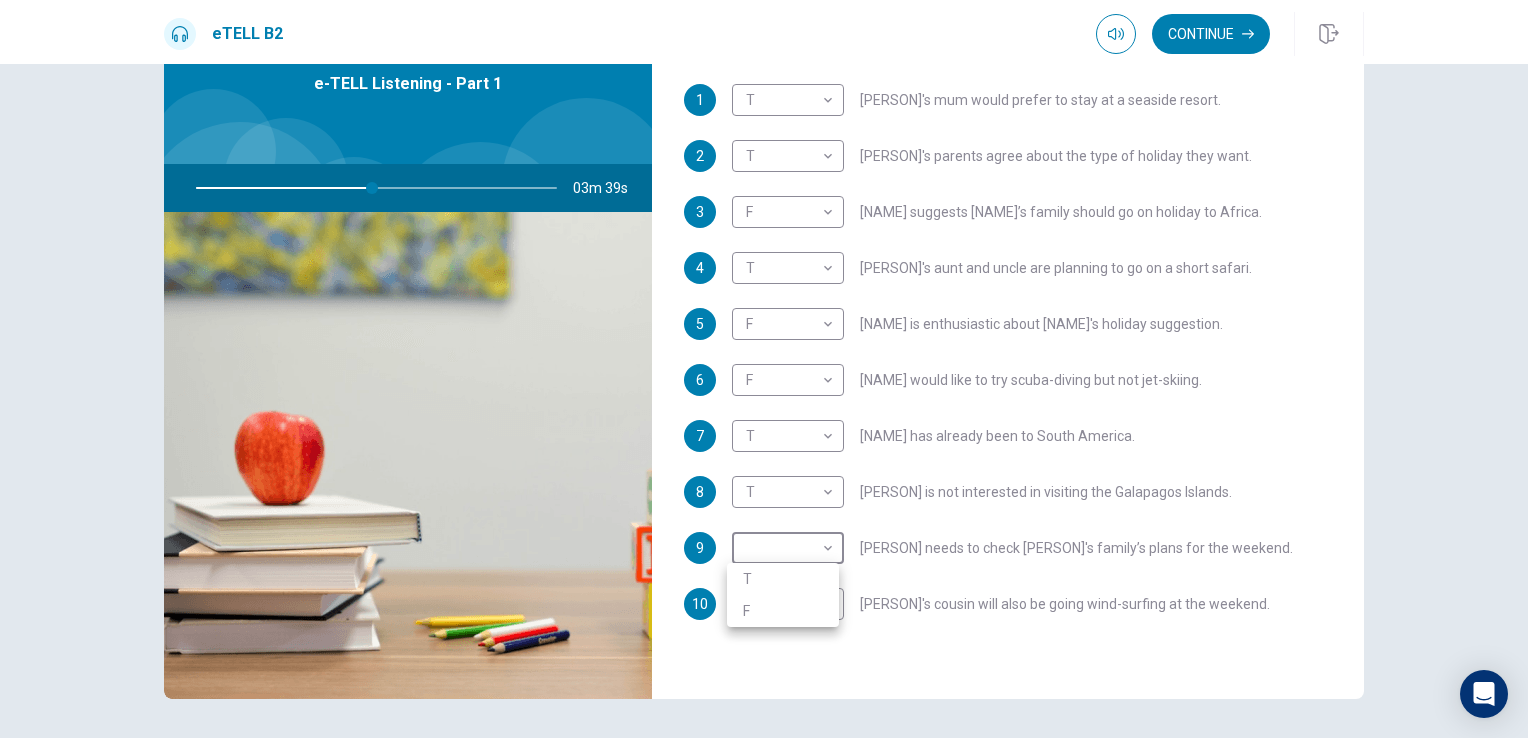 click on "T" at bounding box center [783, 579] 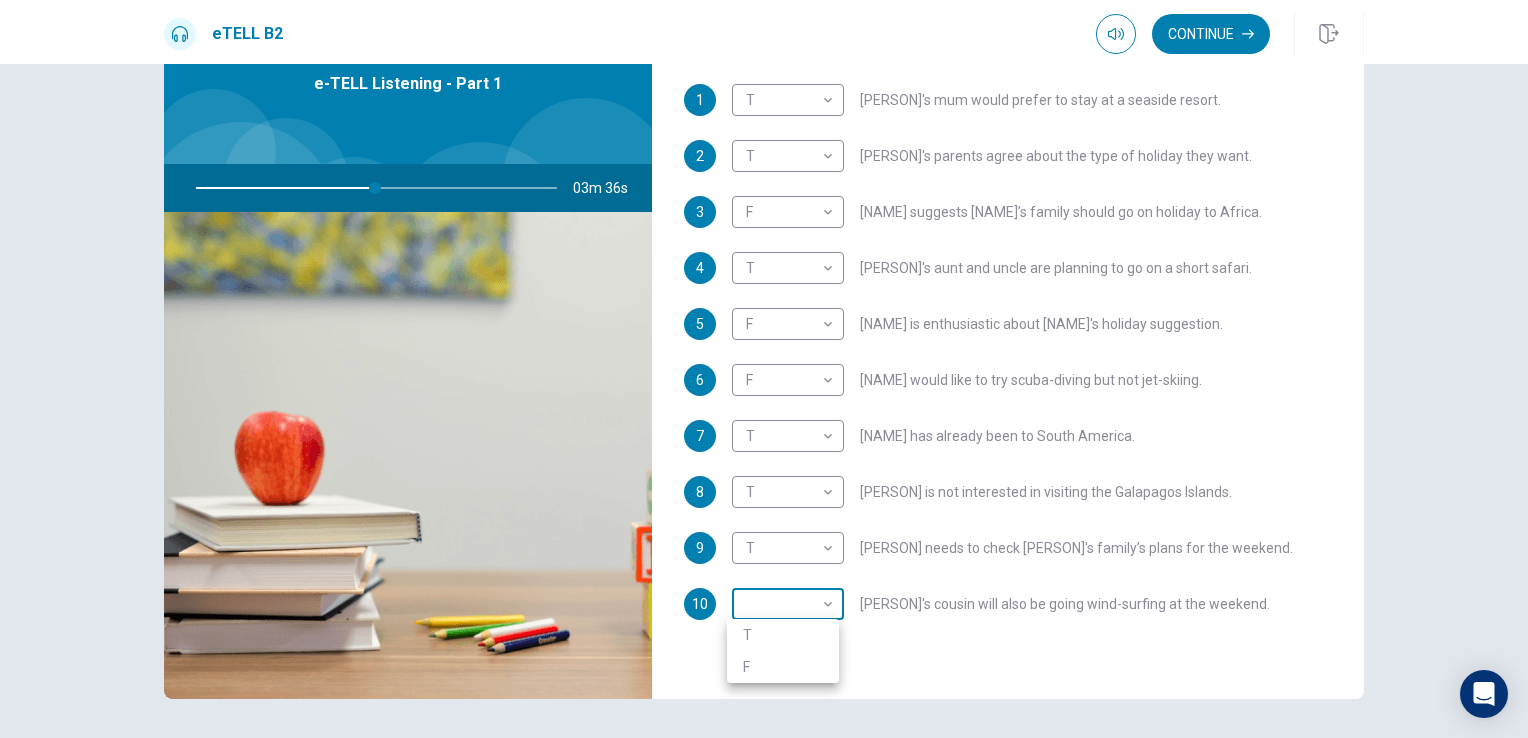 click on "This site uses cookies, as explained in our  Privacy Policy . If you agree to the use of cookies, please click the Accept button and continue to browse our site.   Privacy Policy Accept   eTELL B2 Continue Continue Question 1 For questions 1 – 10, mark each statement True (T) or False (F). You will hear Part One  TWICE.
You have one minute to read the questions for Part One.
Questions 1 - 10 T if the statement is TRUE F if the statement is FALSE 1 T * ​ Sam’s mum would prefer to stay at a seaside resort. 2 T * ​ Sam's parents agree about the type of holiday they want.  3 F * ​ Anna suggests Sam’s family should go on holiday to Africa. 4 T * ​ Anna’s aunt and uncle are planning to go on a short safari. 5 F * ​ Sam is enthusiastic about Anna’s holiday suggestion.  6 F * ​  Sam would like to try scuba-diving but not jet-skiing.  7 T * ​ Anna has already been to South America. 8 T * ​ Anna is not interested in visiting the Galapagos Islands. 9 T * ​ 10 ​ ​ 03m 36s © Copyright" at bounding box center (764, 369) 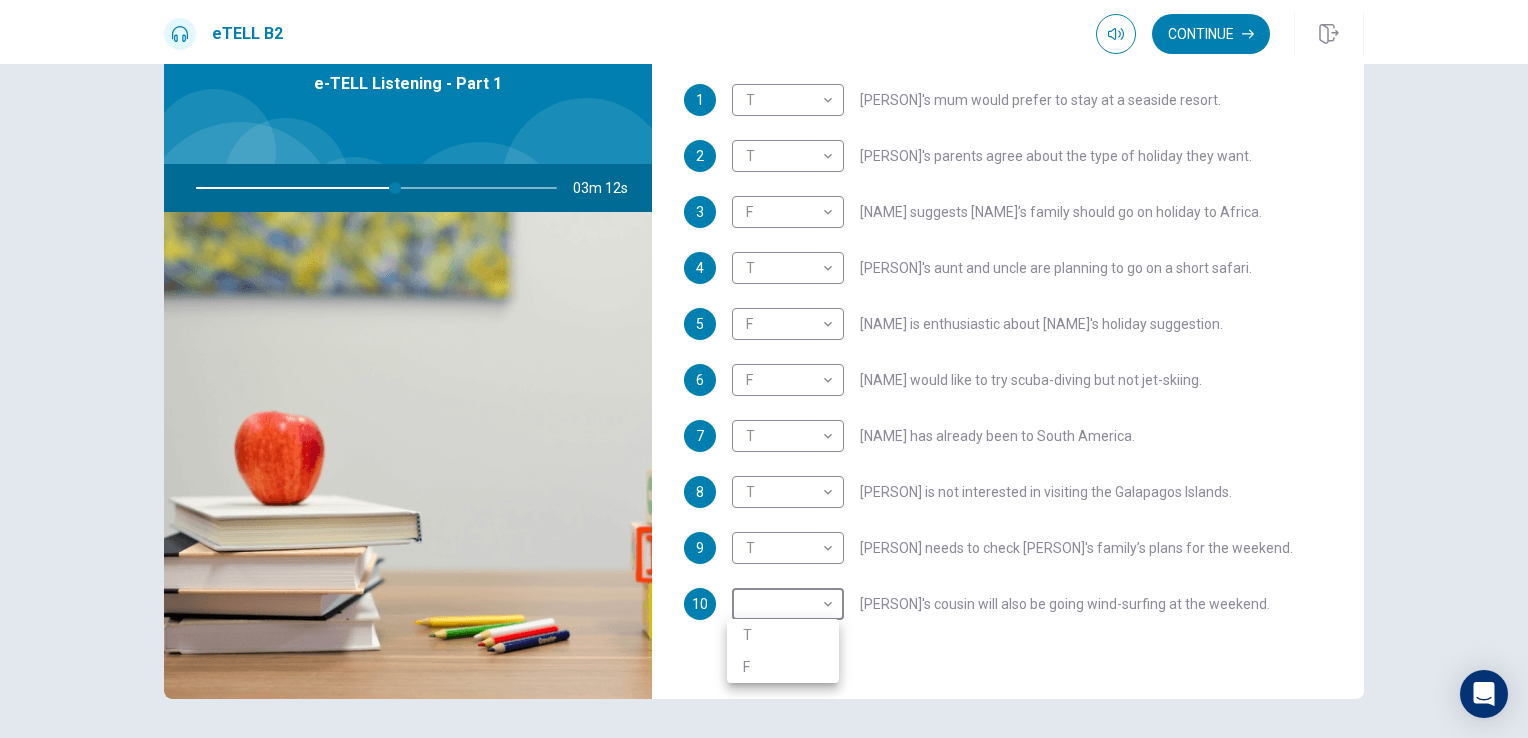 type on "**" 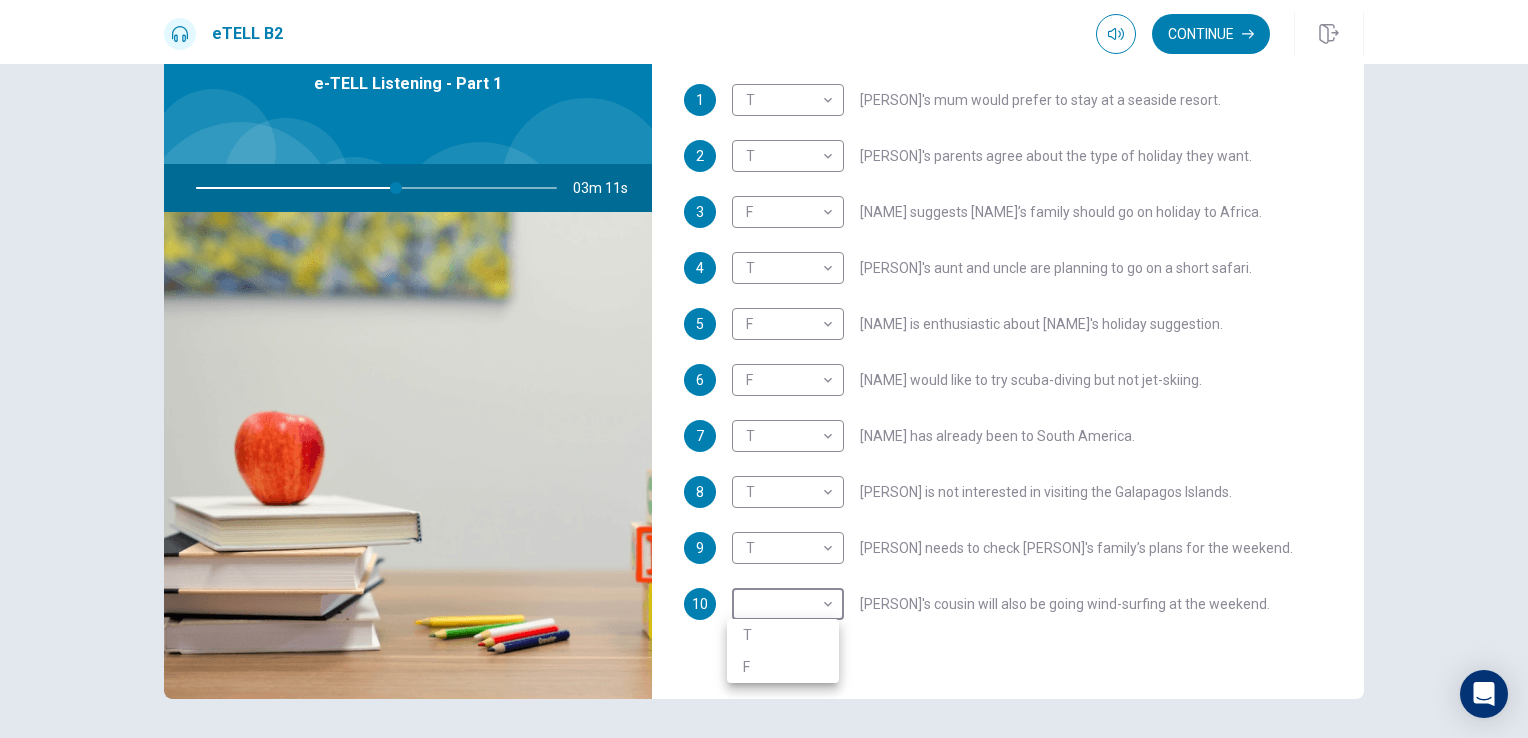 click on "T" at bounding box center [783, 635] 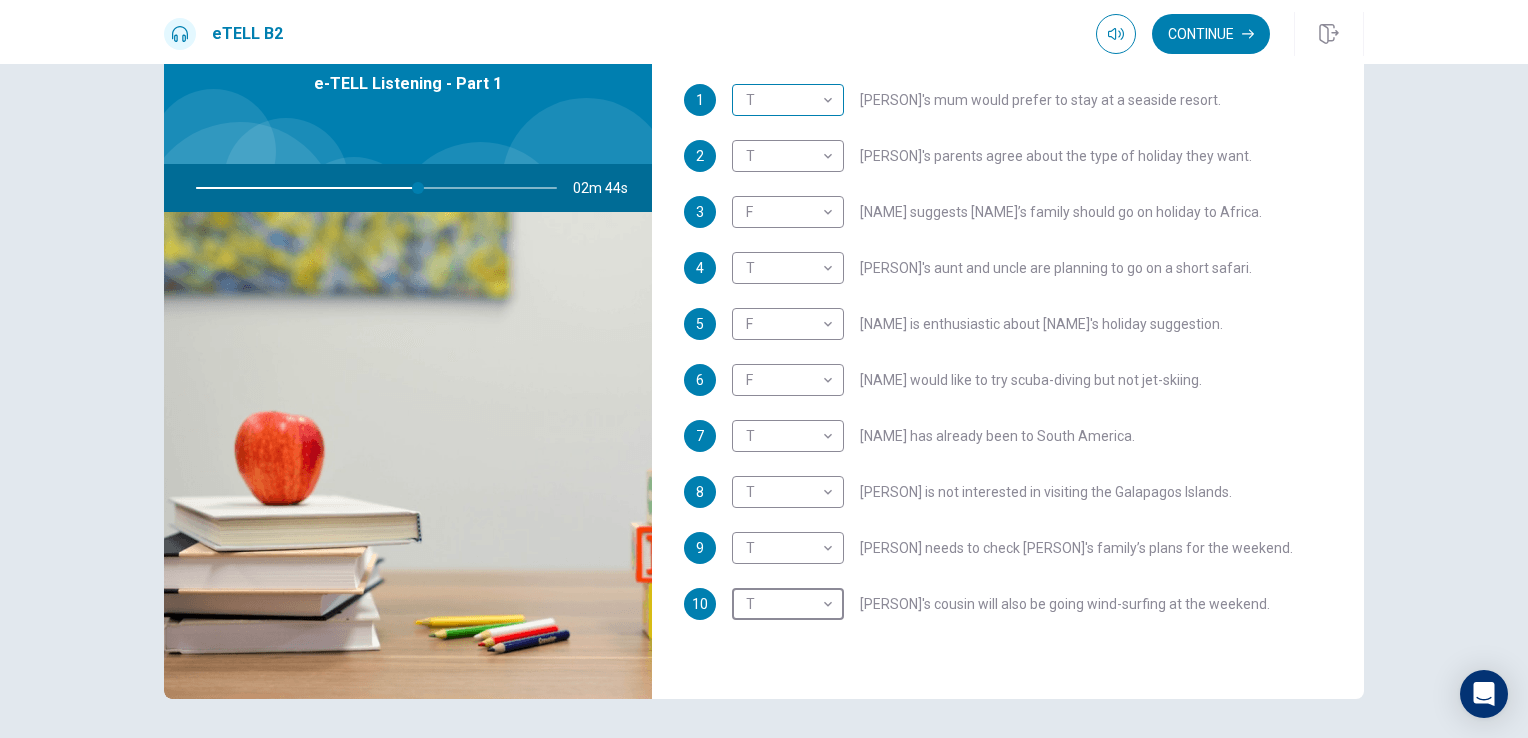 click on "This site uses cookies, as explained in our  Privacy Policy . If you agree to the use of cookies, please click the Accept button and continue to browse our site.   Privacy Policy Accept   eTELL B2 Continue Continue Question 1 For questions 1 – 10, mark each statement True (T) or False (F). You will hear Part One  TWICE.
You have one minute to read the questions for Part One.
Questions 1 - 10 T if the statement is TRUE F if the statement is FALSE 1 T * ​ Sam’s mum would prefer to stay at a seaside resort. 2 T * ​ Sam's parents agree about the type of holiday they want.  3 F * ​ Anna suggests Sam’s family should go on holiday to Africa. 4 T * ​ Anna’s aunt and uncle are planning to go on a short safari. 5 F * ​ Sam is enthusiastic about Anna’s holiday suggestion.  6 F * ​  Sam would like to try scuba-diving but not jet-skiing.  7 T * ​ Anna has already been to South America. 8 T * ​ Anna is not interested in visiting the Galapagos Islands. 9 T * ​ 10 T * ​ 02m 44s © Copyright" at bounding box center [764, 369] 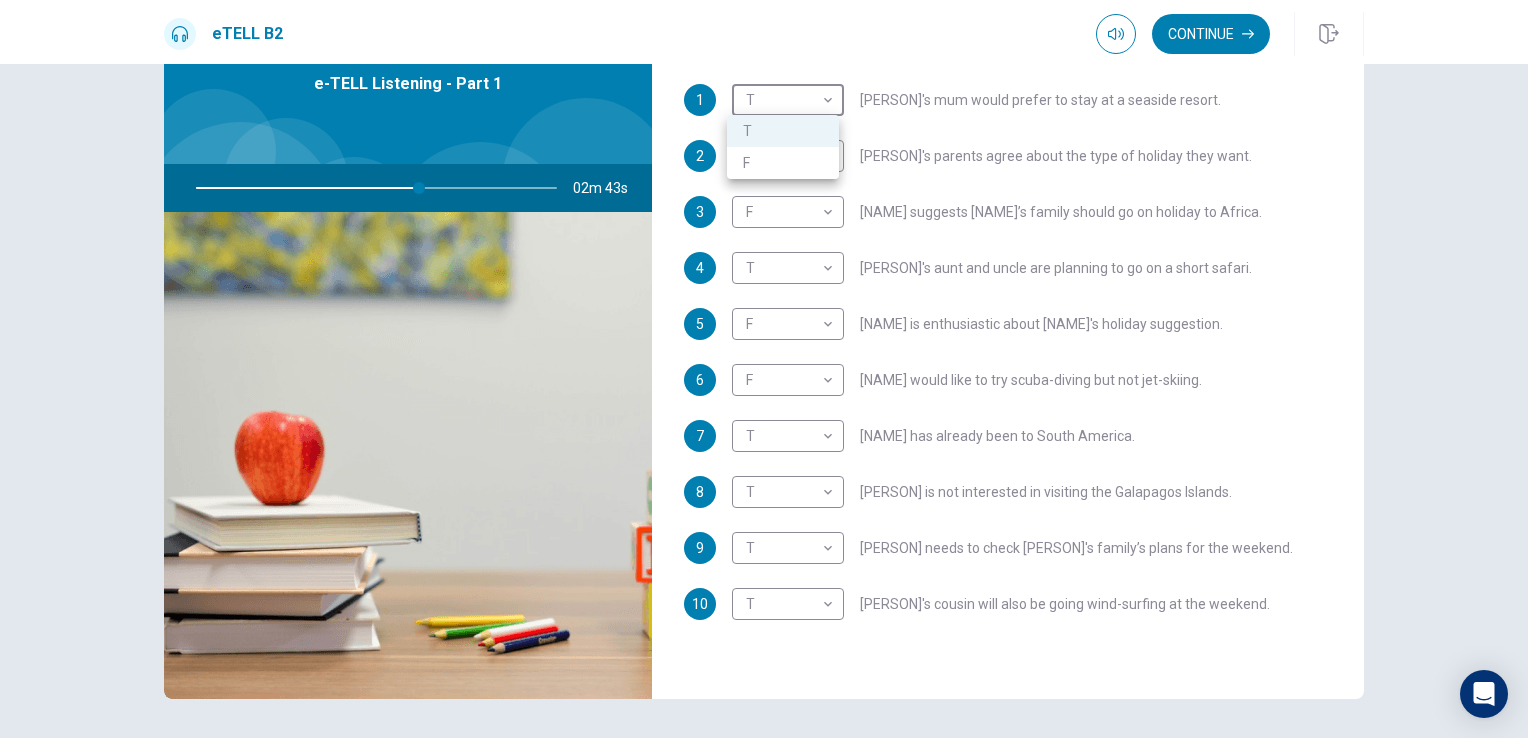 type on "**" 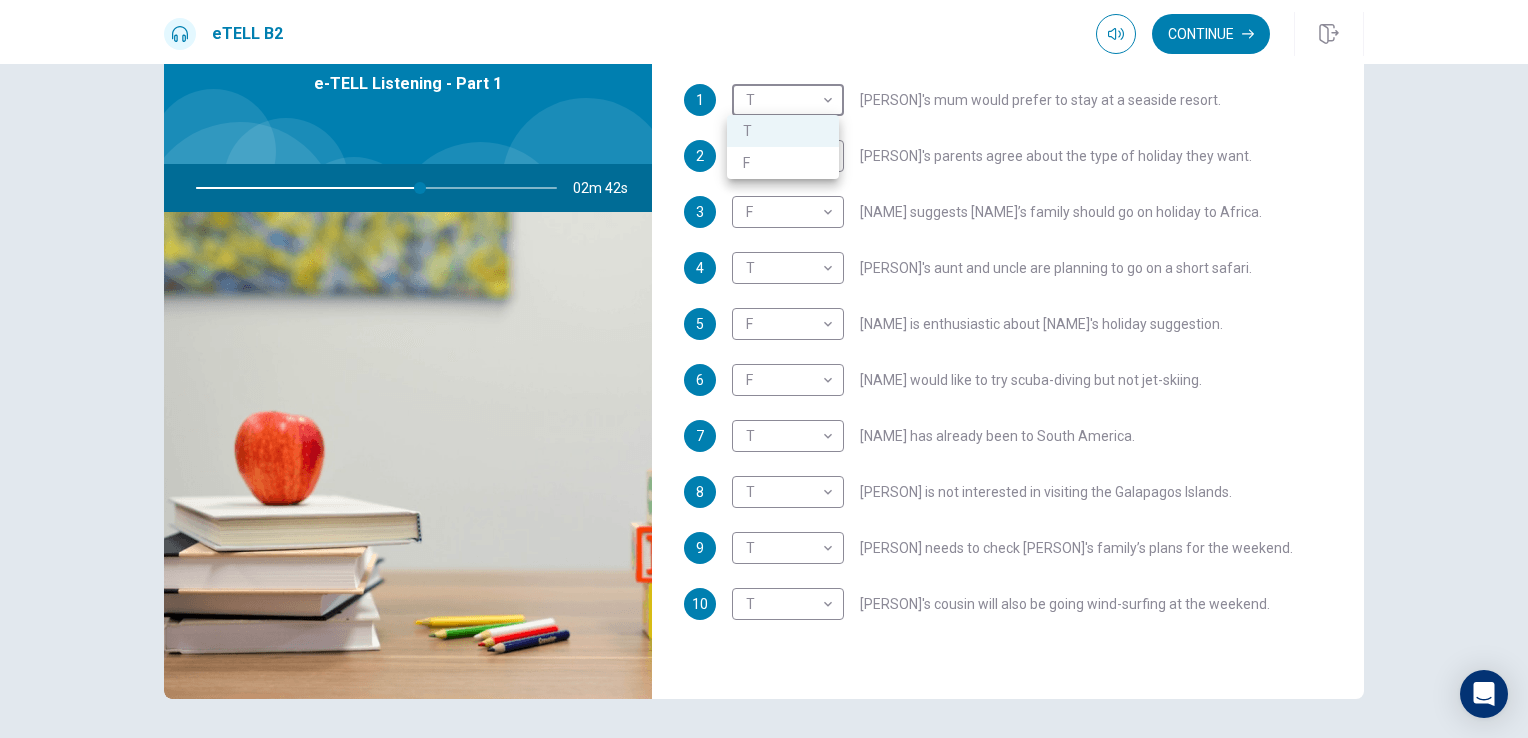 click on "F" at bounding box center [783, 163] 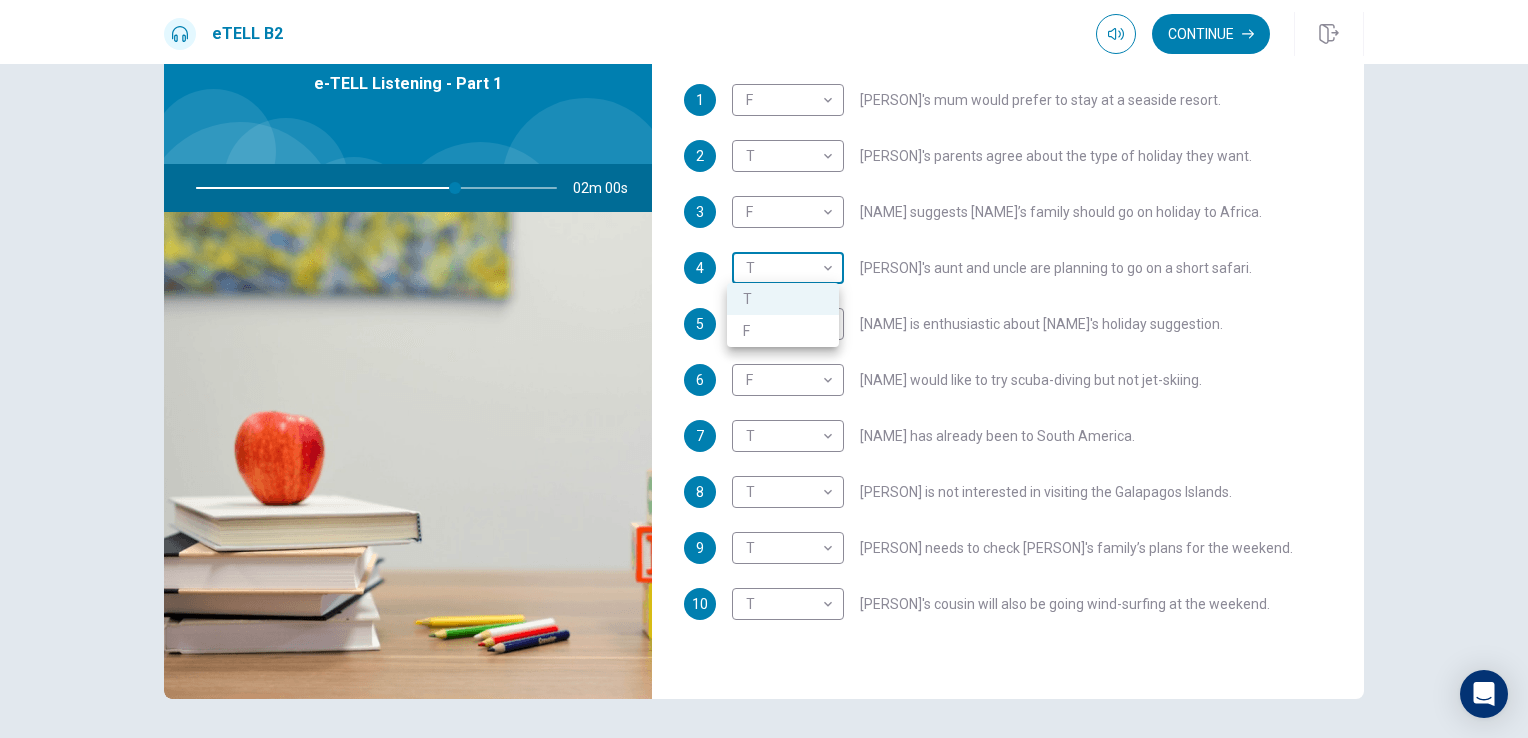 click on "This site uses cookies, as explained in our  Privacy Policy . If you agree to the use of cookies, please click the Accept button and continue to browse our site.   Privacy Policy Accept   eTELL B2 Continue Continue Question 1 For questions 1 – 10, mark each statement True (T) or False (F). You will hear Part One  TWICE.
You have one minute to read the questions for Part One.
Questions 1 - 10 T if the statement is TRUE F if the statement is FALSE 1 F * ​ Sam’s mum would prefer to stay at a seaside resort. 2 T * ​ Sam's parents agree about the type of holiday they want.  3 F * ​ Anna suggests Sam’s family should go on holiday to Africa. 4 T * ​ Anna’s aunt and uncle are planning to go on a short safari. 5 F * ​ Sam is enthusiastic about Anna’s holiday suggestion.  6 F * ​  Sam would like to try scuba-diving but not jet-skiing.  7 T * ​ Anna has already been to South America. 8 T * ​ Anna is not interested in visiting the Galapagos Islands. 9 T * ​ 10 T * ​ 02m 00s © Copyright" at bounding box center [764, 369] 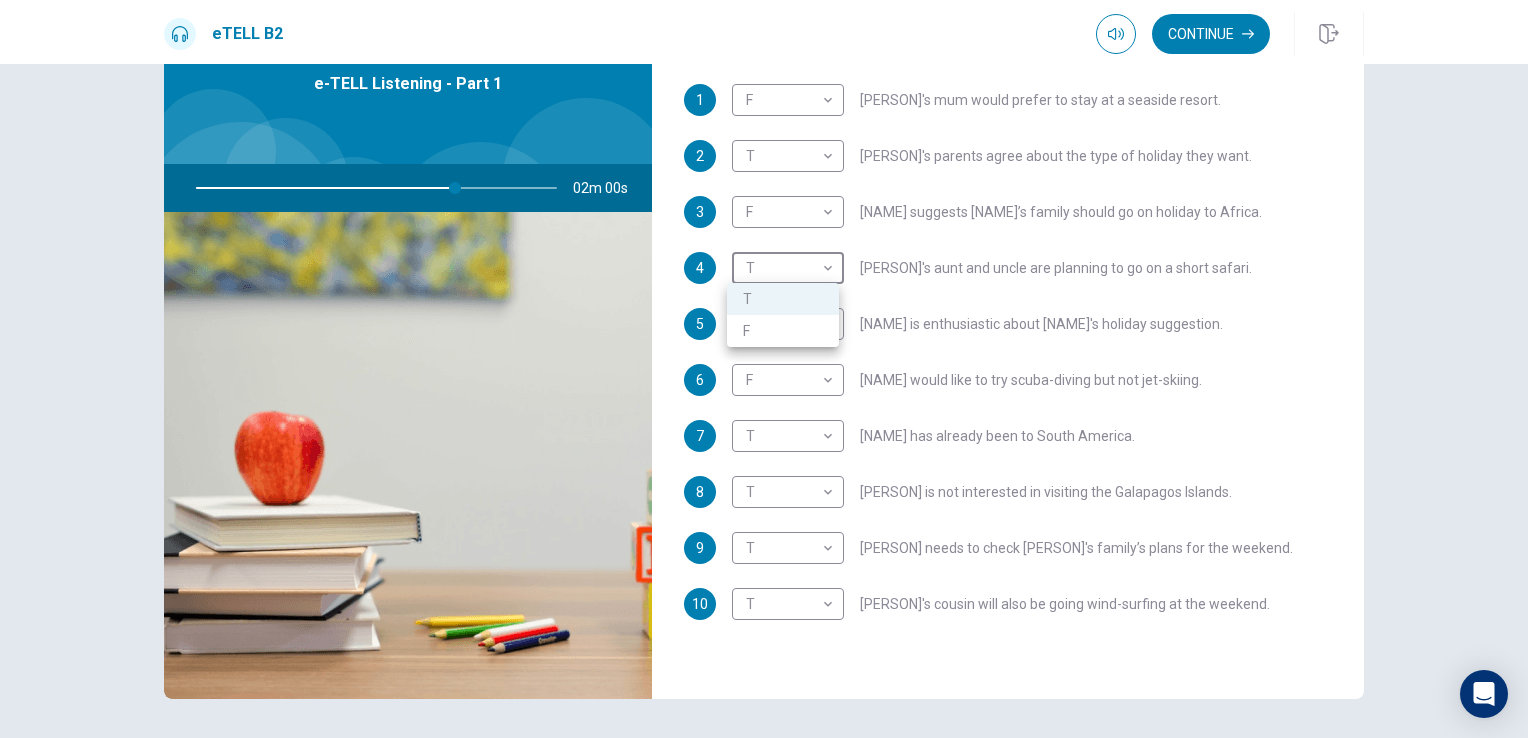 type on "**" 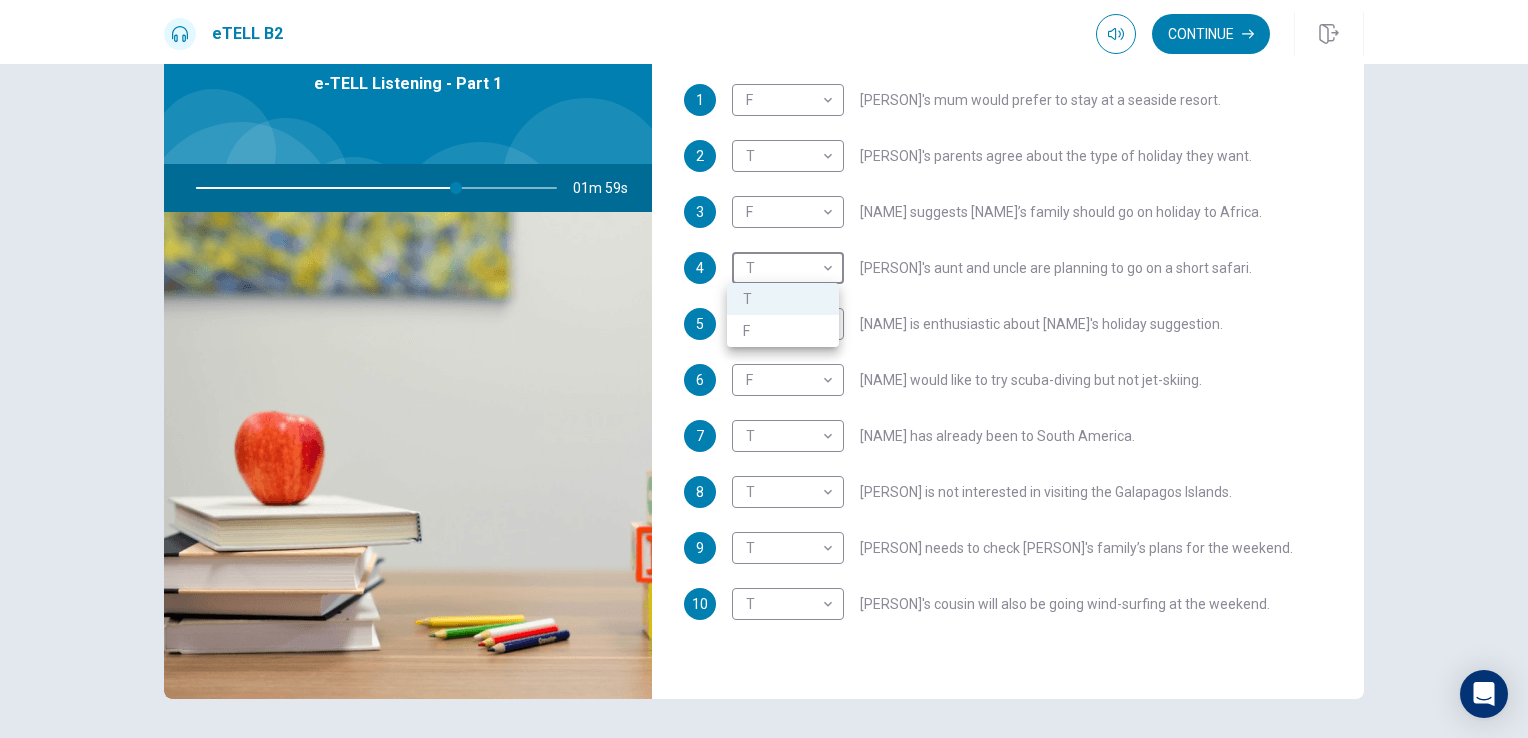 click on "F" at bounding box center (783, 331) 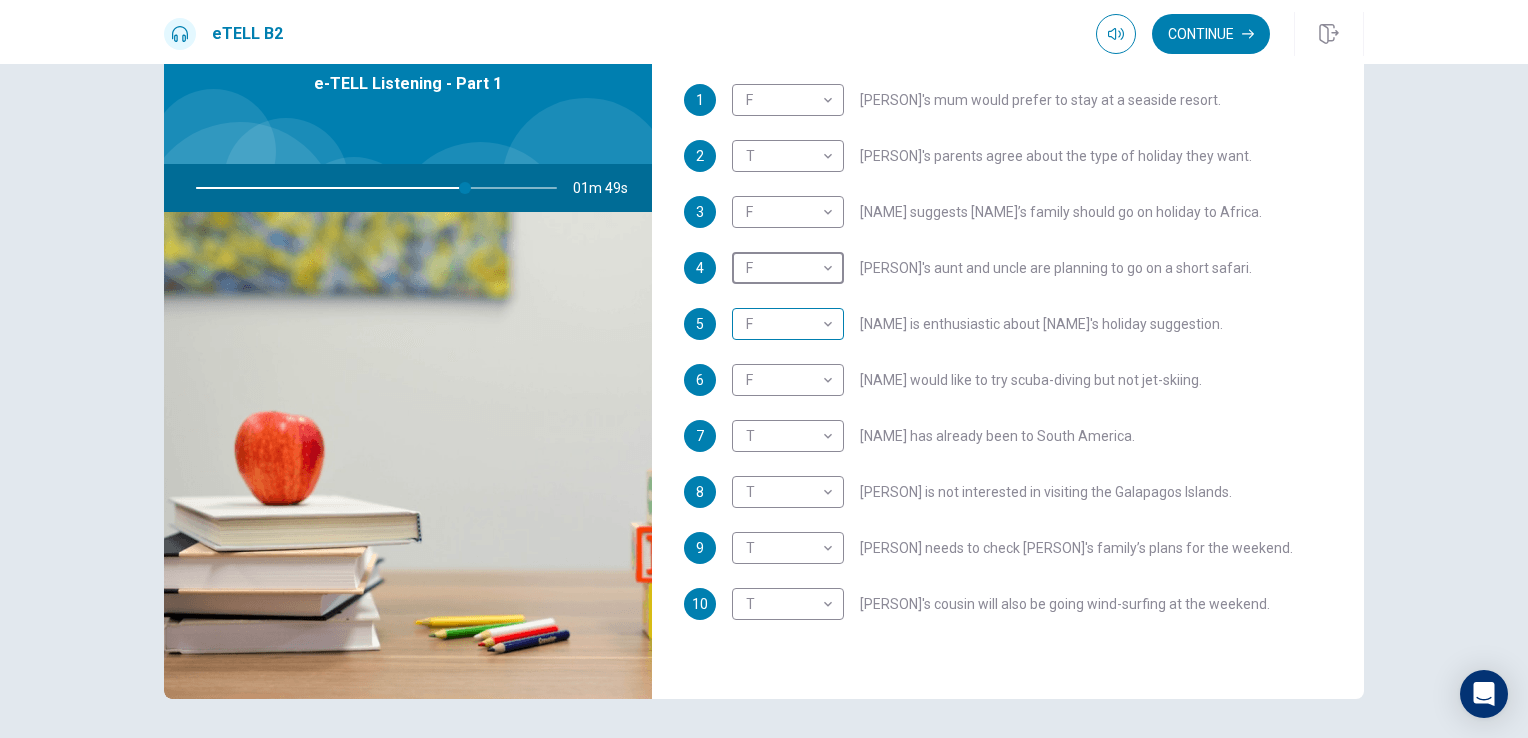 type on "**" 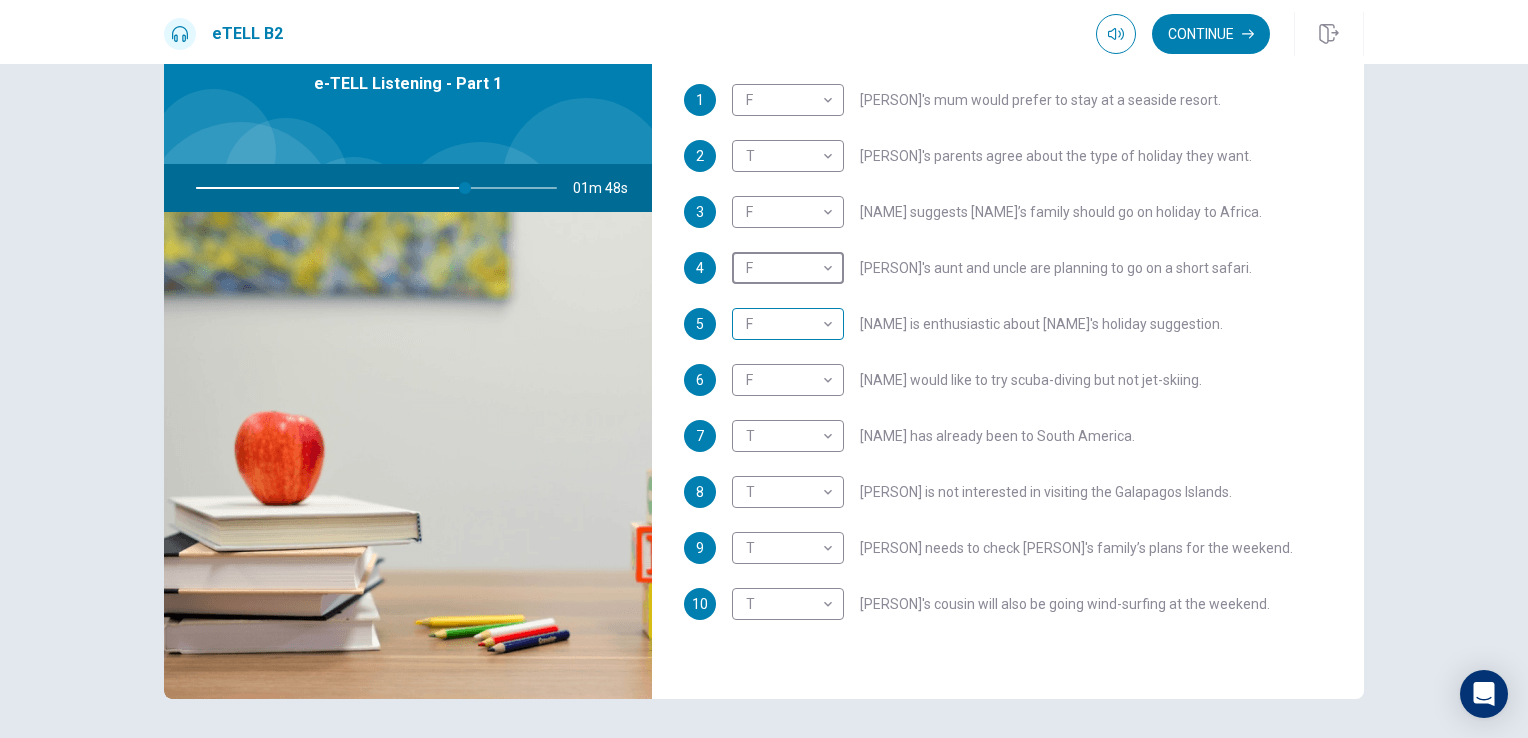 click on "This site uses cookies, as explained in our  Privacy Policy . If you agree to the use of cookies, please click the Accept button and continue to browse our site.   Privacy Policy Accept   eTELL B2 Continue Continue Question 1 For questions 1 – 10, mark each statement True (T) or False (F). You will hear Part One  TWICE.
You have one minute to read the questions for Part One.
Questions 1 - 10 T if the statement is TRUE F if the statement is FALSE 1 F * ​ Sam’s mum would prefer to stay at a seaside resort. 2 T * ​ Sam's parents agree about the type of holiday they want.  3 F * ​ Anna suggests Sam’s family should go on holiday to Africa. 4 F * ​ Anna’s aunt and uncle are planning to go on a short safari. 5 F * ​ Sam is enthusiastic about Anna’s holiday suggestion.  6 F * ​  Sam would like to try scuba-diving but not jet-skiing.  7 T * ​ Anna has already been to South America. 8 T * ​ Anna is not interested in visiting the Galapagos Islands. 9 T * ​ 10 T * ​ 01m 48s © Copyright" at bounding box center [764, 369] 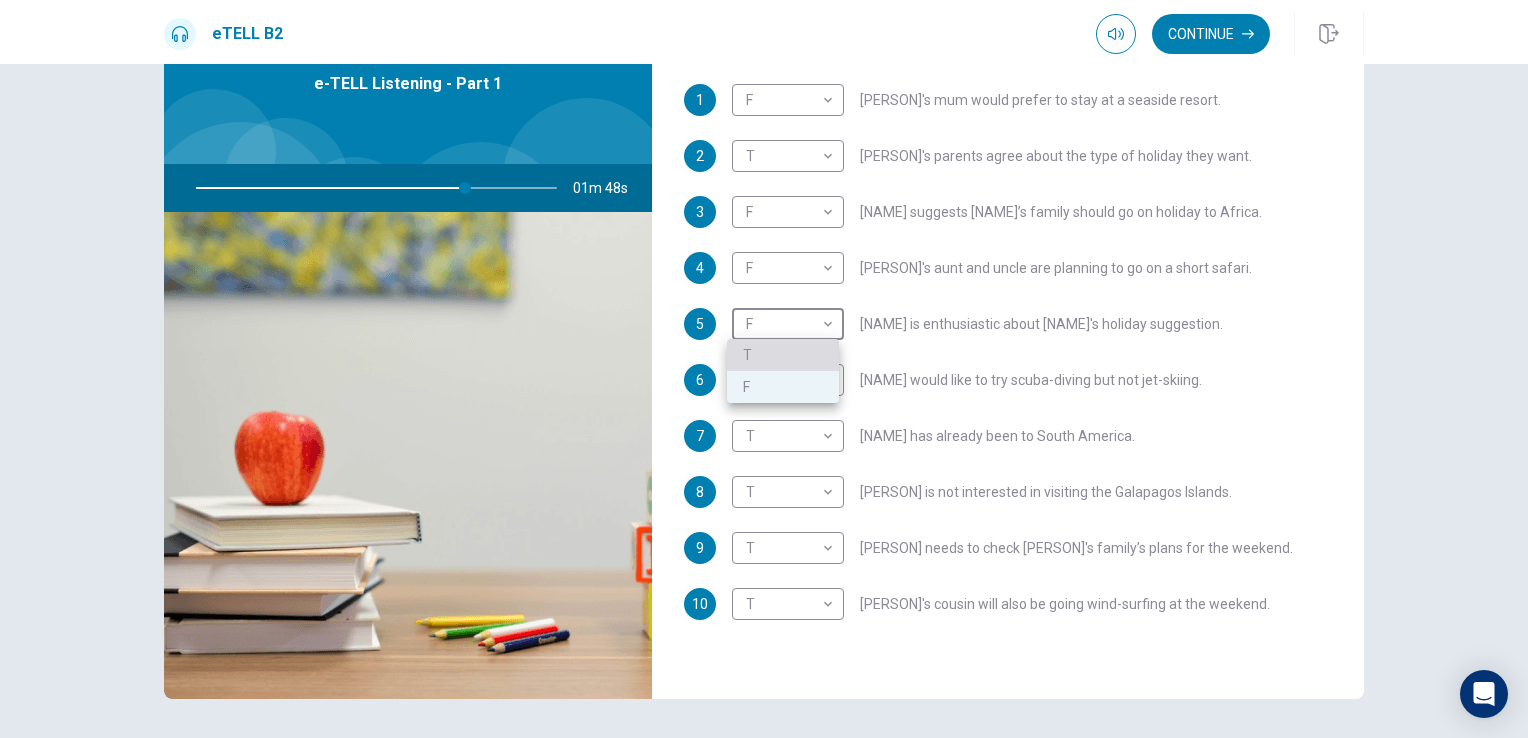 click on "T" at bounding box center [783, 355] 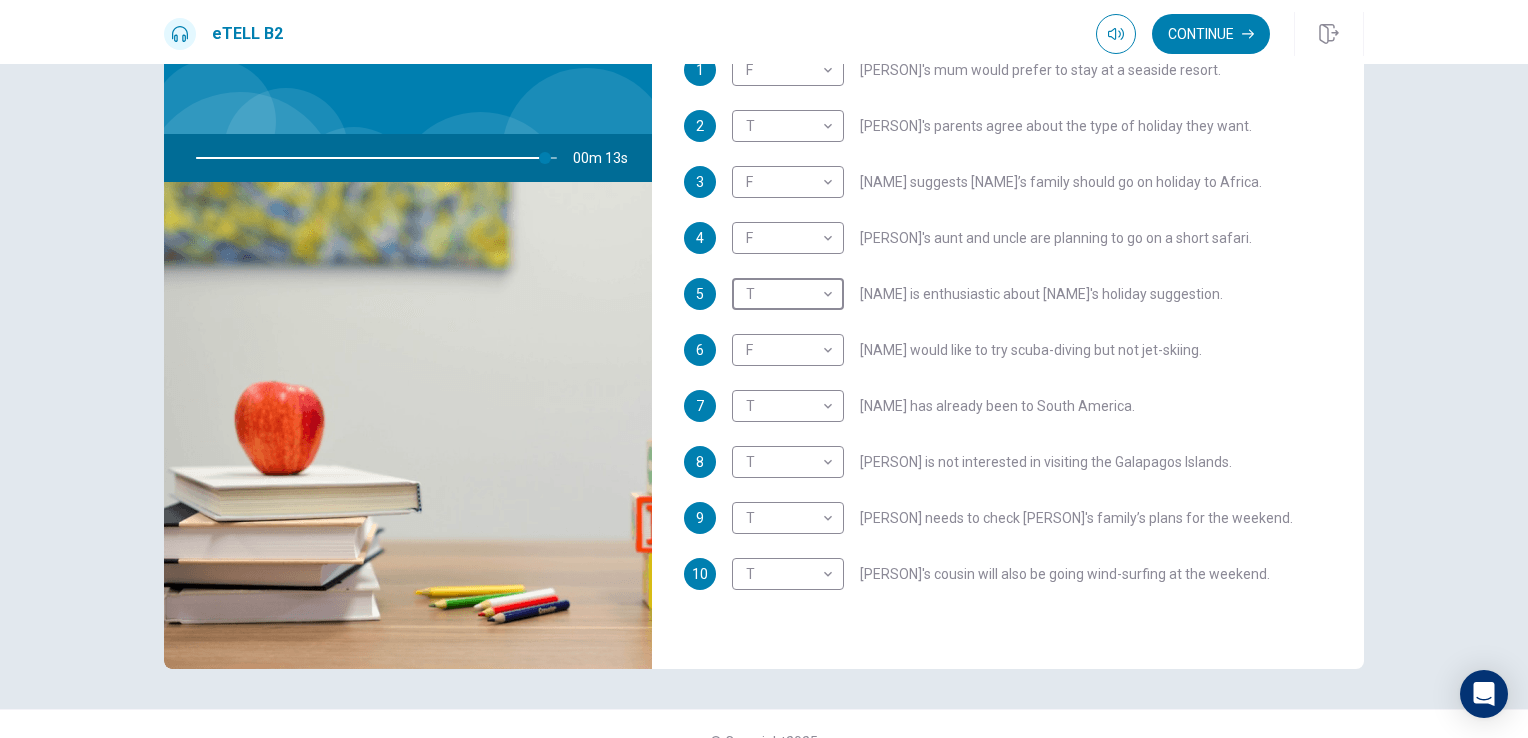 scroll, scrollTop: 164, scrollLeft: 0, axis: vertical 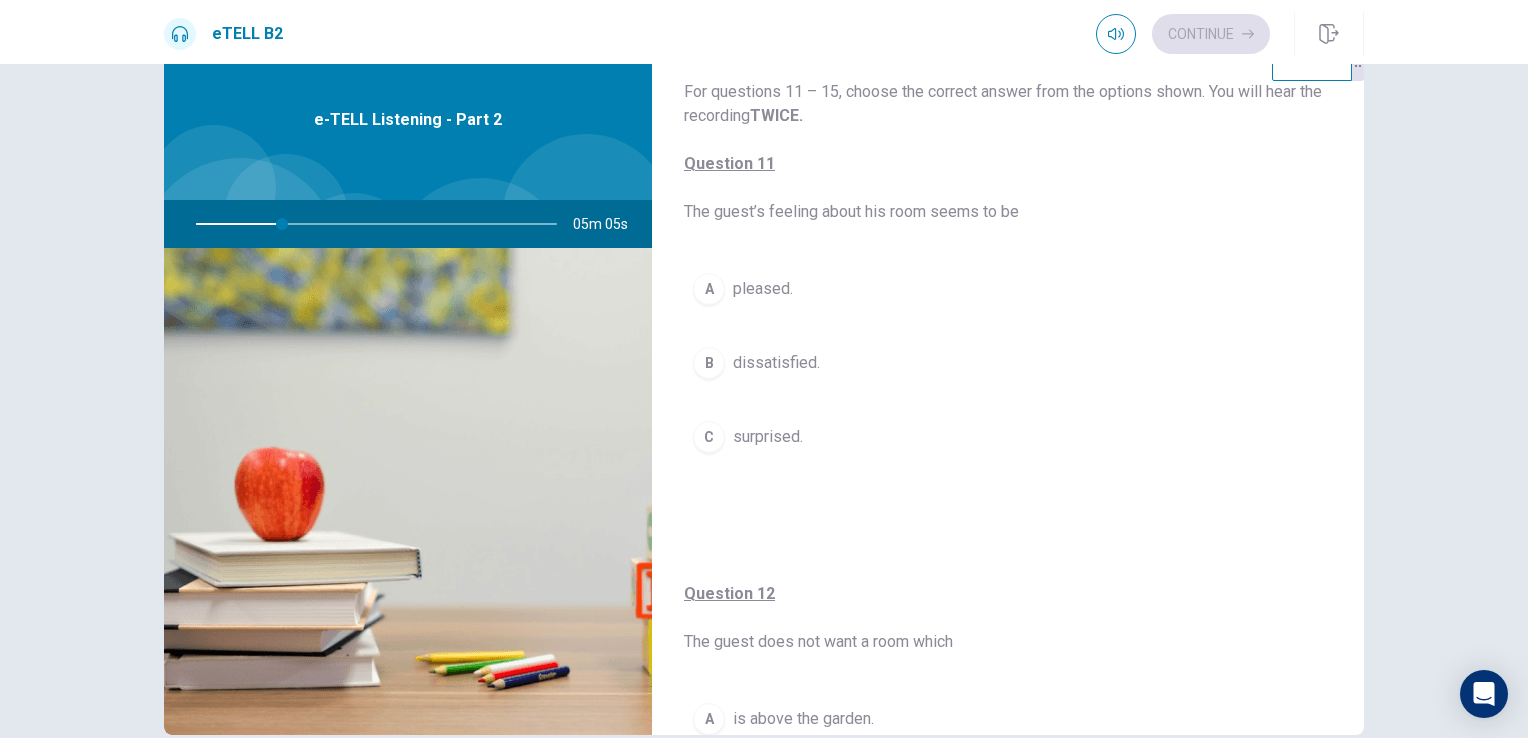 click on "dissatisfied." at bounding box center (776, 363) 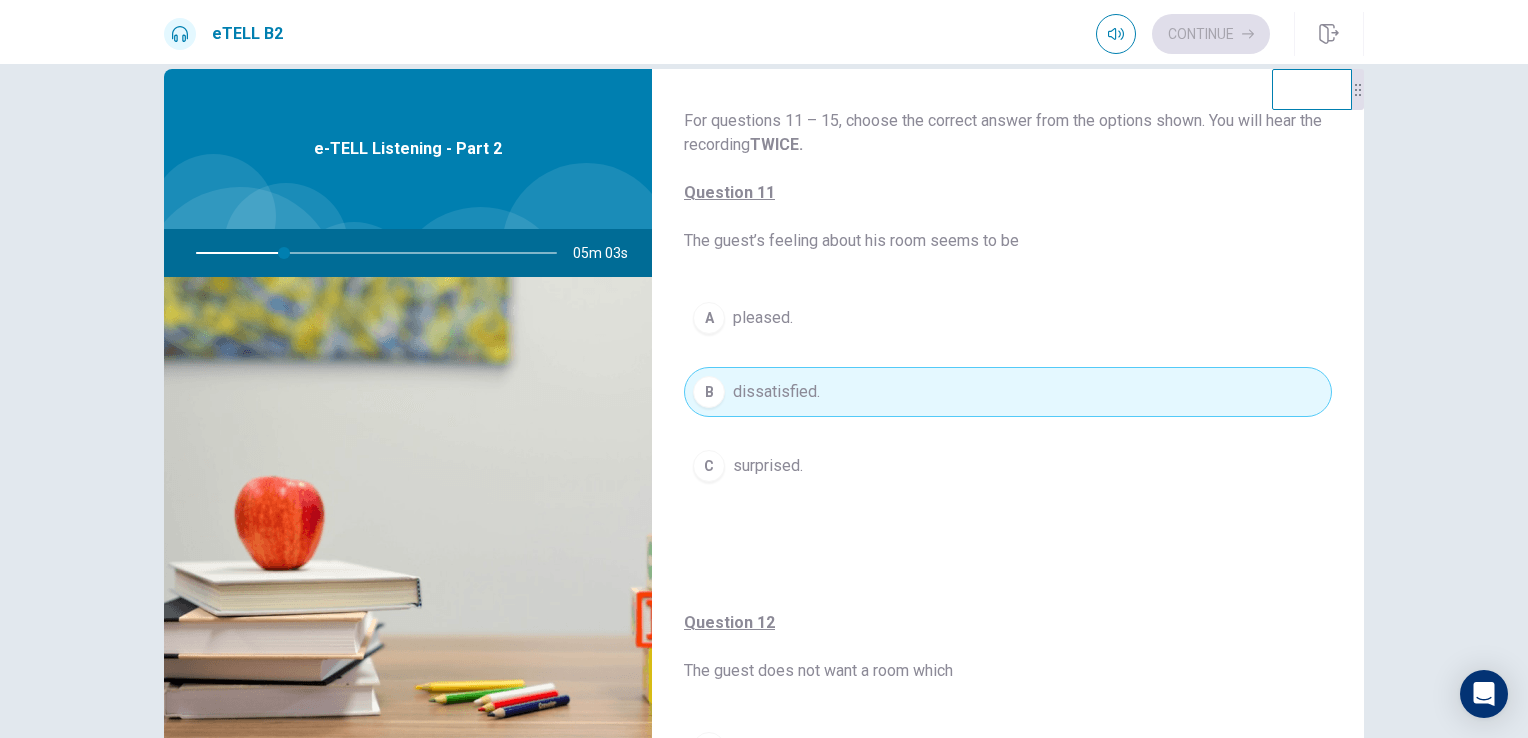 scroll, scrollTop: 0, scrollLeft: 0, axis: both 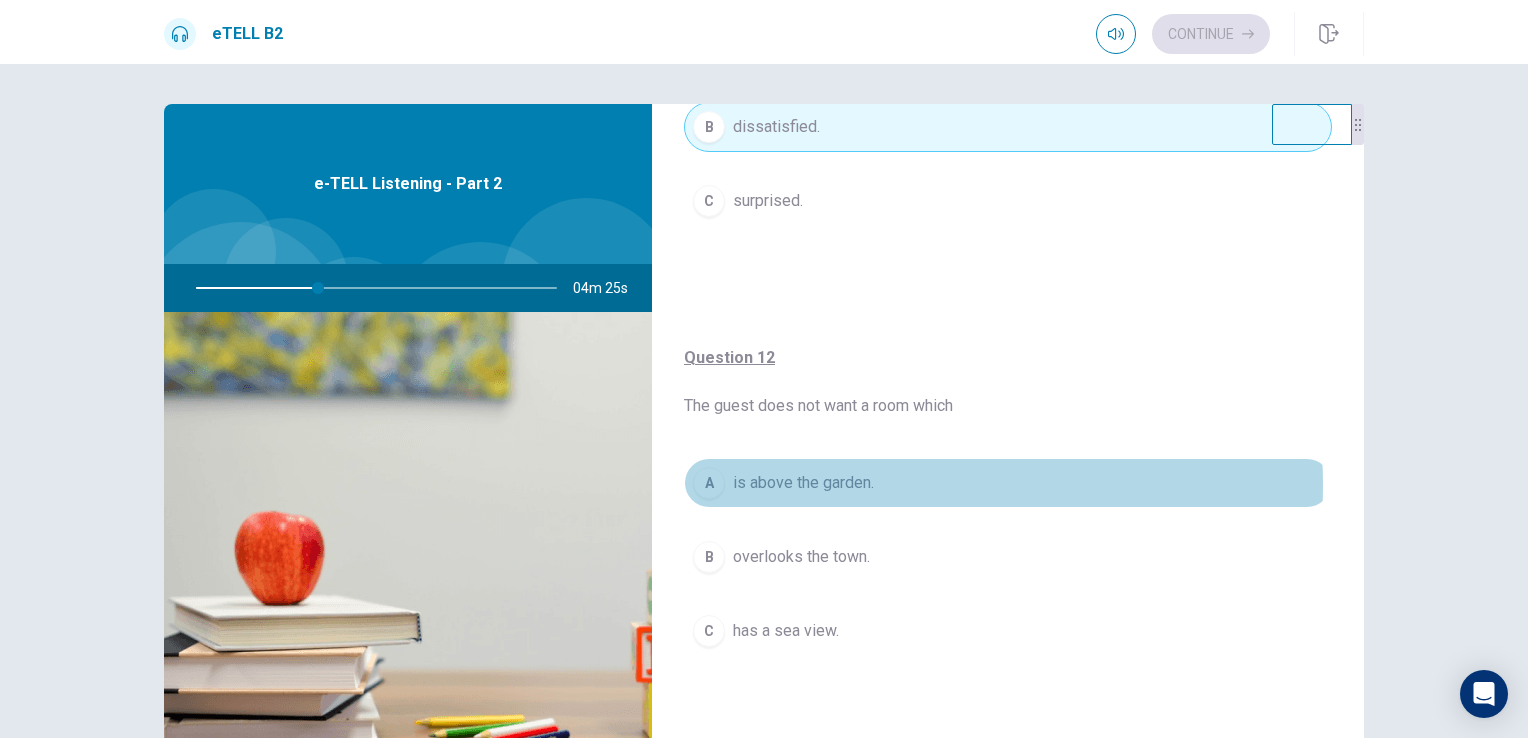 drag, startPoint x: 816, startPoint y: 484, endPoint x: 915, endPoint y: 473, distance: 99.60924 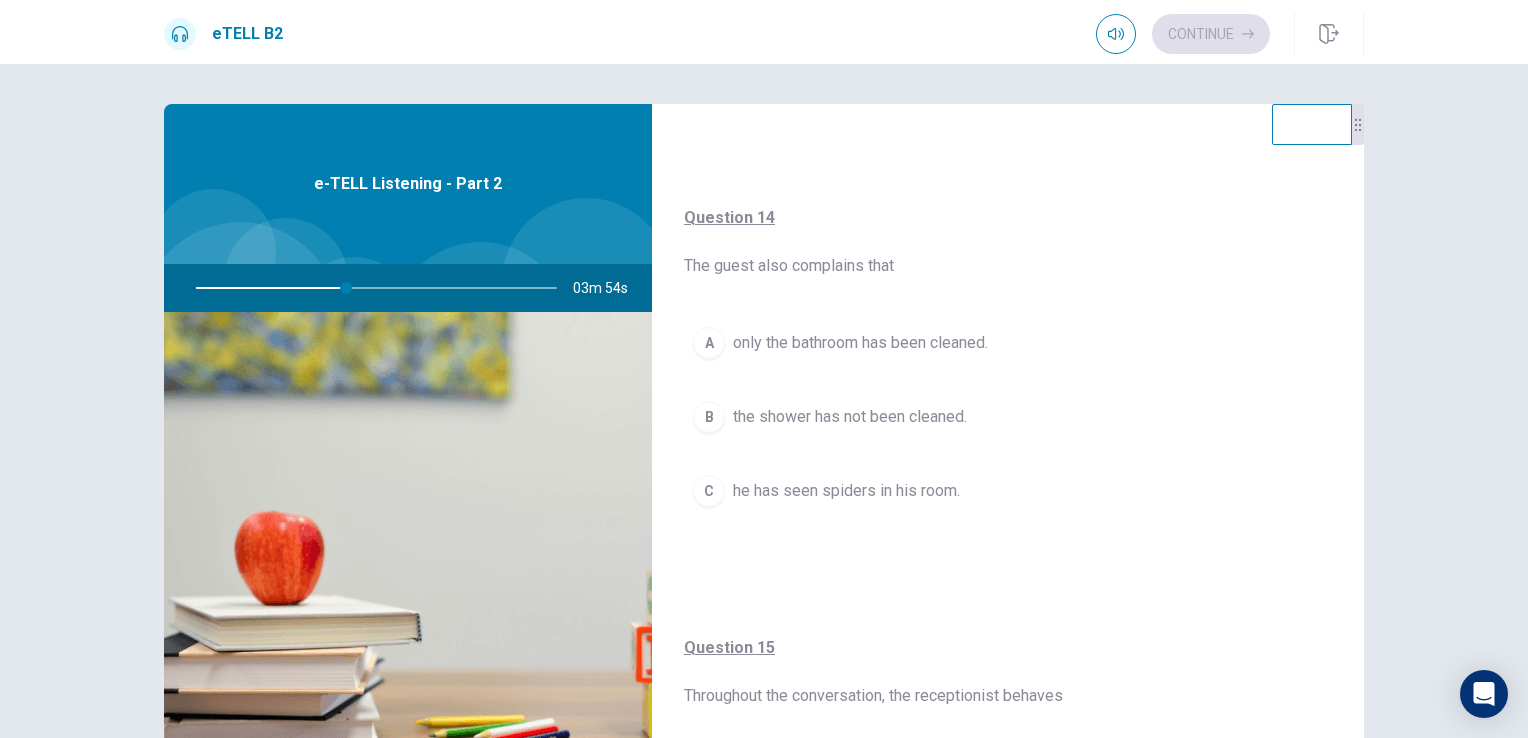 scroll, scrollTop: 900, scrollLeft: 0, axis: vertical 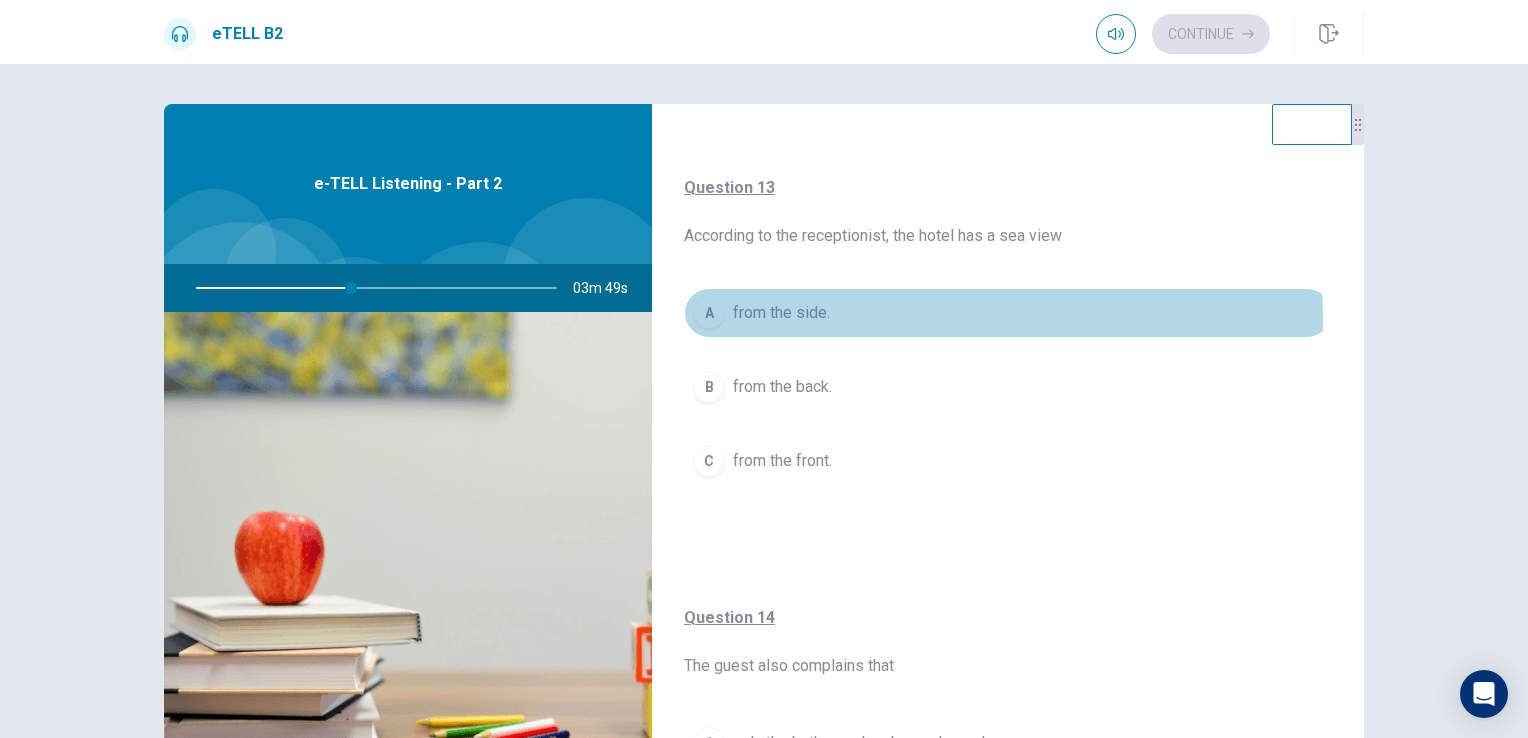 click on "from the side." at bounding box center (781, 313) 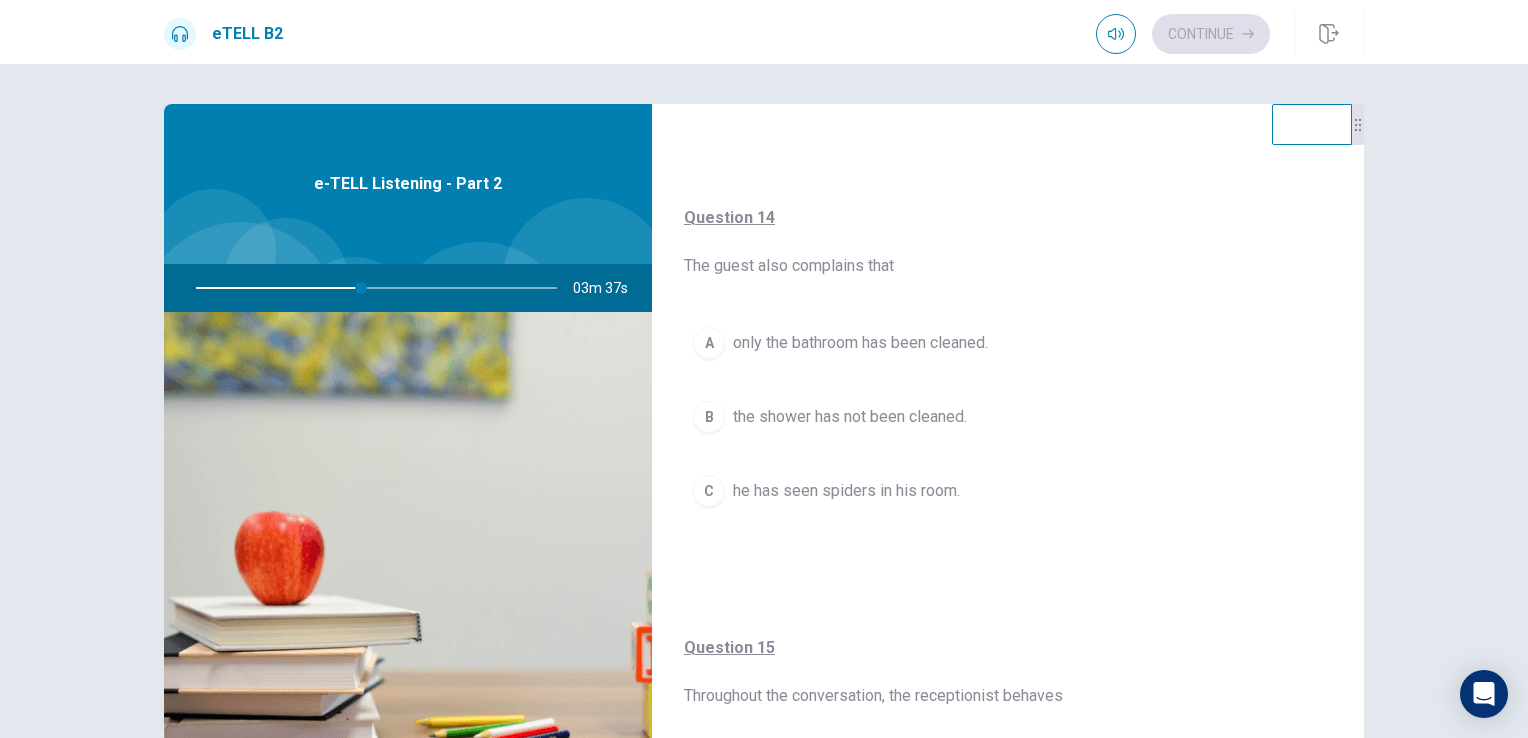 scroll, scrollTop: 1400, scrollLeft: 0, axis: vertical 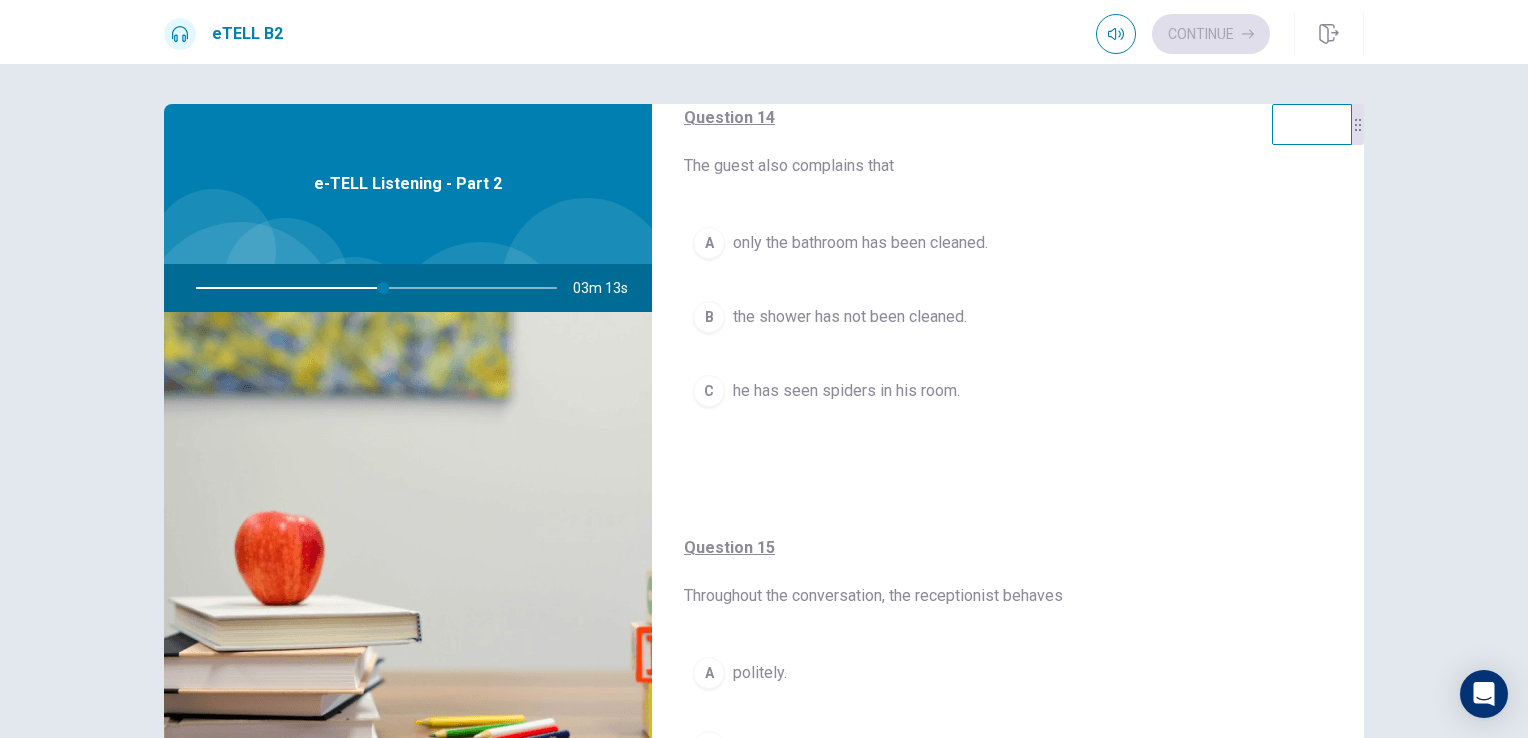click on "he has seen spiders in his room." at bounding box center (846, 391) 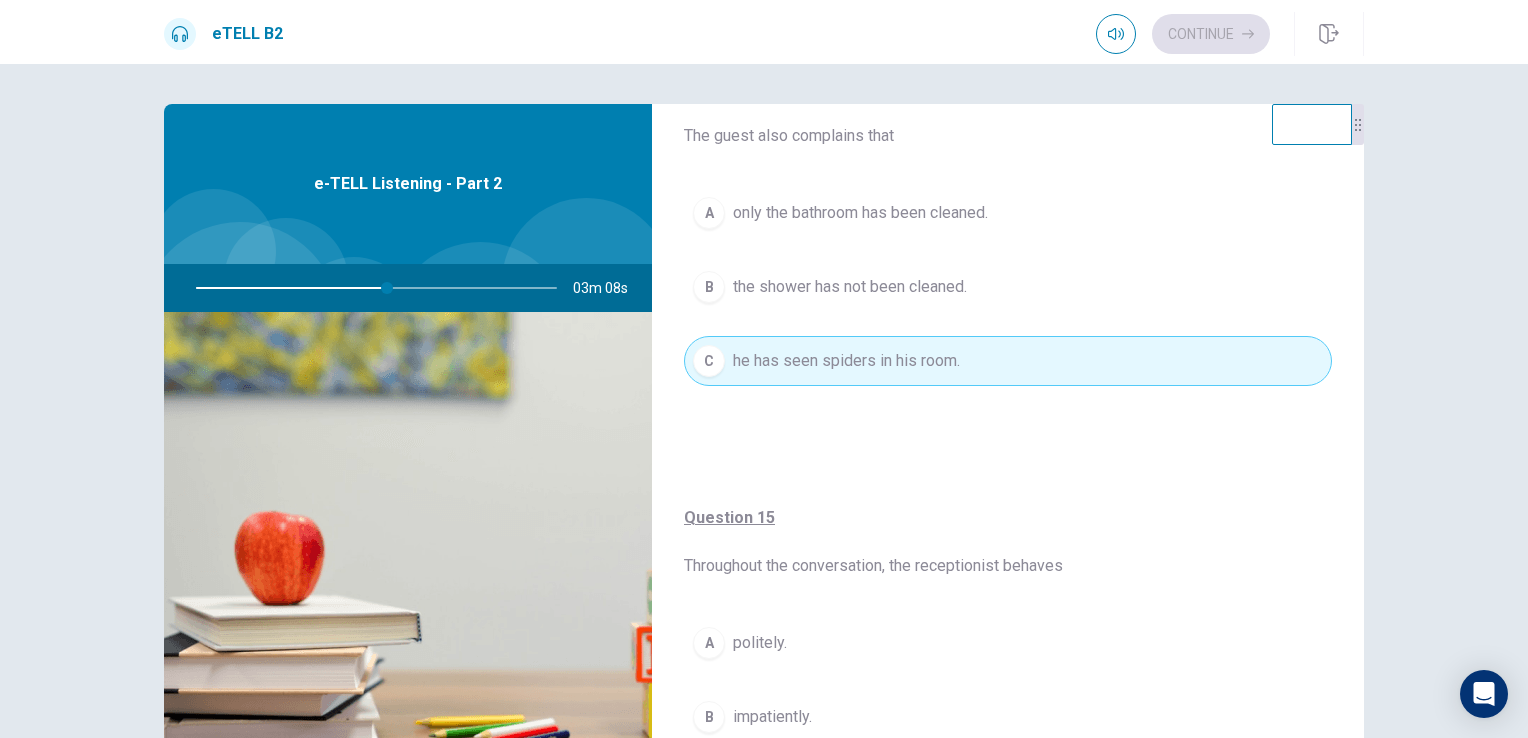 scroll, scrollTop: 1520, scrollLeft: 0, axis: vertical 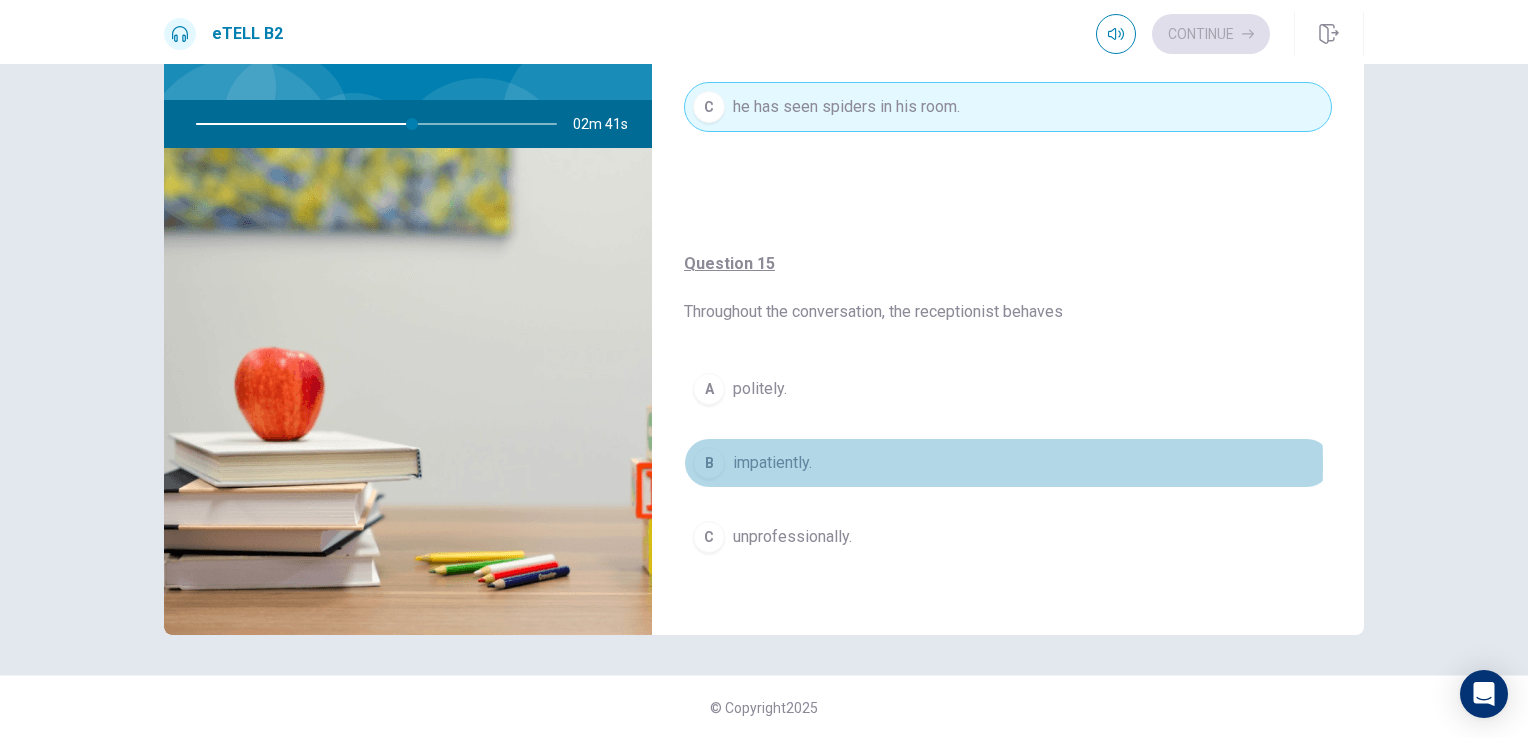 click on "impatiently." at bounding box center [772, 463] 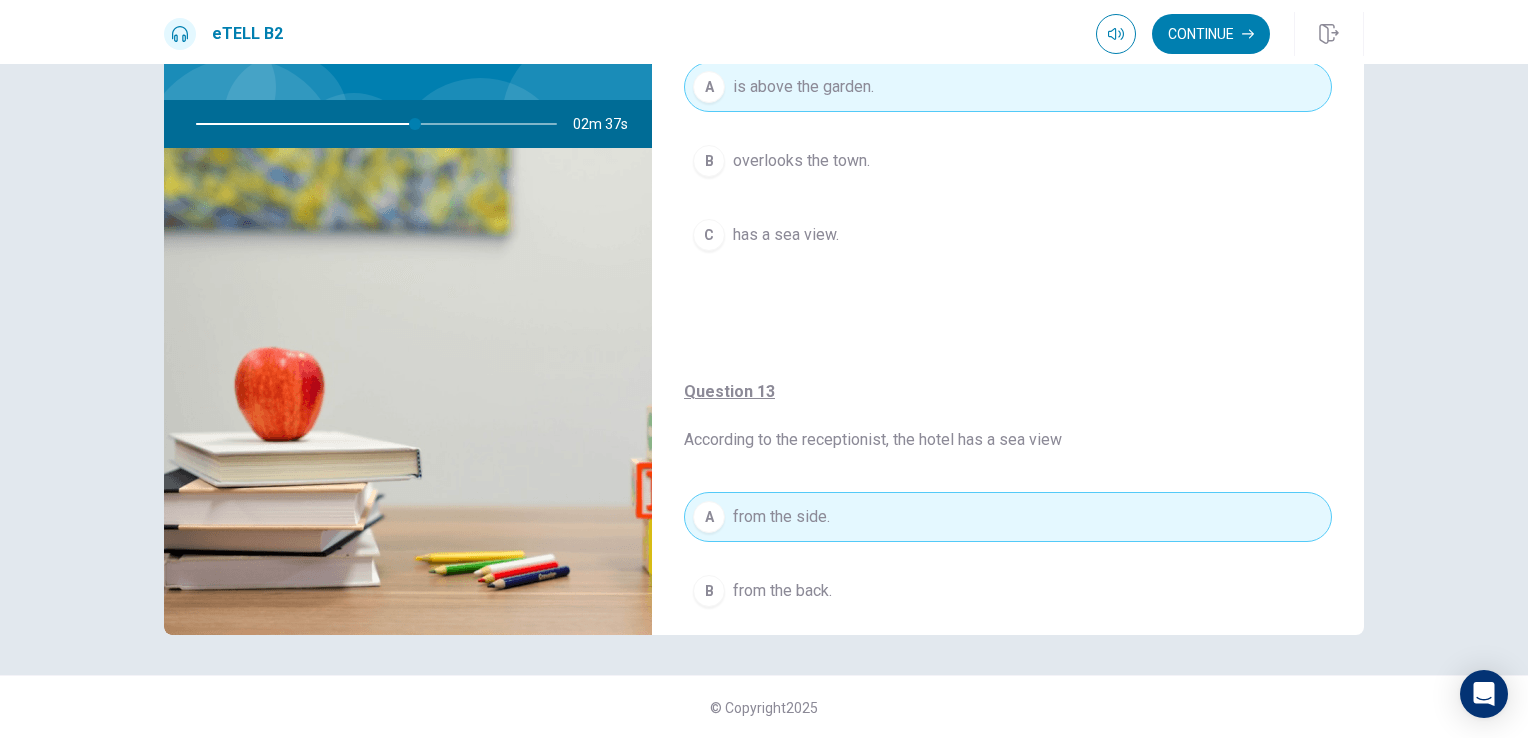 scroll, scrollTop: 0, scrollLeft: 0, axis: both 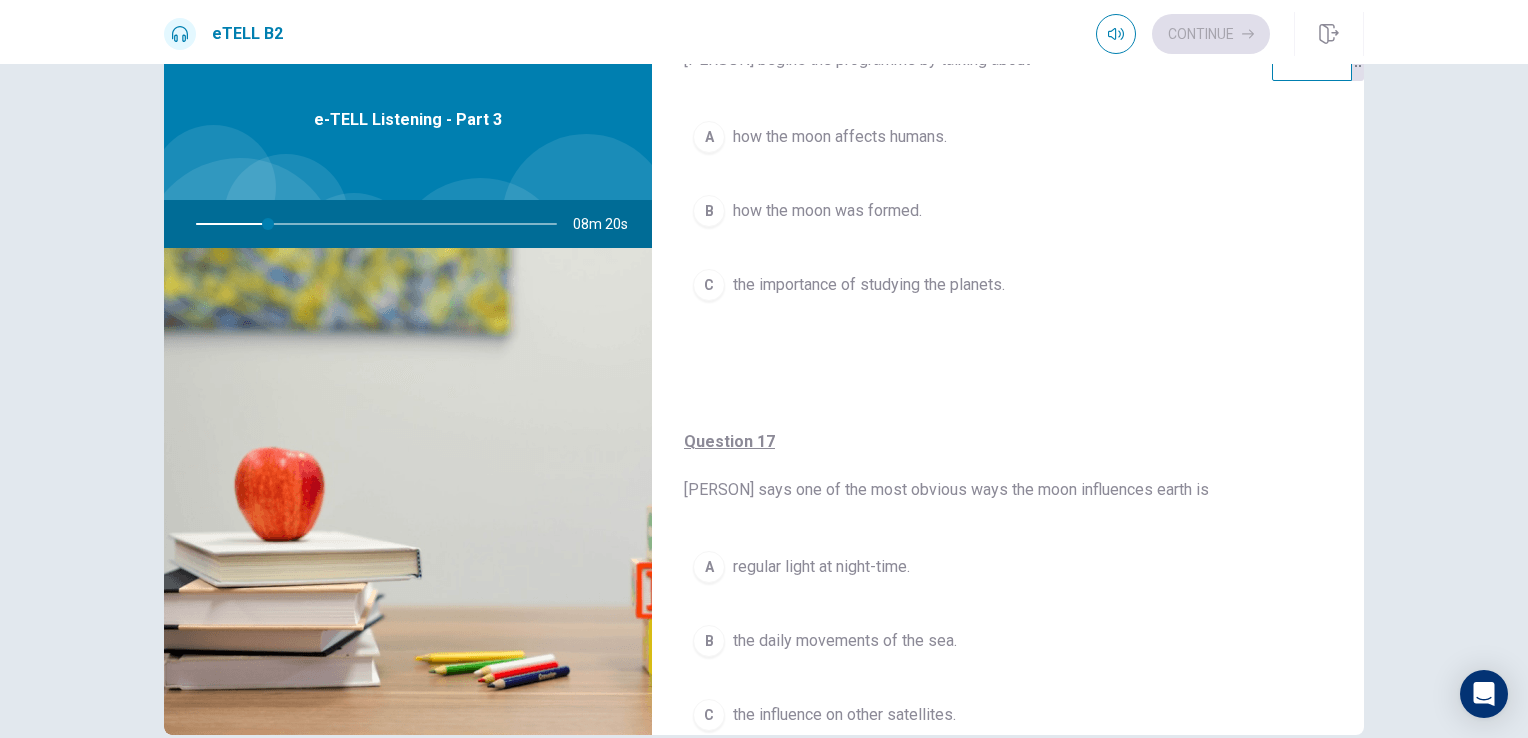 drag, startPoint x: 818, startPoint y: 138, endPoint x: 803, endPoint y: 197, distance: 60.876926 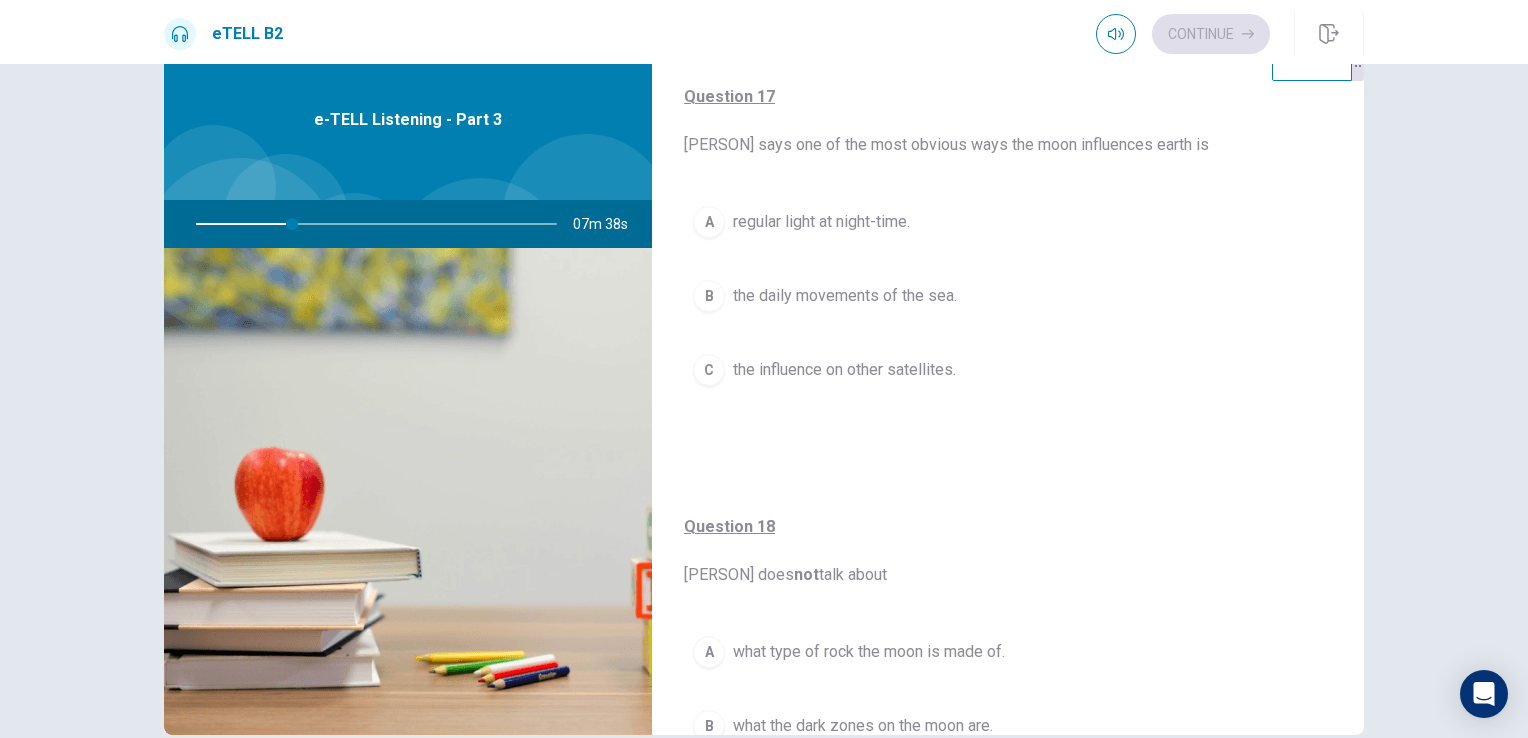 scroll, scrollTop: 500, scrollLeft: 0, axis: vertical 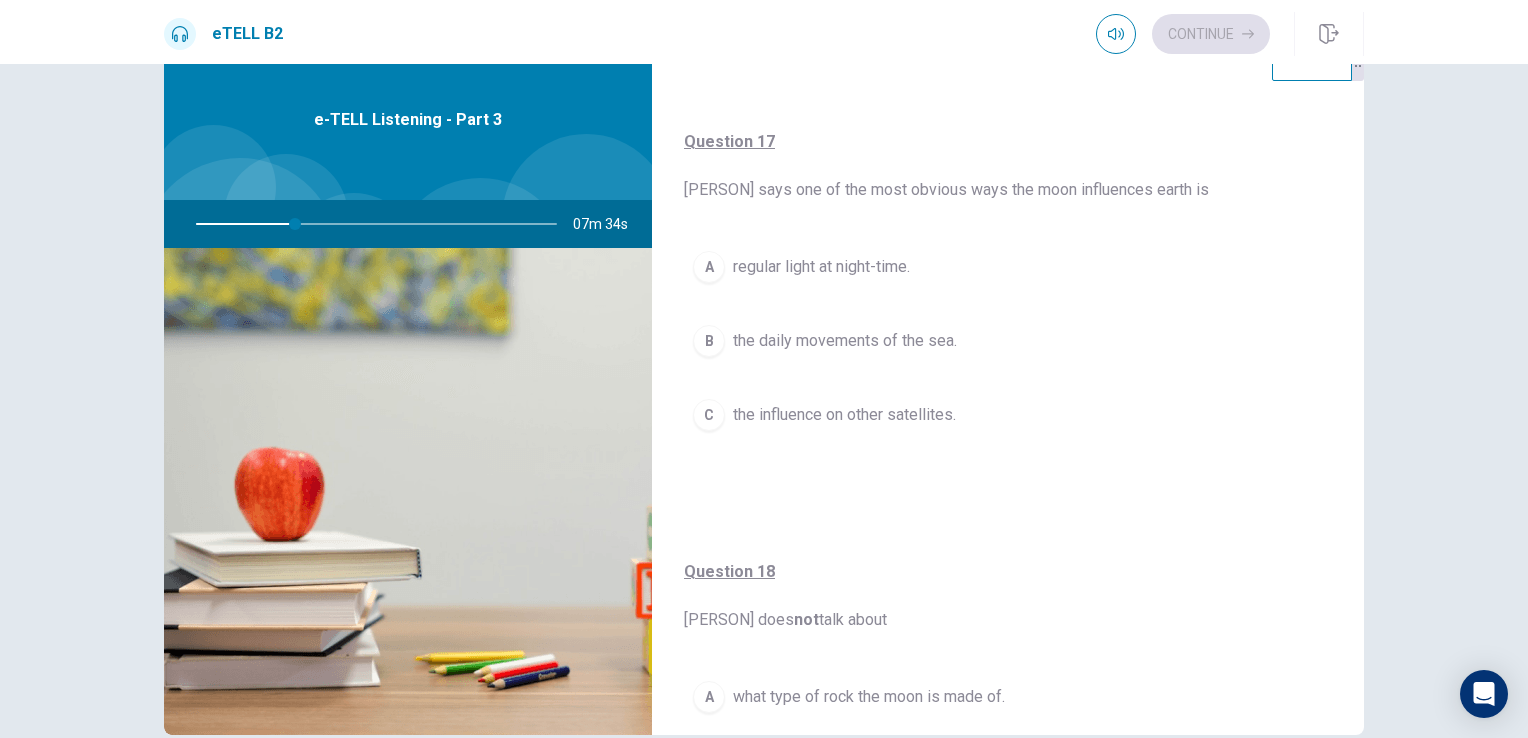 click on "the daily movements of the sea." at bounding box center [845, 341] 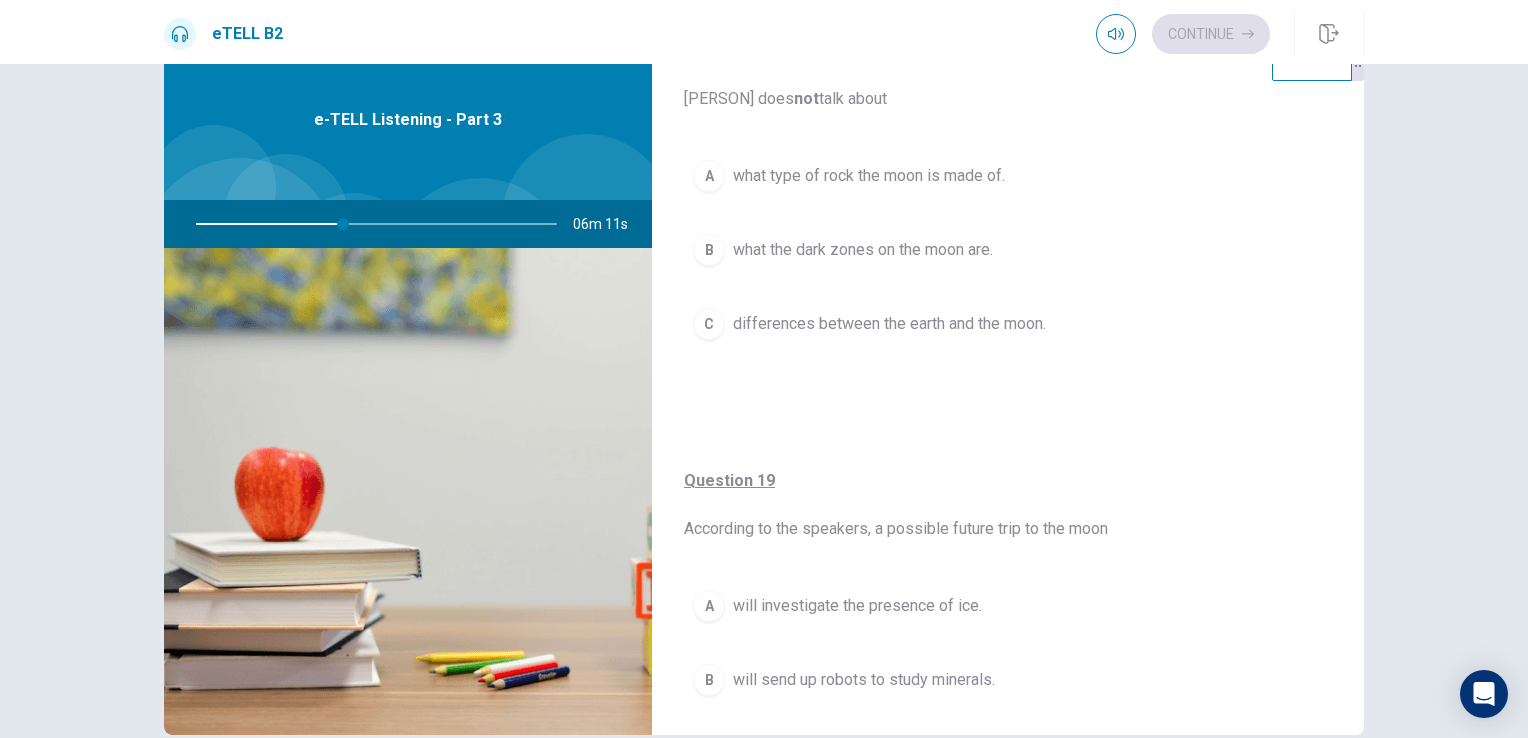 scroll, scrollTop: 1000, scrollLeft: 0, axis: vertical 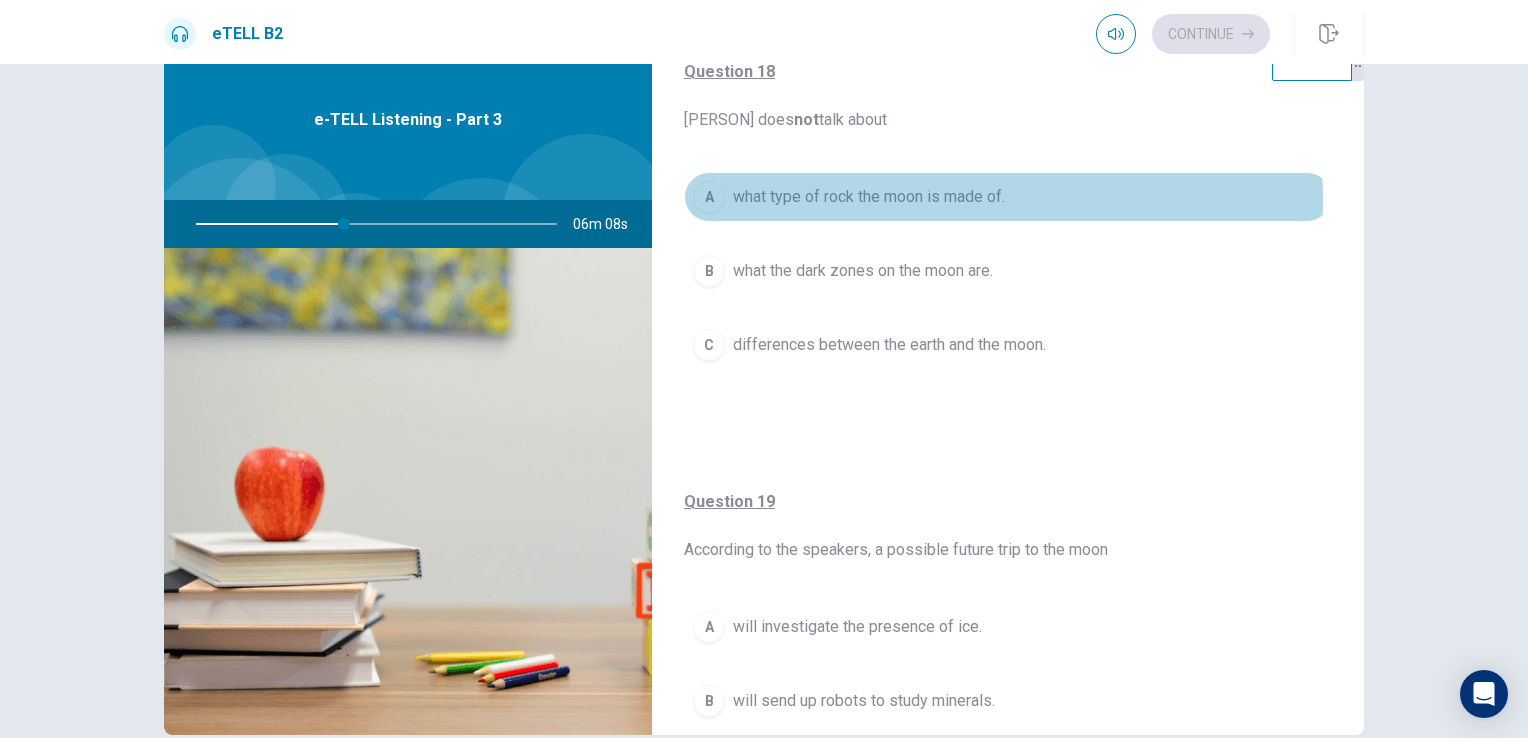 drag, startPoint x: 822, startPoint y: 198, endPoint x: 820, endPoint y: 209, distance: 11.18034 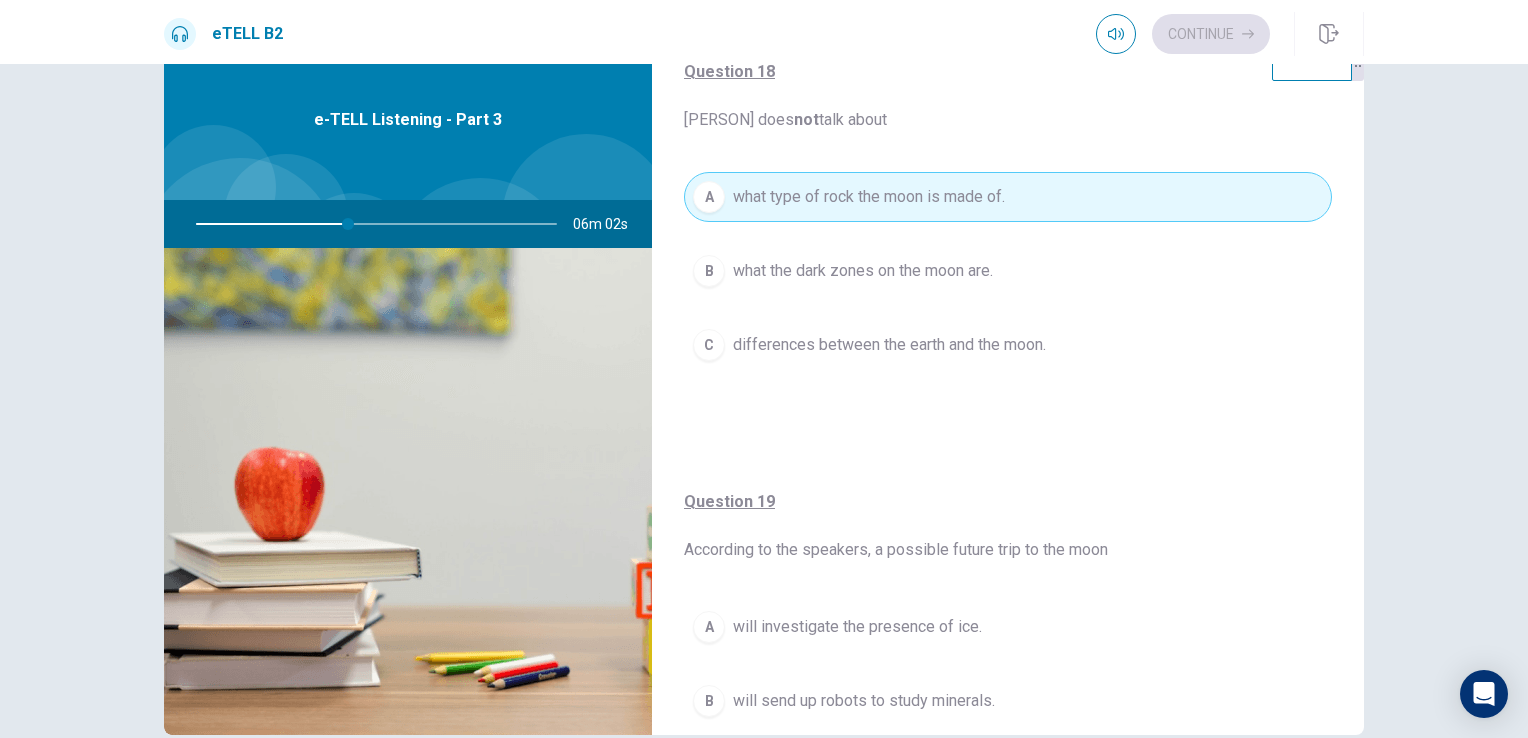 click on "differences between the earth and the moon." at bounding box center (889, 345) 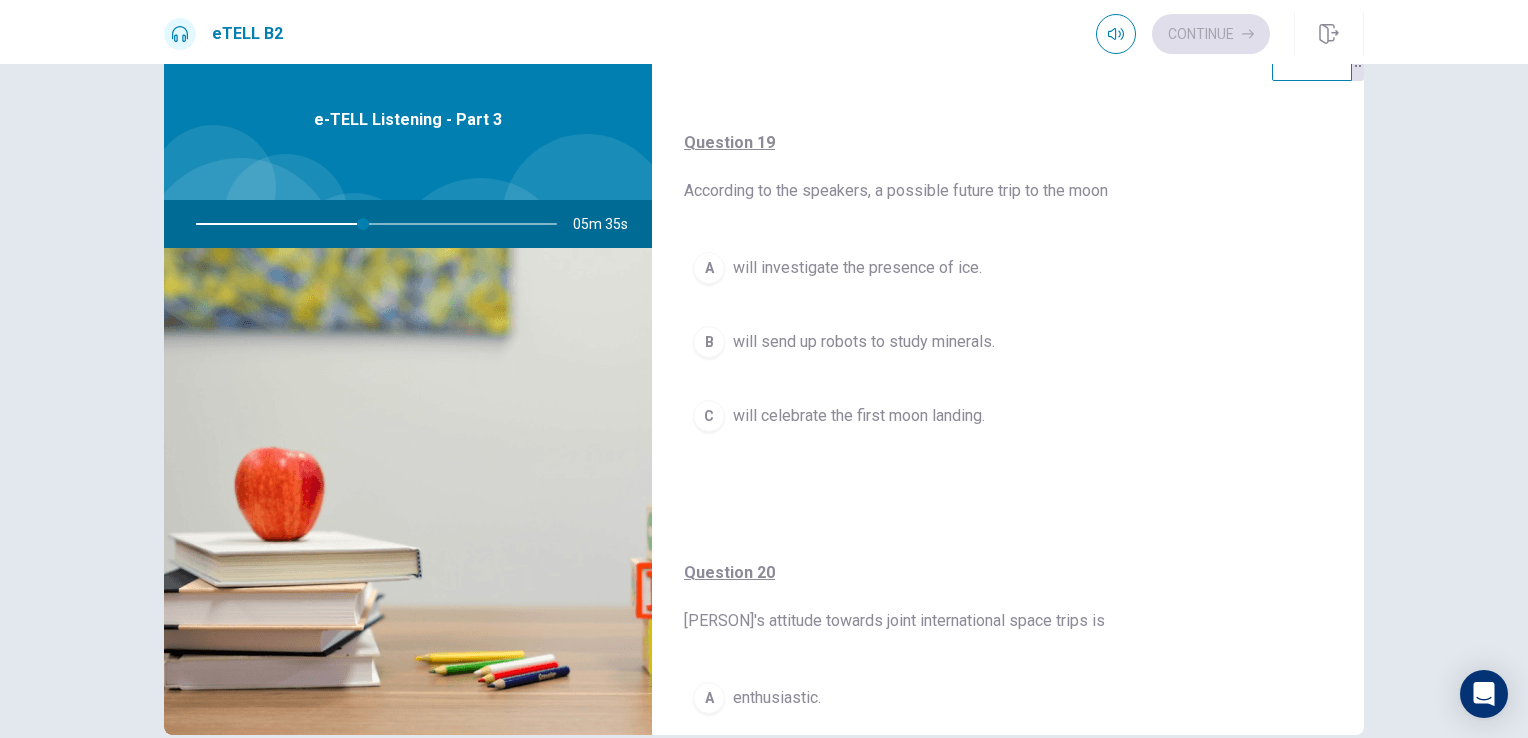 scroll, scrollTop: 1400, scrollLeft: 0, axis: vertical 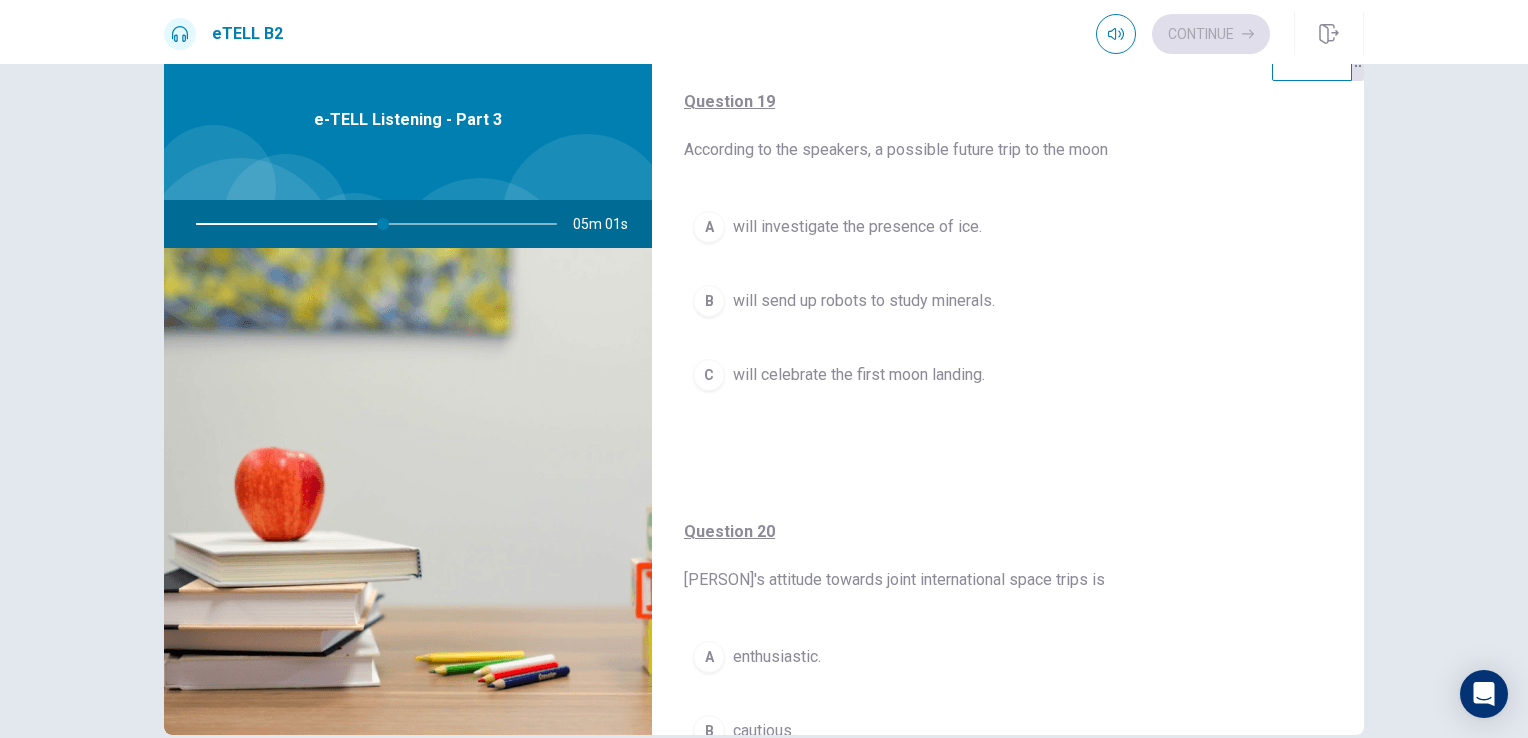 click on "will send up robots to study minerals." at bounding box center (864, 301) 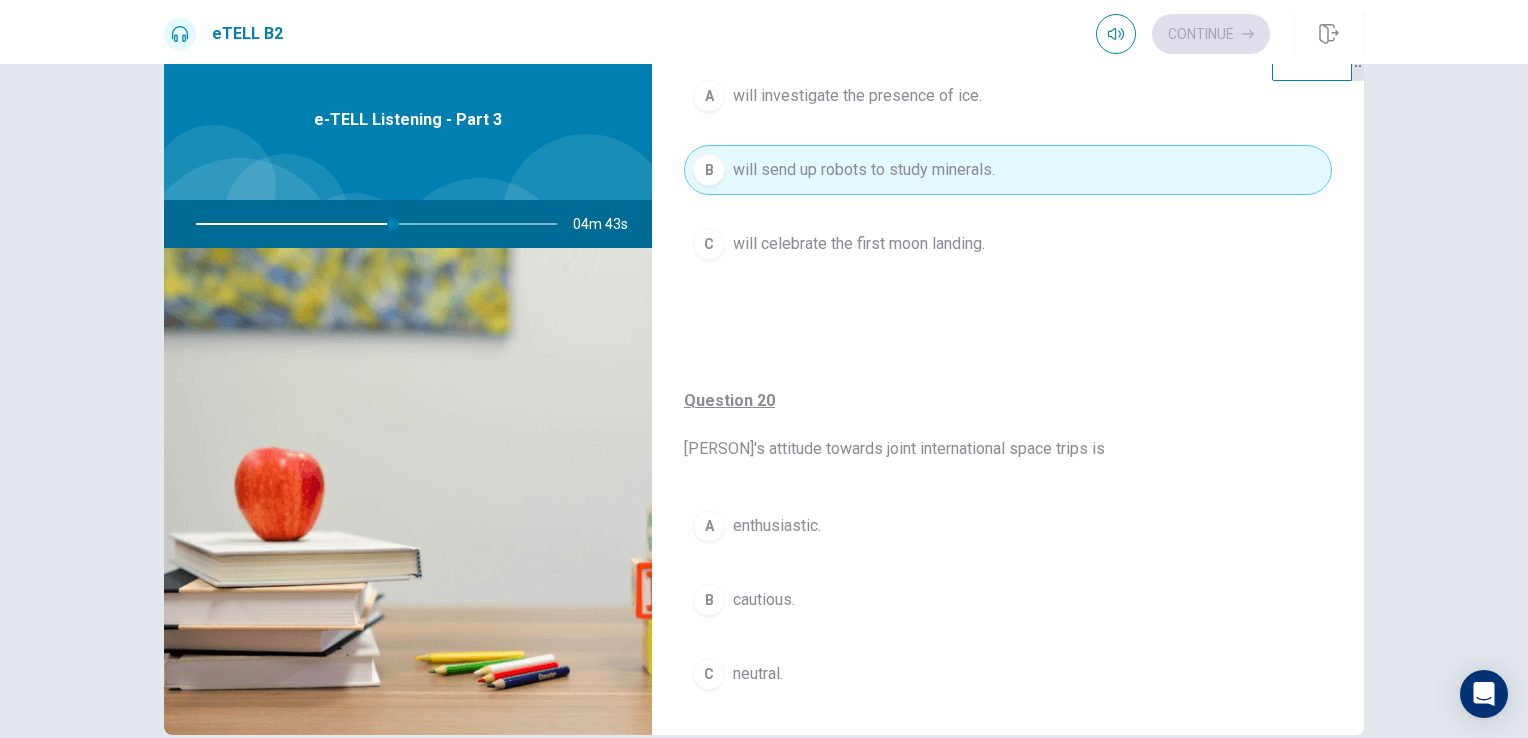 scroll, scrollTop: 1568, scrollLeft: 0, axis: vertical 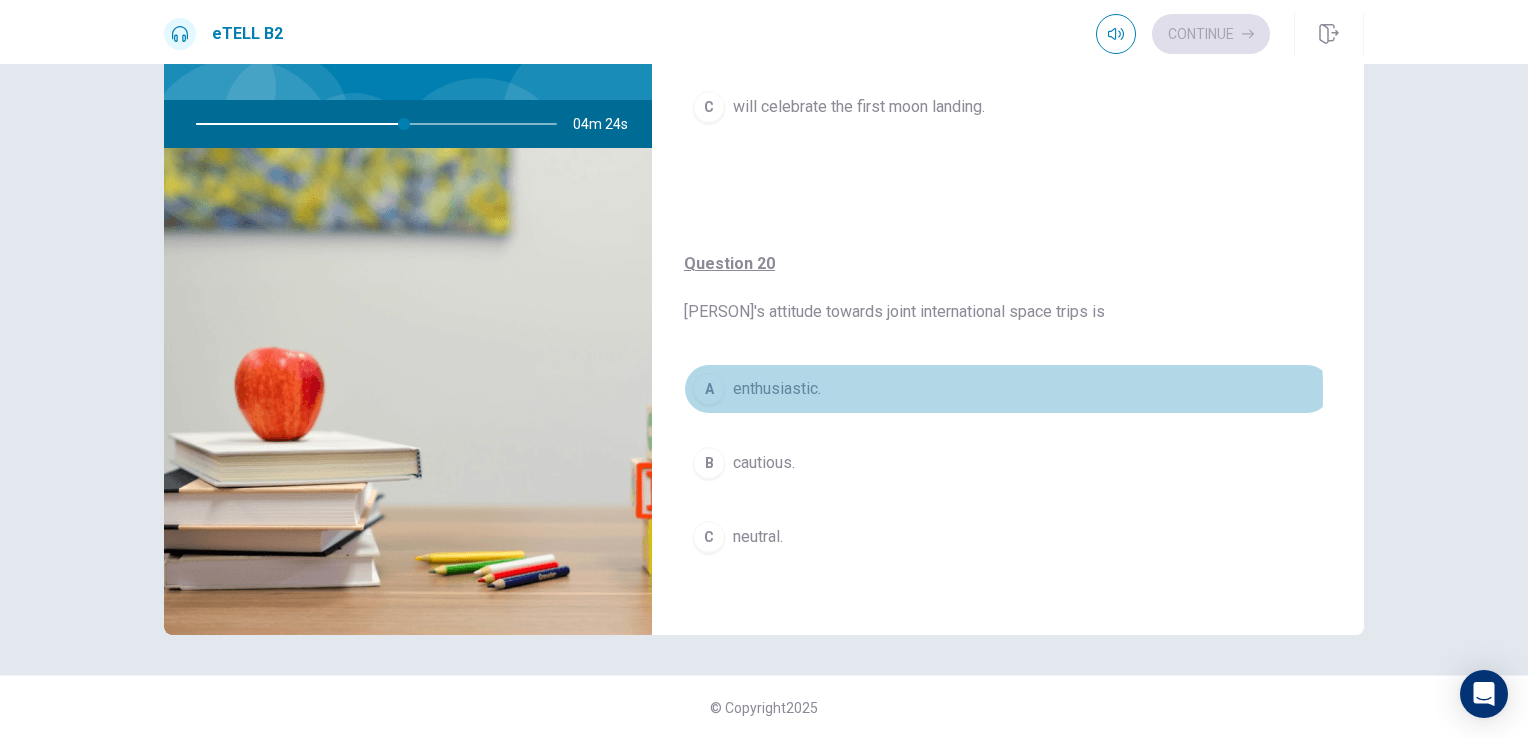 click on "enthusiastic." at bounding box center [777, 389] 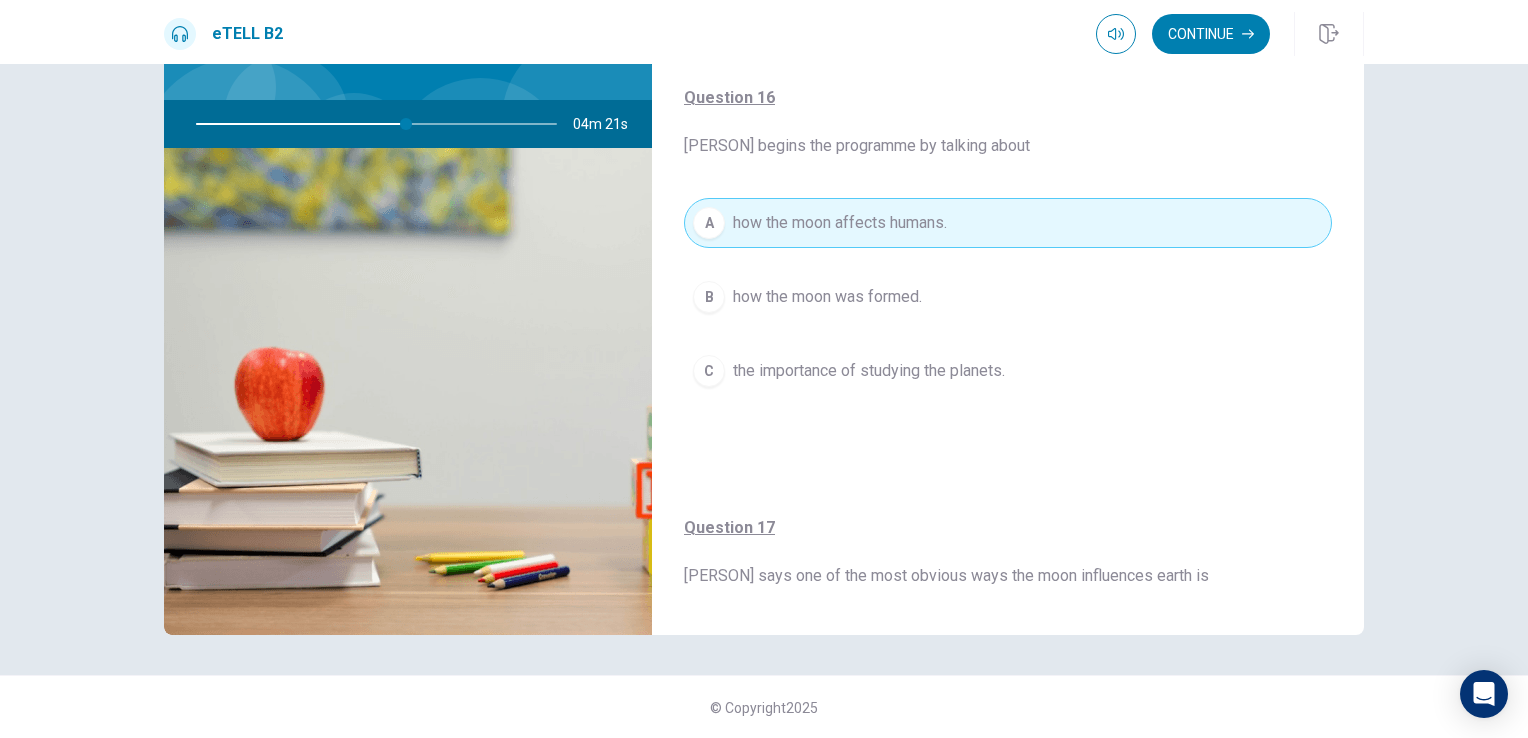 scroll, scrollTop: 0, scrollLeft: 0, axis: both 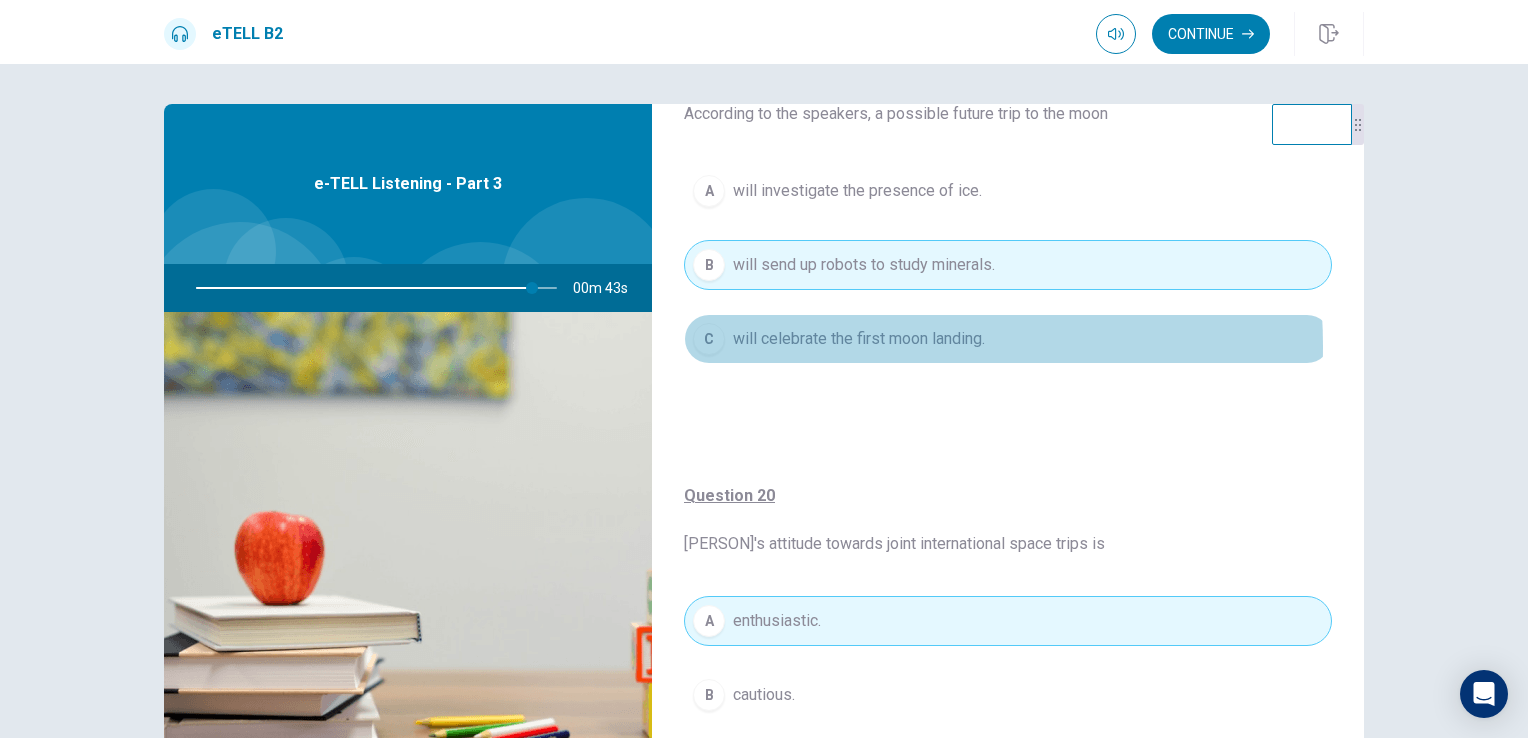 click on "will celebrate the first moon landing." at bounding box center (859, 339) 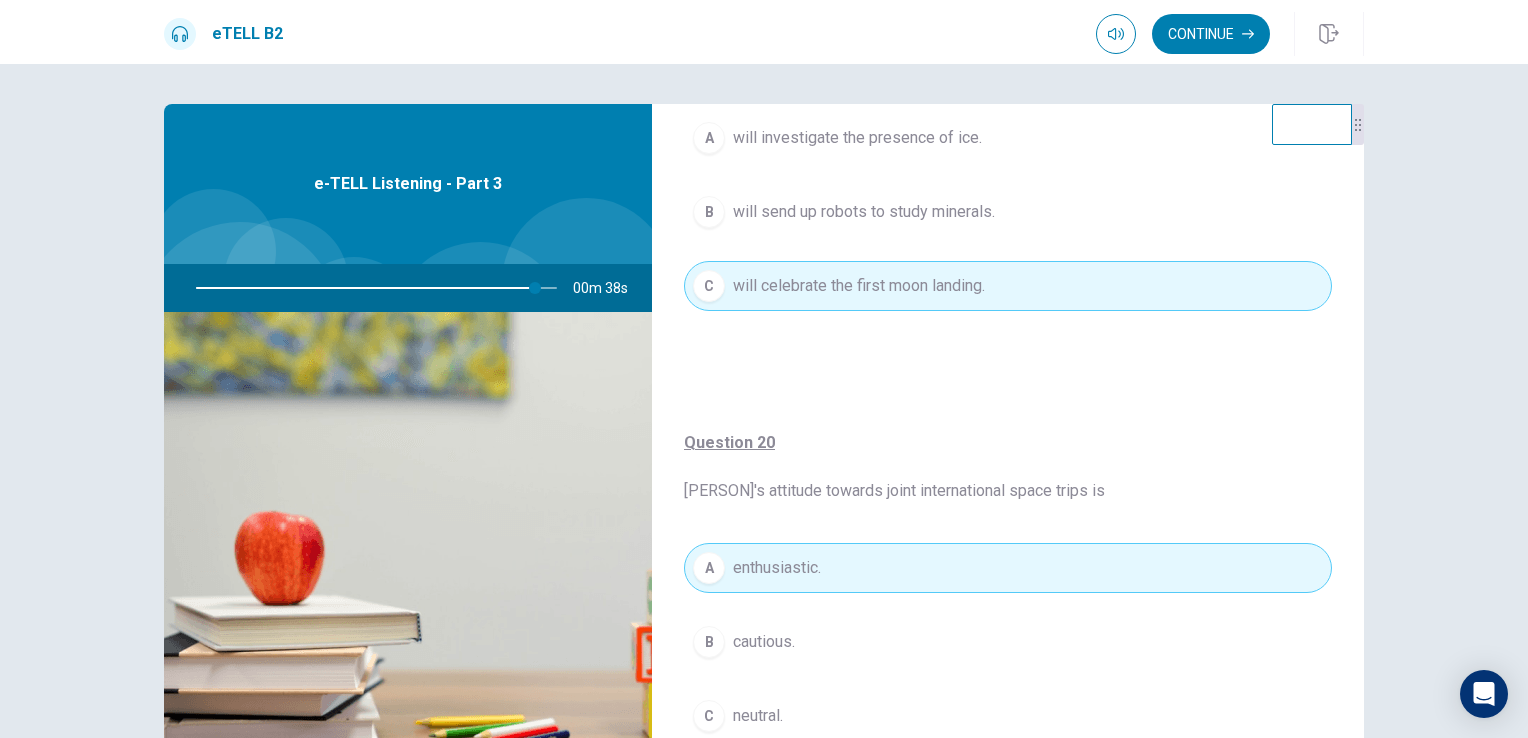 scroll, scrollTop: 1568, scrollLeft: 0, axis: vertical 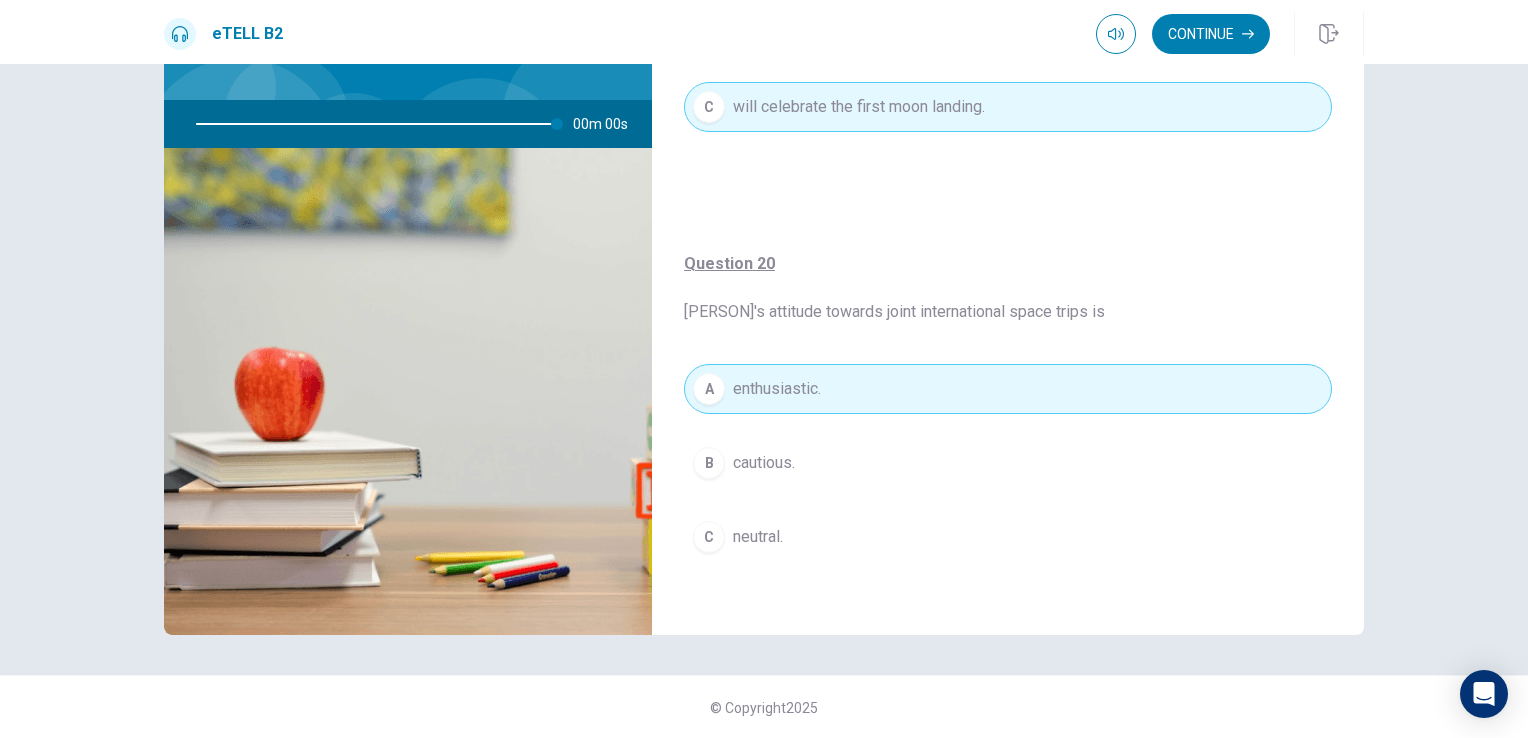 type on "*" 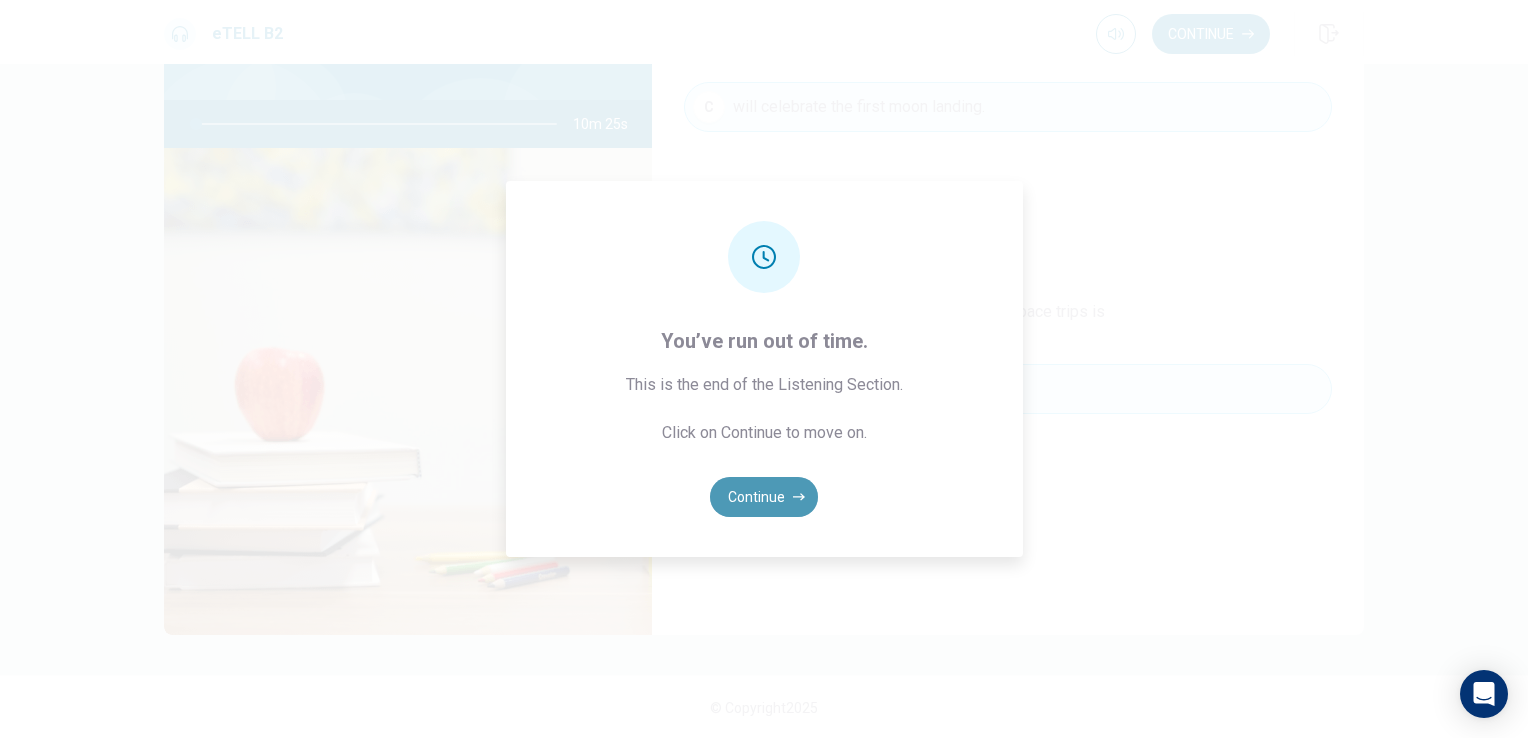 click on "Continue" at bounding box center [764, 497] 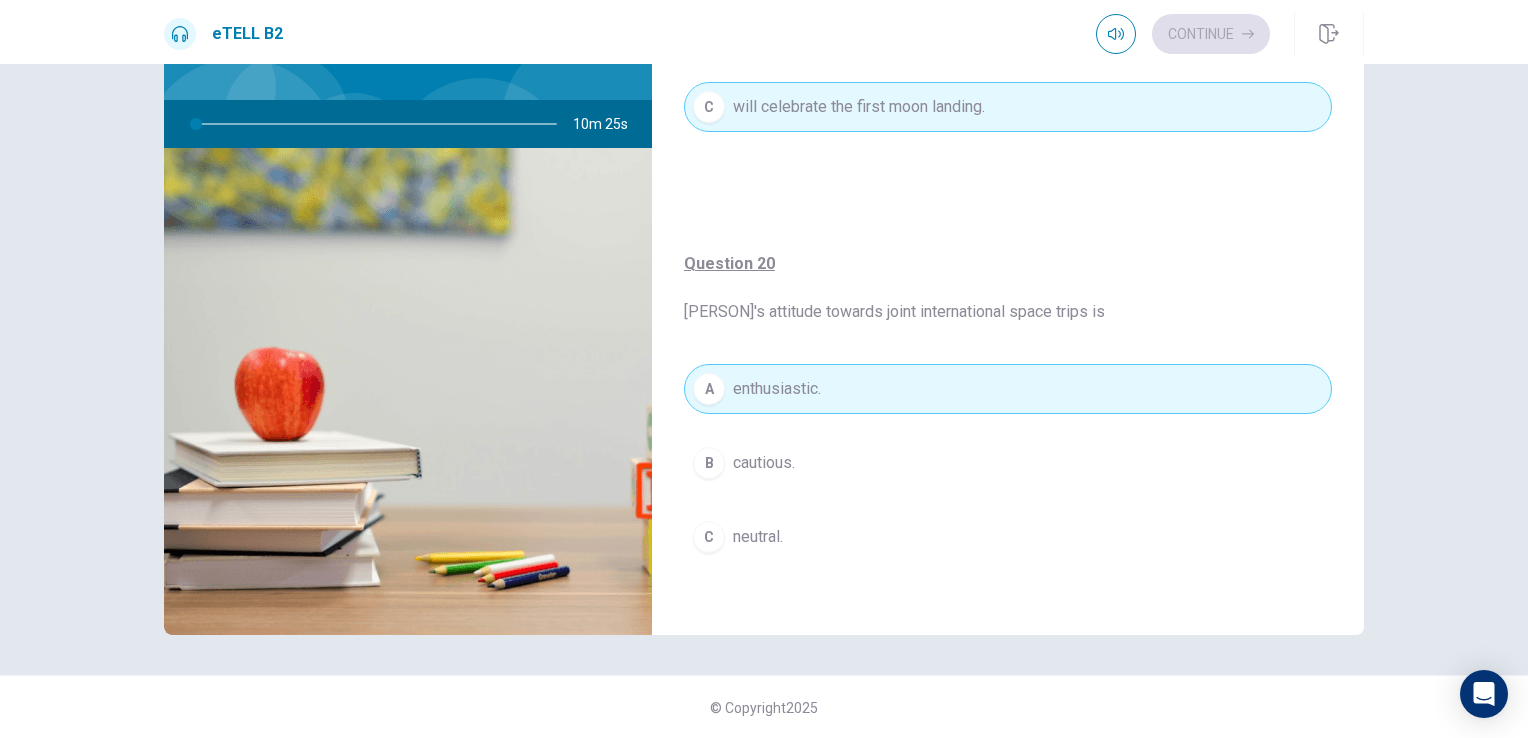 scroll, scrollTop: 0, scrollLeft: 0, axis: both 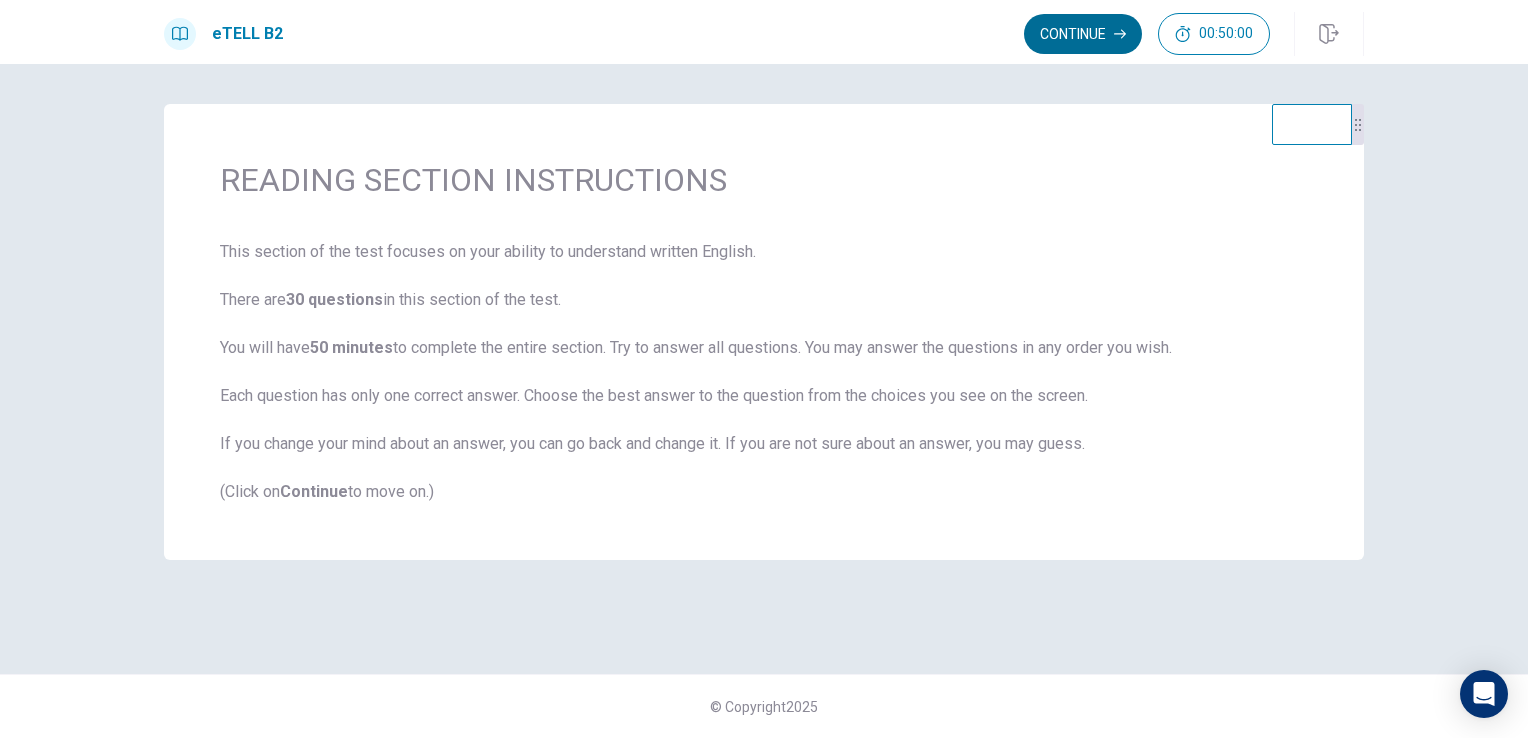 click on "Continue" at bounding box center [1083, 34] 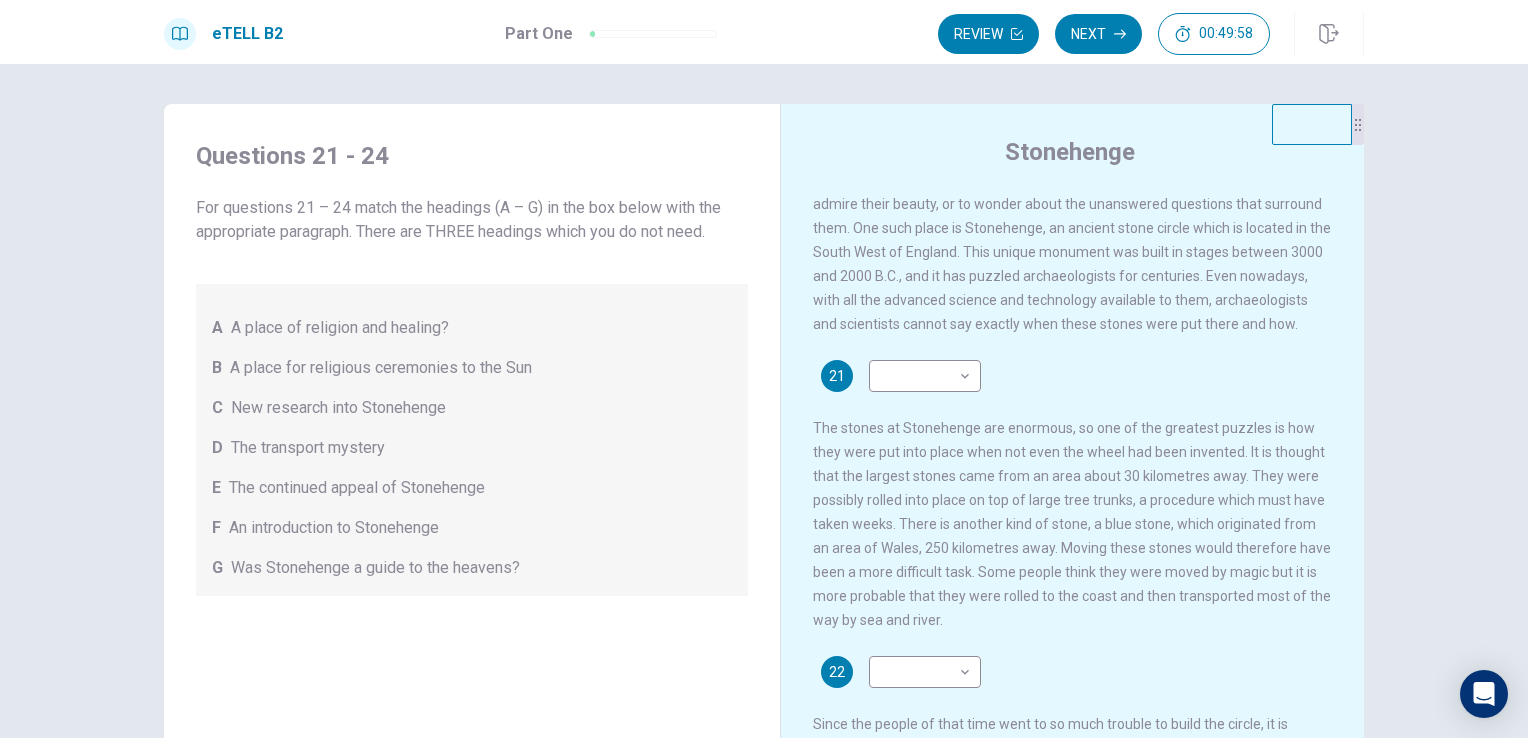 scroll, scrollTop: 0, scrollLeft: 0, axis: both 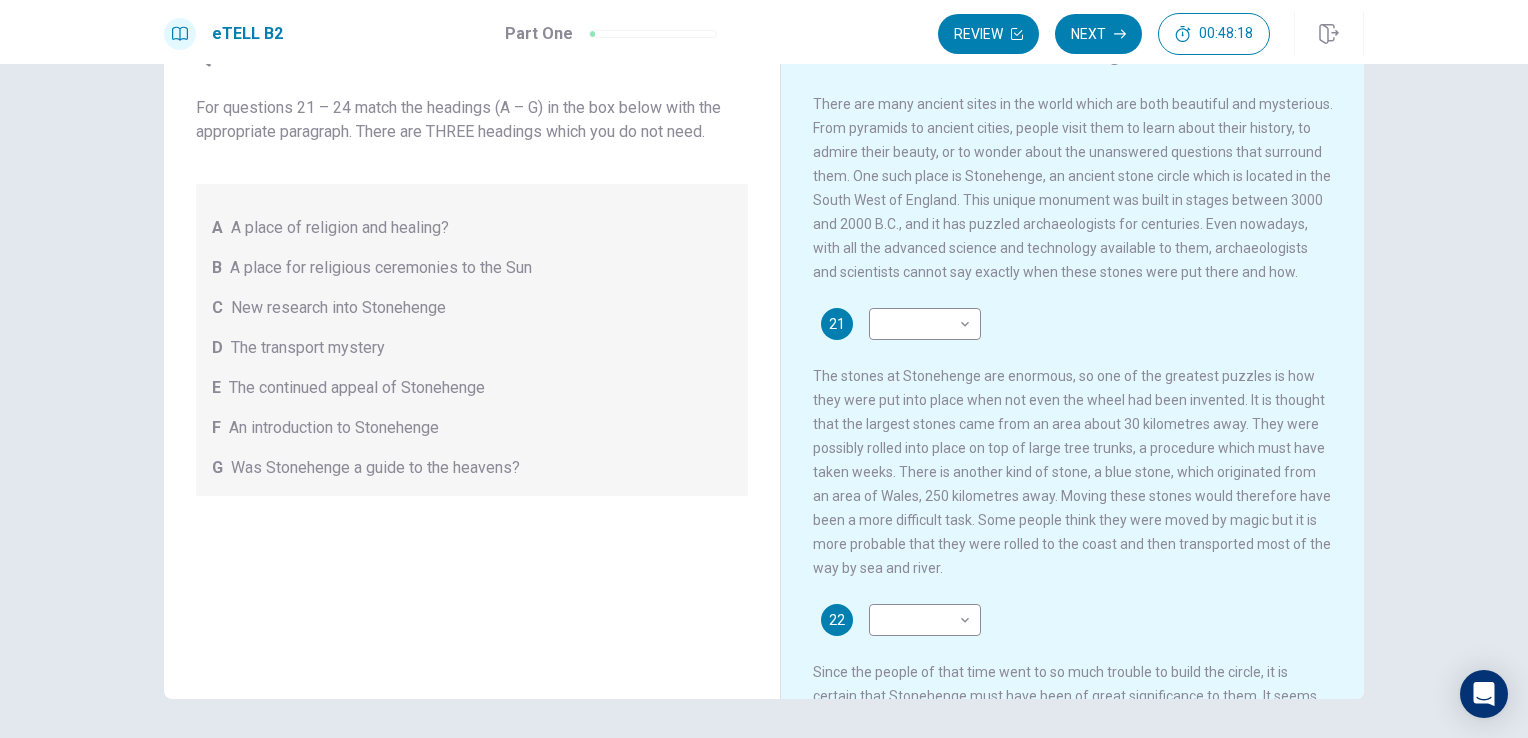 click on "The transport mystery" at bounding box center (308, 348) 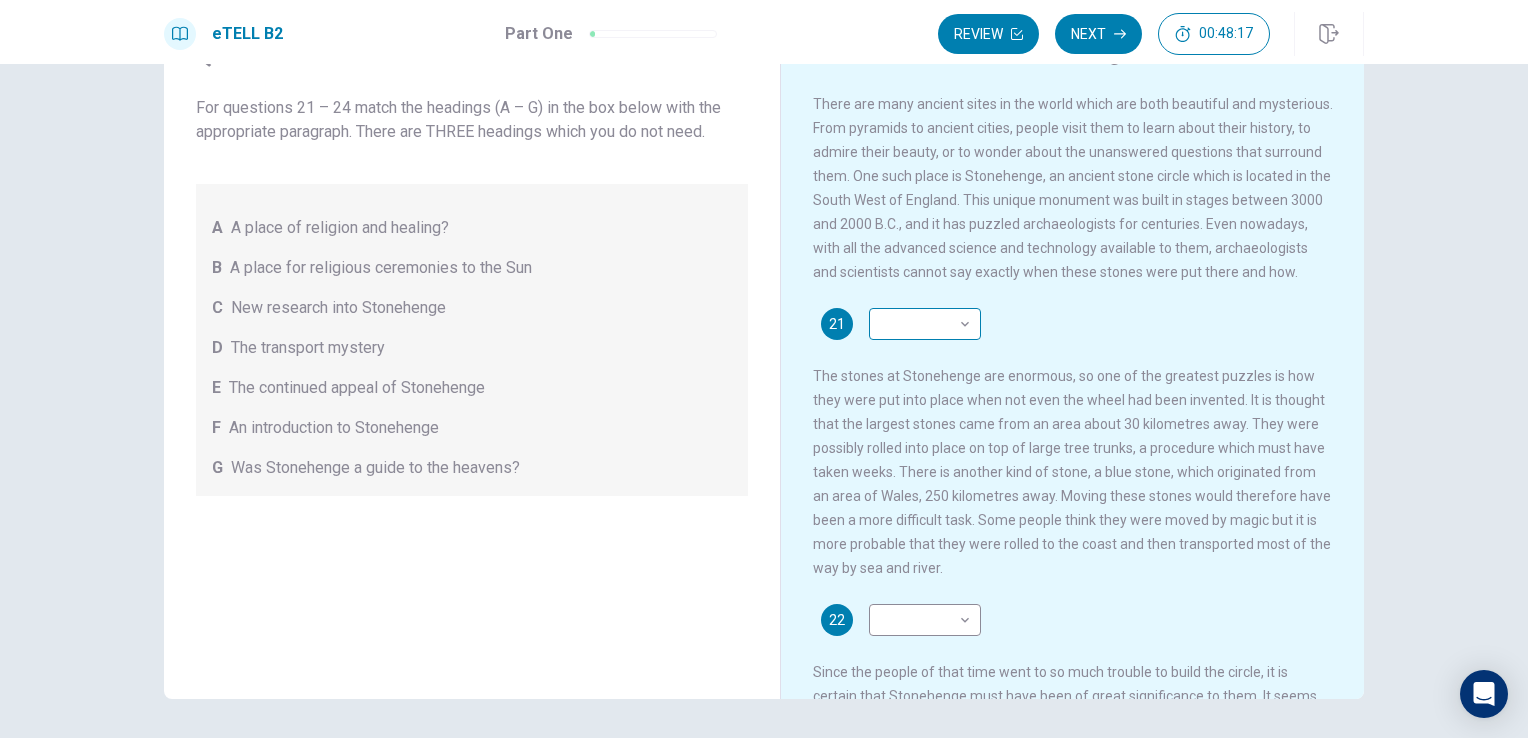 click on "This site uses cookies, as explained in our  Privacy Policy . If you agree to the use of cookies, please click the Accept button and continue to browse our site.   Privacy Policy Accept   eTELL B2 Part One Review Next 00:48:17 Question 1 - 4 of 30 00:48:17 Review Next Questions 21 - 24 For questions 21 – 24 match the headings (A – G) in the box below with the appropriate paragraph. There are THREE headings which you do not need. A A place of religion and healing? B A place for religious ceremonies to the Sun C New research into Stonehenge D The transport mystery E The continued appeal of Stonehenge F An introduction to Stonehenge G Was Stonehenge a guide to the heavens? Stonehenge 21 ​ ​ 22 ​ ​ 23 ​ ​ 24 ​ ​ © Copyright  2025 Going somewhere? You are not allowed to open other tabs/pages or switch windows during a test. Doing this will be reported as cheating to the Administrators. Are you sure you want to leave this page? Please continue until you finish your test. 00:00 WARNING: Continue" at bounding box center (764, 369) 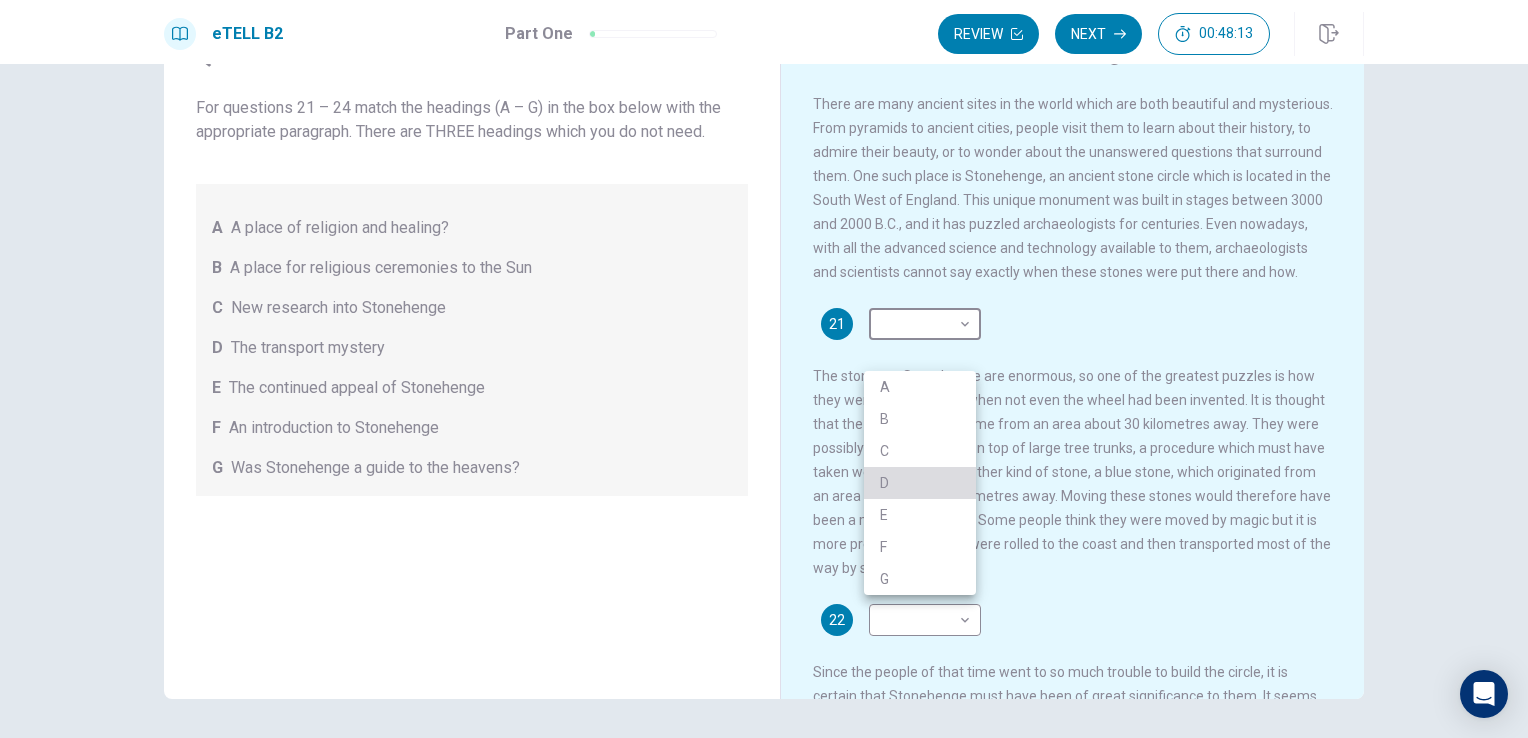 click on "D" at bounding box center (920, 483) 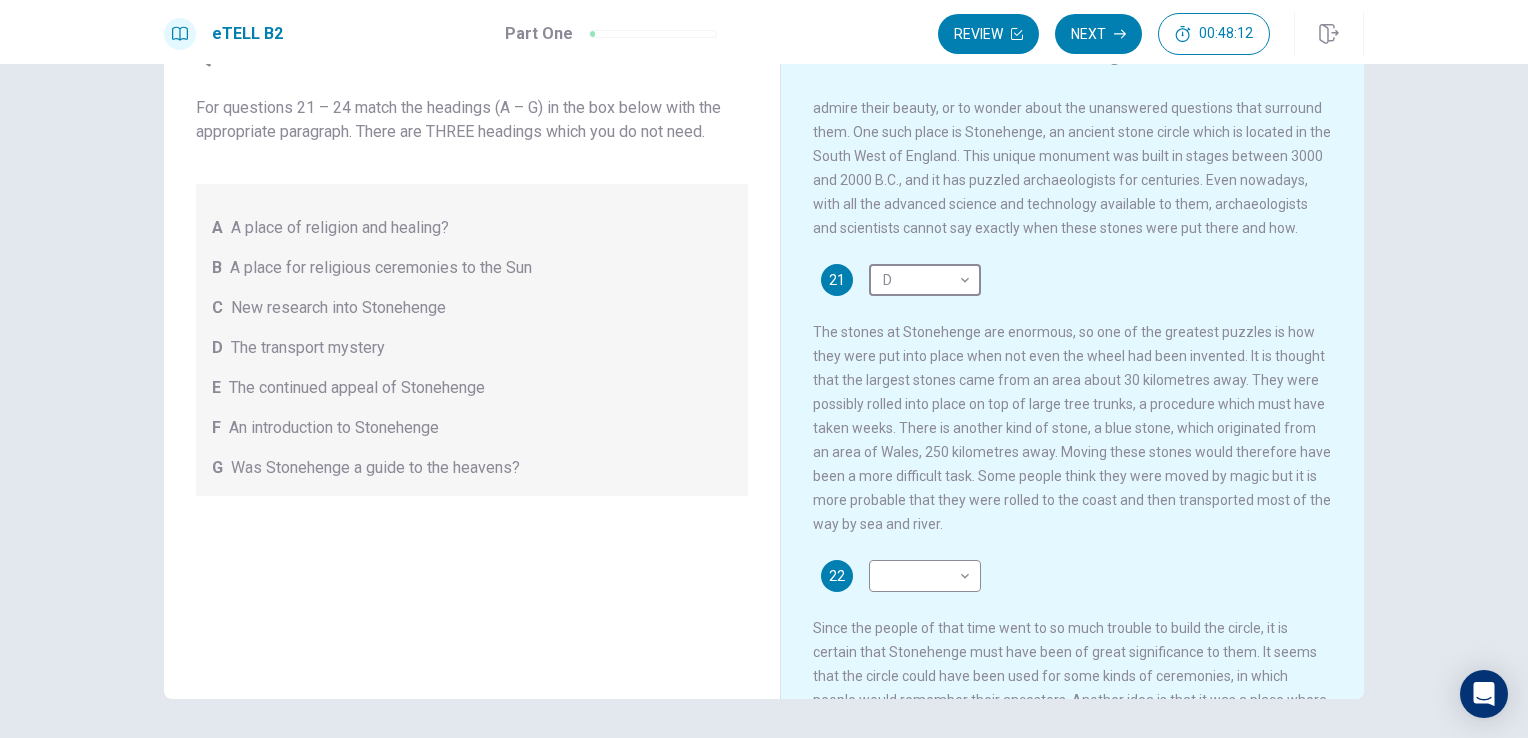 scroll, scrollTop: 100, scrollLeft: 0, axis: vertical 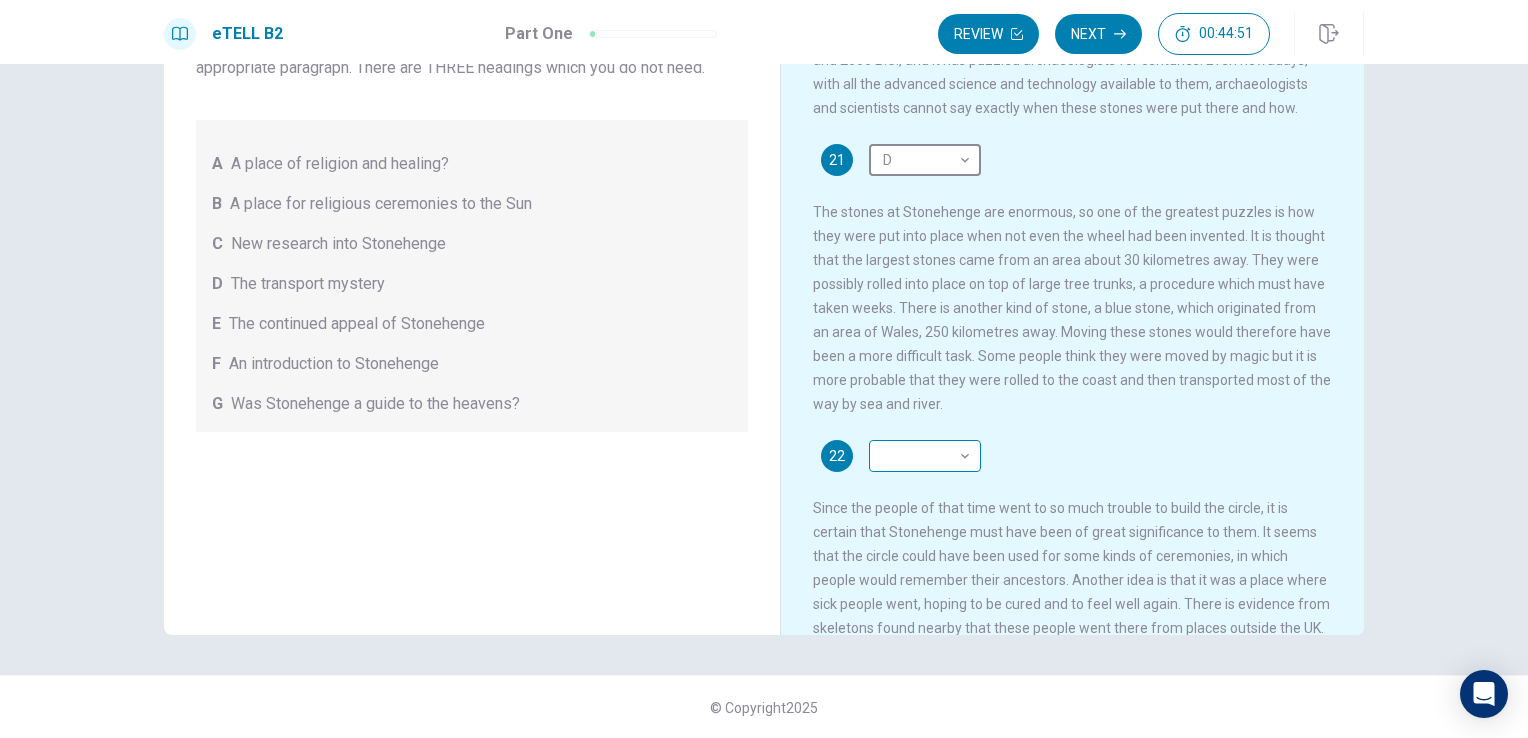 click on "This site uses cookies, as explained in our  Privacy Policy . If you agree to the use of cookies, please click the Accept button and continue to browse our site.   Privacy Policy Accept   eTELL B2 Part One Review Next 00:44:51 Question 1 - 4 of 30 00:44:51 Review Next Questions 21 - 24 For questions 21 – 24 match the headings (A – G) in the box below with the appropriate paragraph. There are THREE headings which you do not need. A A place of religion and healing? B A place for religious ceremonies to the Sun C New research into Stonehenge D The transport mystery E The continued appeal of Stonehenge F An introduction to Stonehenge G Was Stonehenge a guide to the heavens? Stonehenge 21 D * ​ 22 ​ ​ 23 ​ ​ 24 ​ ​ © Copyright  2025 Going somewhere? You are not allowed to open other tabs/pages or switch windows during a test. Doing this will be reported as cheating to the Administrators. Are you sure you want to leave this page? Please continue until you finish your test. 00:00 WARNING: Continue" at bounding box center (764, 369) 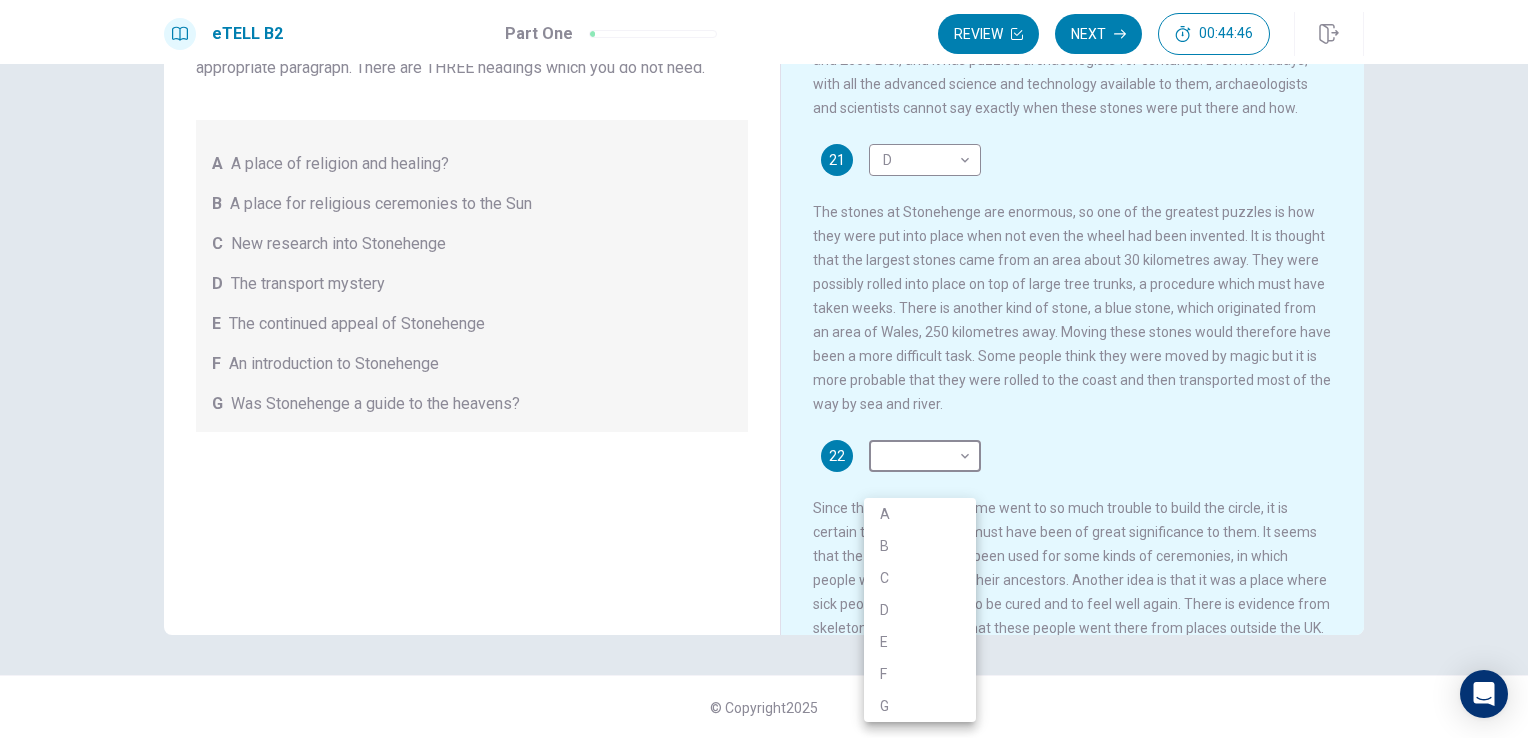 click on "C" at bounding box center [920, 578] 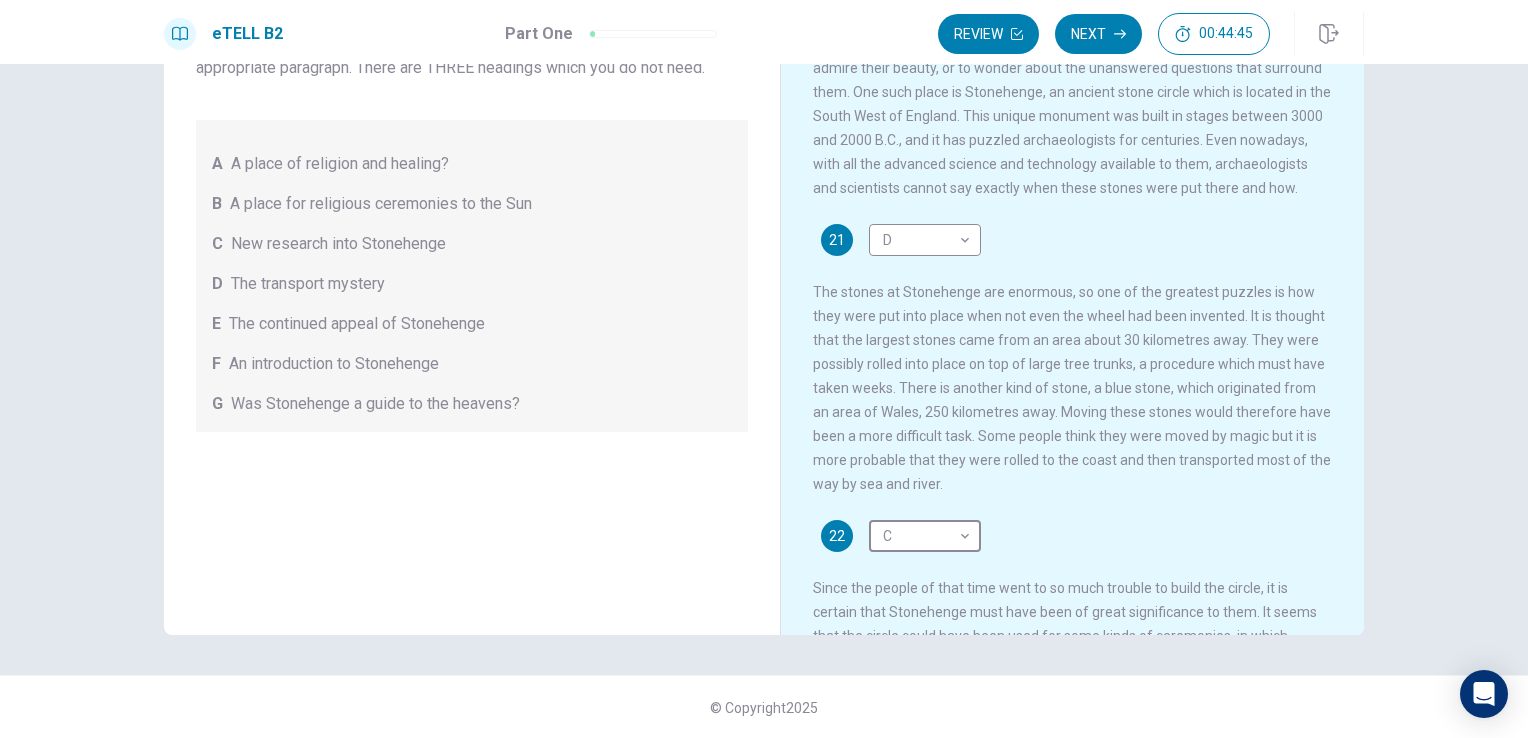 scroll, scrollTop: 0, scrollLeft: 0, axis: both 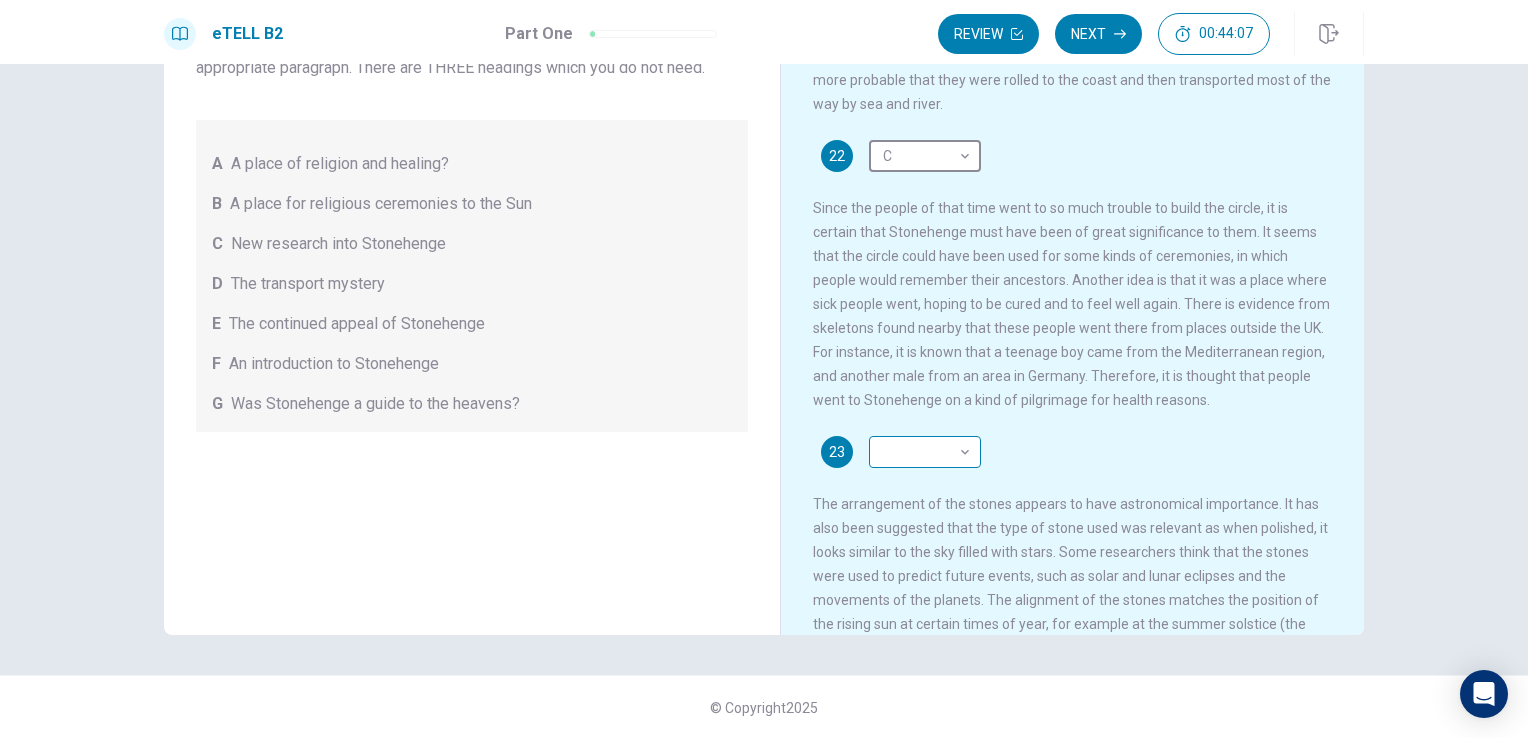 click on "This site uses cookies, as explained in our  Privacy Policy . If you agree to the use of cookies, please click the Accept button and continue to browse our site.   Privacy Policy Accept   eTELL B2 Part One Review Next 00:44:07 Question 1 - 4 of 30 00:44:07 Review Next Questions 21 - 24 For questions 21 – 24 match the headings (A – G) in the box below with the appropriate paragraph. There are THREE headings which you do not need. A A place of religion and healing? B A place for religious ceremonies to the Sun C New research into Stonehenge D The transport mystery E The continued appeal of Stonehenge F An introduction to Stonehenge G Was Stonehenge a guide to the heavens? Stonehenge 21 D * ​ 22 C * ​ 23 ​ ​ 24 ​ ​ © Copyright  2025 Going somewhere? You are not allowed to open other tabs/pages or switch windows during a test. Doing this will be reported as cheating to the Administrators. Are you sure you want to leave this page? Please continue until you finish your test. 00:00 WARNING: Continue" at bounding box center [764, 369] 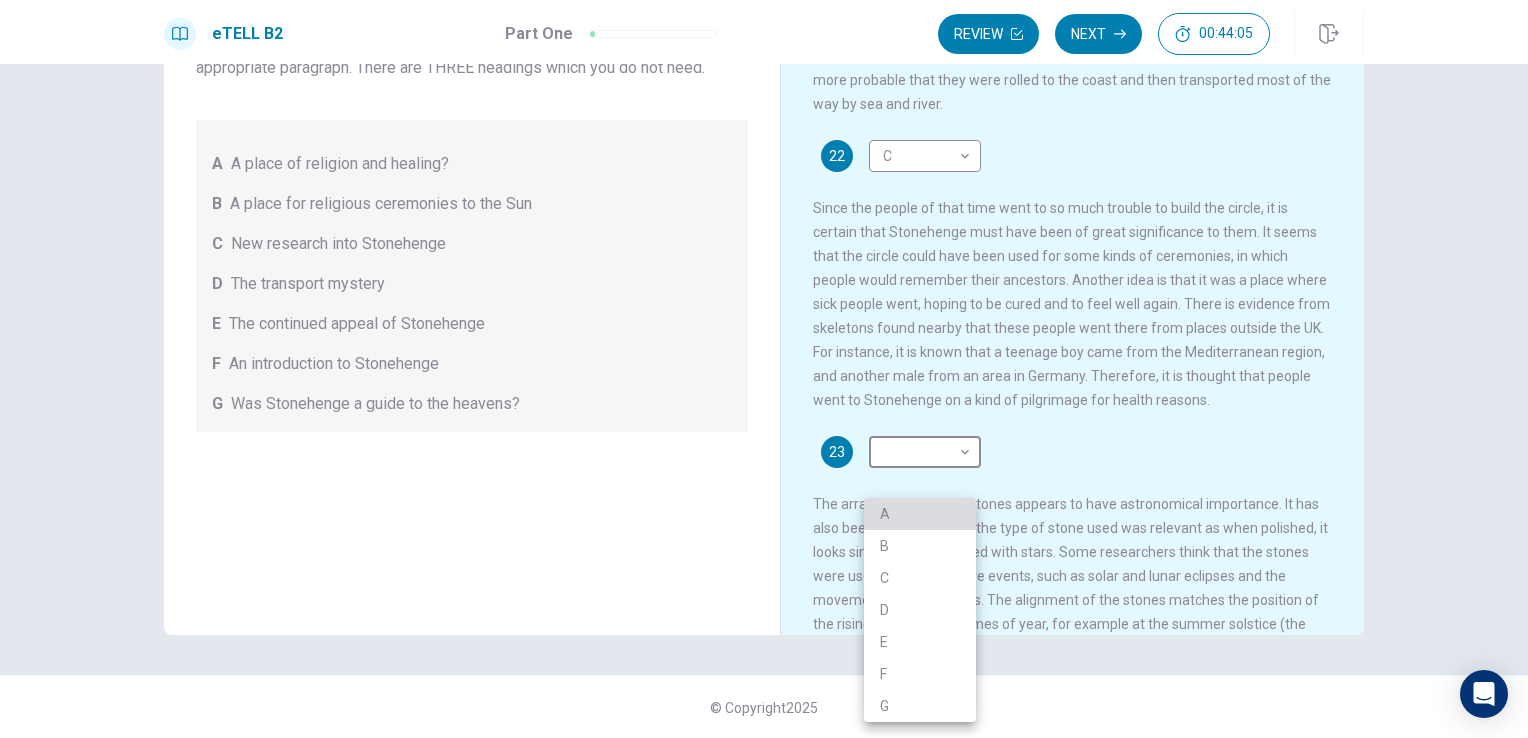 click on "A" at bounding box center (920, 514) 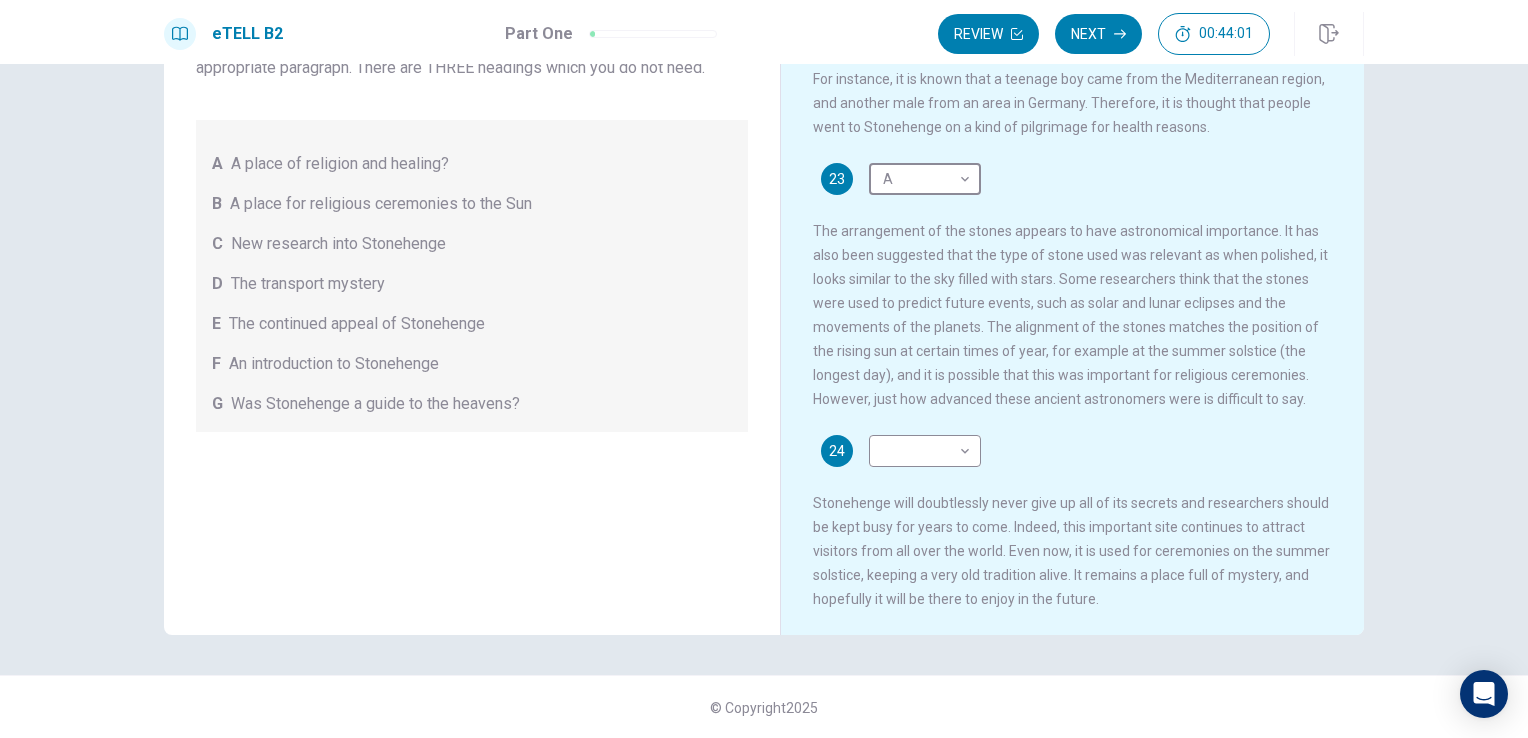 scroll, scrollTop: 732, scrollLeft: 0, axis: vertical 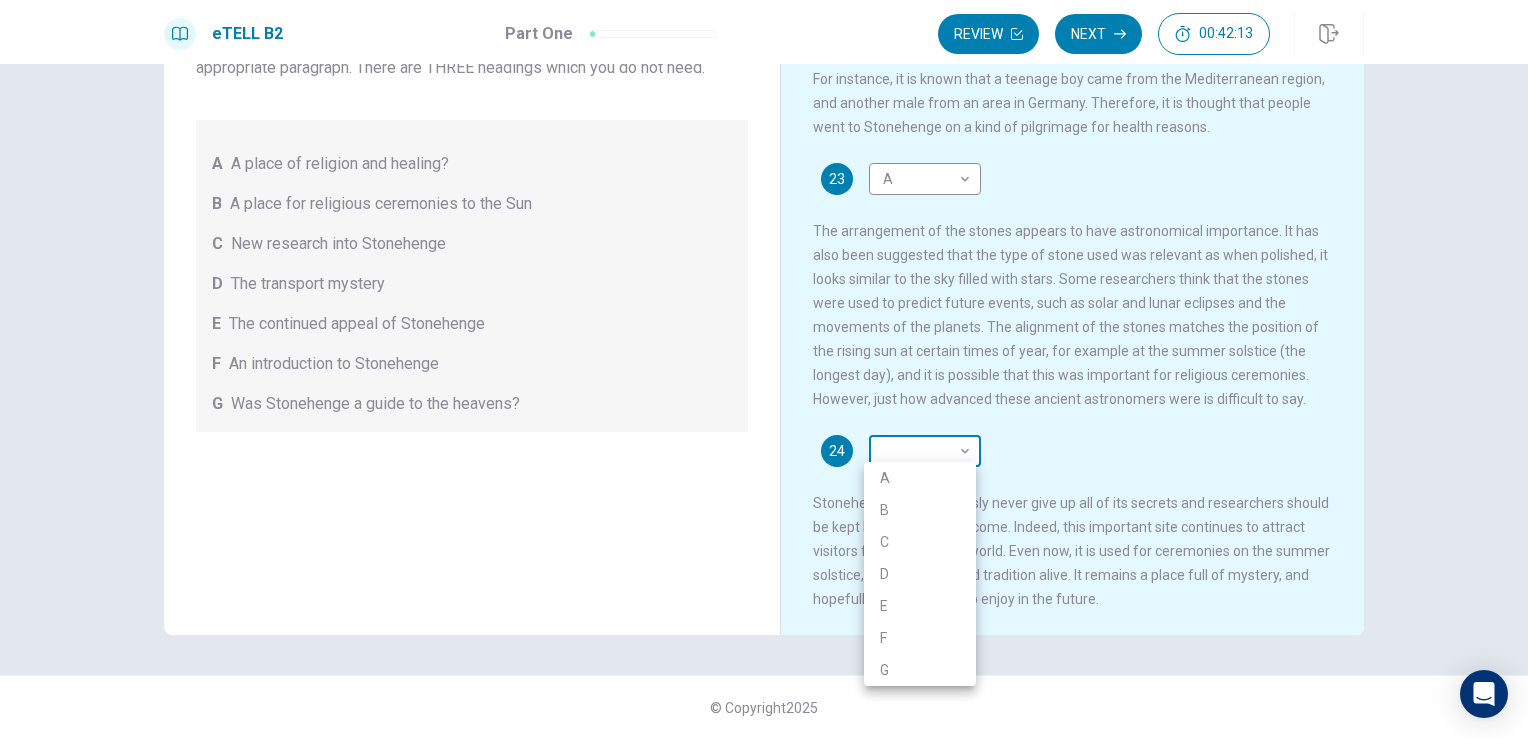 click on "This site uses cookies, as explained in our  Privacy Policy . If you agree to the use of cookies, please click the Accept button and continue to browse our site.   Privacy Policy Accept   eTELL B2 Part One Review Next 00:42:13 Question 1 - 4 of 30 00:42:13 Review Next Questions 21 - 24 For questions 21 – 24 match the headings (A – G) in the box below with the appropriate paragraph. There are THREE headings which you do not need. A A place of religion and healing? B A place for religious ceremonies to the Sun C New research into Stonehenge D The transport mystery E The continued appeal of Stonehenge F An introduction to Stonehenge G Was Stonehenge a guide to the heavens? Stonehenge 21 D * ​ 22 C * ​ 23 A * ​ 24 ​ ​ © Copyright  2025 Going somewhere? You are not allowed to open other tabs/pages or switch windows during a test. Doing this will be reported as cheating to the Administrators. Are you sure you want to leave this page? Please continue until you finish your test. 00:00 WARNING: Continue" at bounding box center (764, 369) 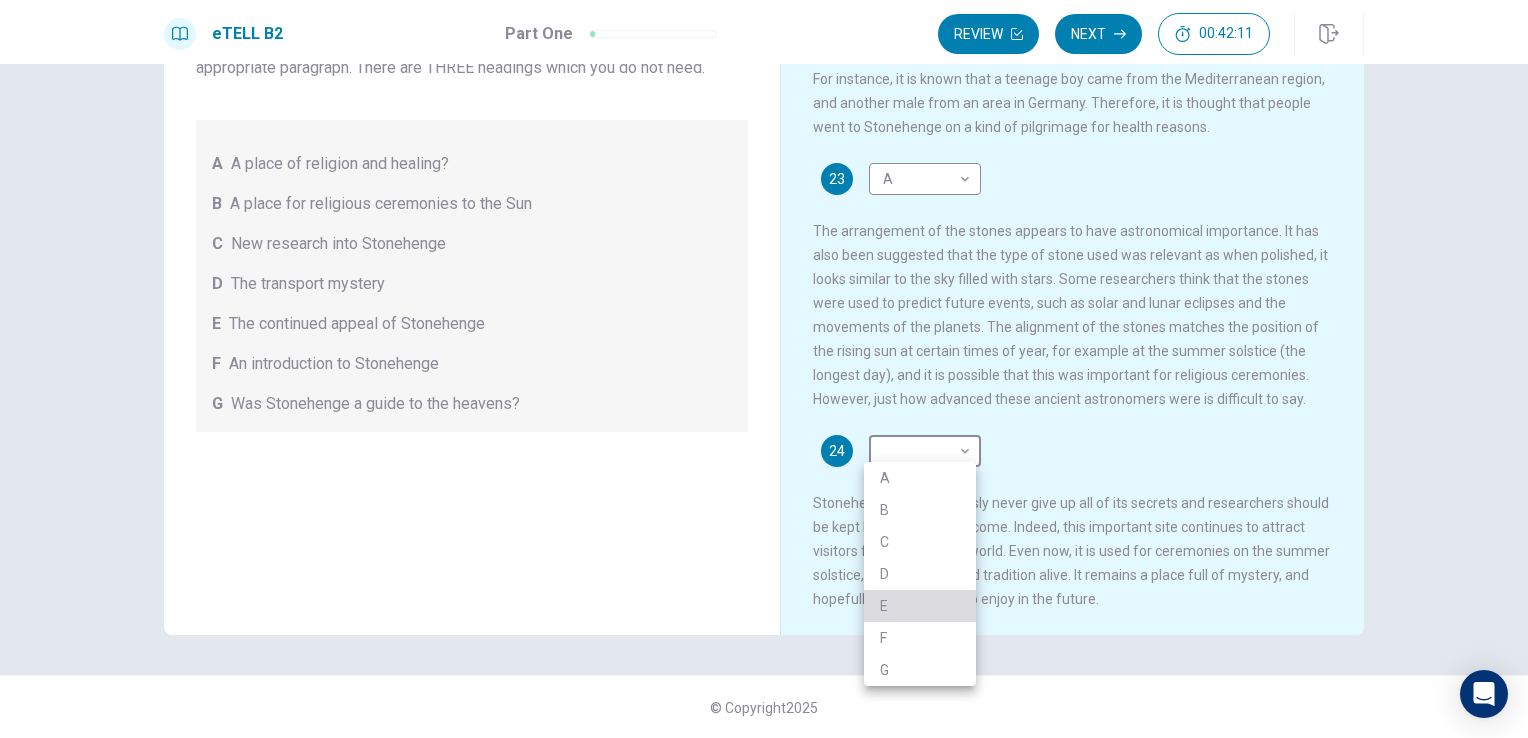 click on "E" at bounding box center [920, 606] 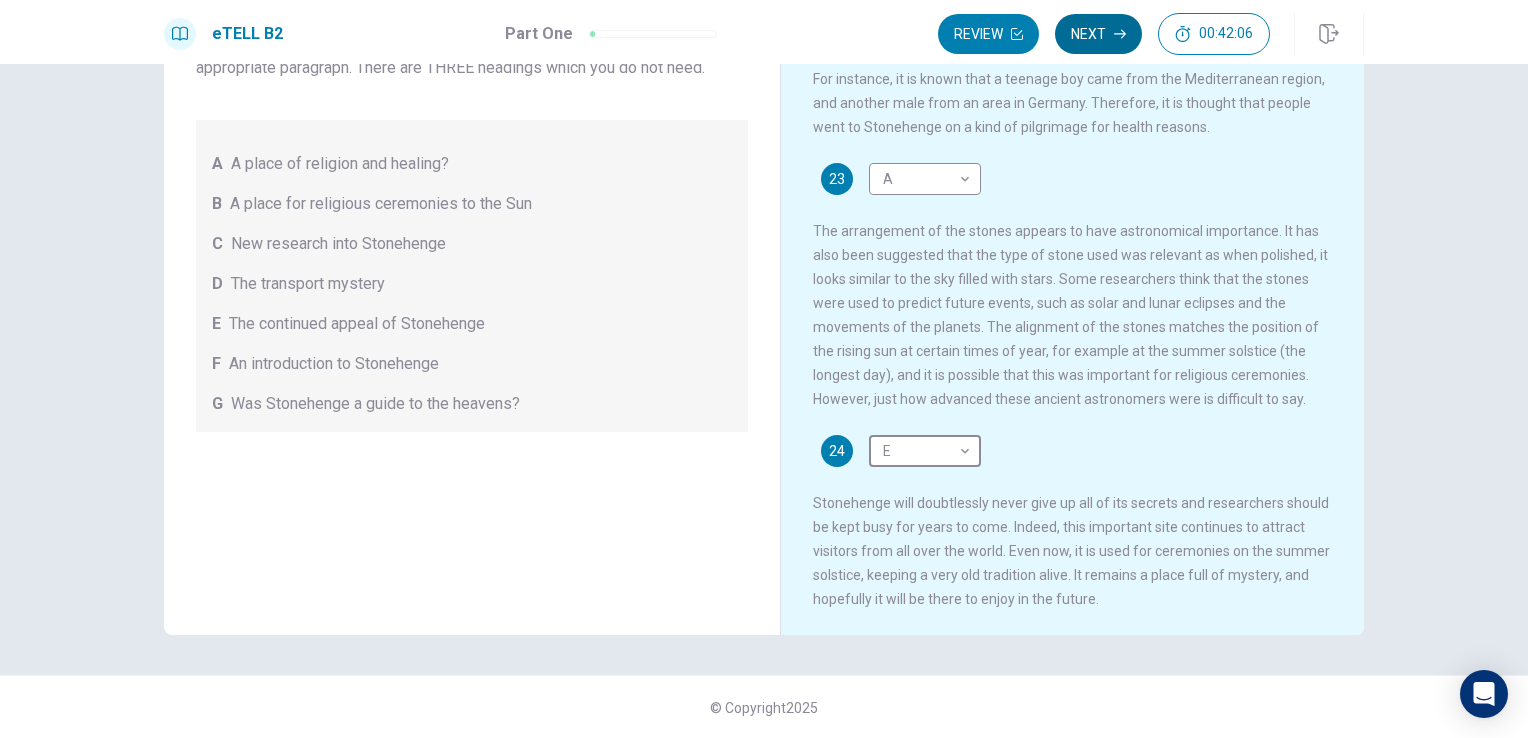 click on "Next" at bounding box center (1098, 34) 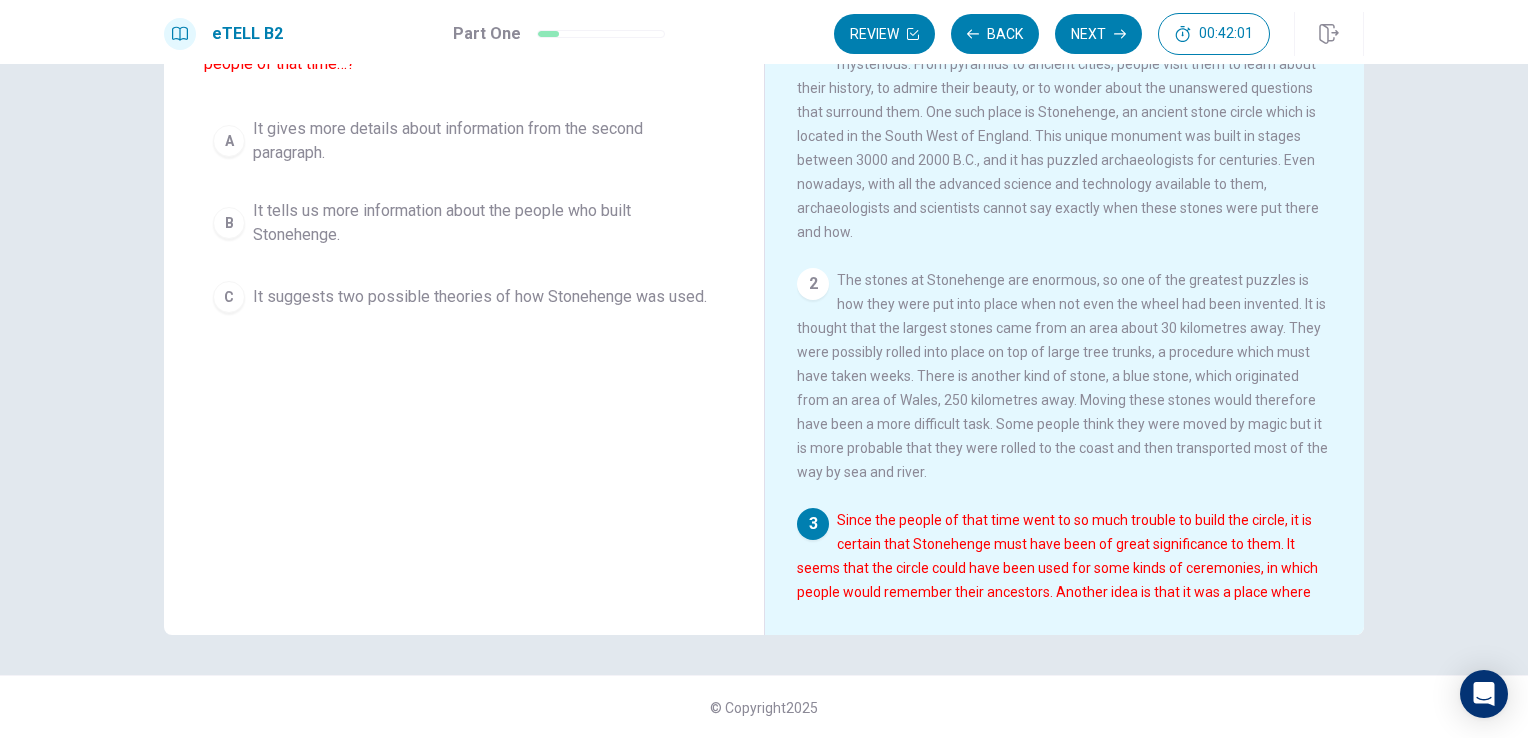 scroll, scrollTop: 0, scrollLeft: 0, axis: both 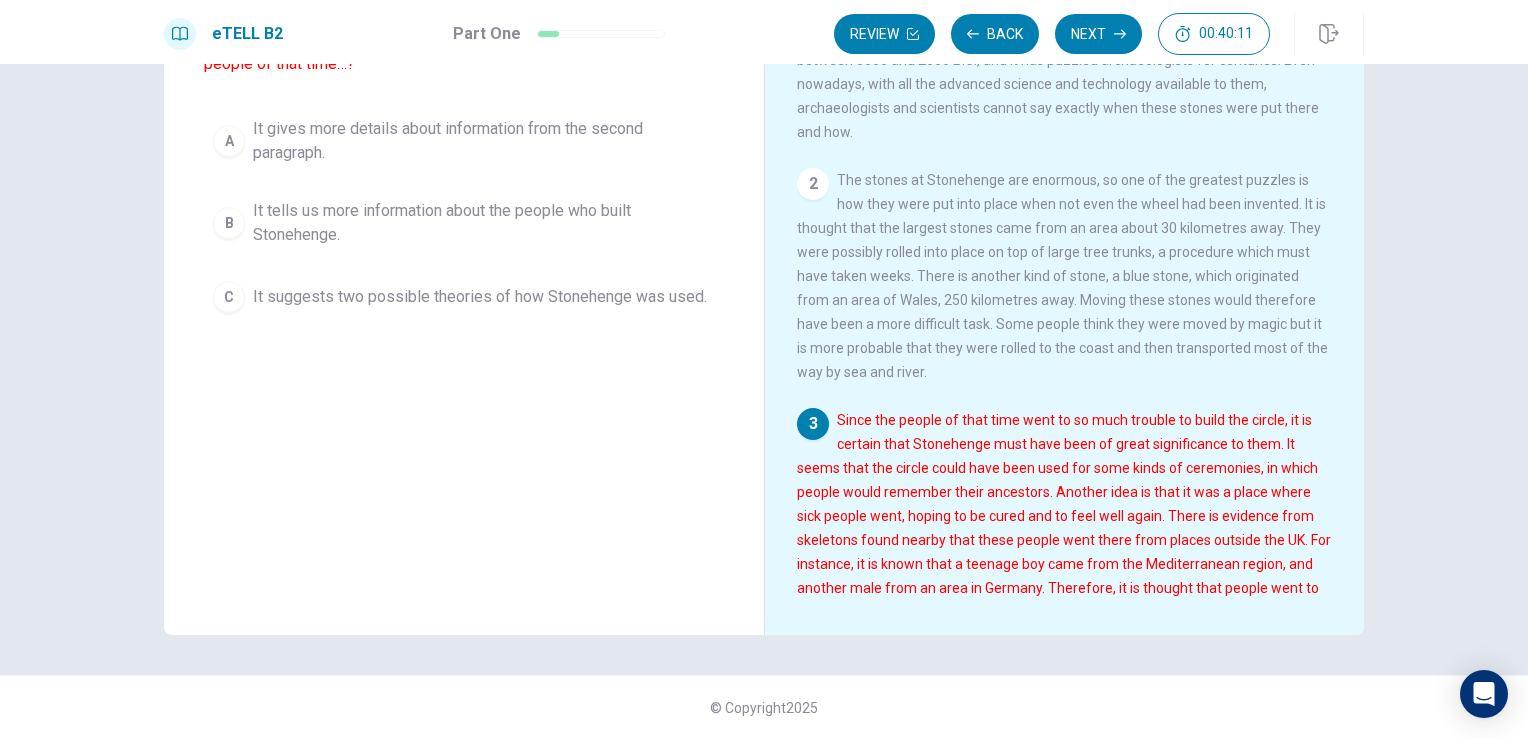 click on "It tells us more information about the people who built Stonehenge." at bounding box center (484, 223) 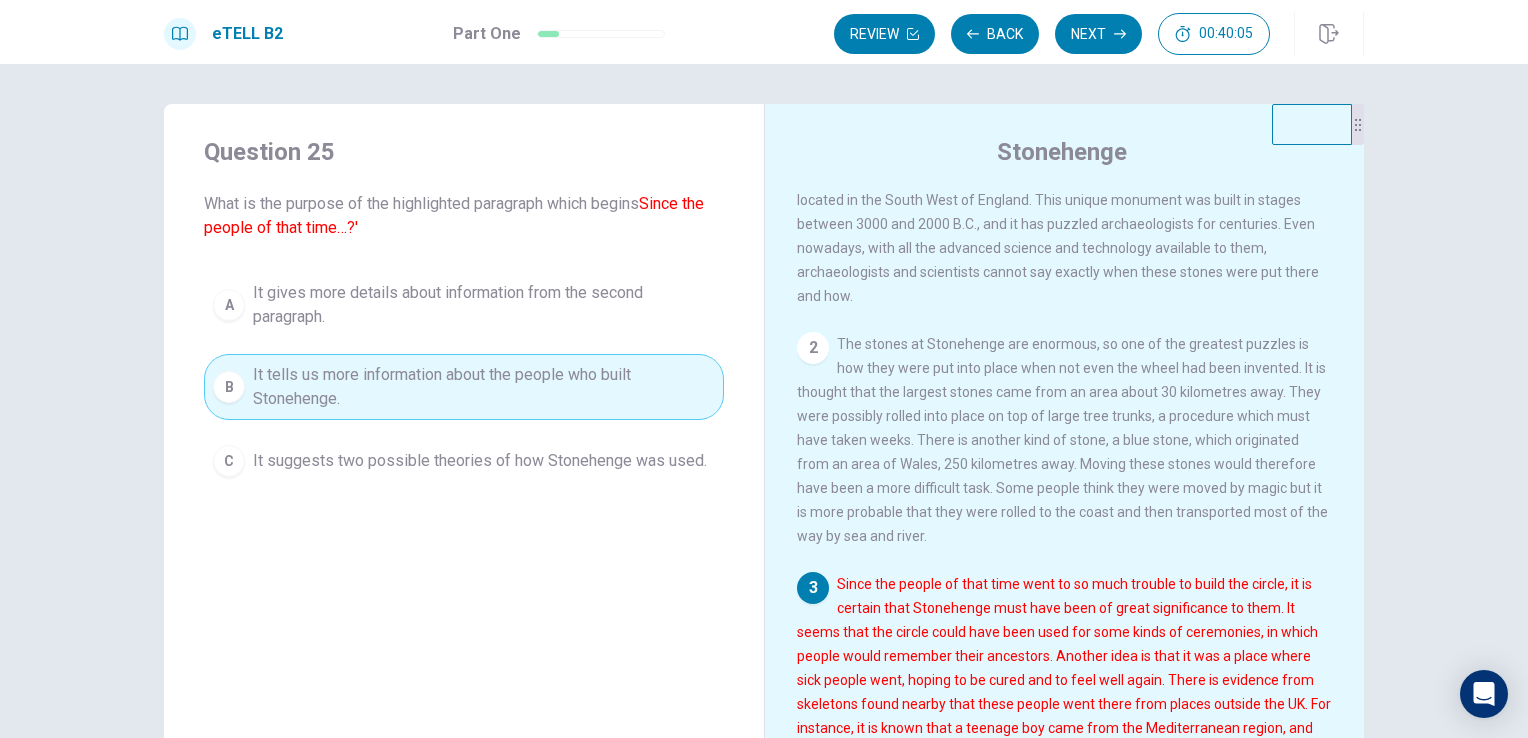 scroll, scrollTop: 164, scrollLeft: 0, axis: vertical 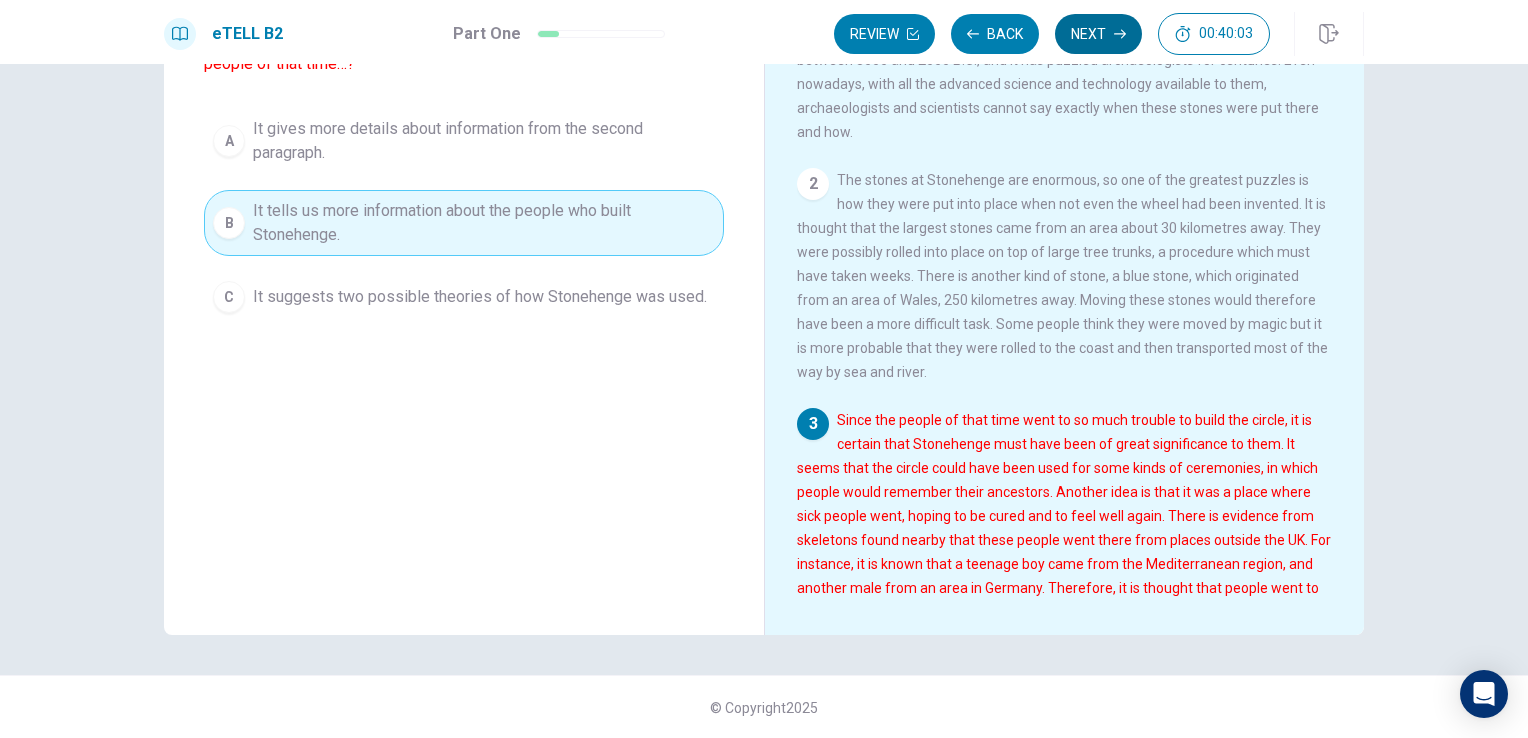 click on "Next" at bounding box center [1098, 34] 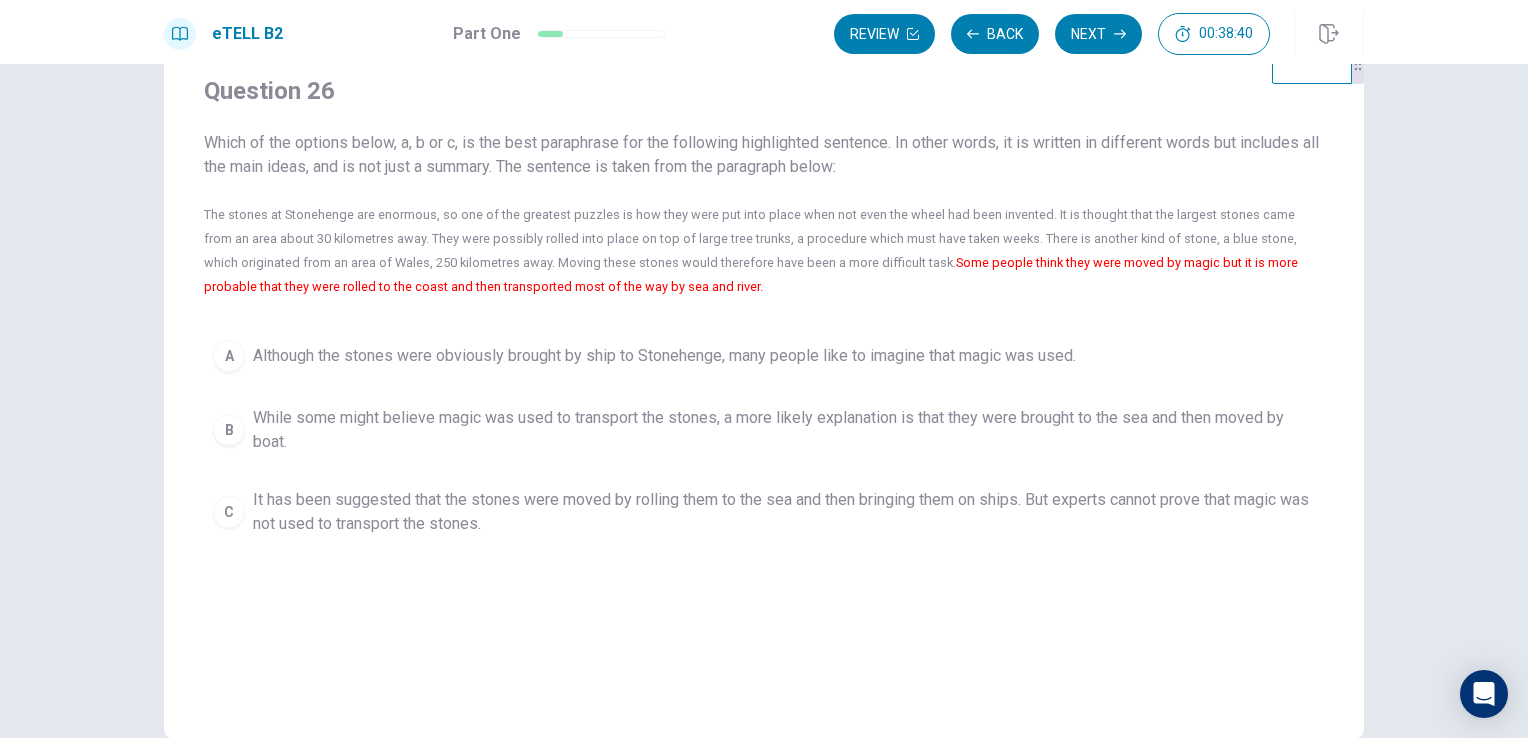 scroll, scrollTop: 100, scrollLeft: 0, axis: vertical 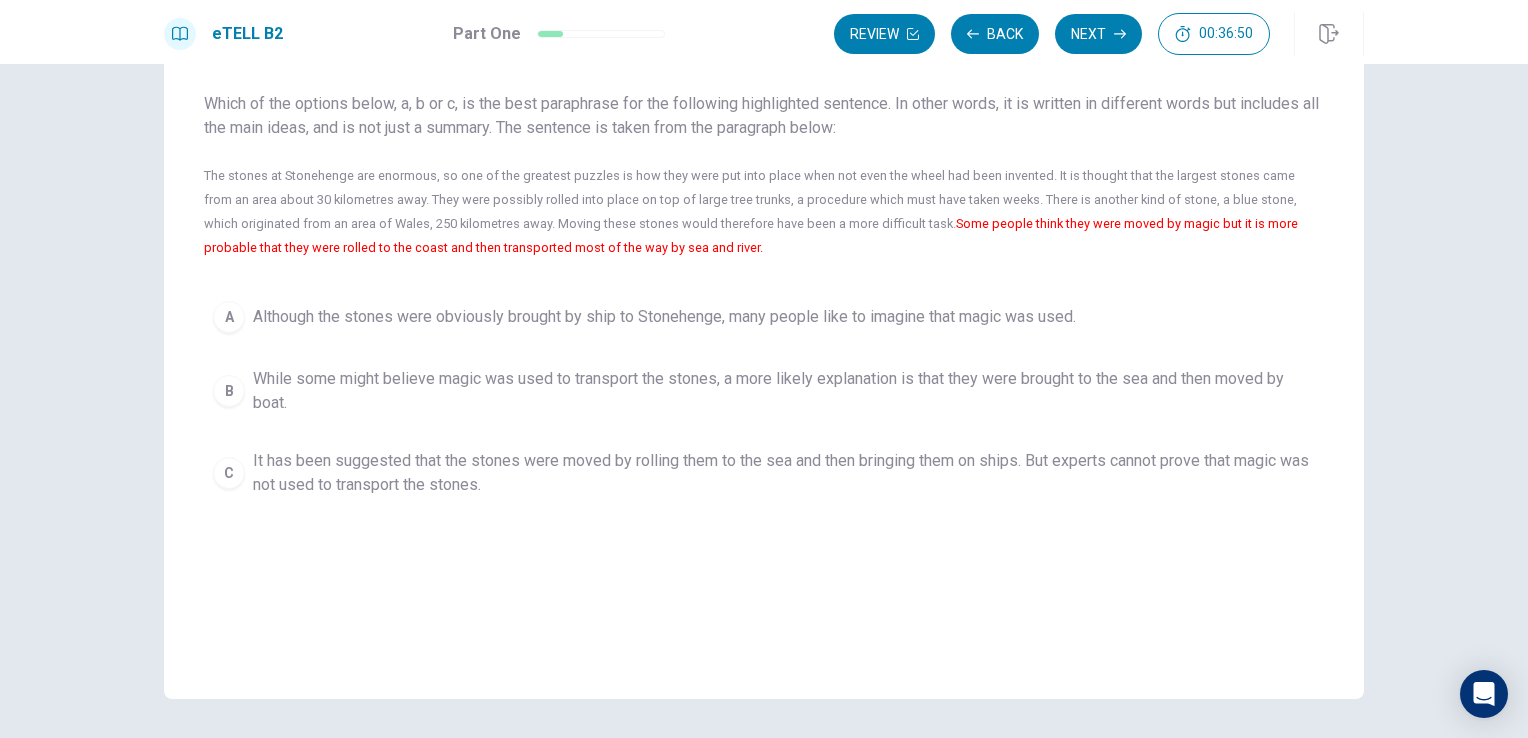 click on "While some might believe magic was used to transport the stones, a more likely explanation is that they were brought to the sea and then moved by boat." at bounding box center (784, 391) 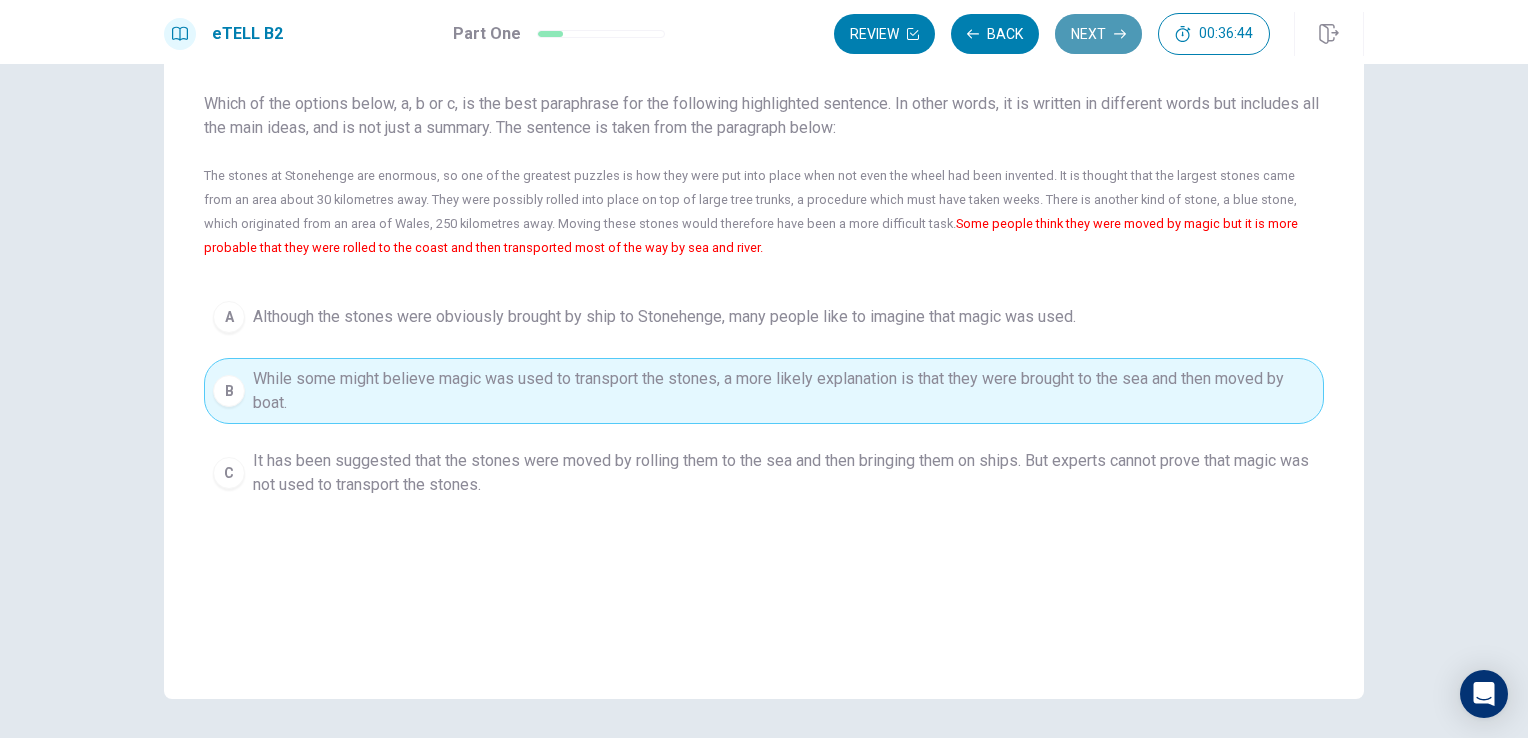 click on "Next" at bounding box center [1098, 34] 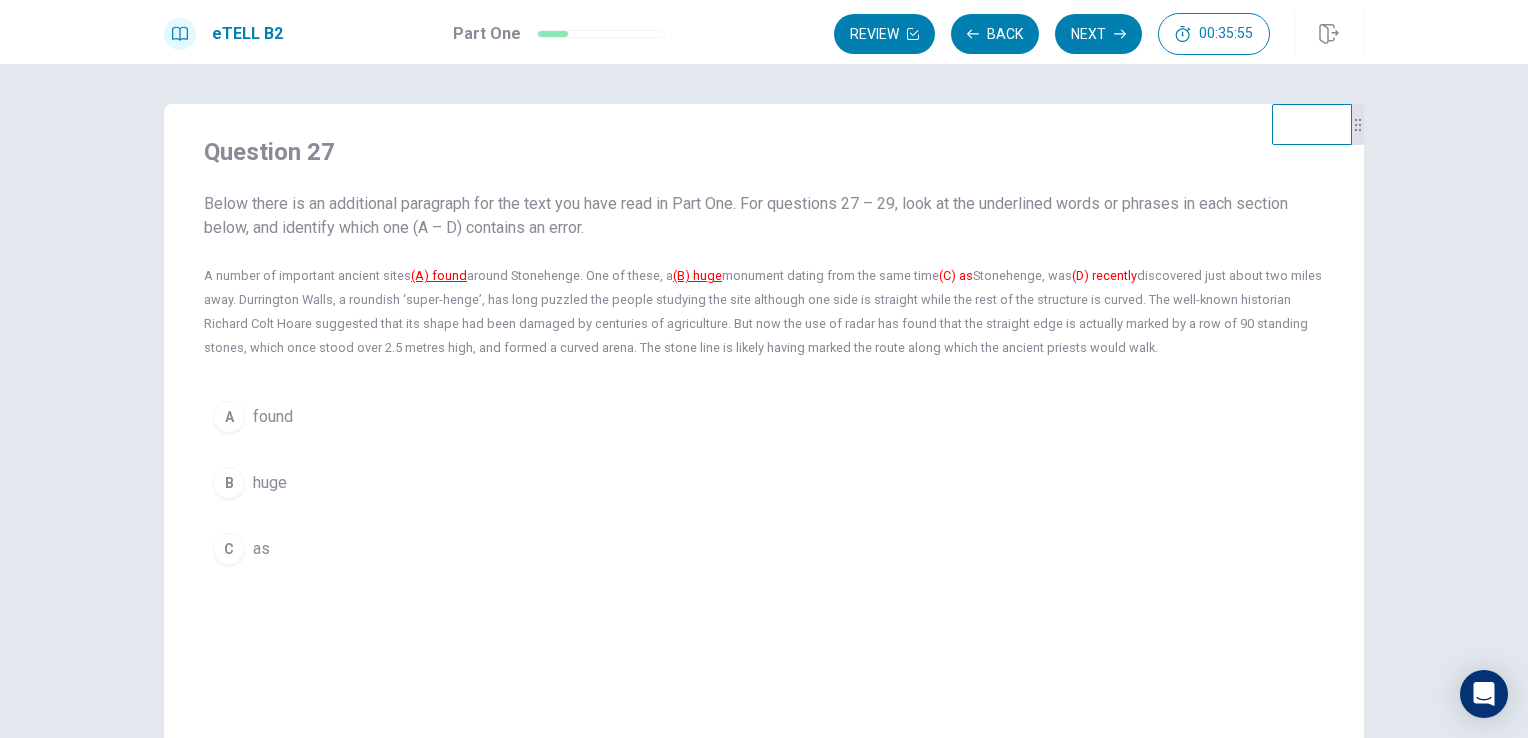 scroll, scrollTop: 0, scrollLeft: 0, axis: both 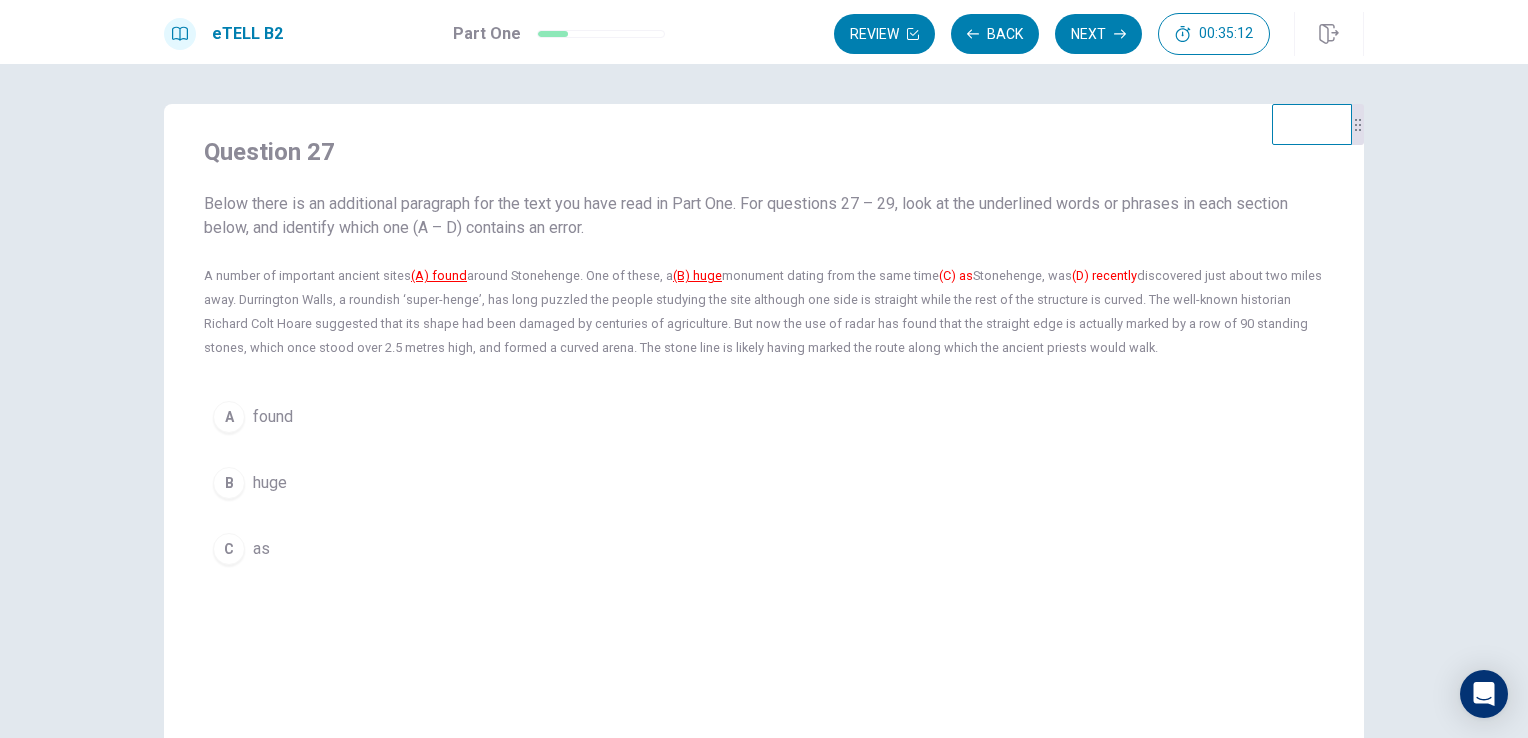 click on "as" at bounding box center (261, 549) 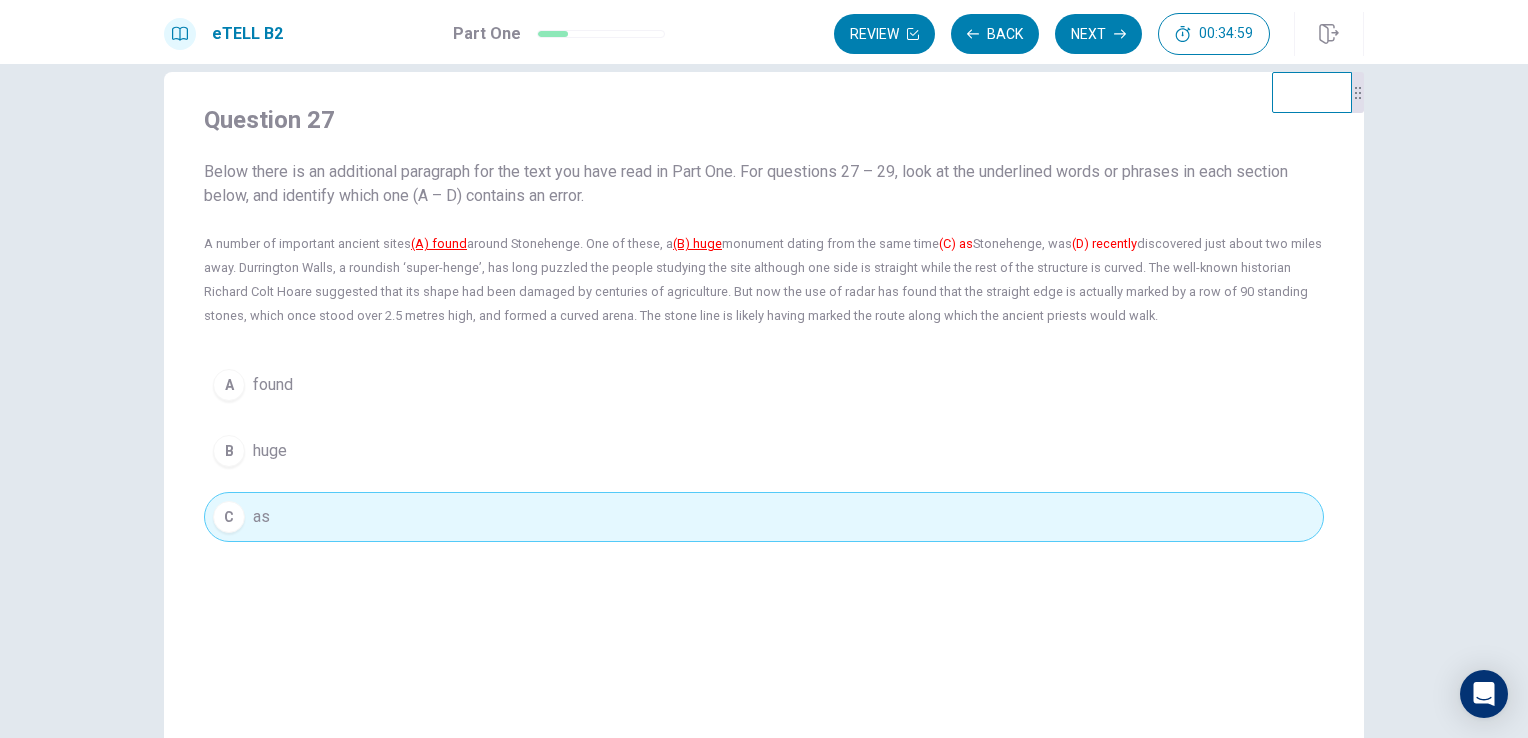 scroll, scrollTop: 0, scrollLeft: 0, axis: both 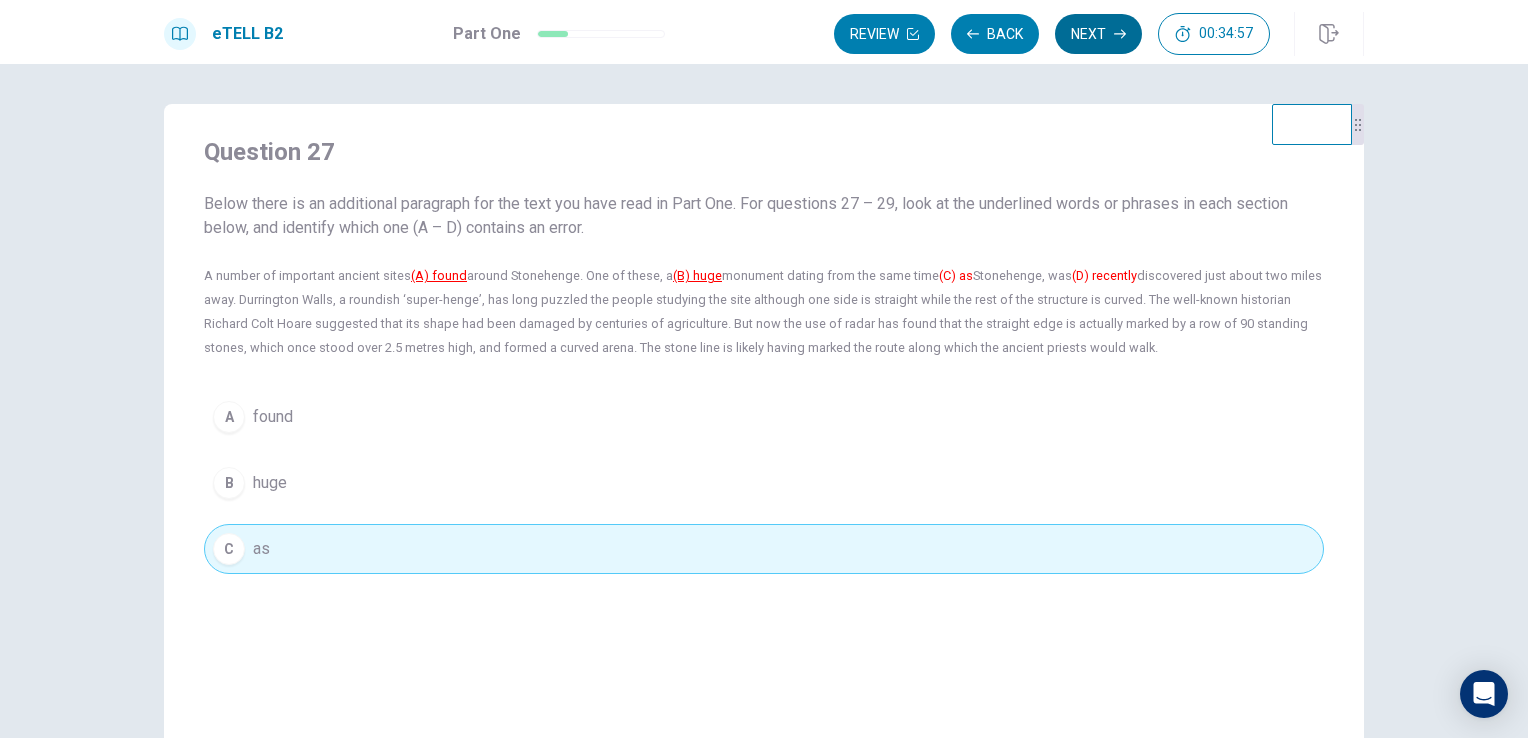 click on "Next" at bounding box center (1098, 34) 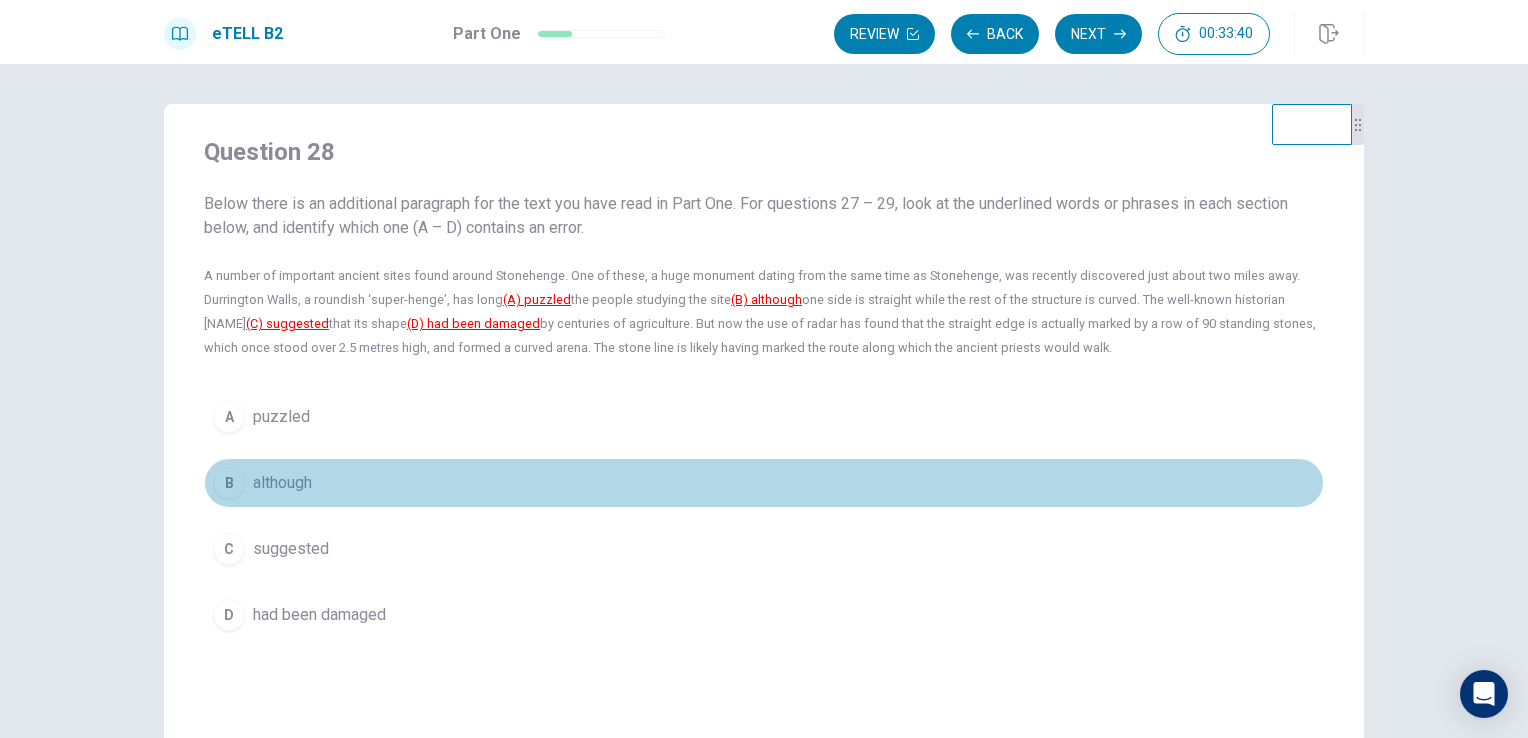 click on "although" at bounding box center (282, 483) 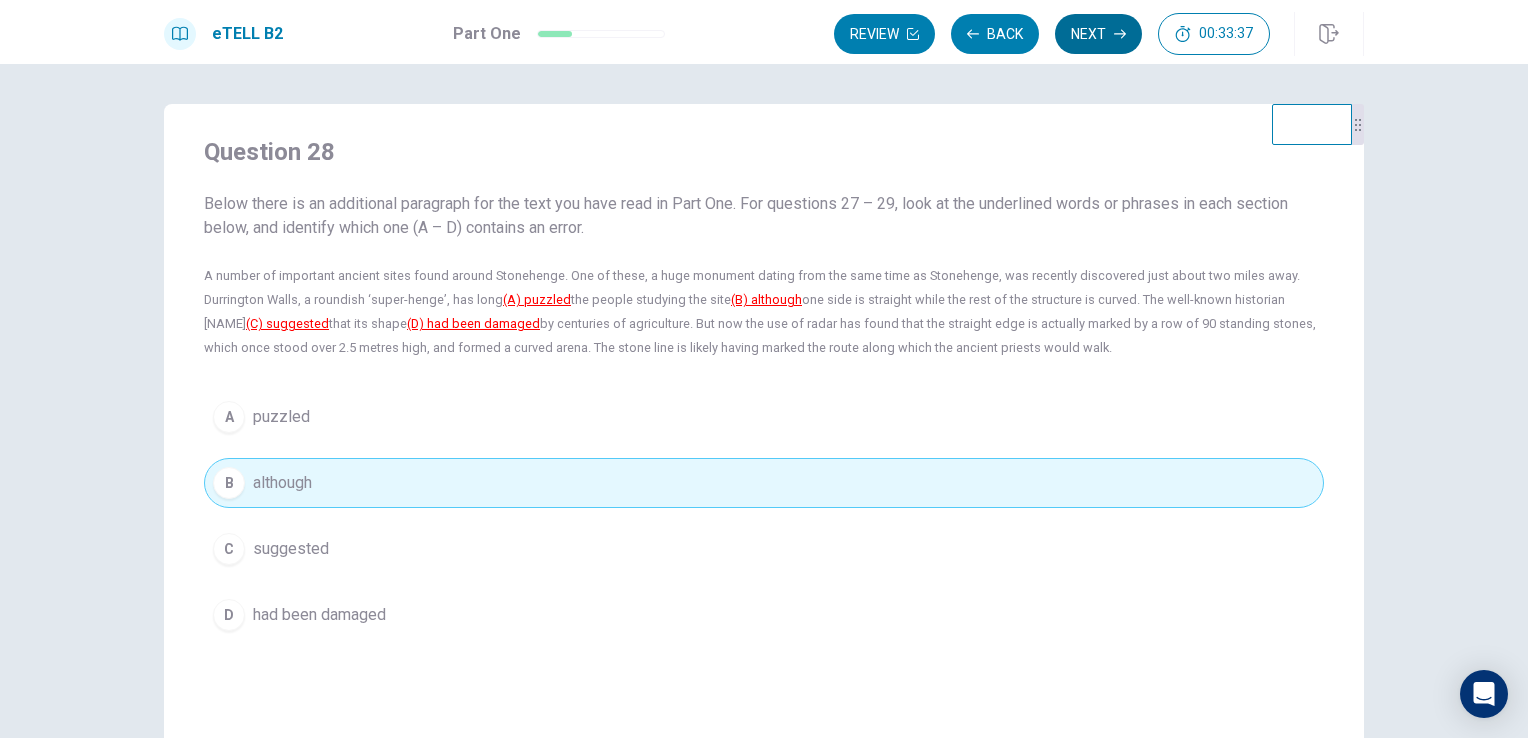 click on "Next" at bounding box center (1098, 34) 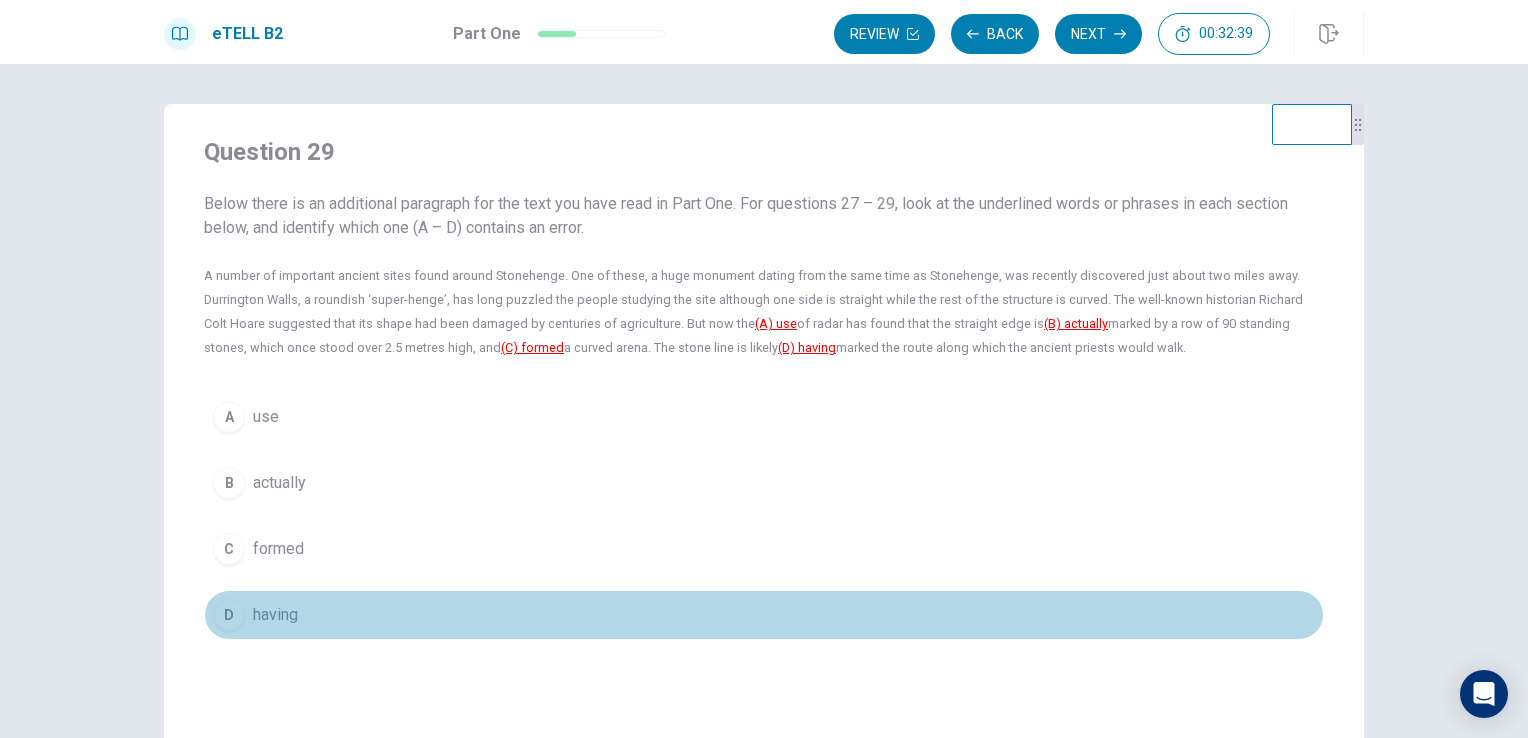 click on "having" at bounding box center [275, 615] 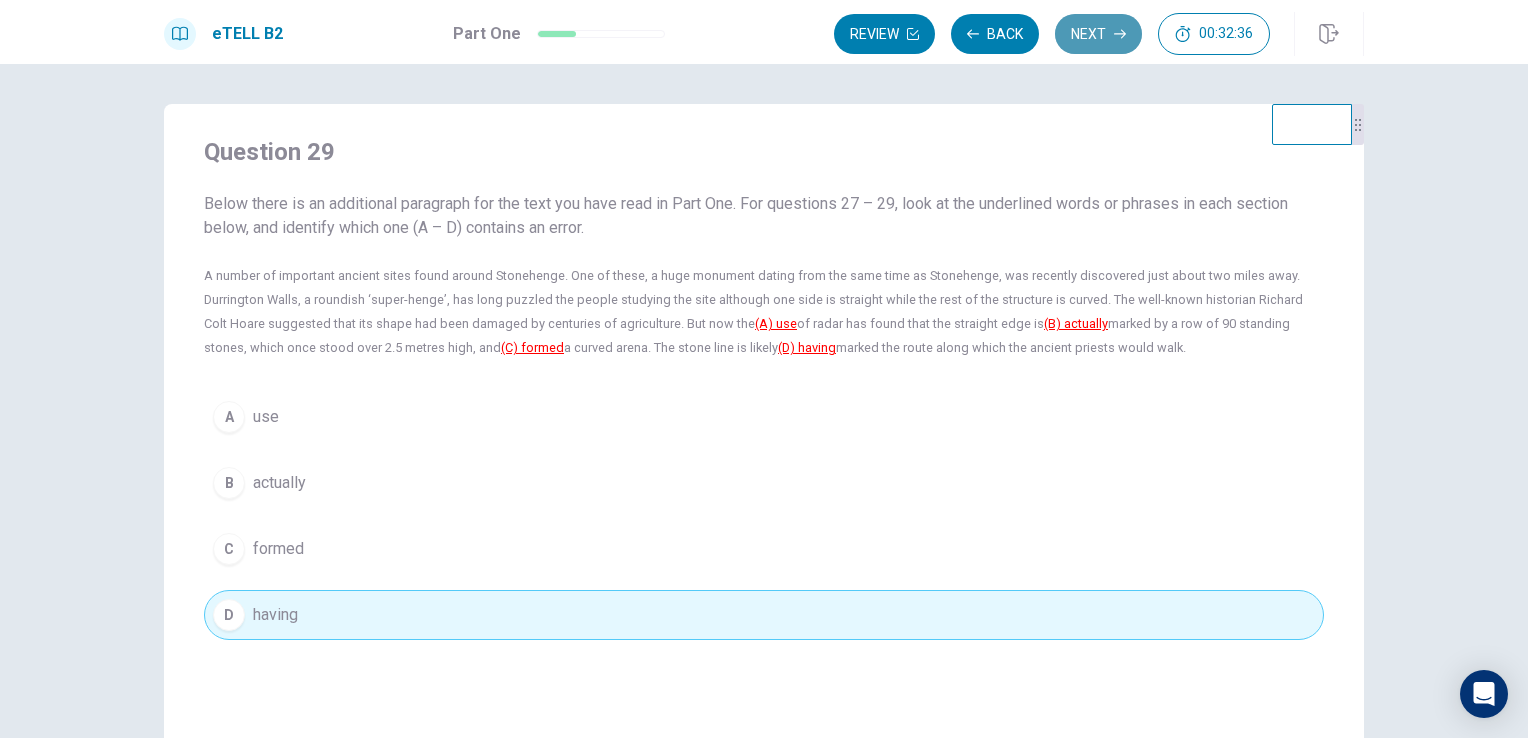 click on "Next" at bounding box center (1098, 34) 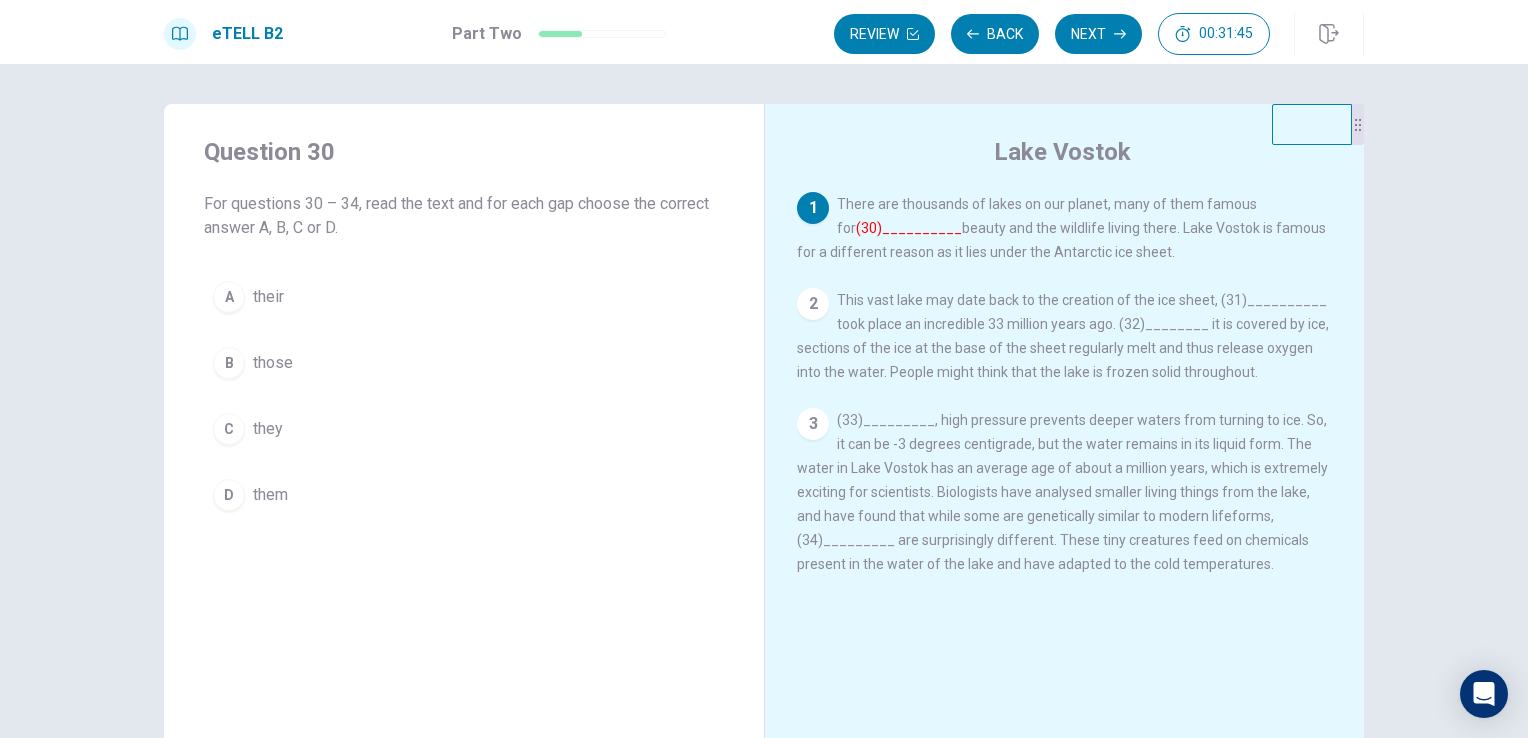 click on "(30)__________" at bounding box center [909, 228] 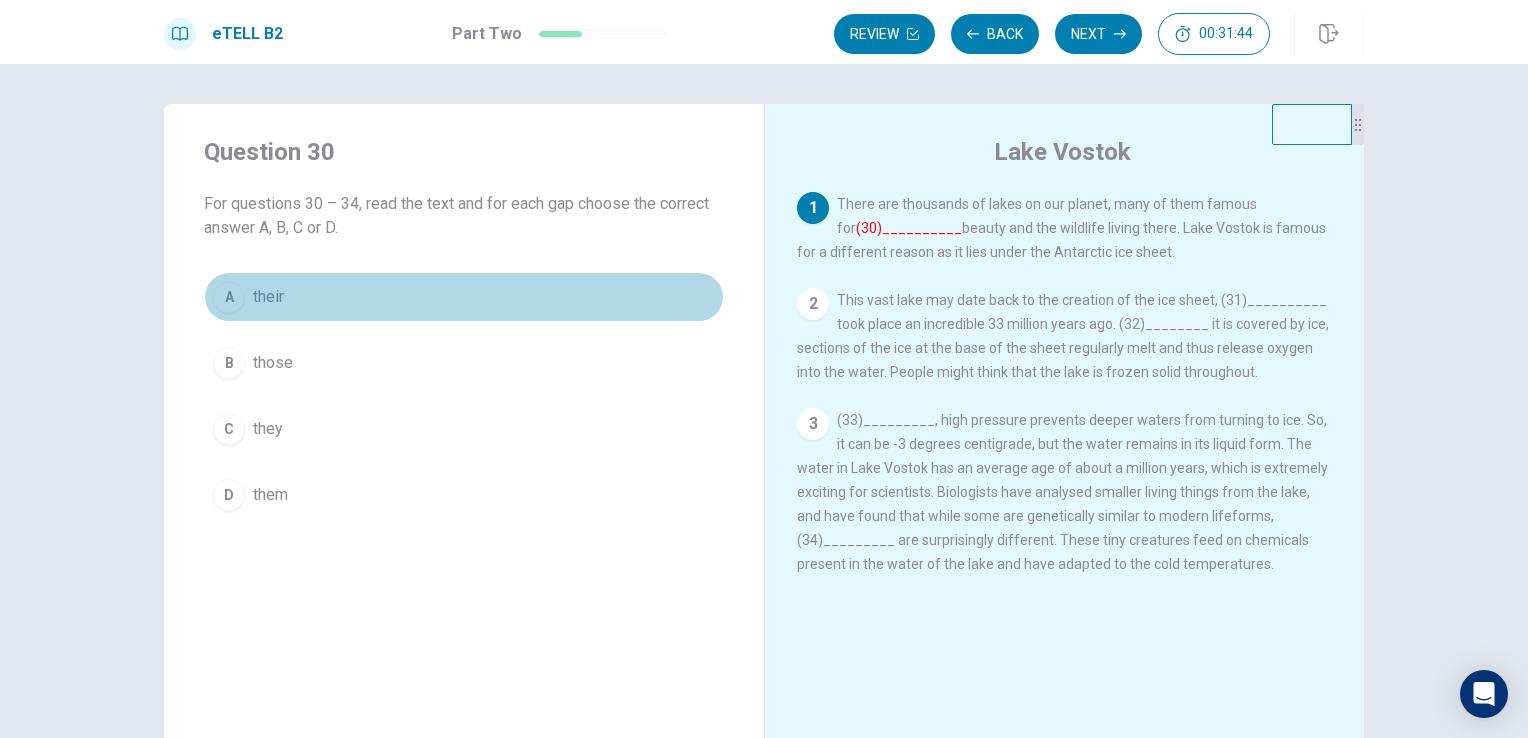 click on "A their" at bounding box center [464, 297] 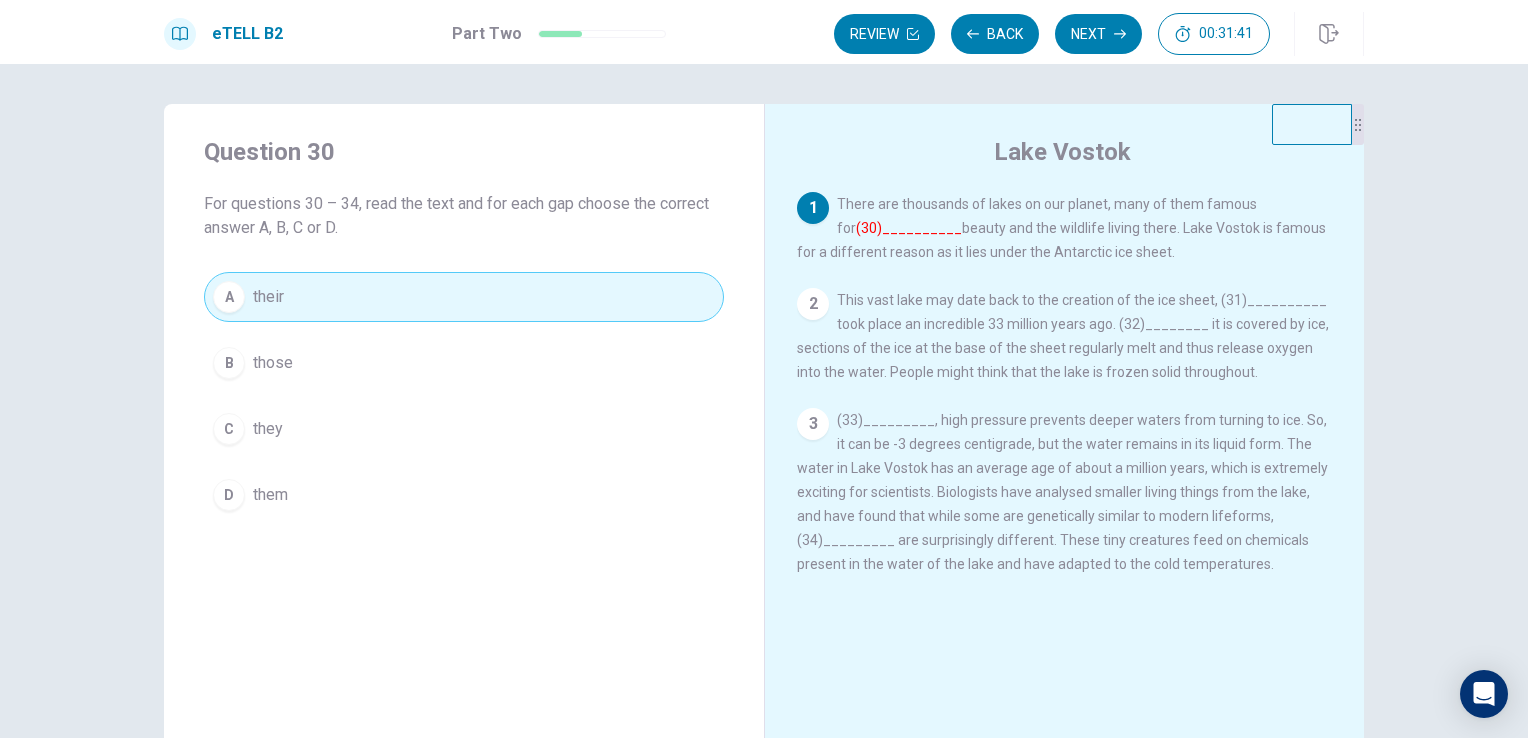 click on "(30)__________" at bounding box center (909, 228) 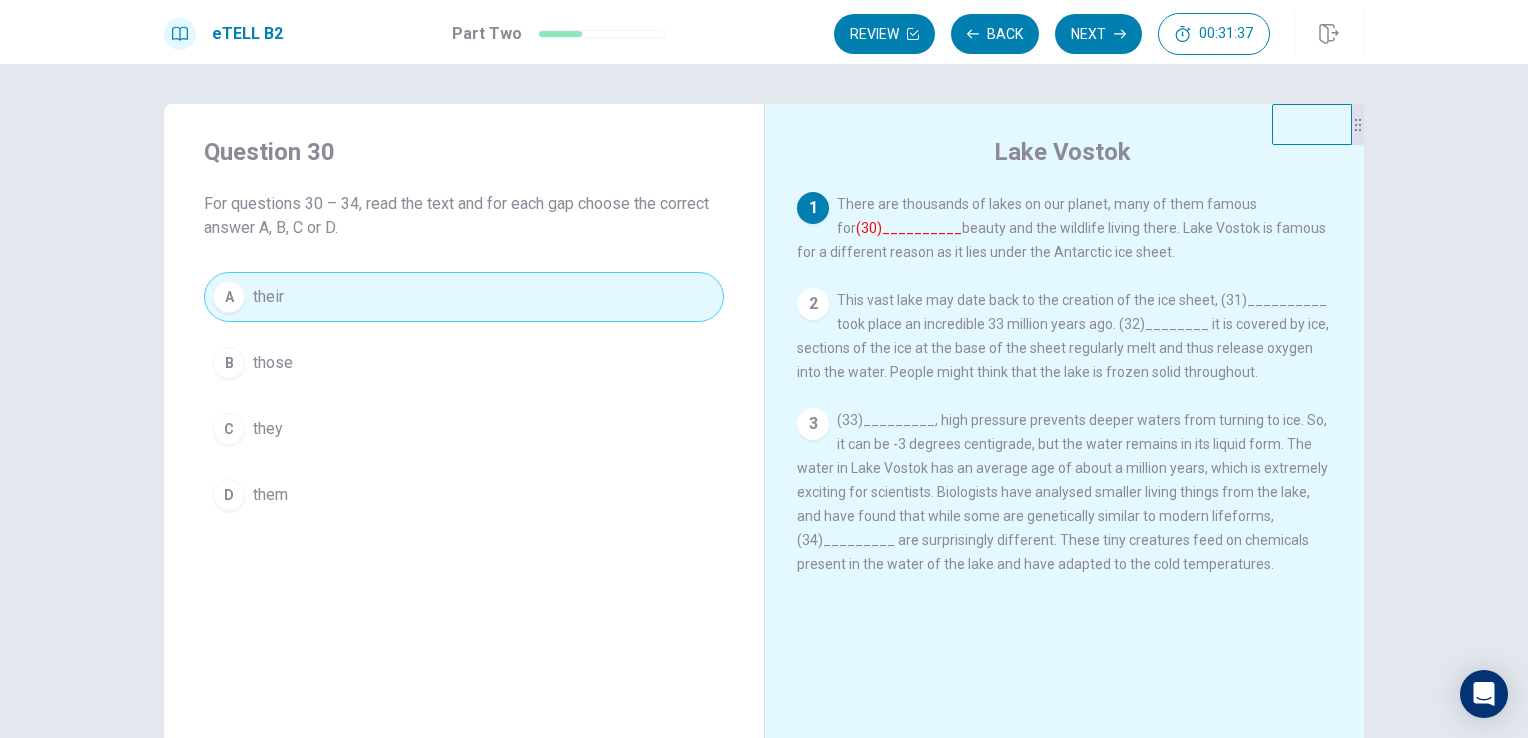 drag, startPoint x: 524, startPoint y: 310, endPoint x: 896, endPoint y: 228, distance: 380.93045 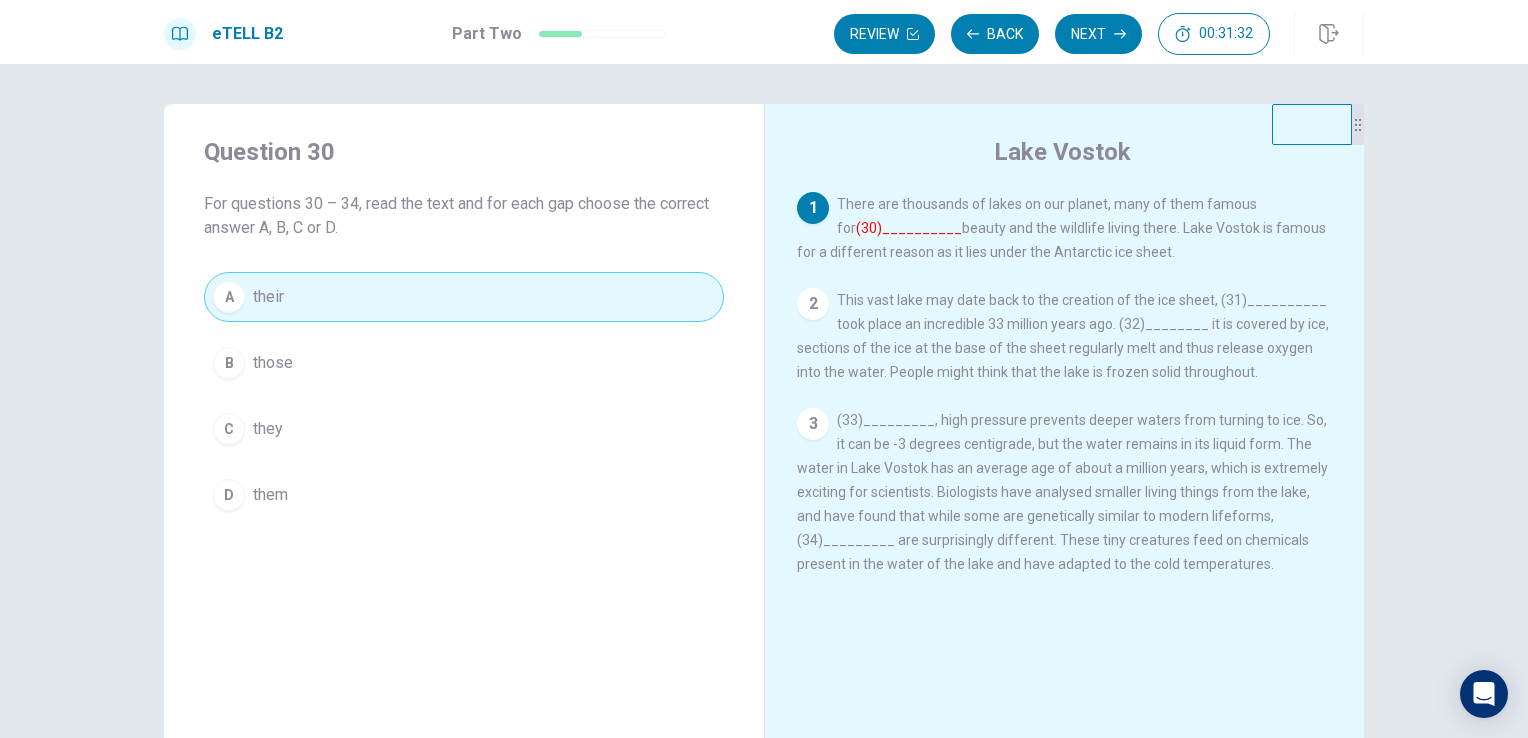 click on "(30)__________" at bounding box center (909, 228) 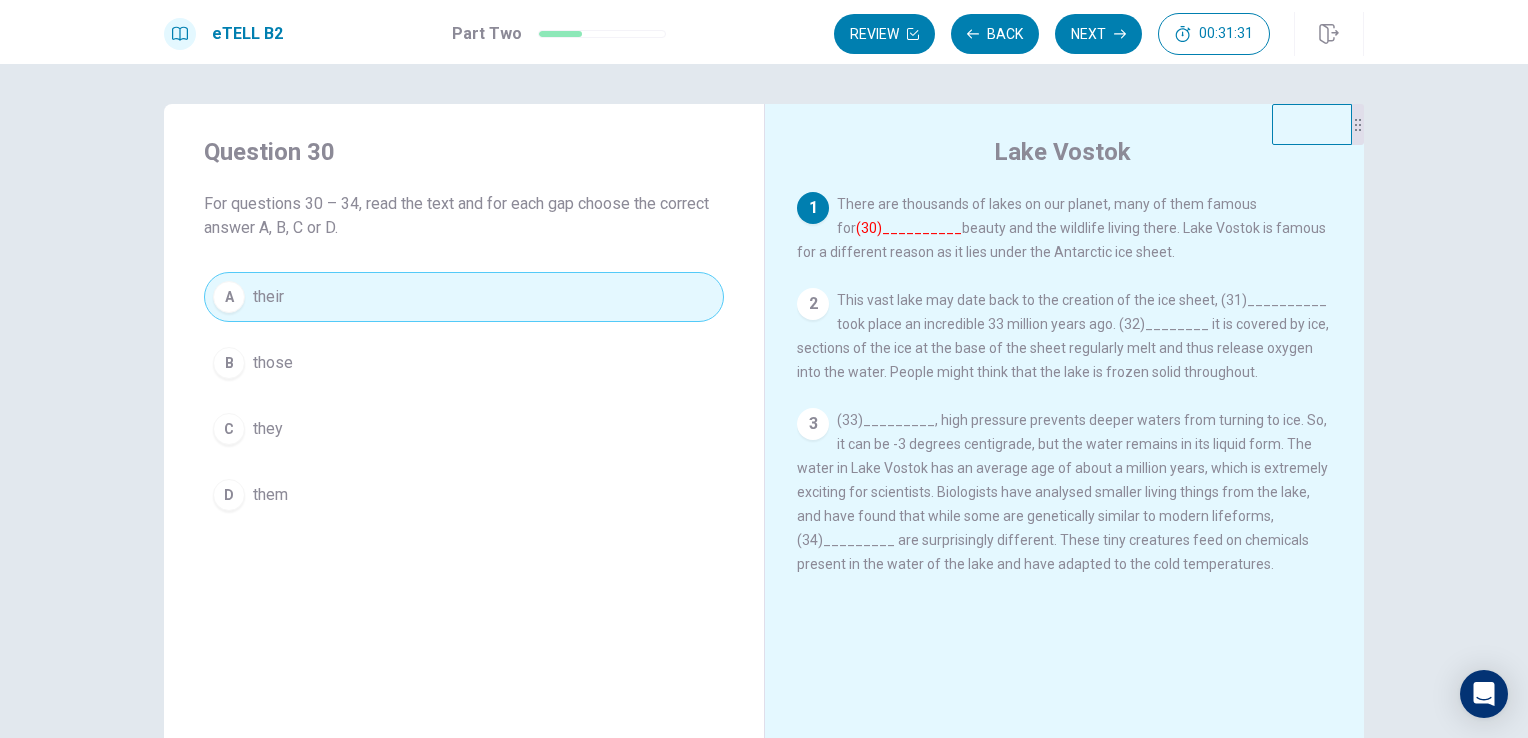click on "Question 30 For questions 30 – 34, read the text and for each gap choose the correct answer A, B, C or D. A their B those C they D them" at bounding box center [464, 328] 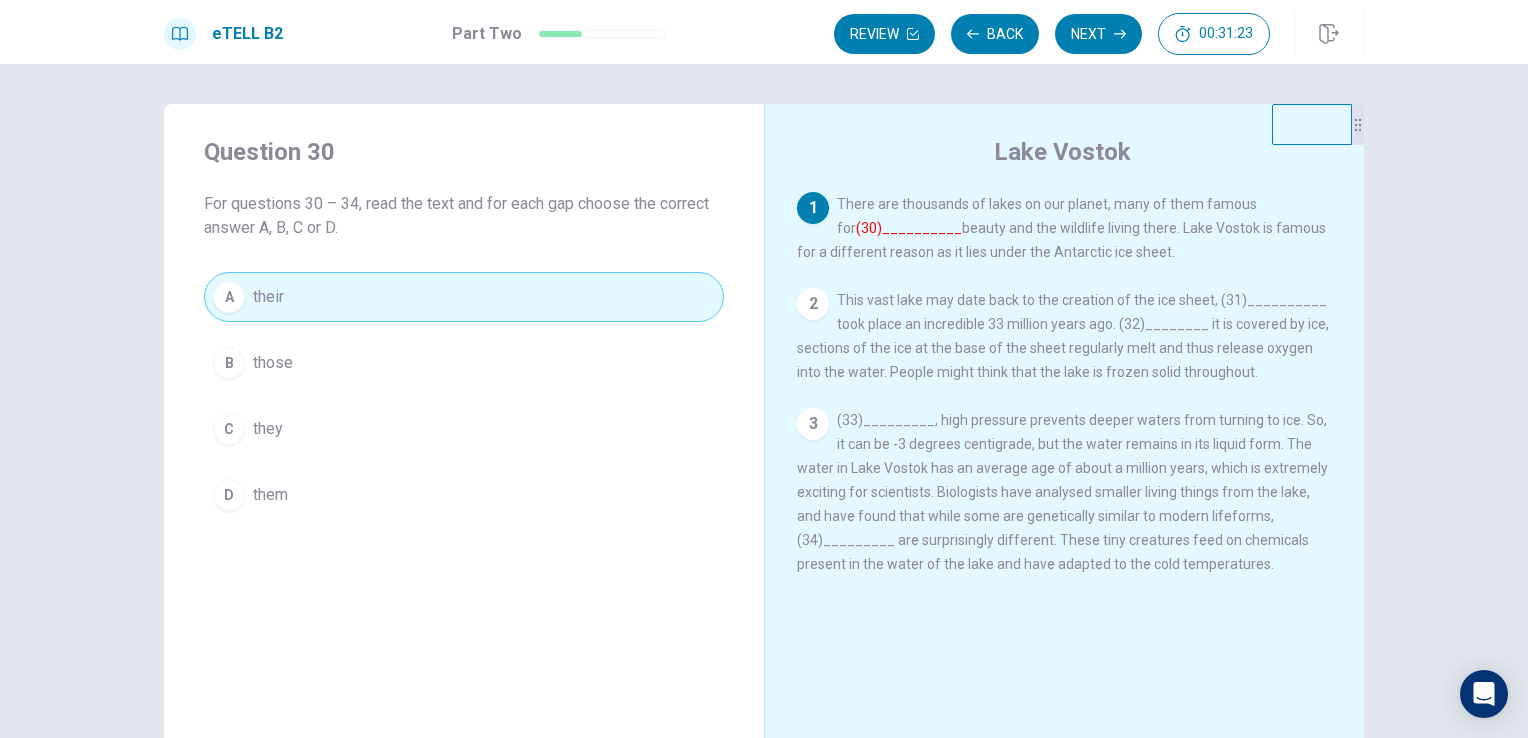 click on "This vast lake may date back to the creation of the ice sheet, (31)__________ took place an incredible 33 million years ago. (32)________ it is covered by ice, sections of the ice at the base of the sheet regularly melt and thus release oxygen into the water. People might think that the lake is frozen solid throughout." at bounding box center [1063, 336] 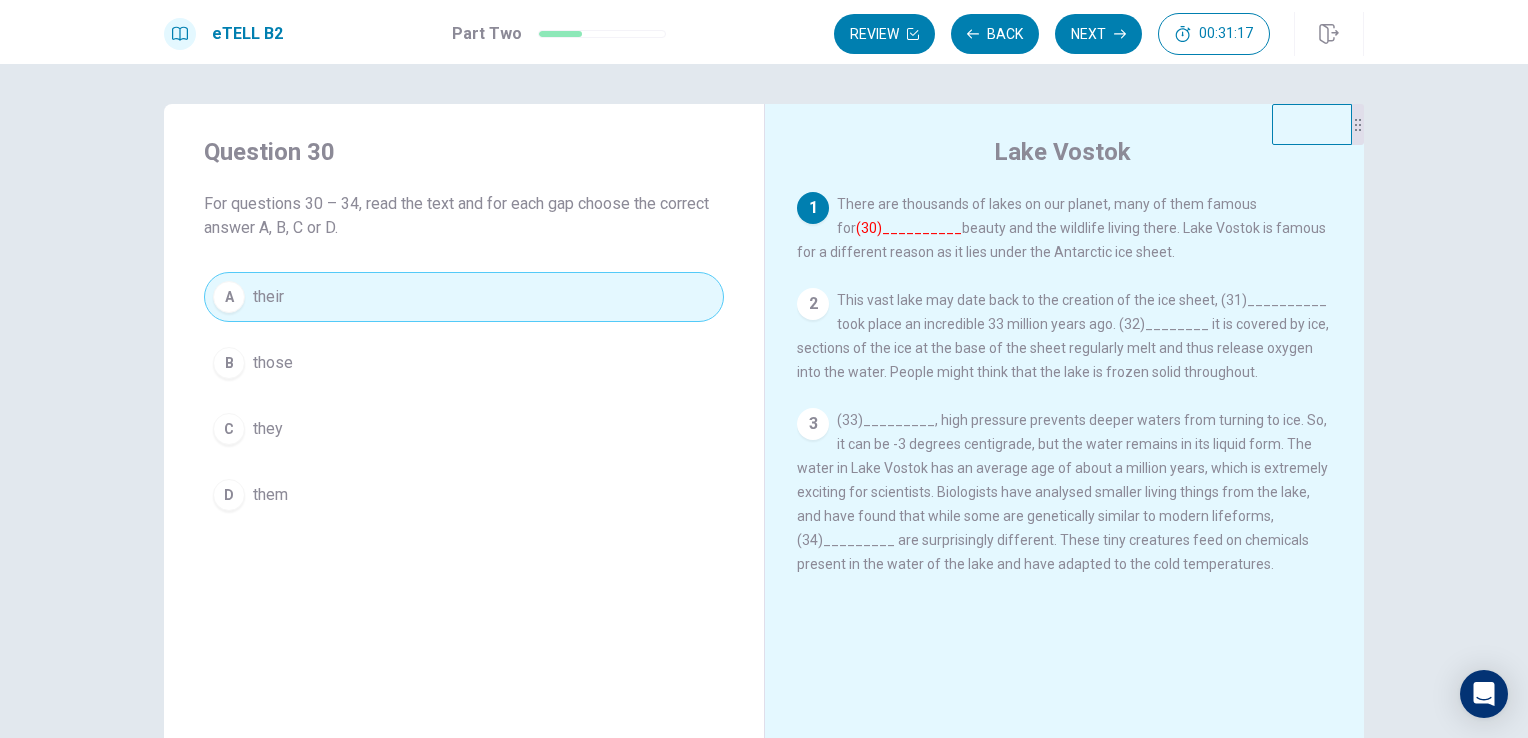 click on "For questions 30 – 34, read the text and for each gap choose the correct answer A, B, C or D." at bounding box center (464, 216) 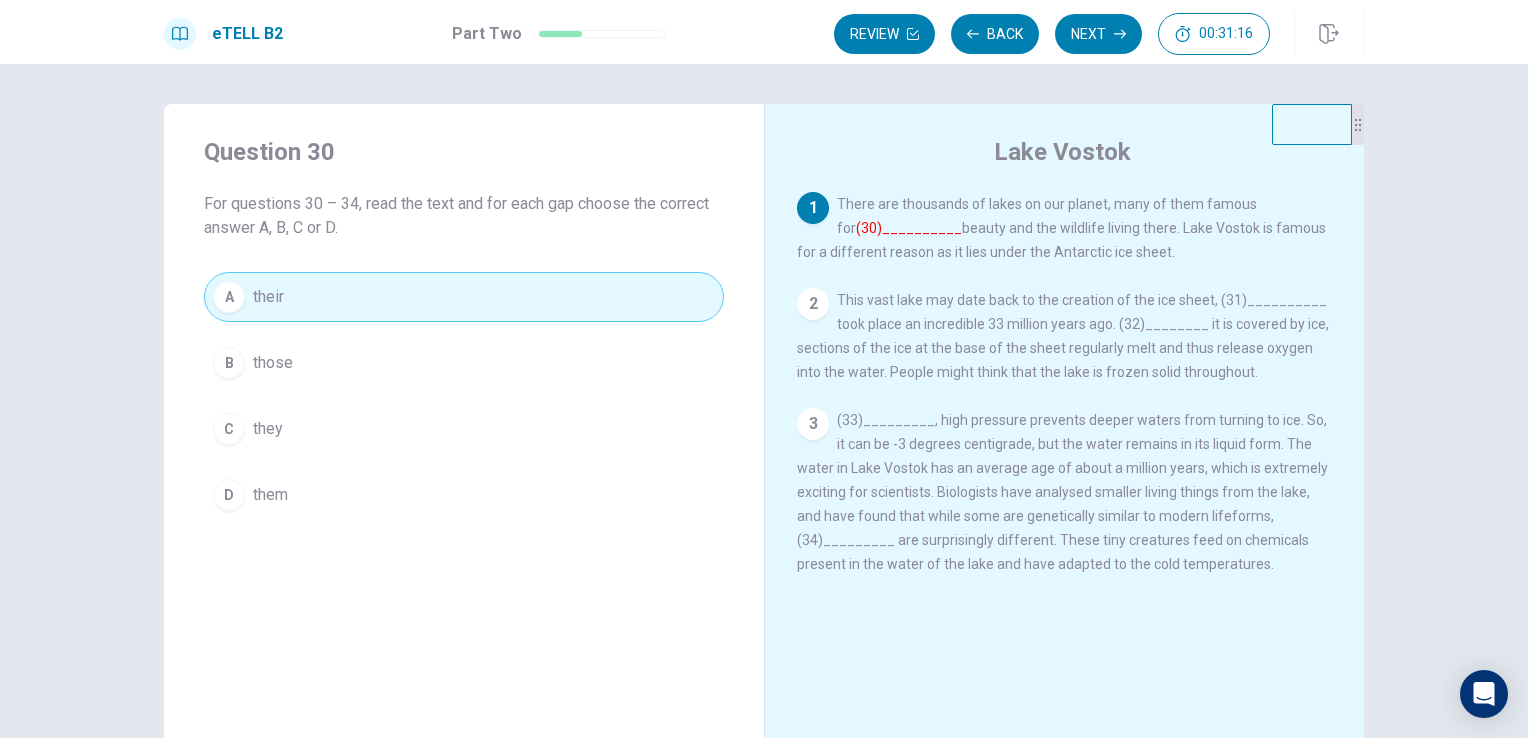 click on "For questions 30 – 34, read the text and for each gap choose the correct answer A, B, C or D." at bounding box center [464, 216] 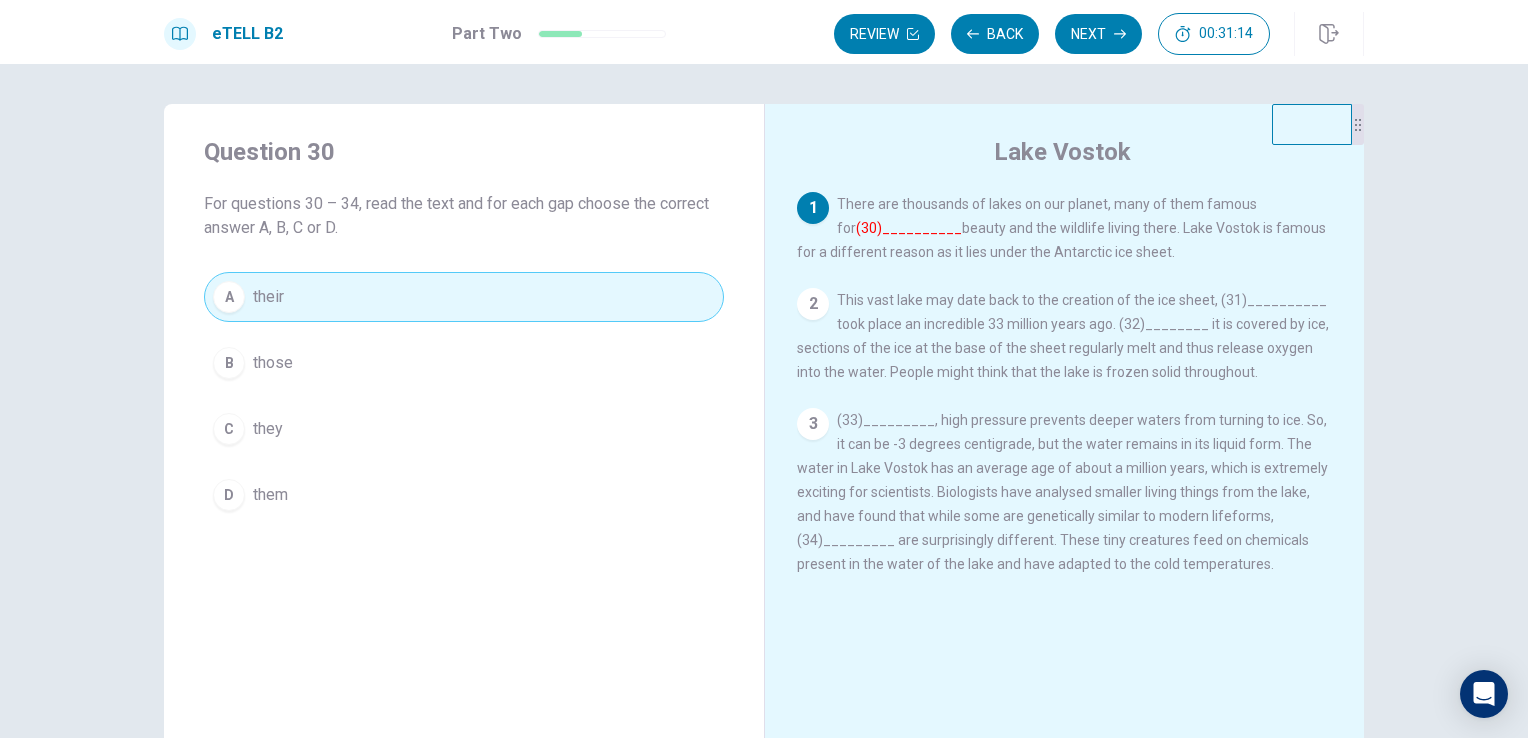 click on "This vast lake may date back to the creation of the ice sheet, (31)__________ took place an incredible 33 million years ago. (32)________ it is covered by ice, sections of the ice at the base of the sheet regularly melt and thus release oxygen into the water. People might think that the lake is frozen solid throughout." at bounding box center [1063, 336] 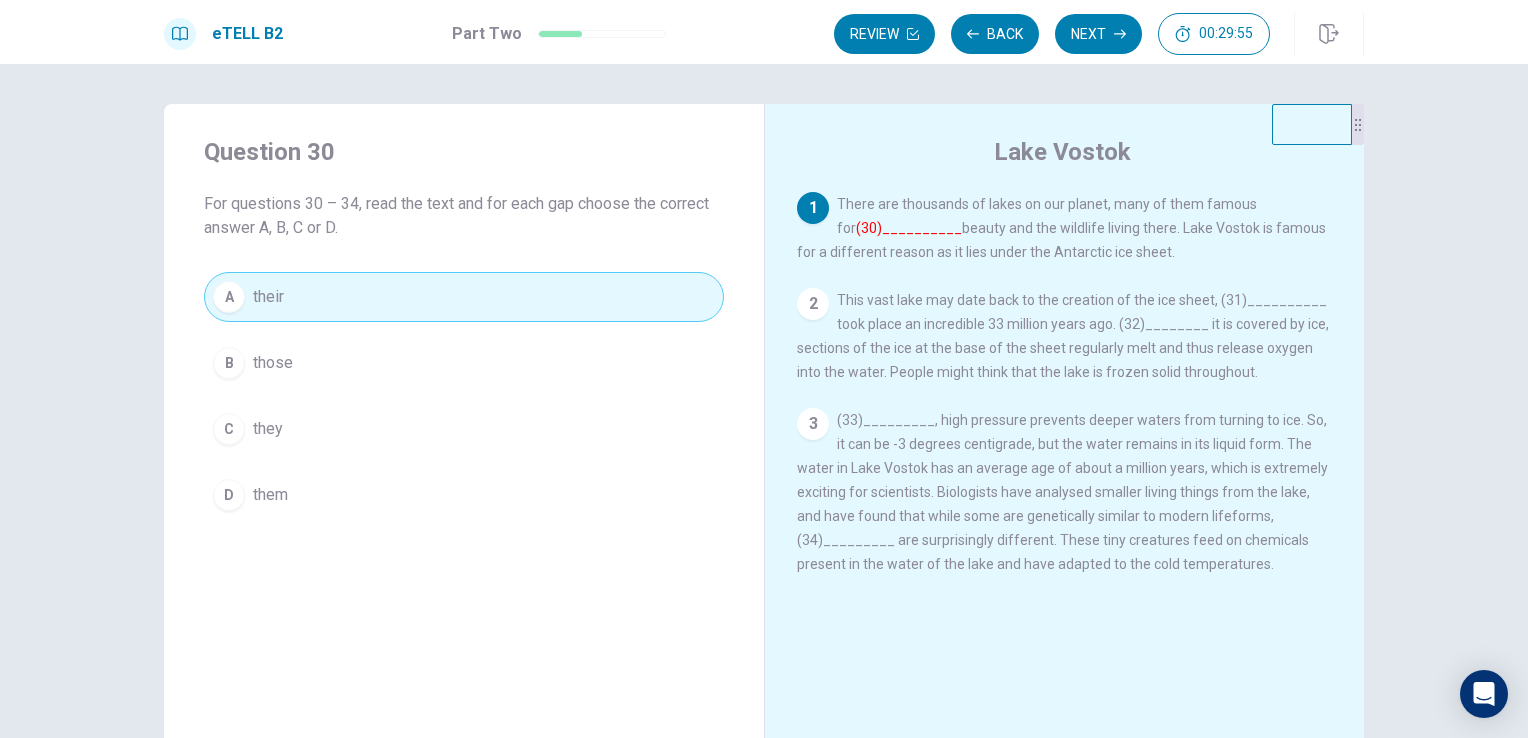 click on "1 There are thousands of lakes on our planet, many of them famous for  (30)__________  beauty and the wildlife living there. Lake Vostok is famous for a different reason as it lies under the Antarctic ice sheet." at bounding box center [1065, 228] 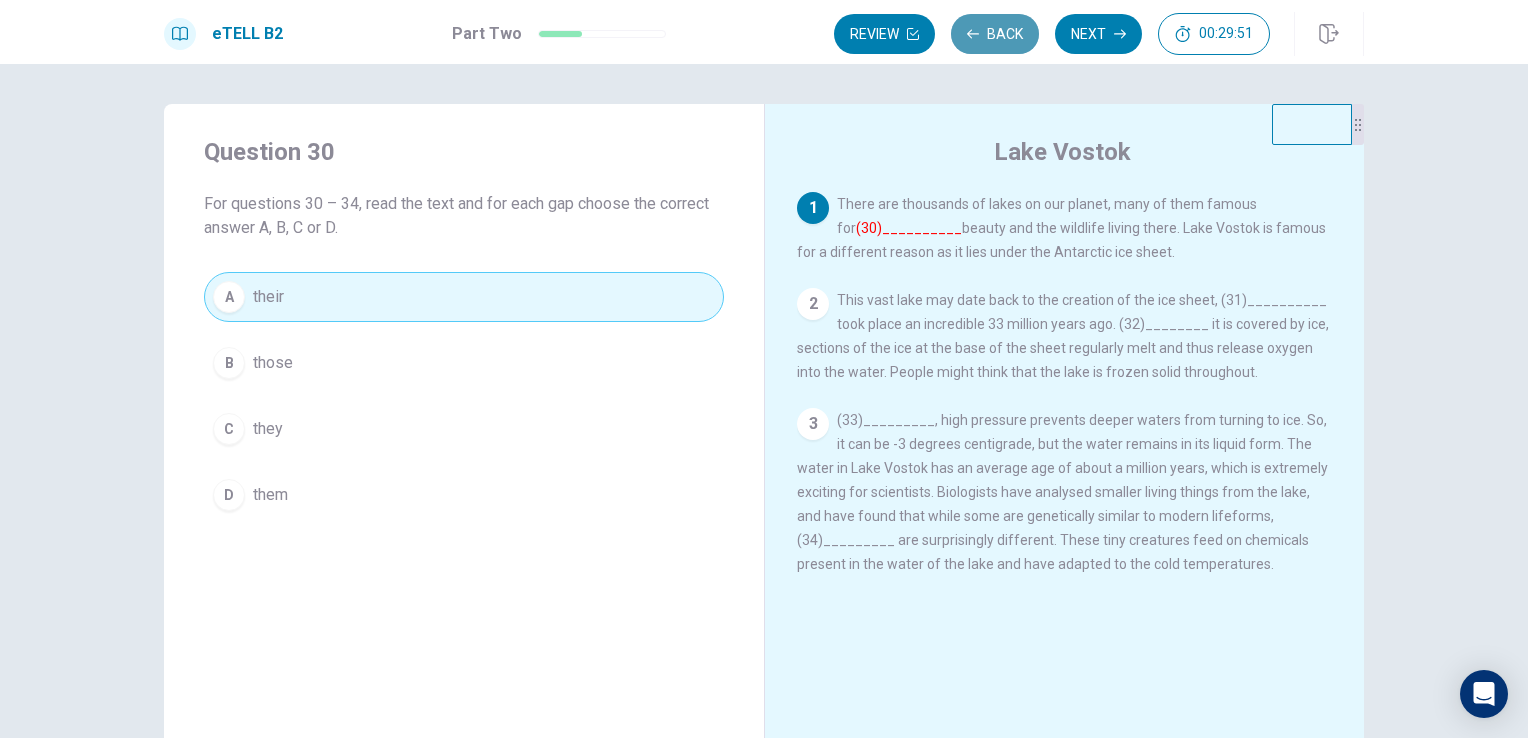 click 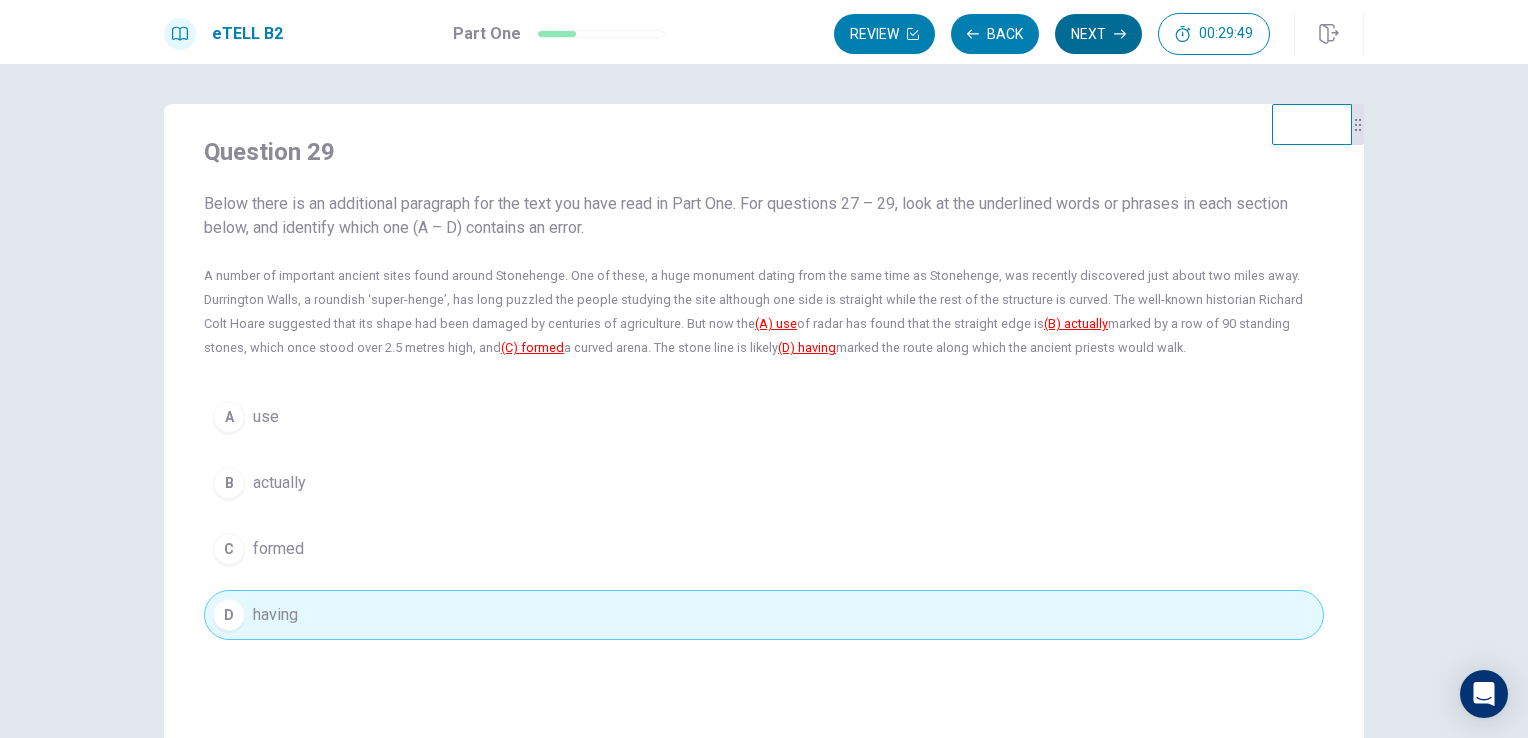 click on "Next" at bounding box center (1098, 34) 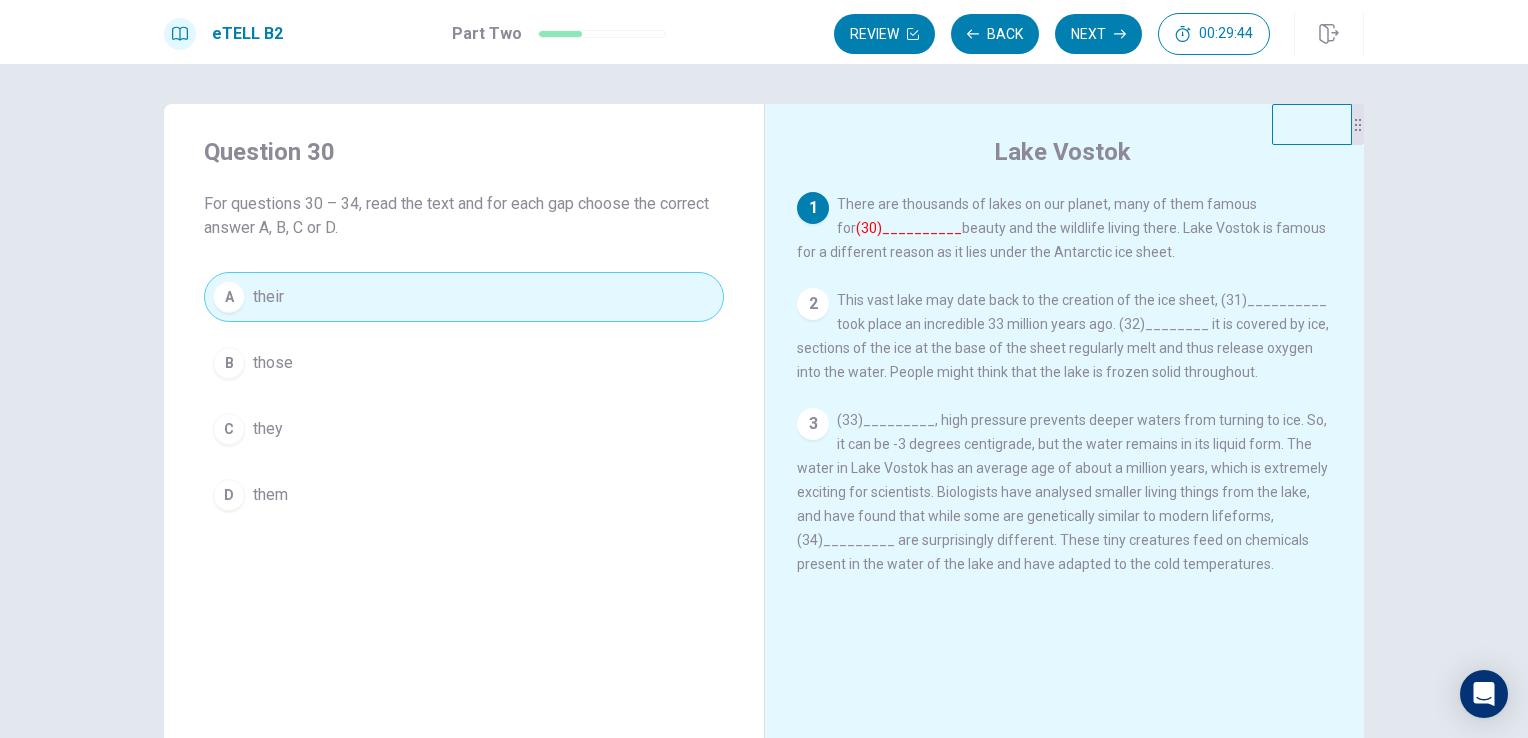 drag, startPoint x: 614, startPoint y: 298, endPoint x: 899, endPoint y: 226, distance: 293.95407 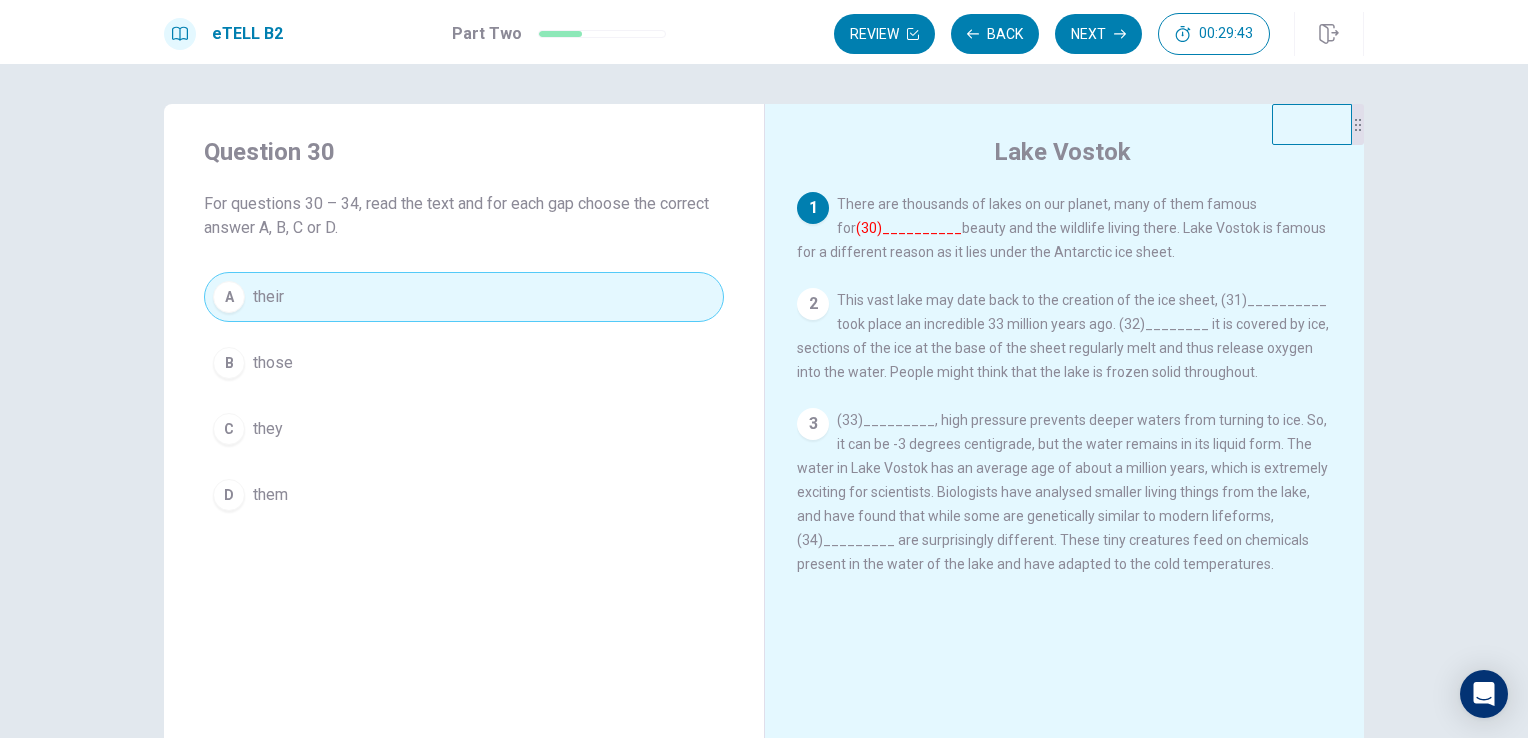drag, startPoint x: 584, startPoint y: 295, endPoint x: 895, endPoint y: 257, distance: 313.31296 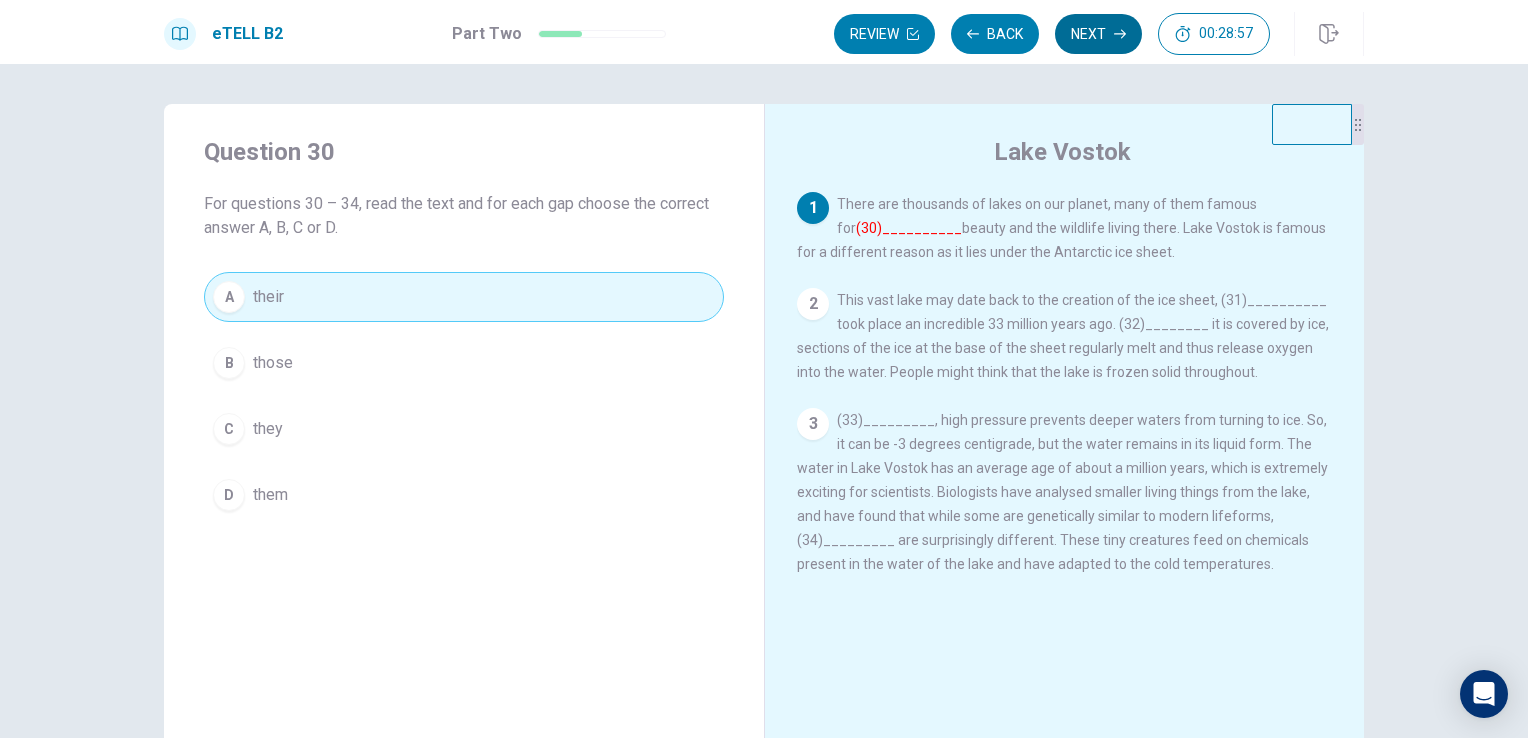 click on "Next" at bounding box center (1098, 34) 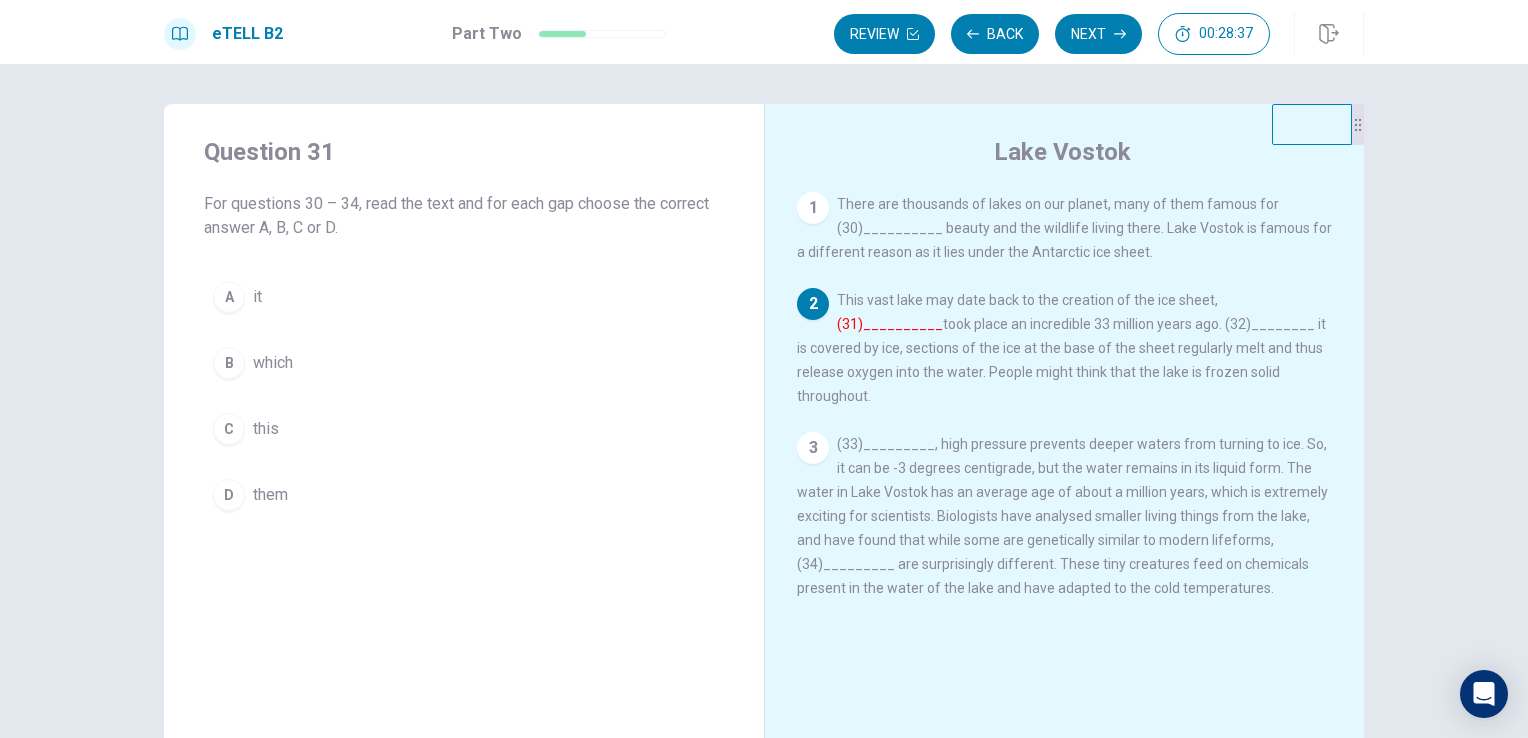 click on "which" at bounding box center (273, 363) 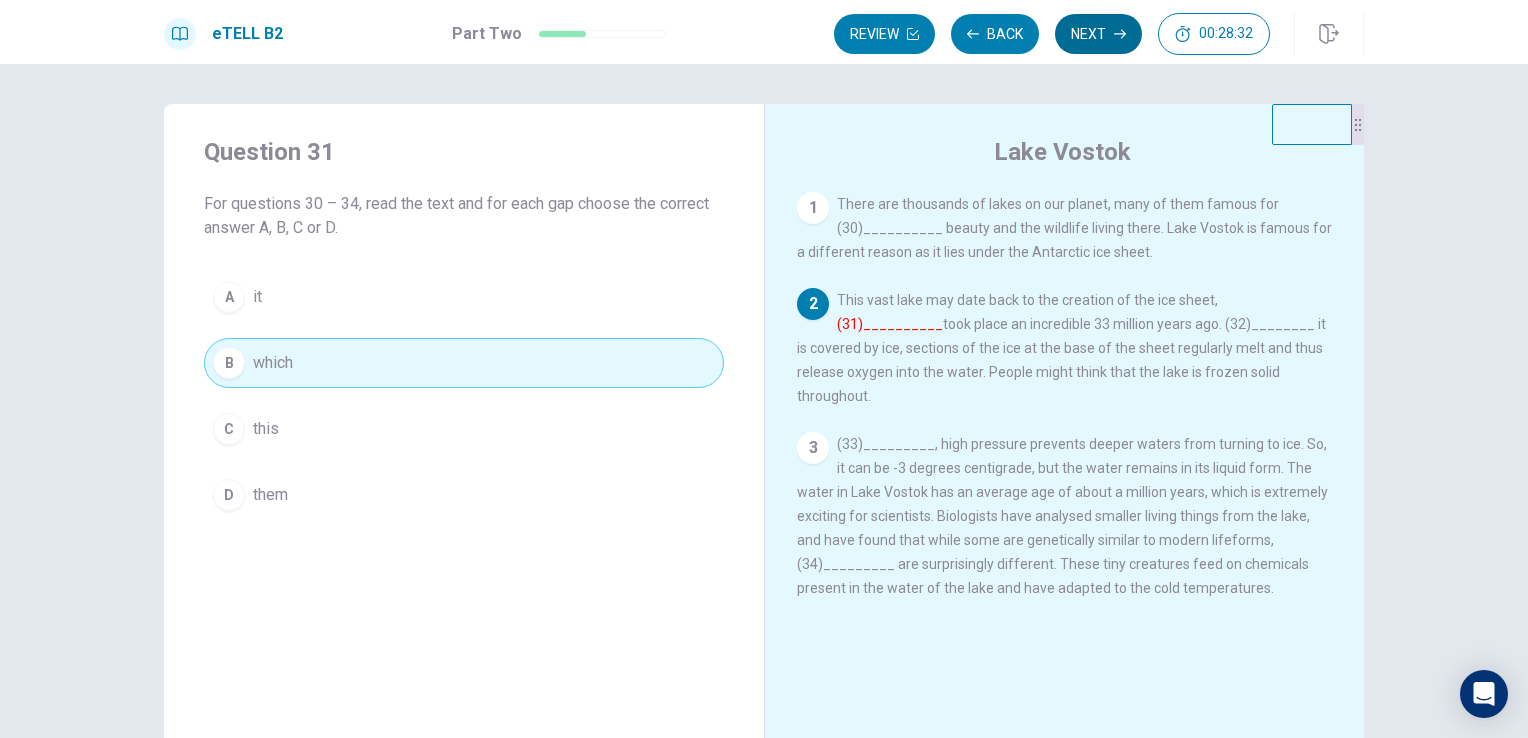 click on "Next" at bounding box center [1098, 34] 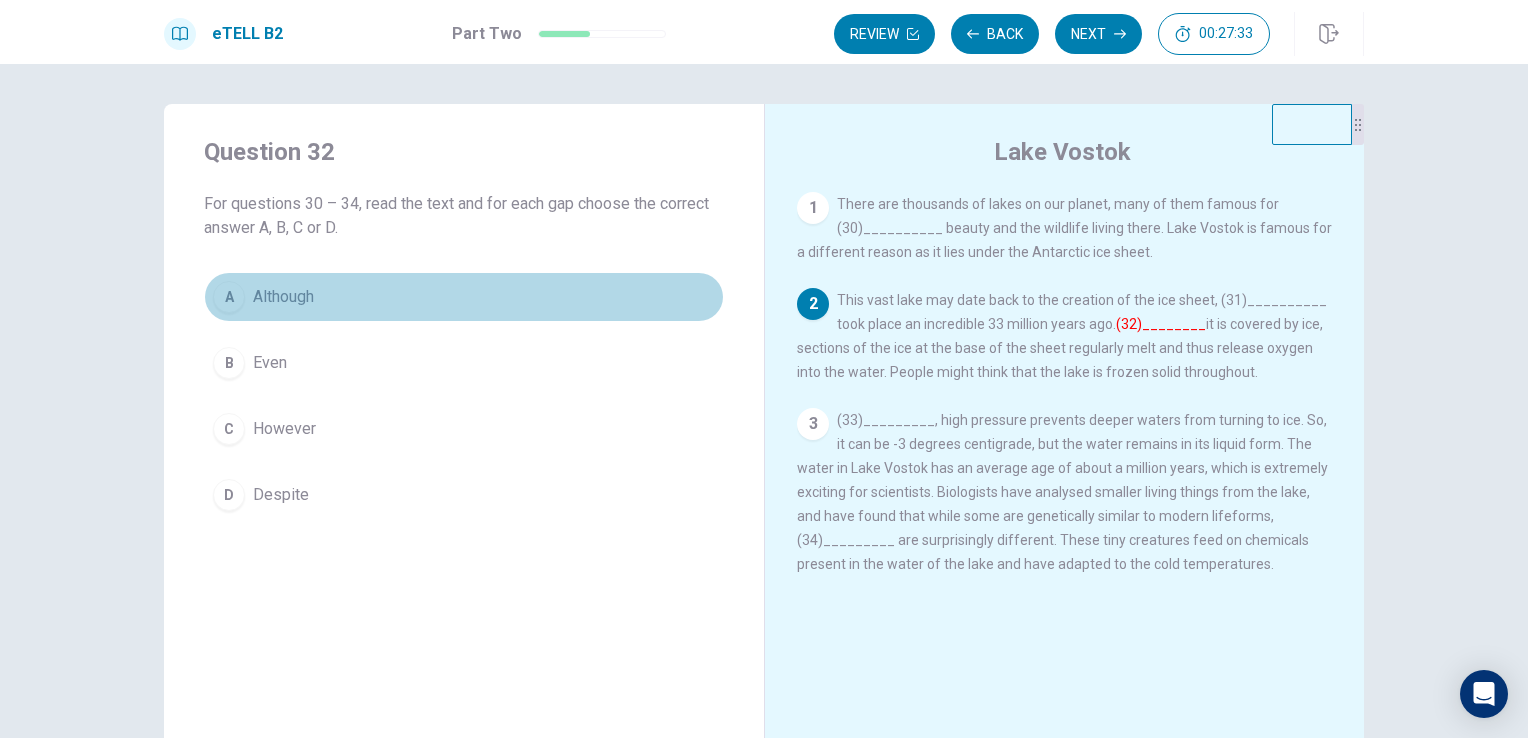 click on "A Although" at bounding box center (464, 297) 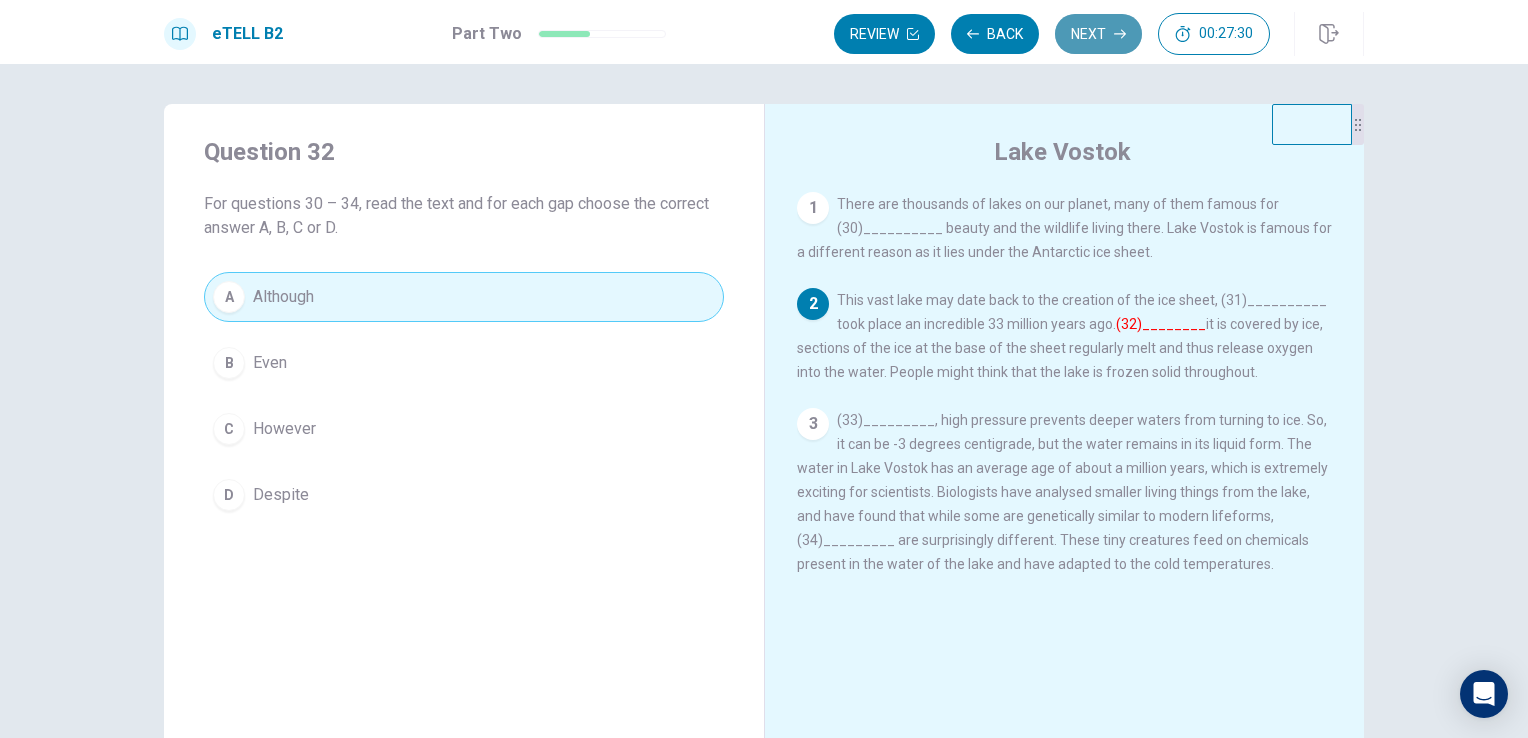 click on "Next" at bounding box center [1098, 34] 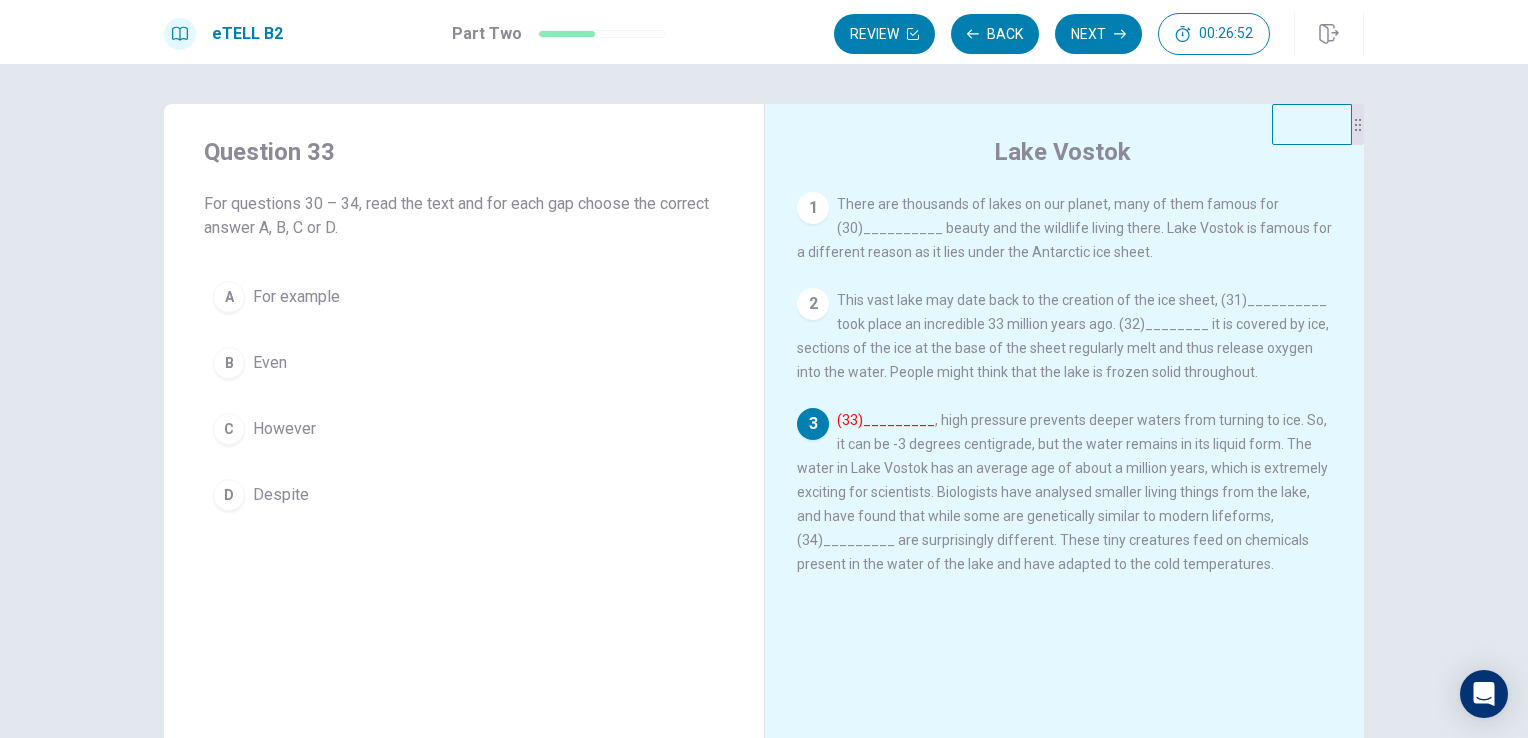 click on "A For example" at bounding box center (464, 297) 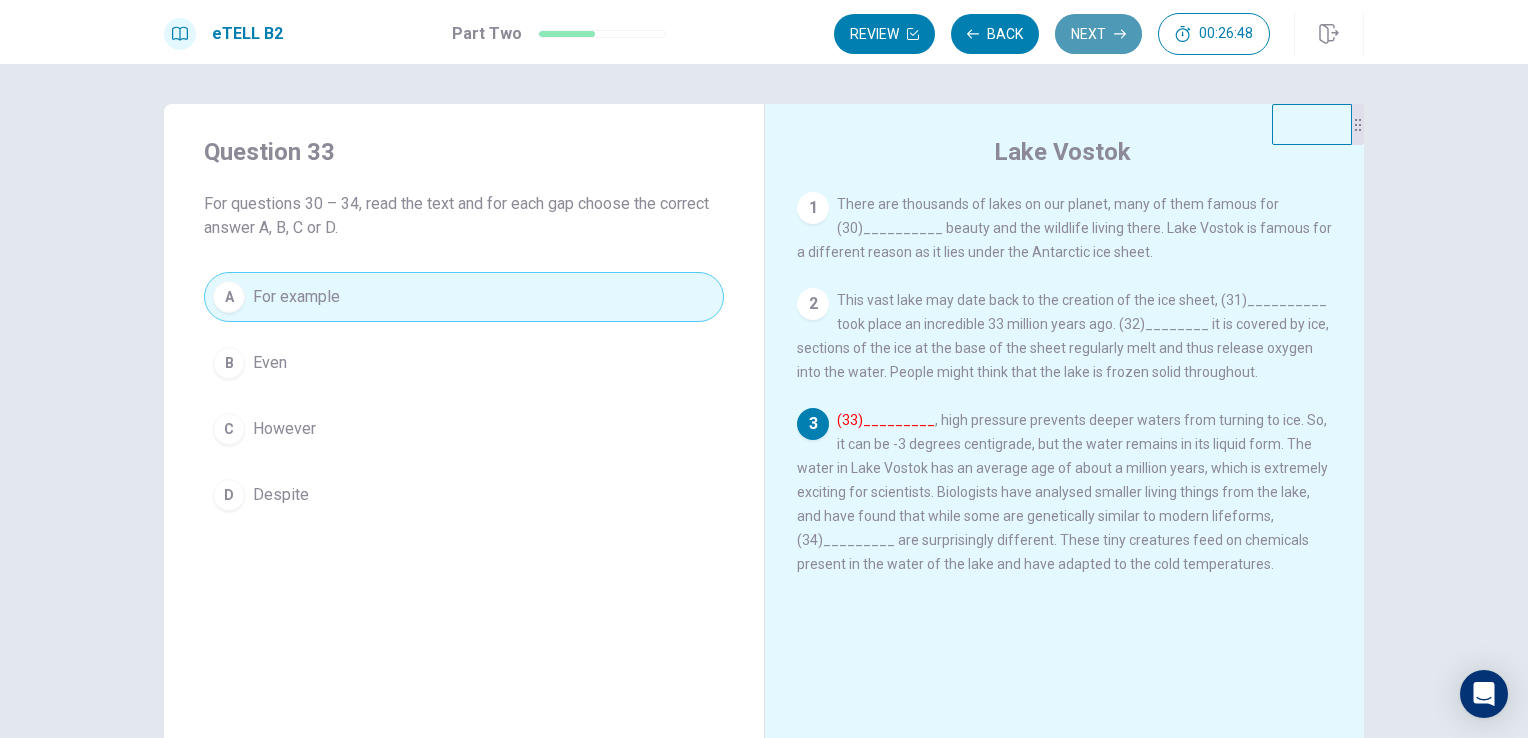 click on "Next" at bounding box center [1098, 34] 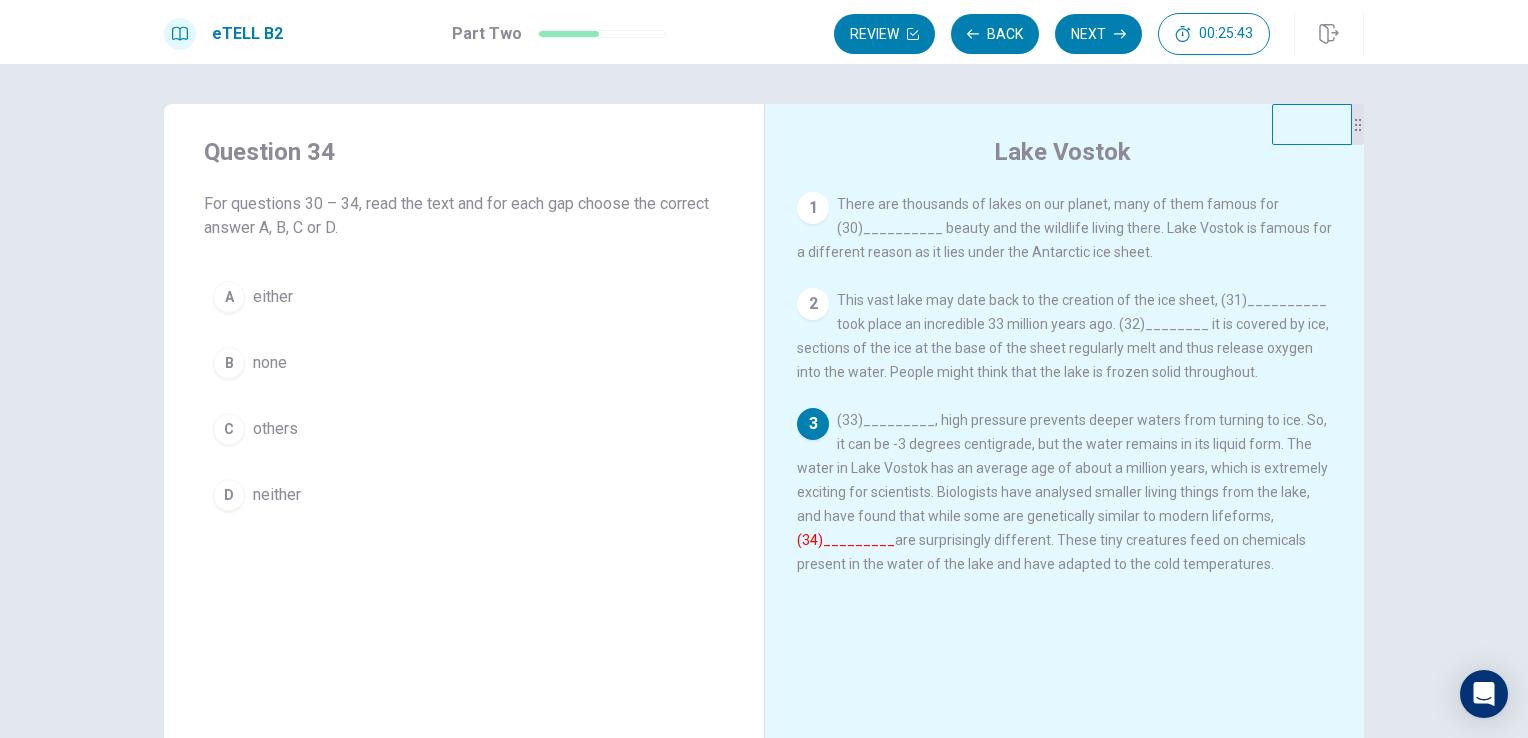 click on "C others" at bounding box center [464, 429] 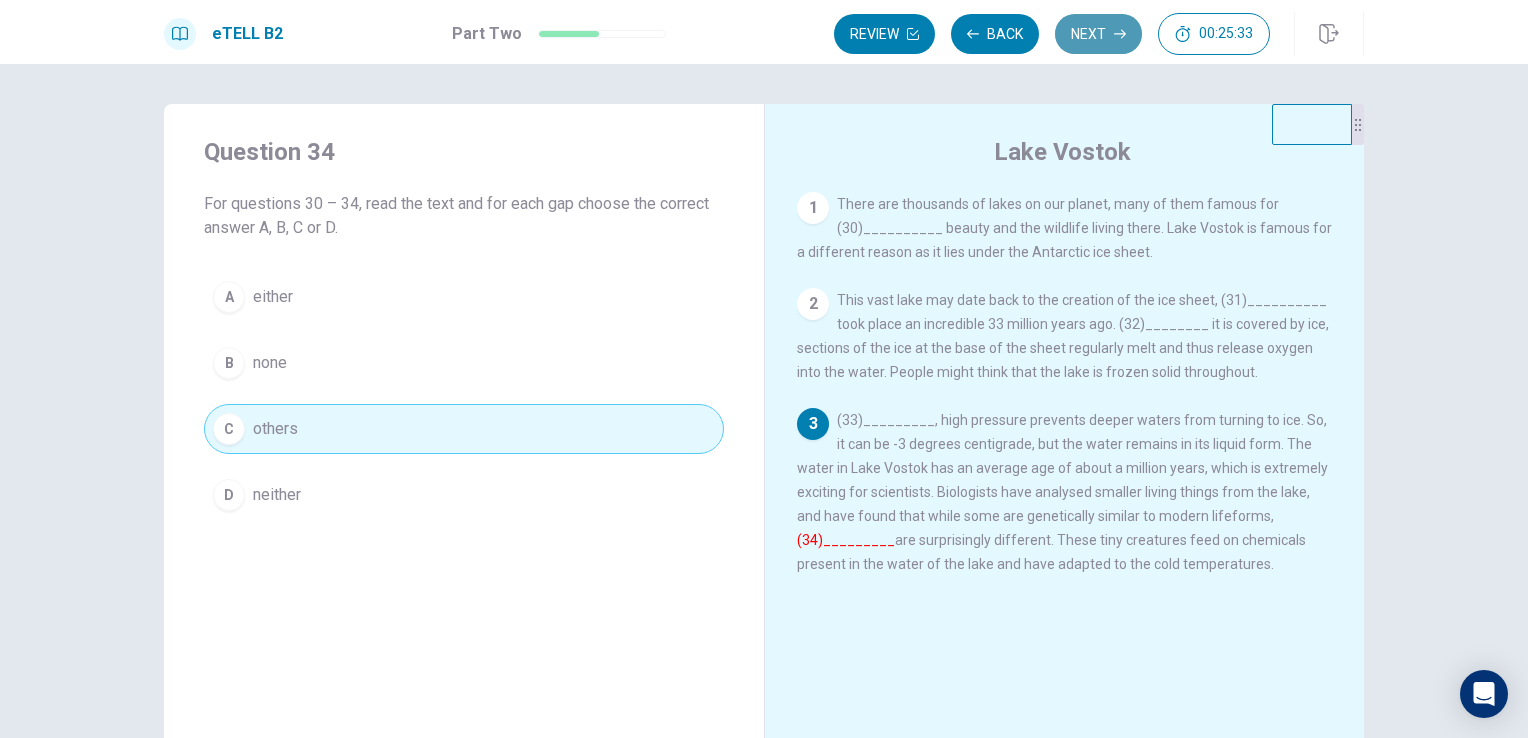click on "Next" at bounding box center [1098, 34] 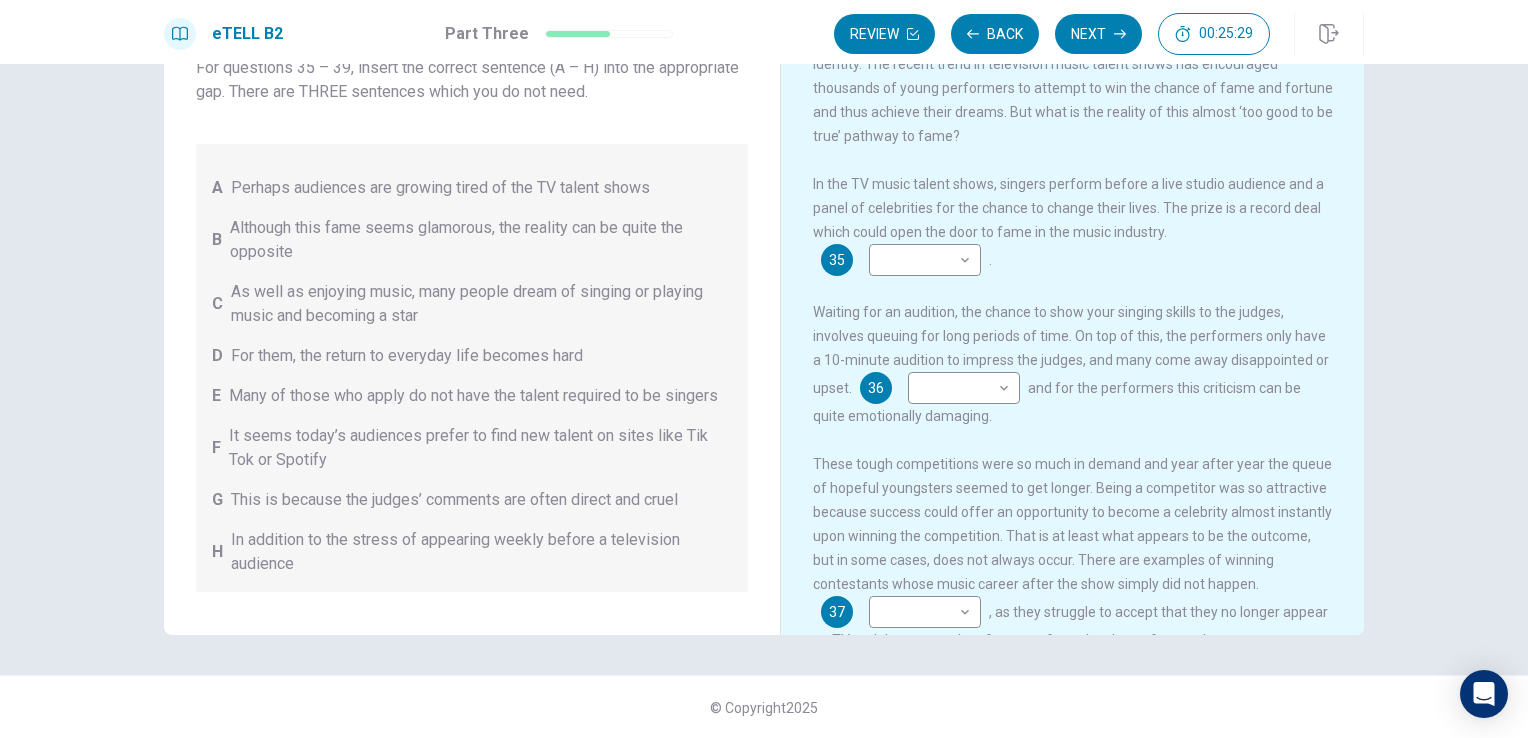 scroll, scrollTop: 164, scrollLeft: 0, axis: vertical 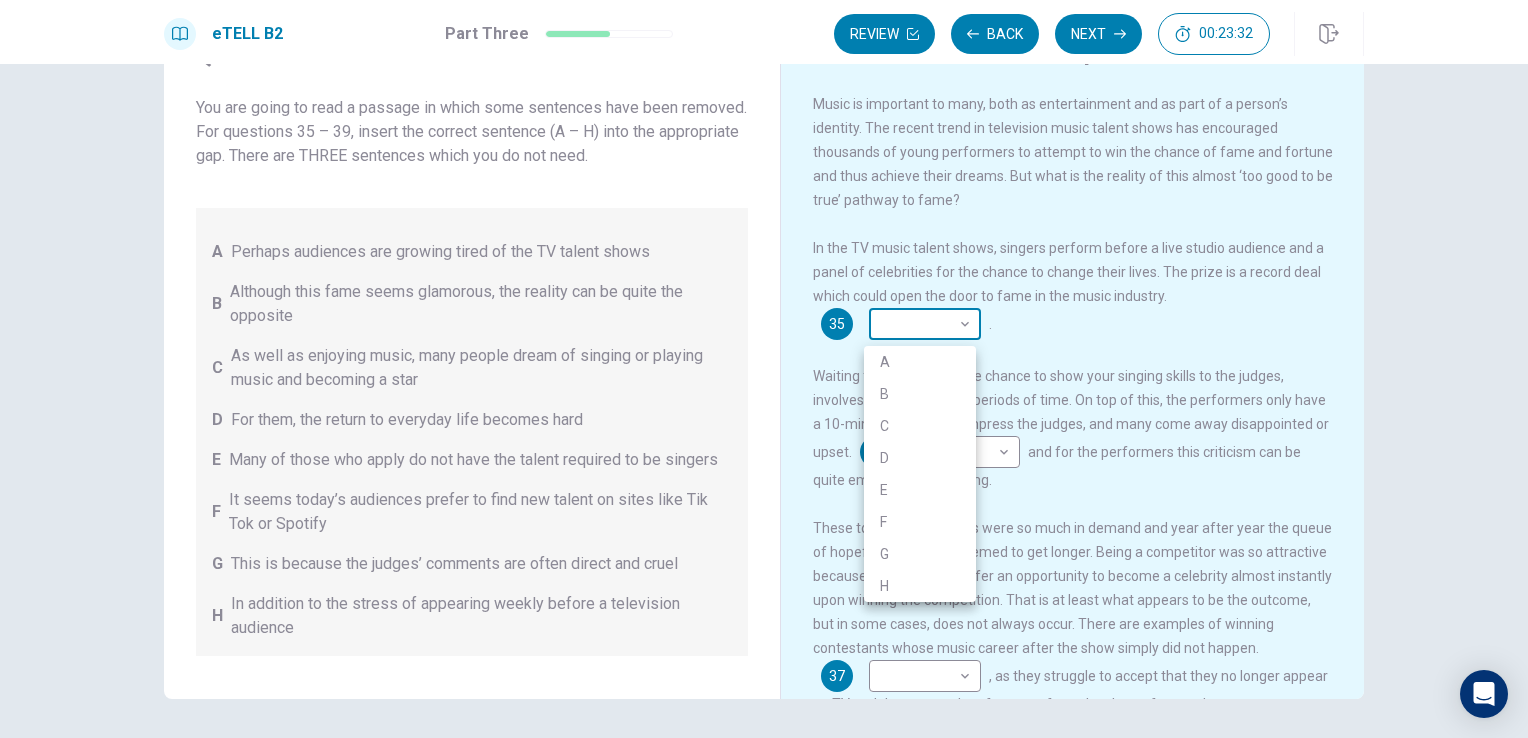 click on "This site uses cookies, as explained in our  Privacy Policy . If you agree to the use of cookies, please click the Accept button and continue to browse our site.   Privacy Policy Accept   eTELL B2 Part Three Review Back Next 00:23:32 Question 15 - 19 of 30 00:23:32 Review Back Next Questions 35 - 39 You are going to read a passage in which some sentences have been  removed. For questions 35 – 39, insert the correct sentence (A – H) into the  appropriate gap. There are THREE sentences which you do not need. A Perhaps audiences are growing tired of the TV talent shows B Although this fame seems glamorous, the reality can be quite the opposite C As well as enjoying music, many people dream of singing or playing music and becoming a star D For them, the return to everyday life becomes hard E Many of those who apply do not have the talent required to be singers F It seems today’s audiences prefer to find new talent on sites like Tik Tok or Spotify G H Music Competitions 35 ​ ​ . 36 ​ ​ 37 ​ ​ 38" at bounding box center (764, 369) 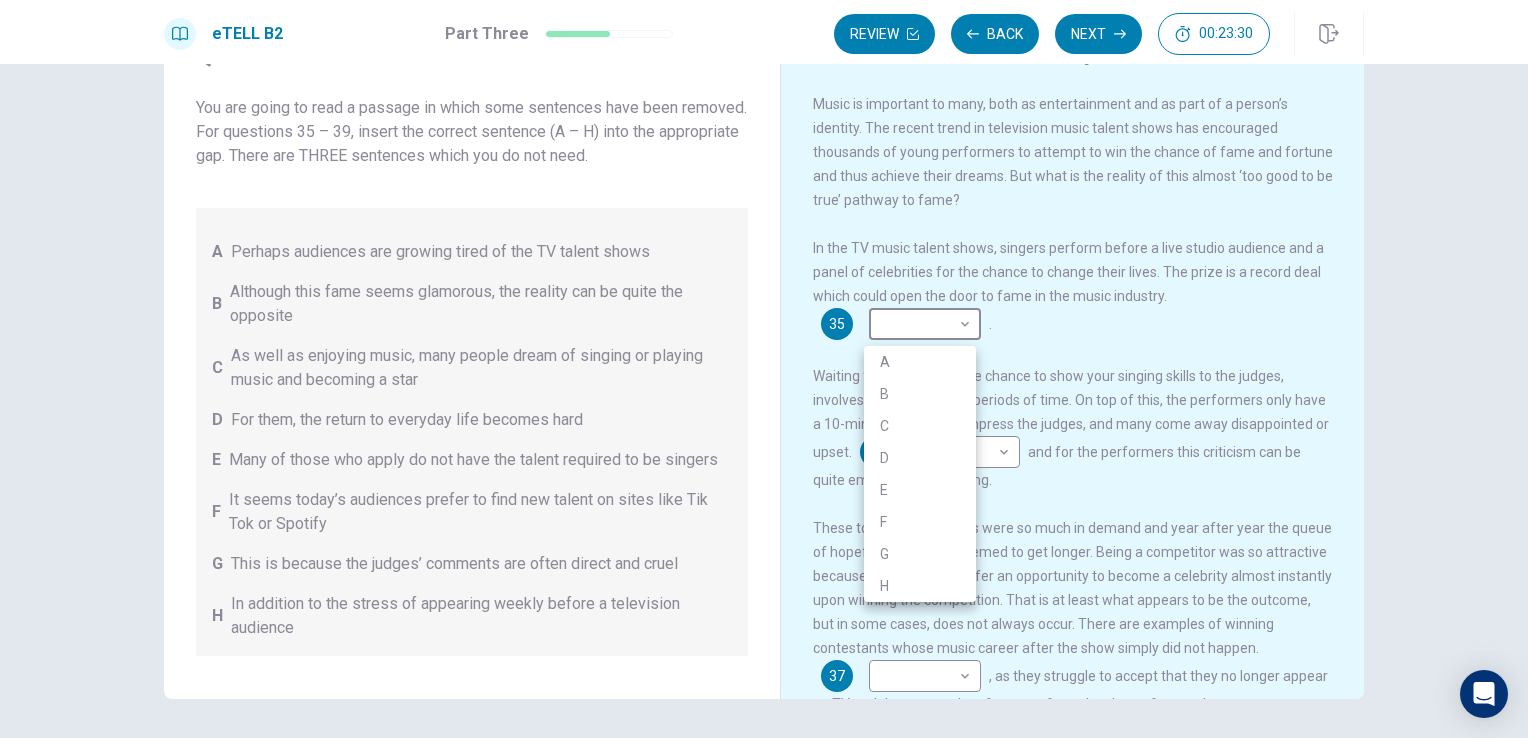 click on "B" at bounding box center [920, 394] 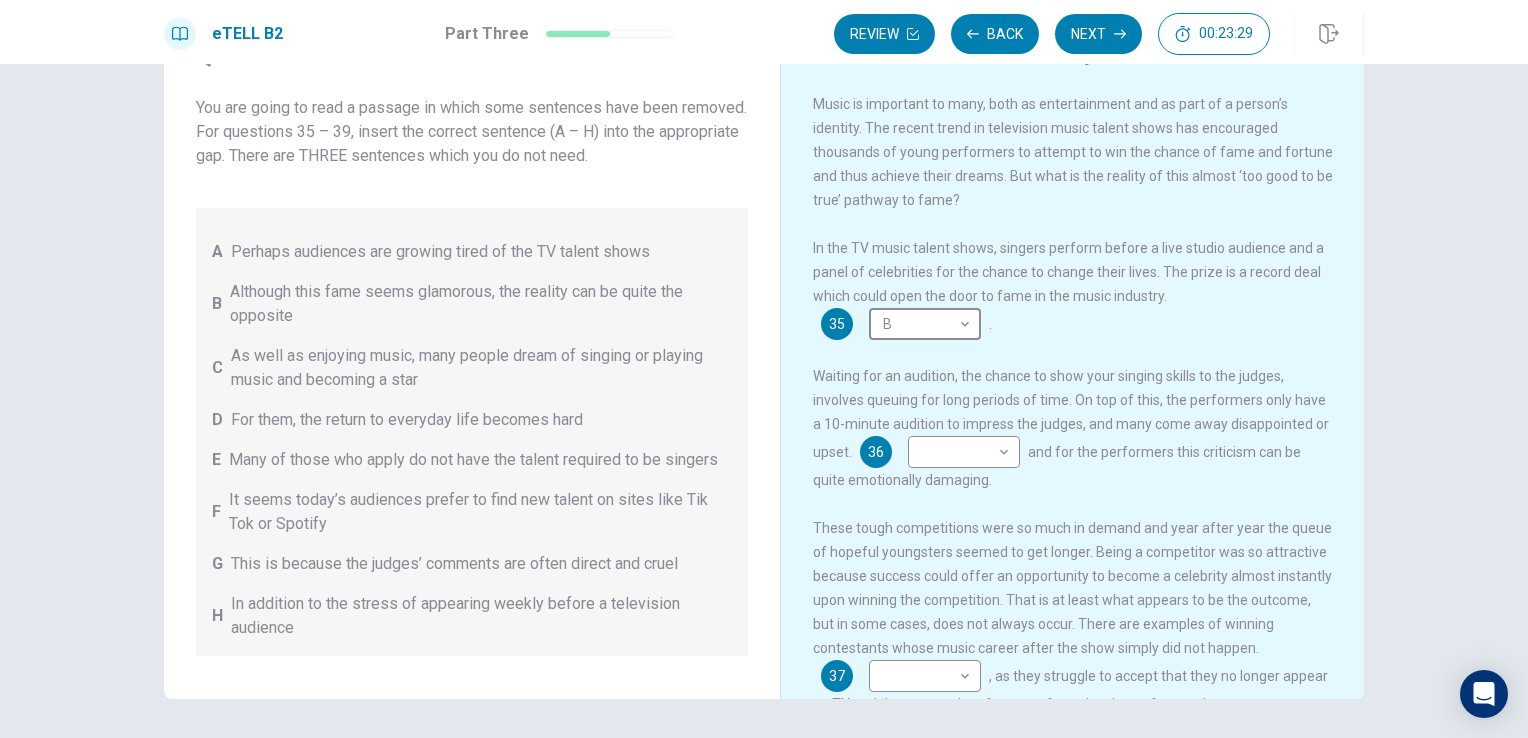 scroll, scrollTop: 100, scrollLeft: 0, axis: vertical 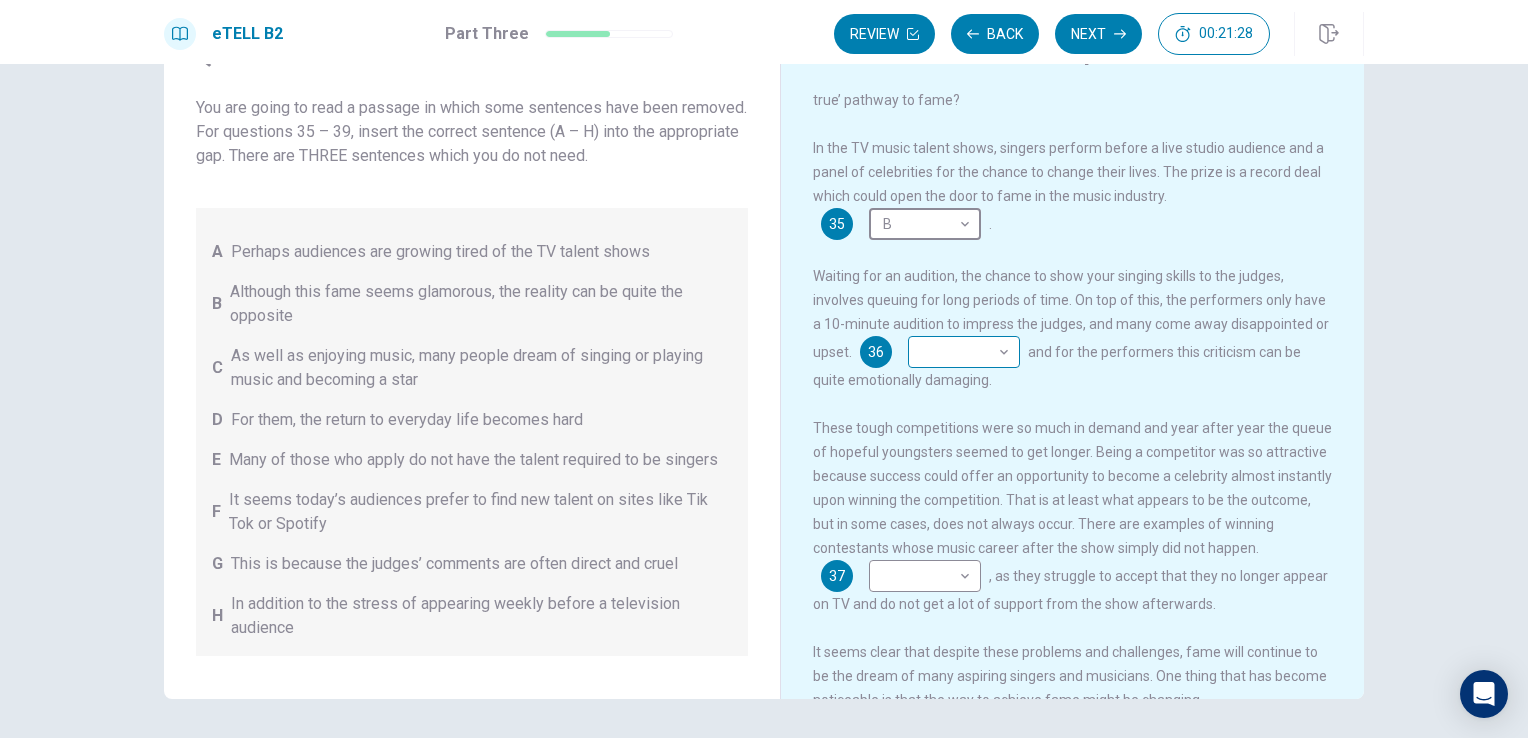 click on "This site uses cookies, as explained in our  Privacy Policy . If you agree to the use of cookies, please click the Accept button and continue to browse our site.   Privacy Policy Accept   eTELL B2 Part Three Review Back Next 00:21:28 Question 15 - 19 of 30 00:21:28 Review Back Next Questions 35 - 39 You are going to read a passage in which some sentences have been  removed. For questions 35 – 39, insert the correct sentence (A – H) into the  appropriate gap. There are THREE sentences which you do not need. A Perhaps audiences are growing tired of the TV talent shows B Although this fame seems glamorous, the reality can be quite the opposite C As well as enjoying music, many people dream of singing or playing music and becoming a star D For them, the return to everyday life becomes hard E Many of those who apply do not have the talent required to be singers F It seems today’s audiences prefer to find new talent on sites like Tik Tok or Spotify G H Music Competitions 35 B * ​ . 36 ​ ​ 37 ​ ​ 38" at bounding box center [764, 369] 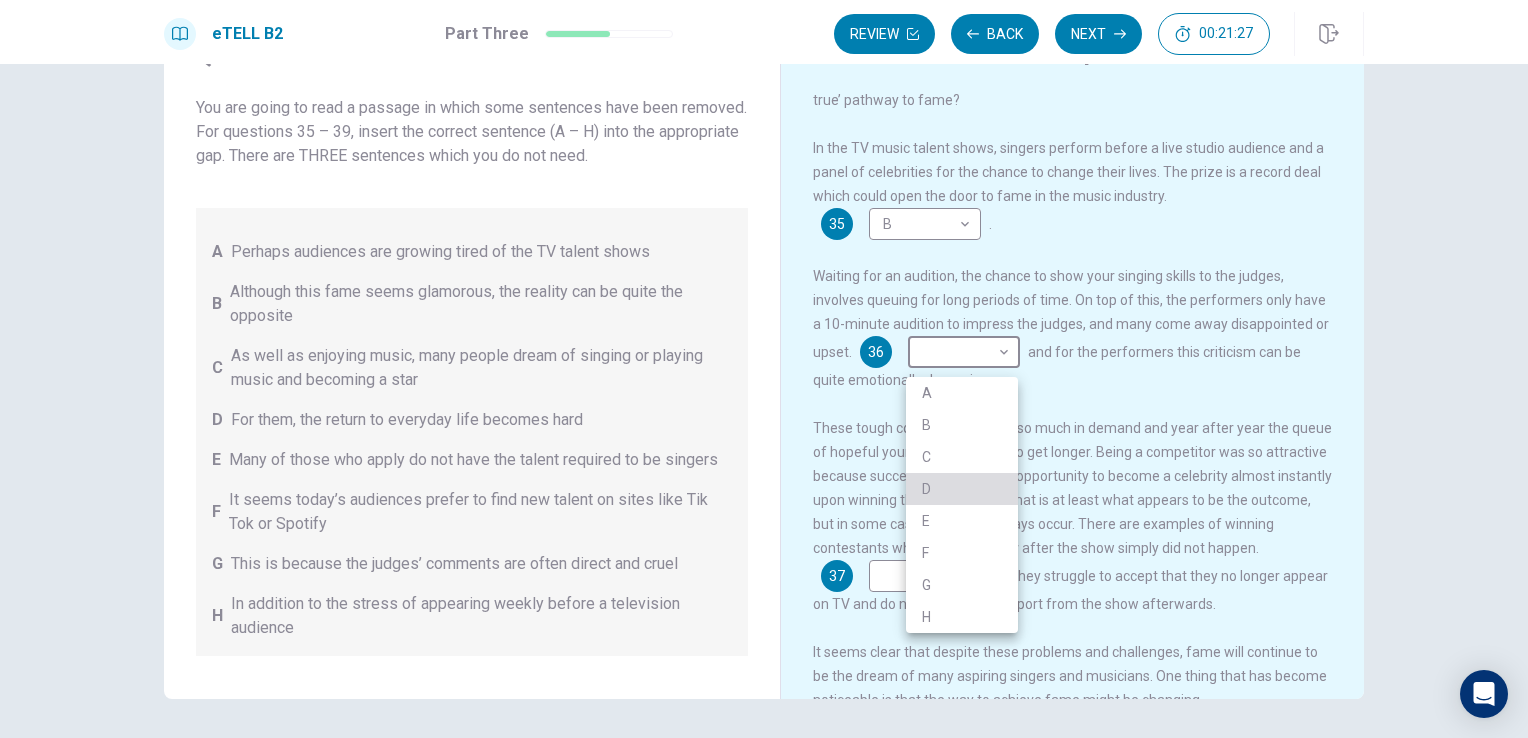 click on "D" at bounding box center (962, 489) 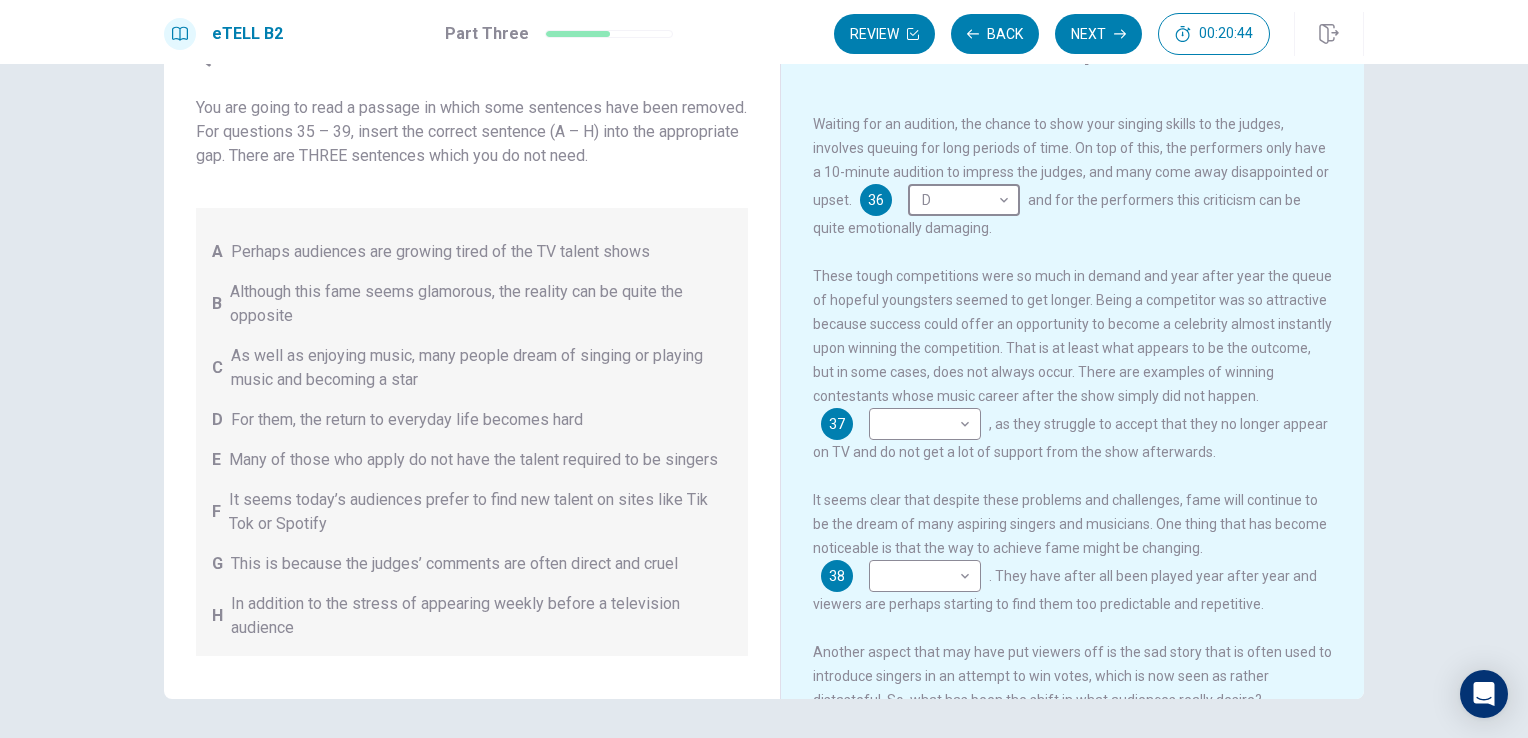 scroll, scrollTop: 300, scrollLeft: 0, axis: vertical 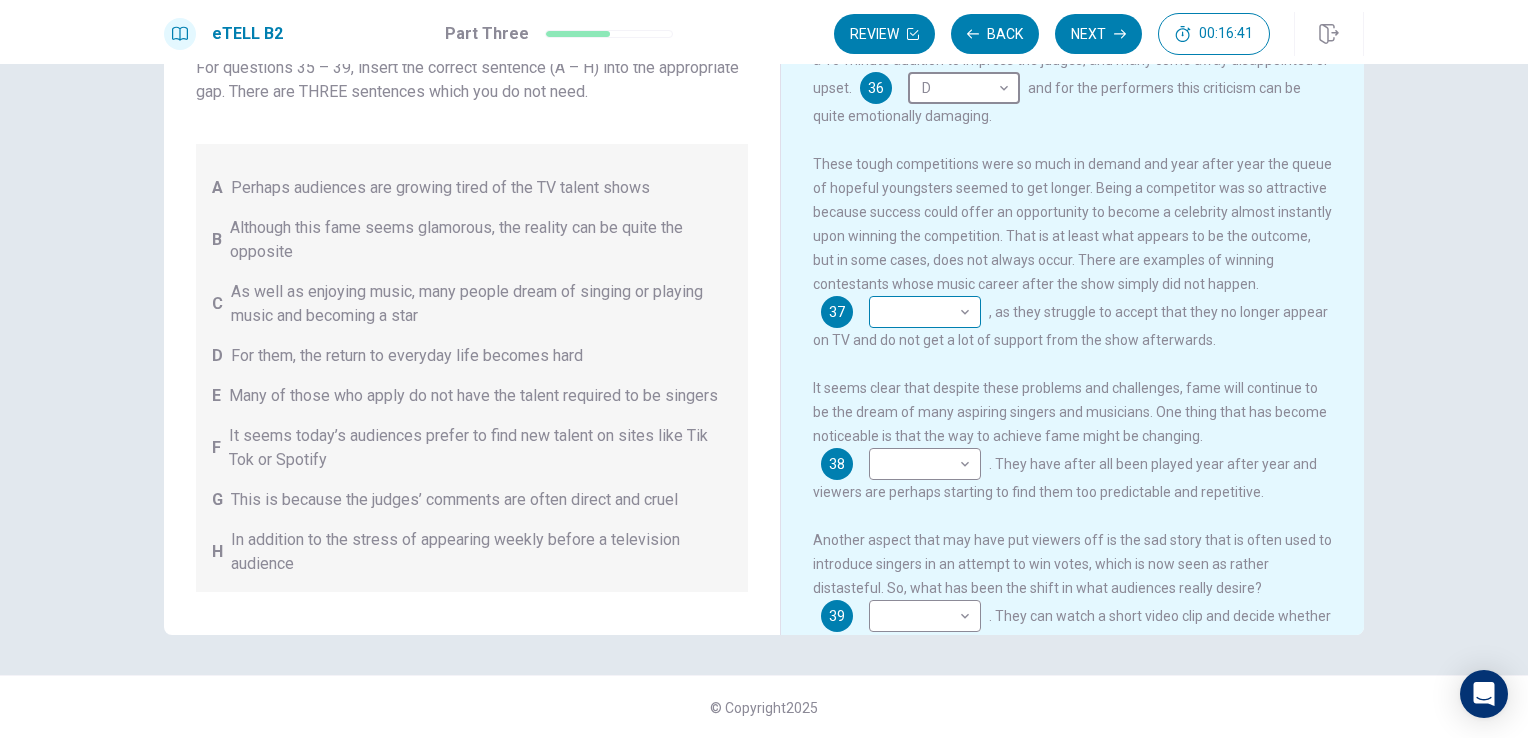click on "This site uses cookies, as explained in our  Privacy Policy . If you agree to the use of cookies, please click the Accept button and continue to browse our site.   Privacy Policy Accept   eTELL B2 Part Three Review Back Next 00:16:41 Question 15 - 19 of 30 00:16:41 Review Back Next Questions 35 - 39 You are going to read a passage in which some sentences have been  removed. For questions 35 – 39, insert the correct sentence (A – H) into the  appropriate gap. There are THREE sentences which you do not need. A Perhaps audiences are growing tired of the TV talent shows B Although this fame seems glamorous, the reality can be quite the opposite C As well as enjoying music, many people dream of singing or playing music and becoming a star D For them, the return to everyday life becomes hard E Many of those who apply do not have the talent required to be singers F It seems today’s audiences prefer to find new talent on sites like Tik Tok or Spotify G H Music Competitions 35 B * ​ . 36 D * ​ 37 ​ ​ 38" at bounding box center (764, 369) 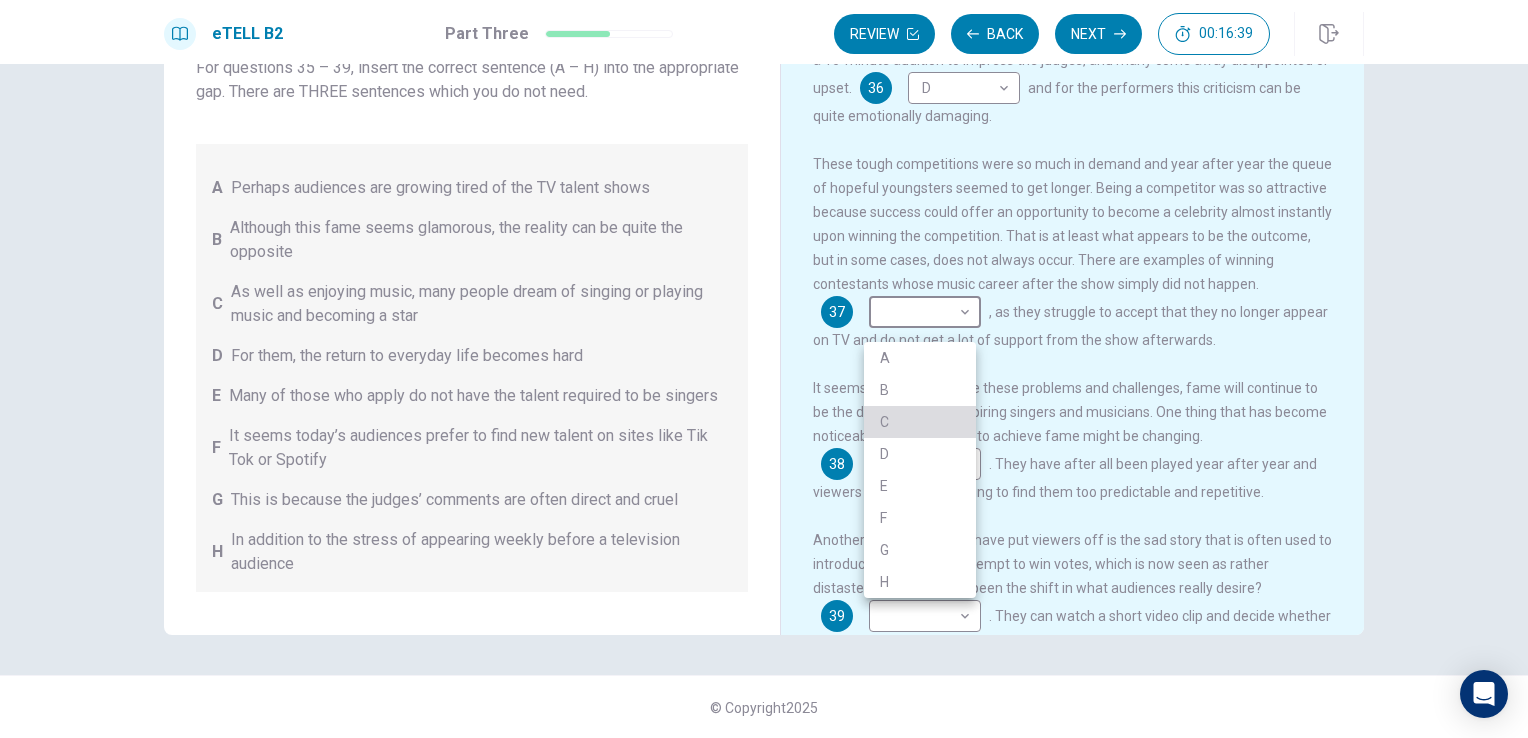 click on "C" at bounding box center [920, 422] 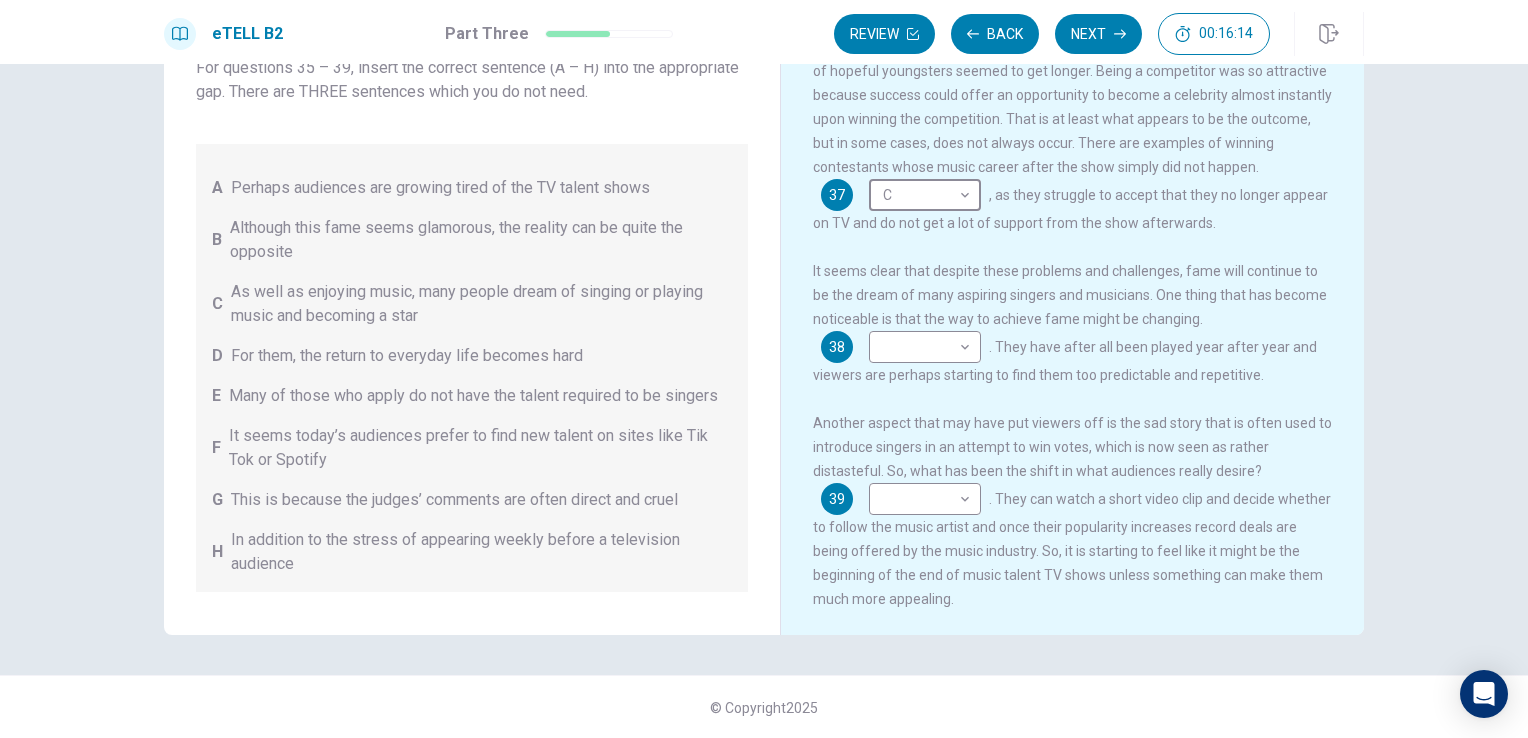 scroll, scrollTop: 440, scrollLeft: 0, axis: vertical 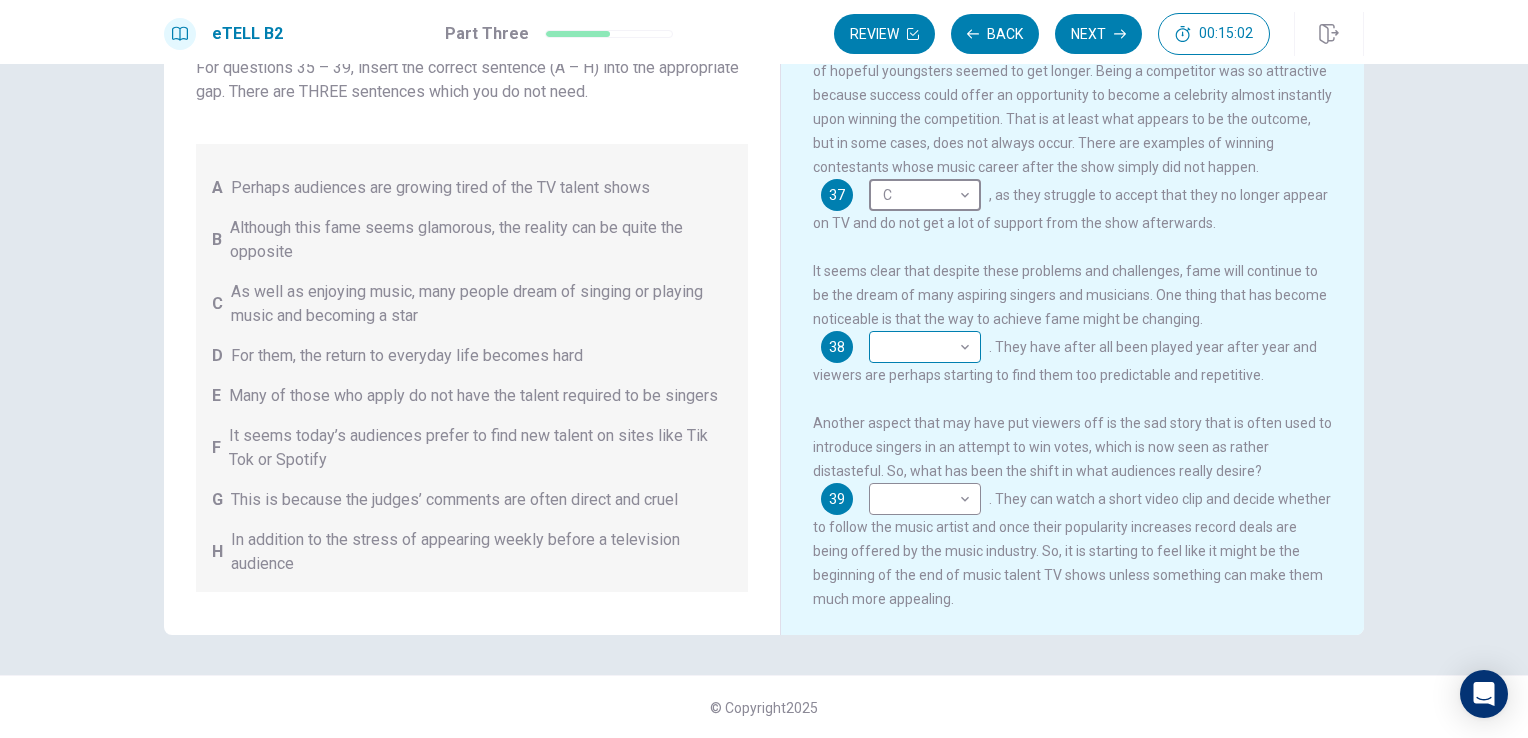 click on "This site uses cookies, as explained in our  Privacy Policy . If you agree to the use of cookies, please click the Accept button and continue to browse our site.   Privacy Policy Accept   eTELL B2 Part Three Review Back Next 00:15:02 Question 15 - 19 of 30 00:15:02 Review Back Next Questions 35 - 39 You are going to read a passage in which some sentences have been  removed. For questions 35 – 39, insert the correct sentence (A – H) into the  appropriate gap. There are THREE sentences which you do not need. A Perhaps audiences are growing tired of the TV talent shows B Although this fame seems glamorous, the reality can be quite the opposite C As well as enjoying music, many people dream of singing or playing music and becoming a star D For them, the return to everyday life becomes hard E Many of those who apply do not have the talent required to be singers F It seems today’s audiences prefer to find new talent on sites like Tik Tok or Spotify G H Music Competitions 35 B * ​ . 36 D * ​ 37 C * ​ 38" at bounding box center [764, 369] 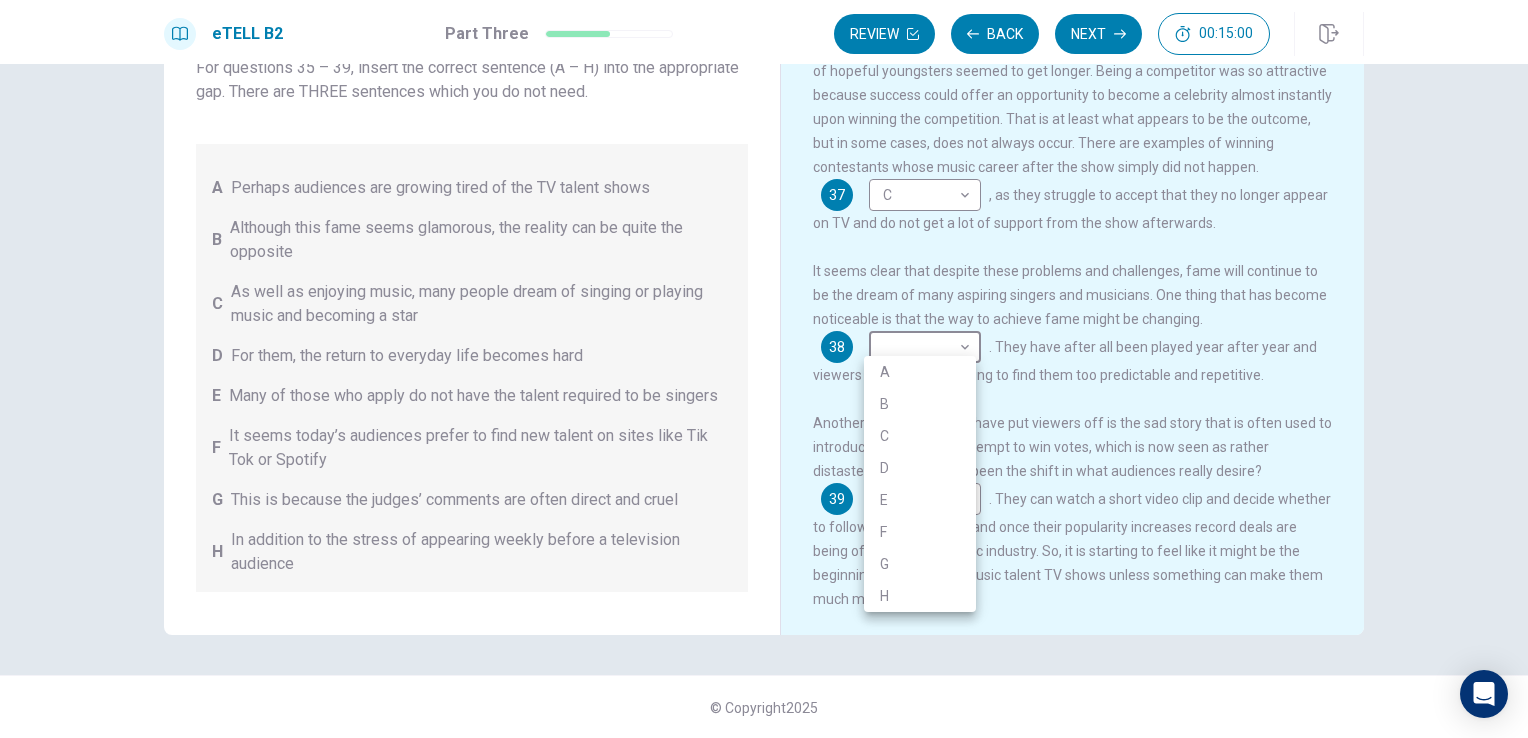 click on "A" at bounding box center [920, 372] 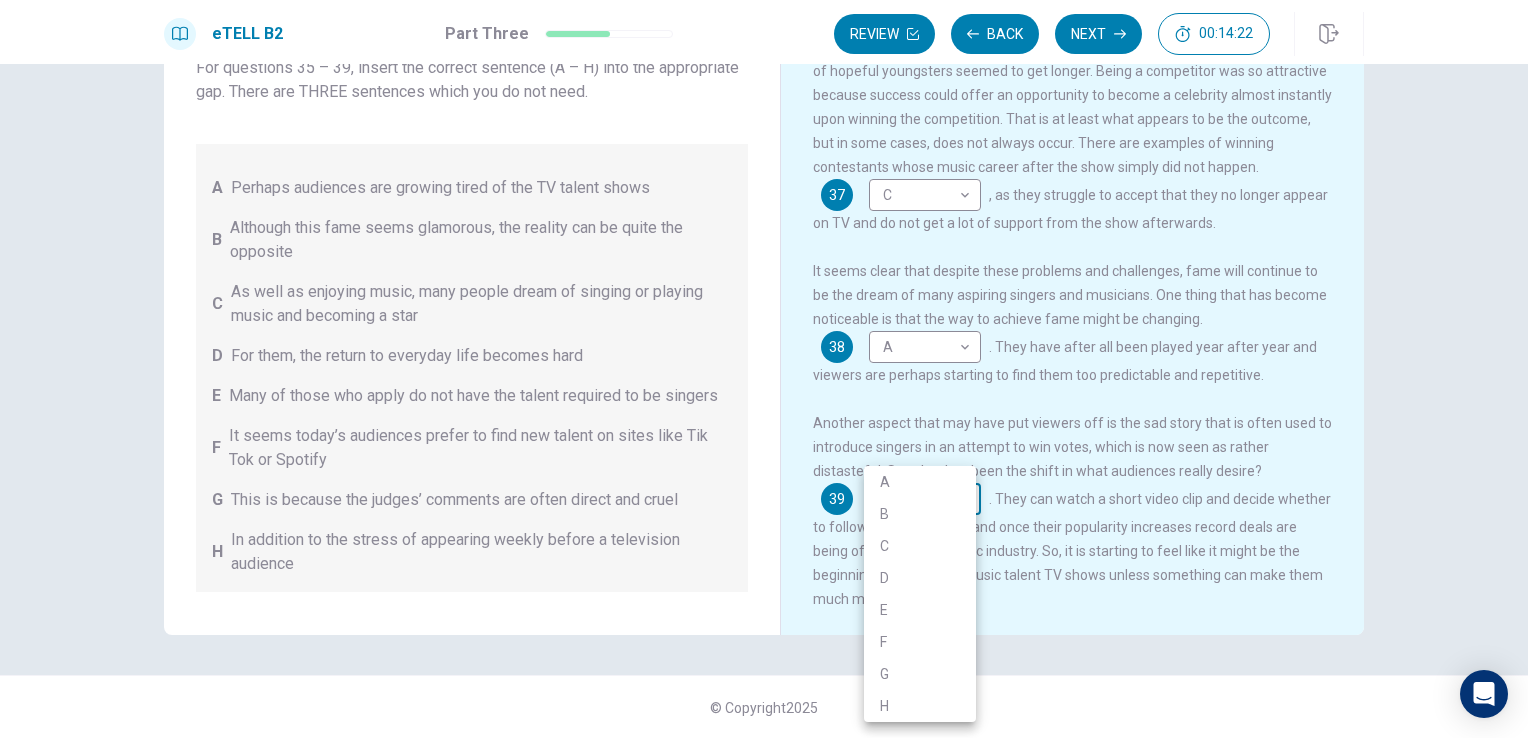 click on "This site uses cookies, as explained in our  Privacy Policy . If you agree to the use of cookies, please click the Accept button and continue to browse our site.   Privacy Policy Accept   eTELL B2 Part Three Review Back Next 00:14:22 Question 15 - 19 of 30 00:14:22 Review Back Next Questions 35 - 39 You are going to read a passage in which some sentences have been  removed. For questions 35 – 39, insert the correct sentence (A – H) into the  appropriate gap. There are THREE sentences which you do not need. A Perhaps audiences are growing tired of the TV talent shows B Although this fame seems glamorous, the reality can be quite the opposite C As well as enjoying music, many people dream of singing or playing music and becoming a star D For them, the return to everyday life becomes hard E Many of those who apply do not have the talent required to be singers F It seems today’s audiences prefer to find new talent on sites like Tik Tok or Spotify G H Music Competitions 35 B * ​ . 36 D * ​ 37 C * ​ 38" at bounding box center (764, 369) 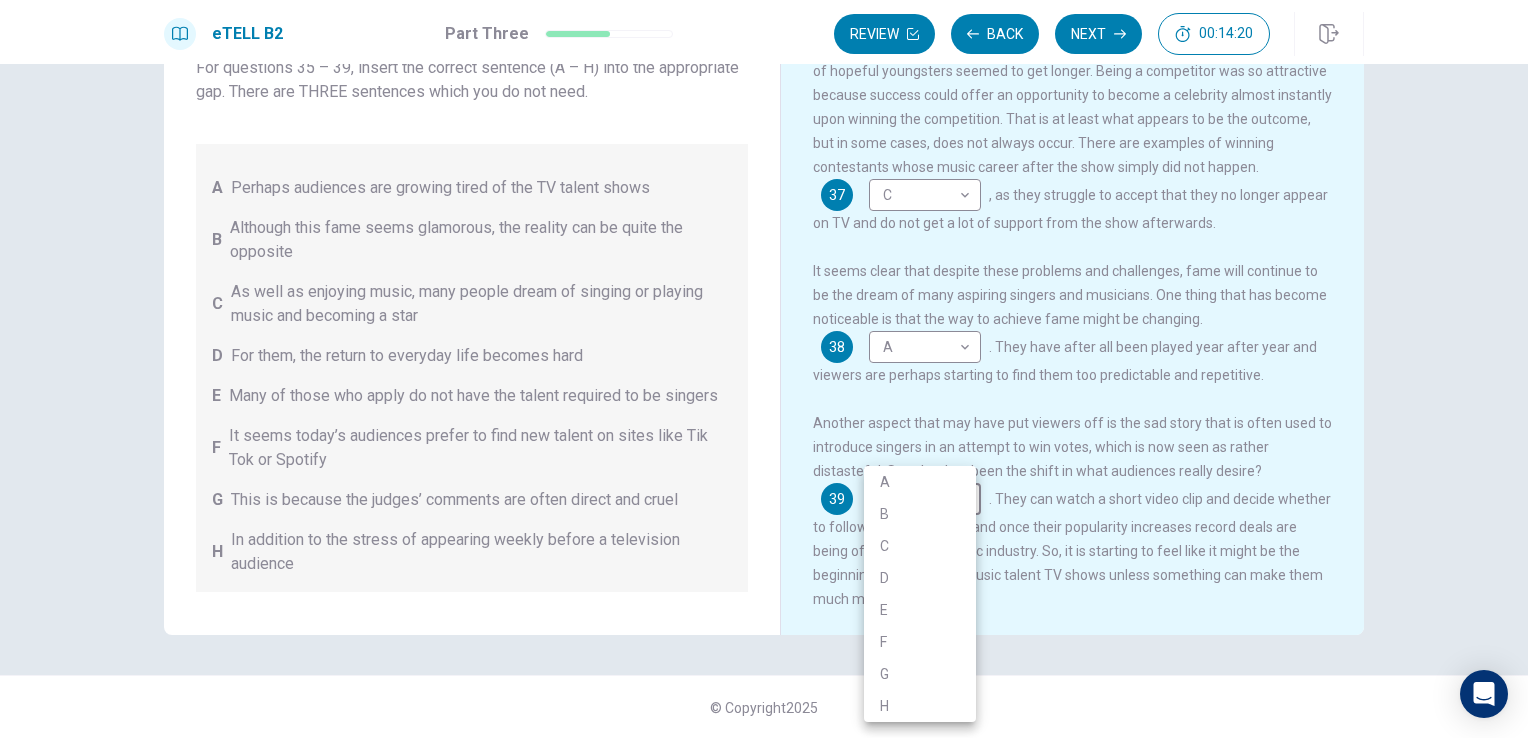 click at bounding box center (764, 369) 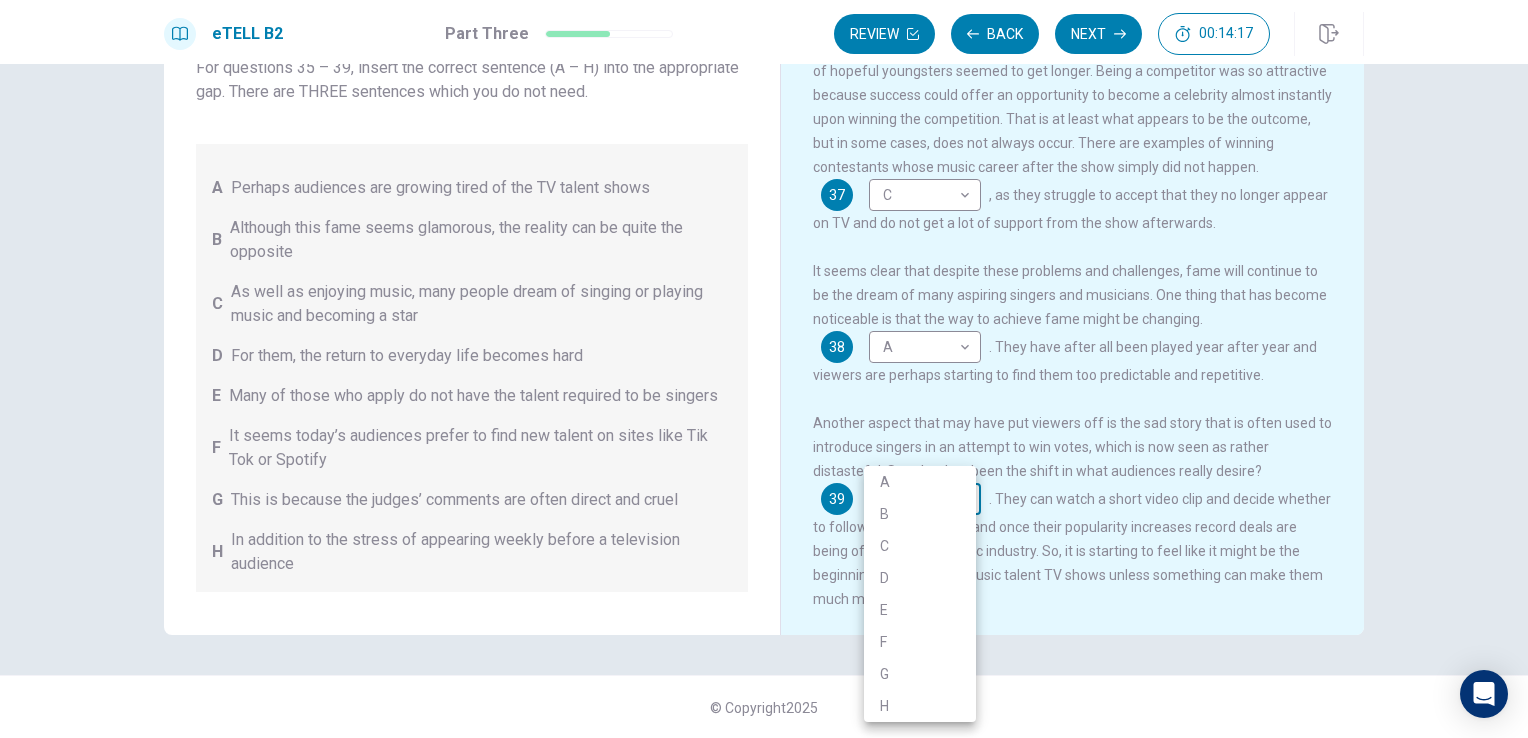 click on "This site uses cookies, as explained in our  Privacy Policy . If you agree to the use of cookies, please click the Accept button and continue to browse our site.   Privacy Policy Accept   eTELL B2 Part Three Review Back Next 00:14:17 Question 15 - 19 of 30 00:14:17 Review Back Next Questions 35 - 39 You are going to read a passage in which some sentences have been  removed. For questions 35 – 39, insert the correct sentence (A – H) into the  appropriate gap. There are THREE sentences which you do not need. A Perhaps audiences are growing tired of the TV talent shows B Although this fame seems glamorous, the reality can be quite the opposite C As well as enjoying music, many people dream of singing or playing music and becoming a star D For them, the return to everyday life becomes hard E Many of those who apply do not have the talent required to be singers F It seems today’s audiences prefer to find new talent on sites like Tik Tok or Spotify G H Music Competitions 35 B * ​ . 36 D * ​ 37 C * ​ 38" at bounding box center (764, 369) 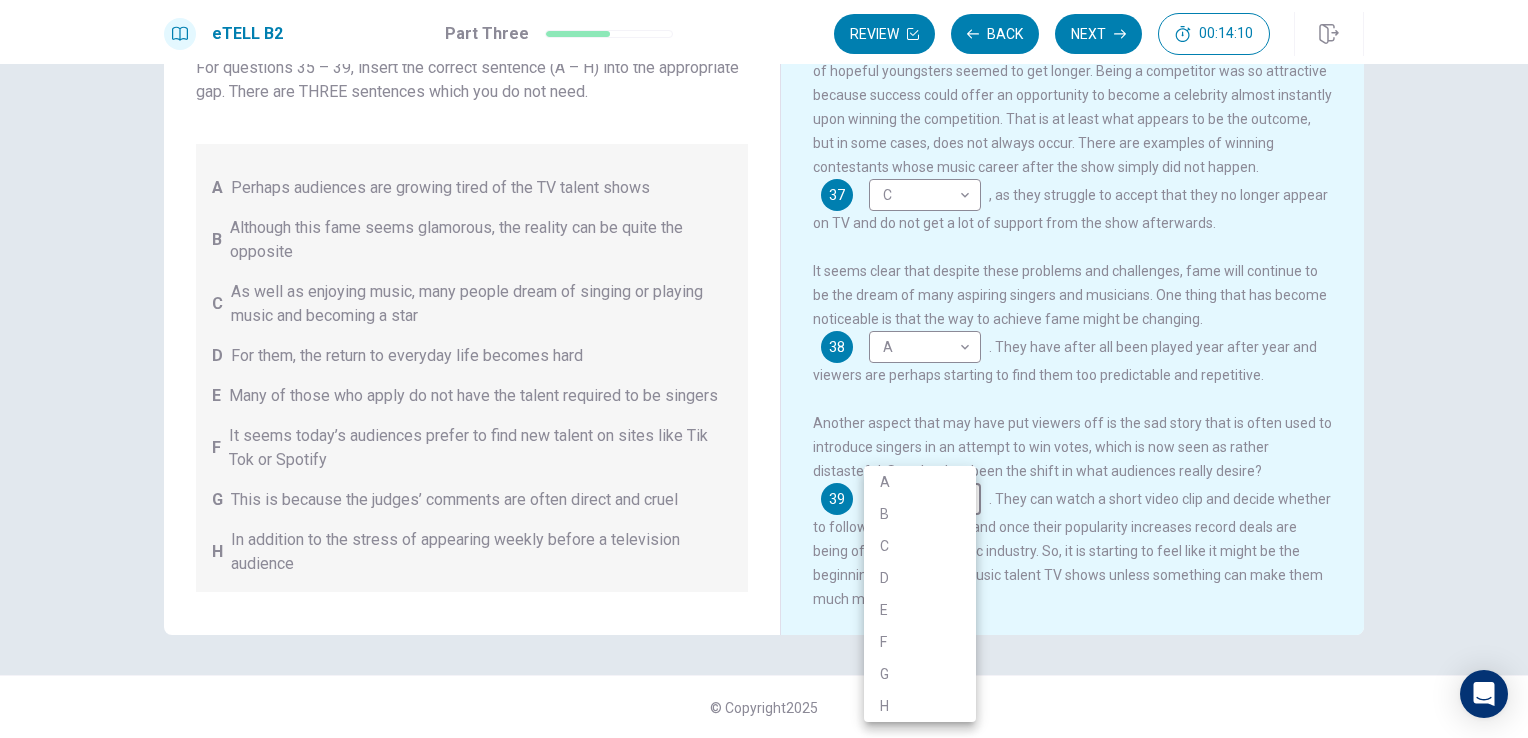 click on "F" at bounding box center [920, 642] 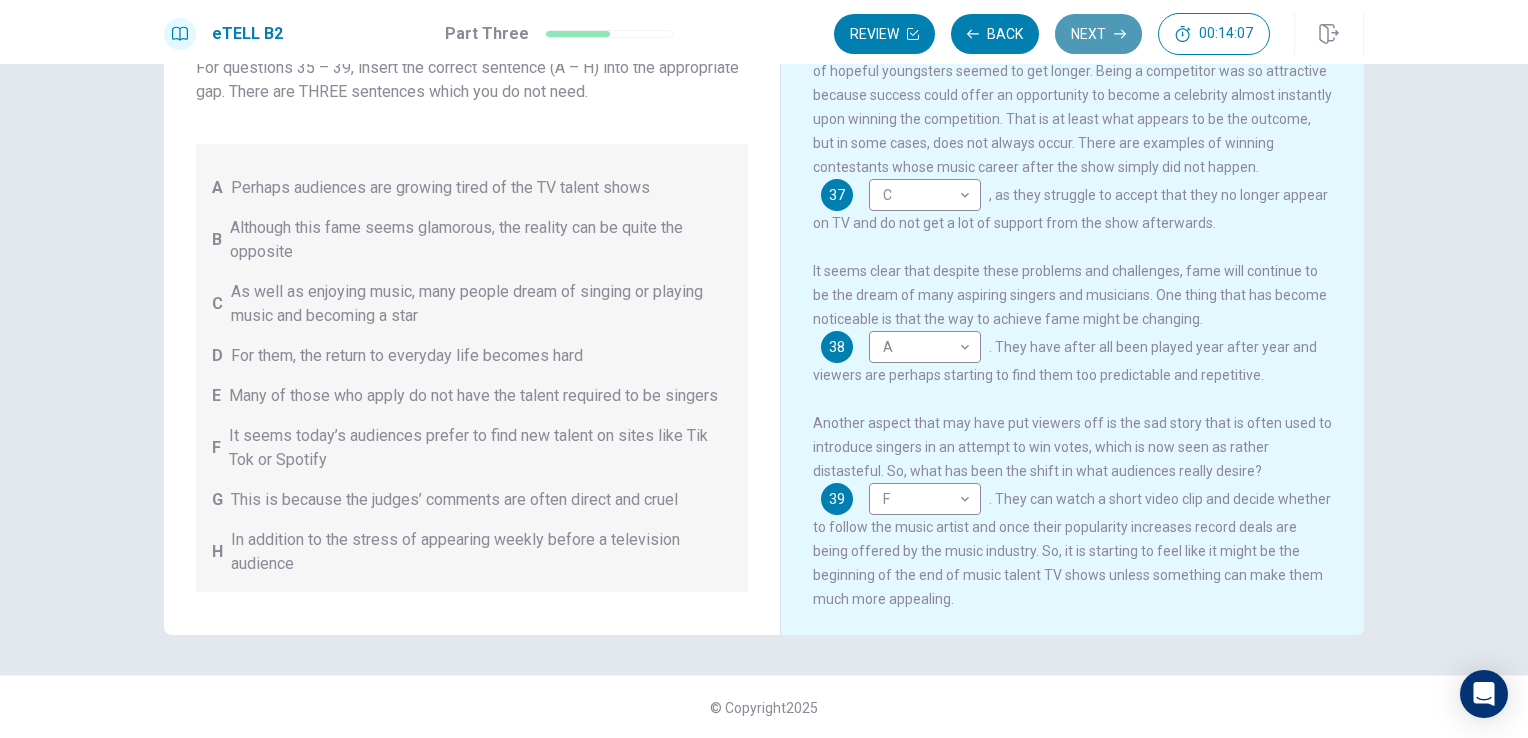 click on "Next" at bounding box center (1098, 34) 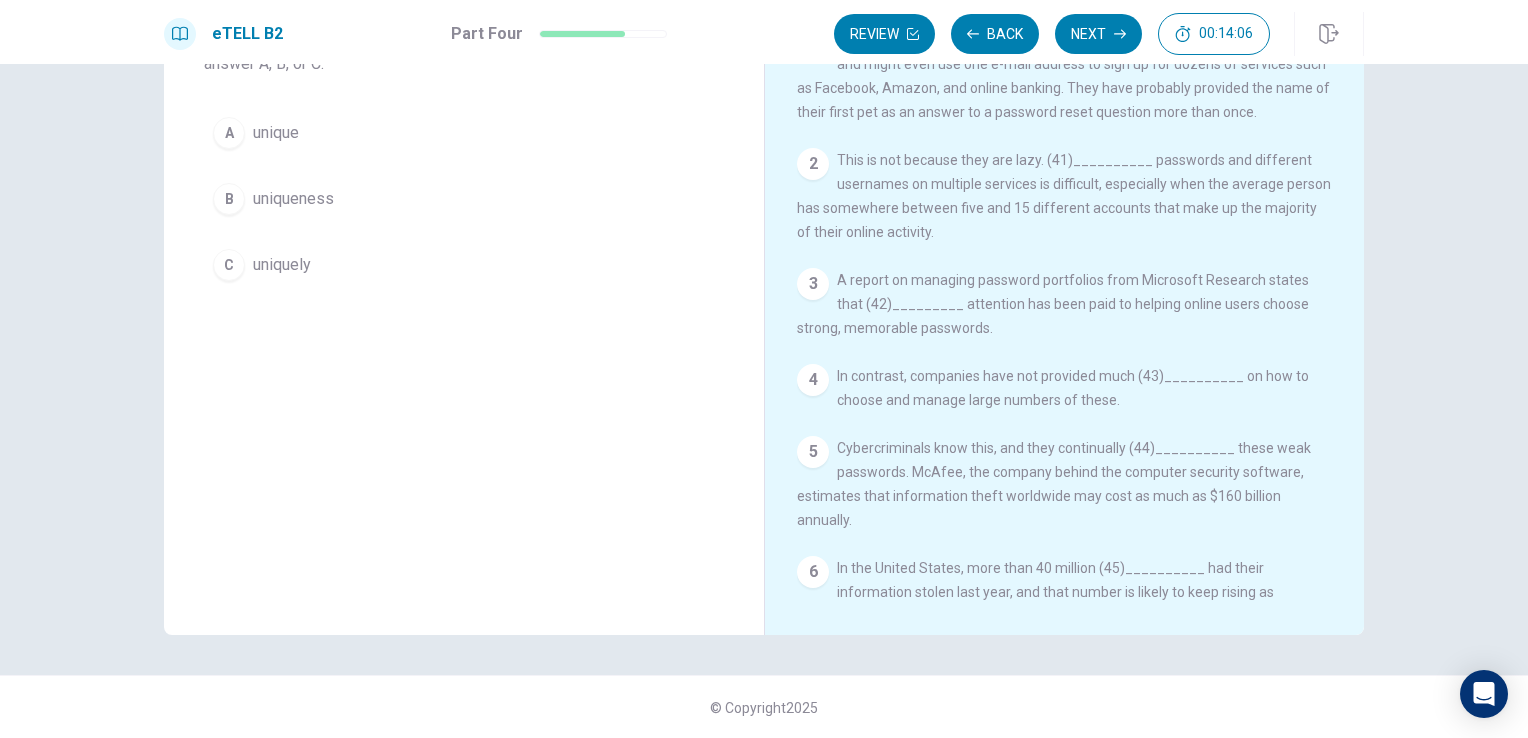 scroll, scrollTop: 0, scrollLeft: 0, axis: both 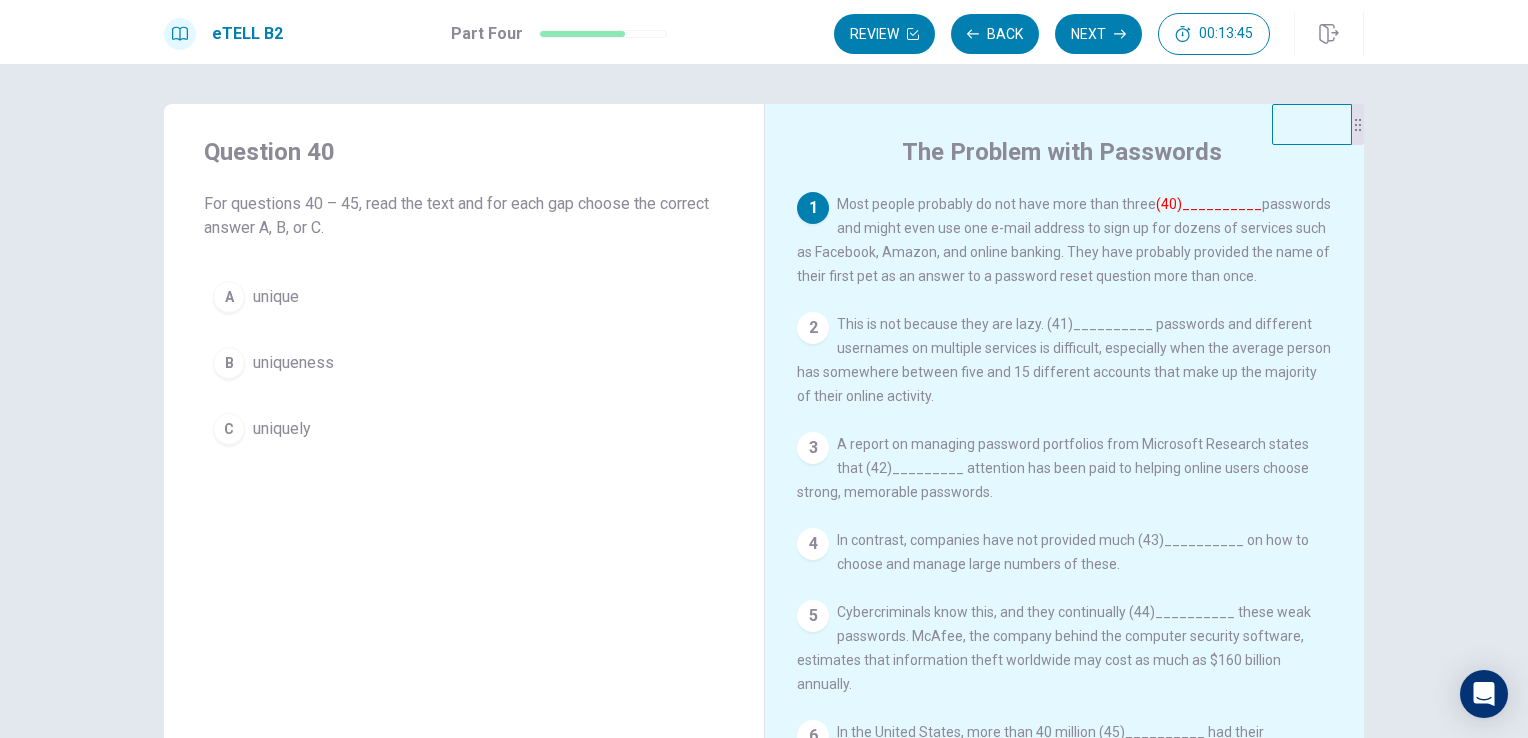 click on "A unique" at bounding box center (464, 297) 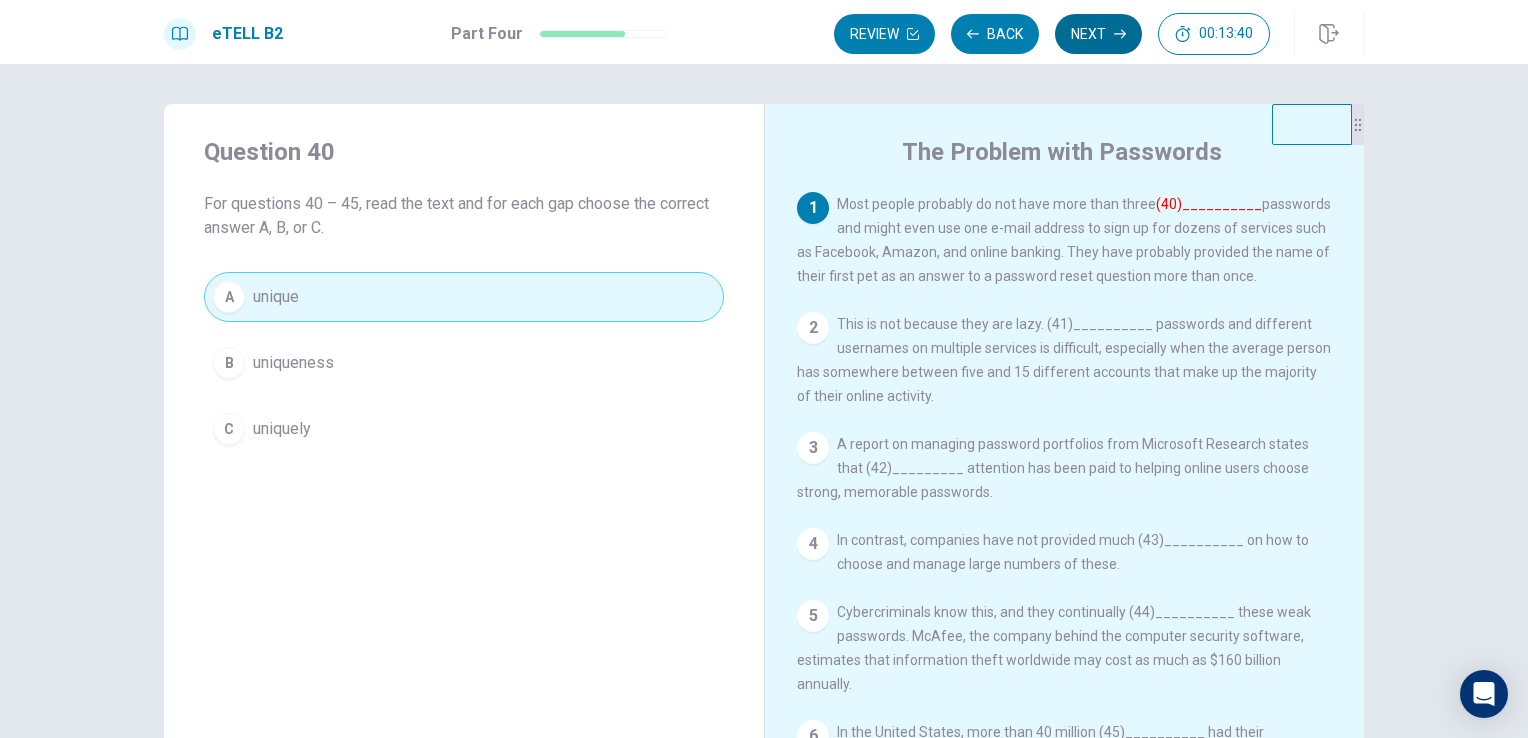 click on "Next" at bounding box center [1098, 34] 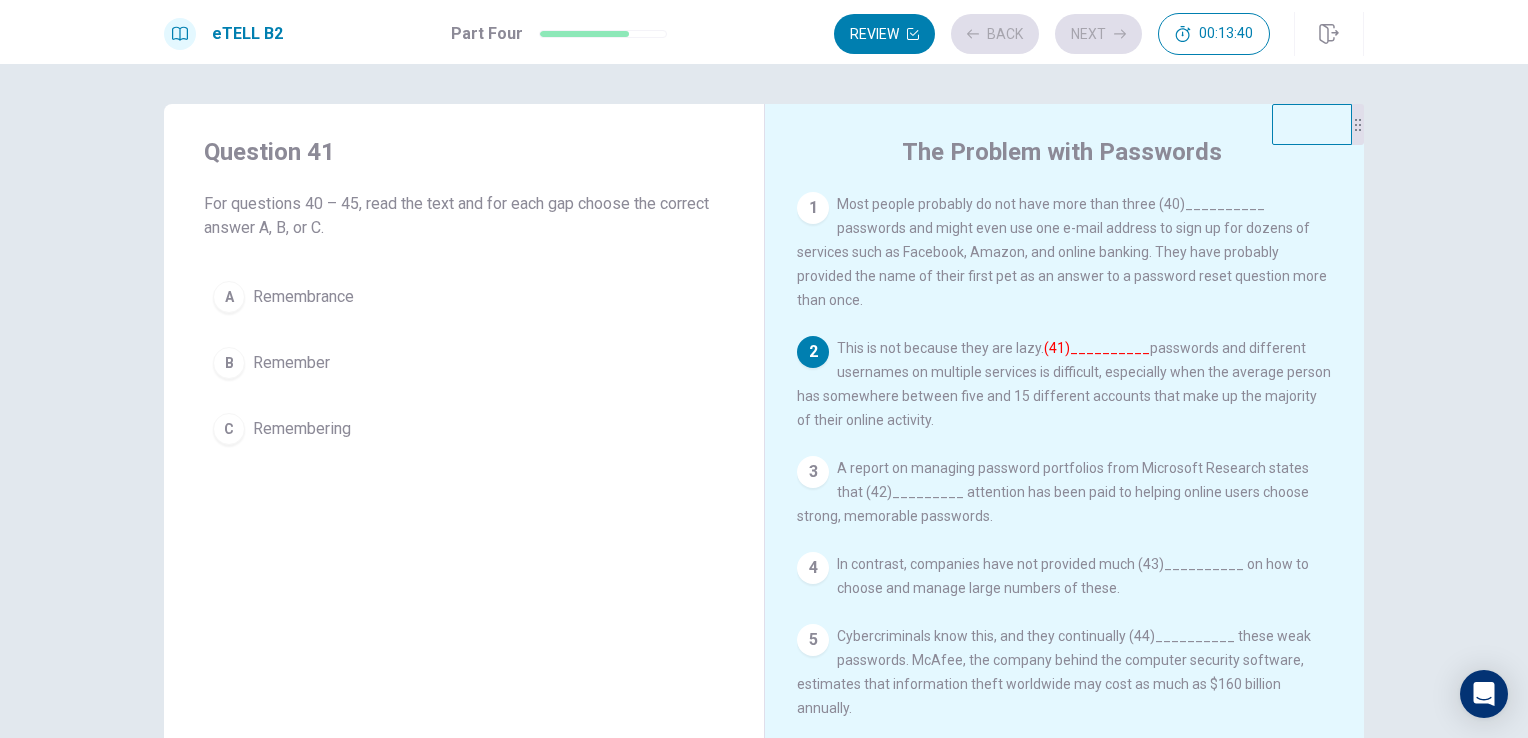 scroll, scrollTop: 64, scrollLeft: 0, axis: vertical 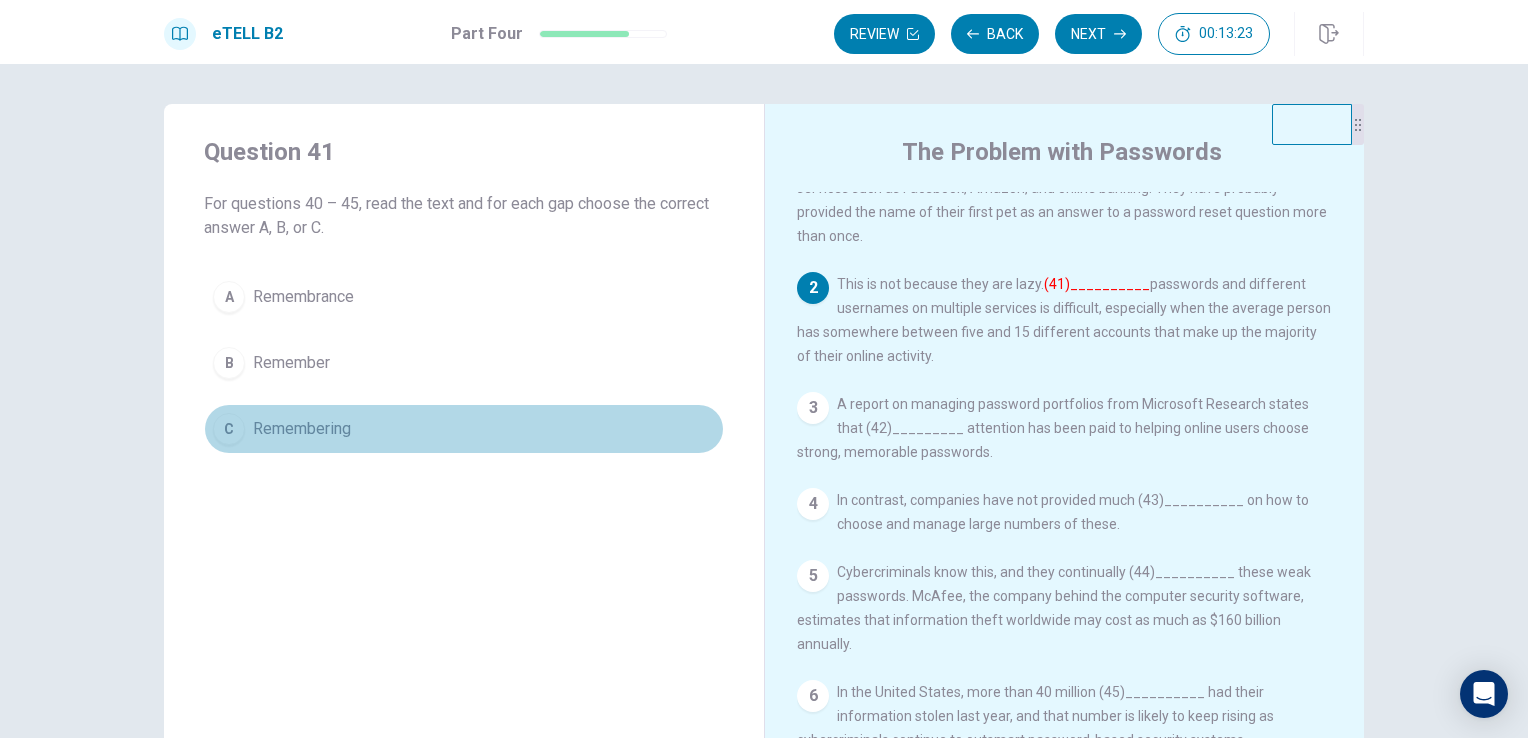 click on "C Remembering" at bounding box center (464, 429) 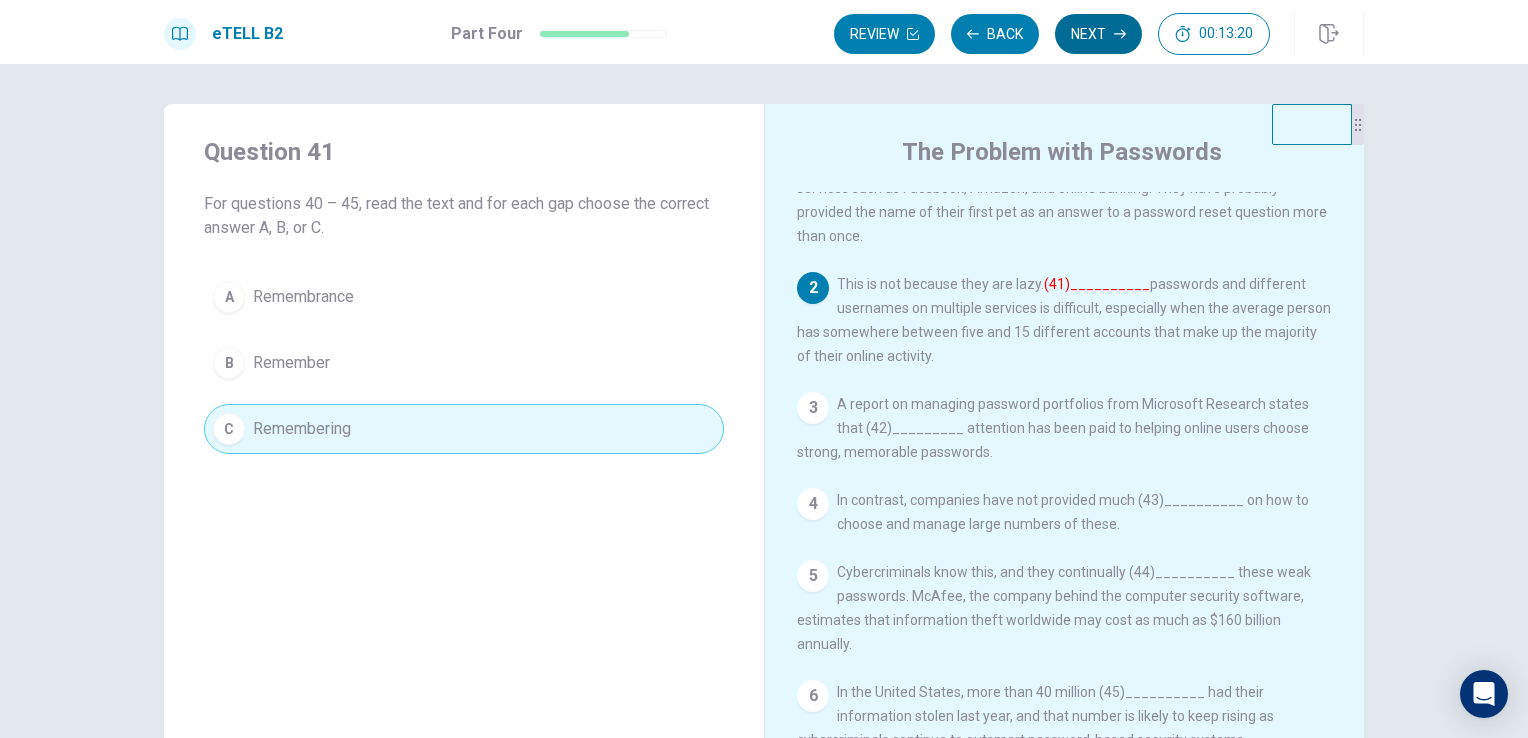 click on "Next" at bounding box center (1098, 34) 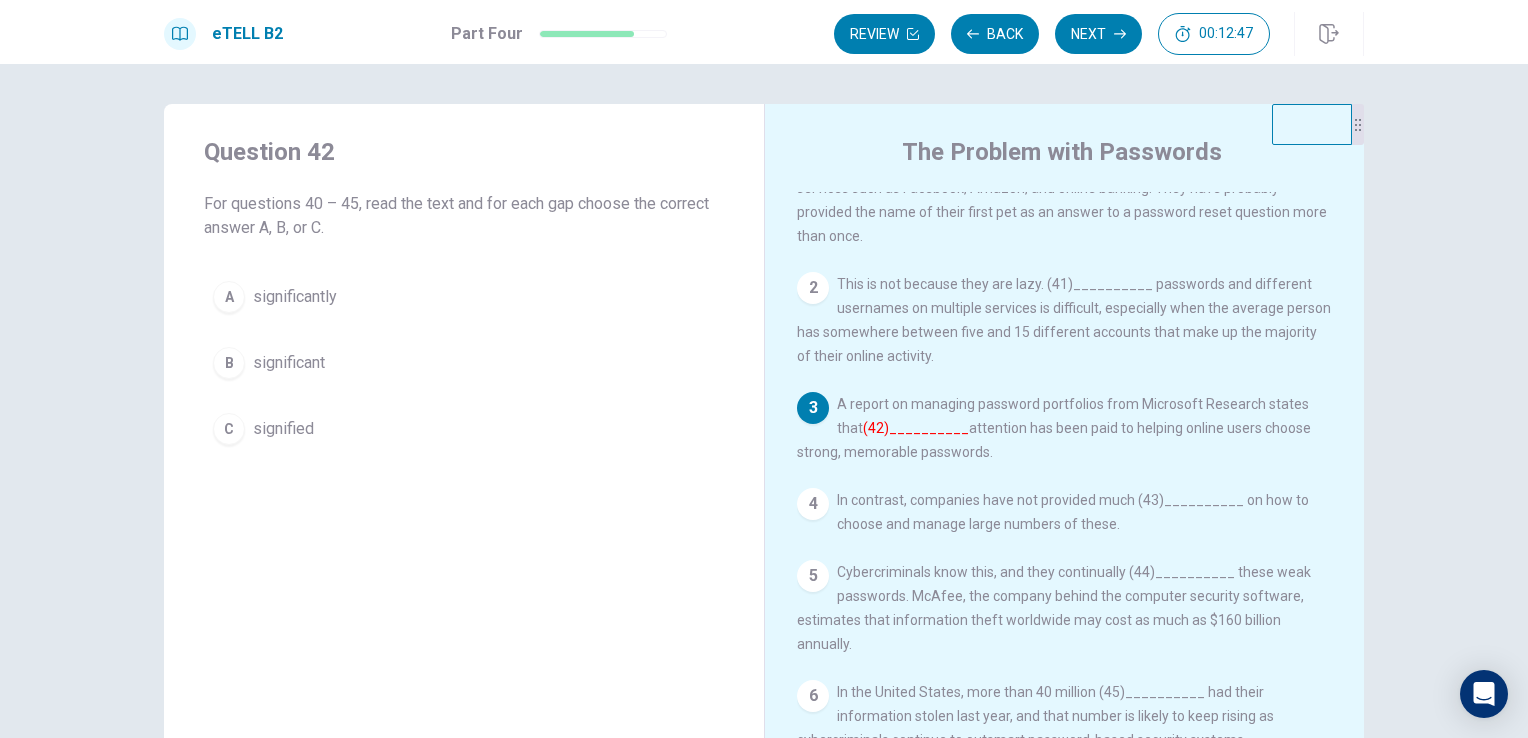 click on "significant" at bounding box center (289, 363) 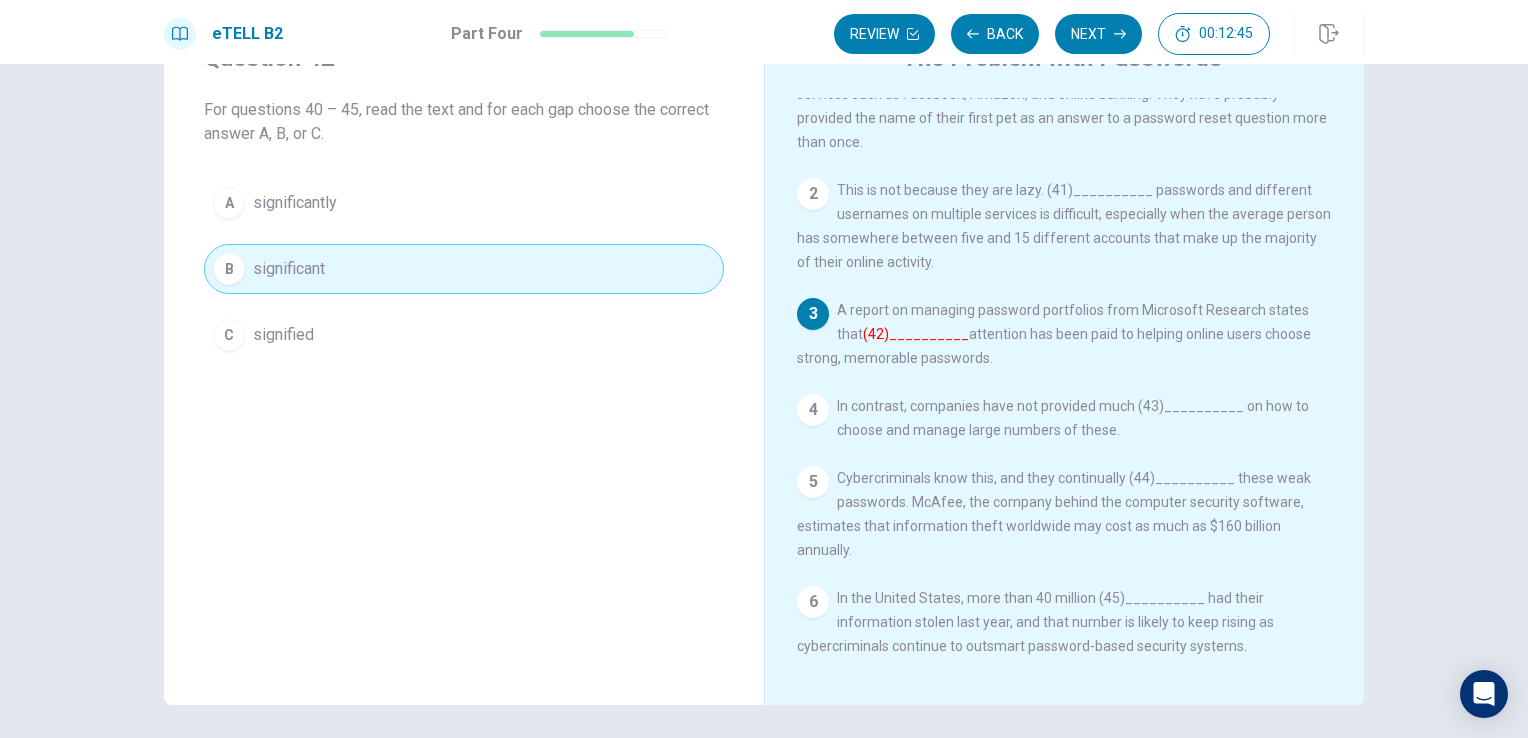 scroll, scrollTop: 100, scrollLeft: 0, axis: vertical 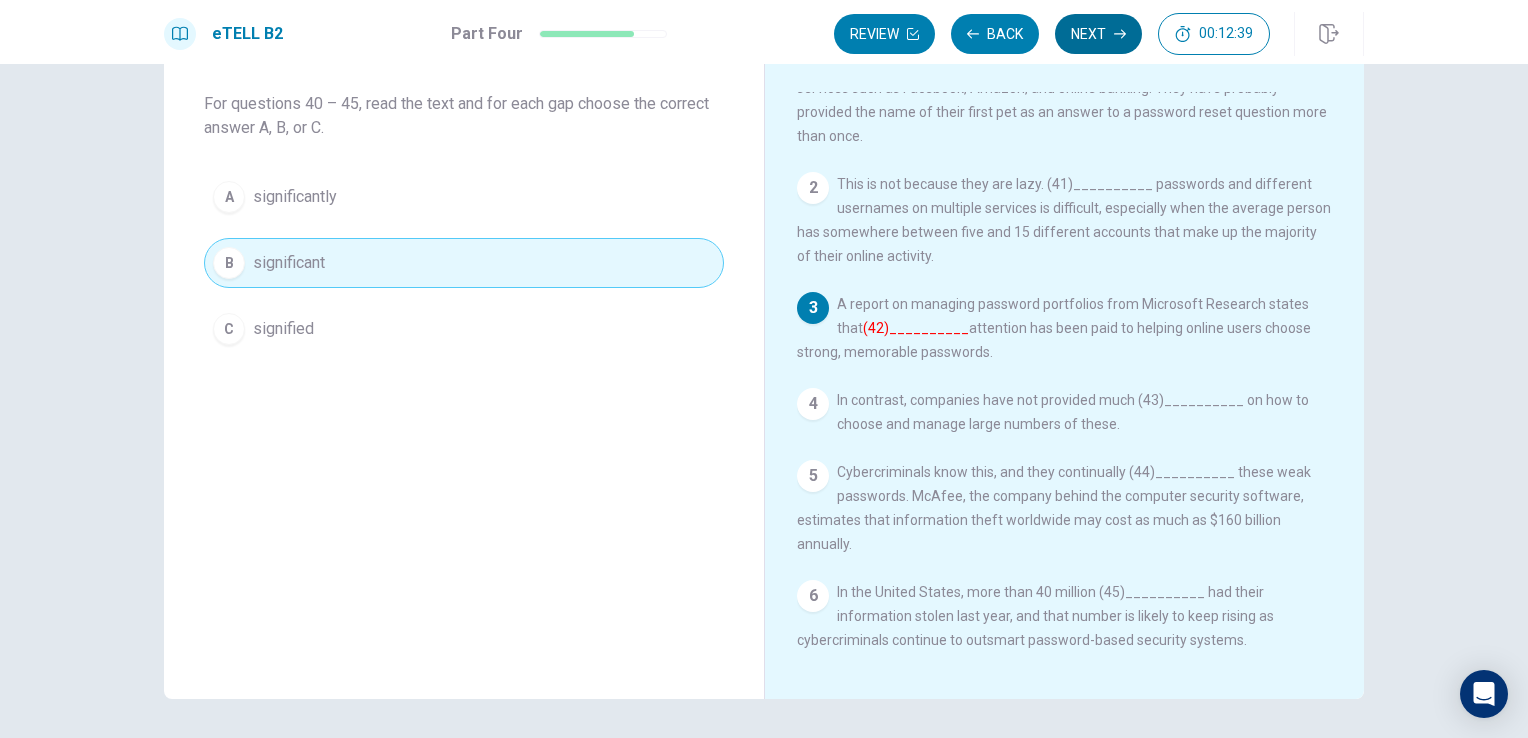 click on "Next" at bounding box center (1098, 34) 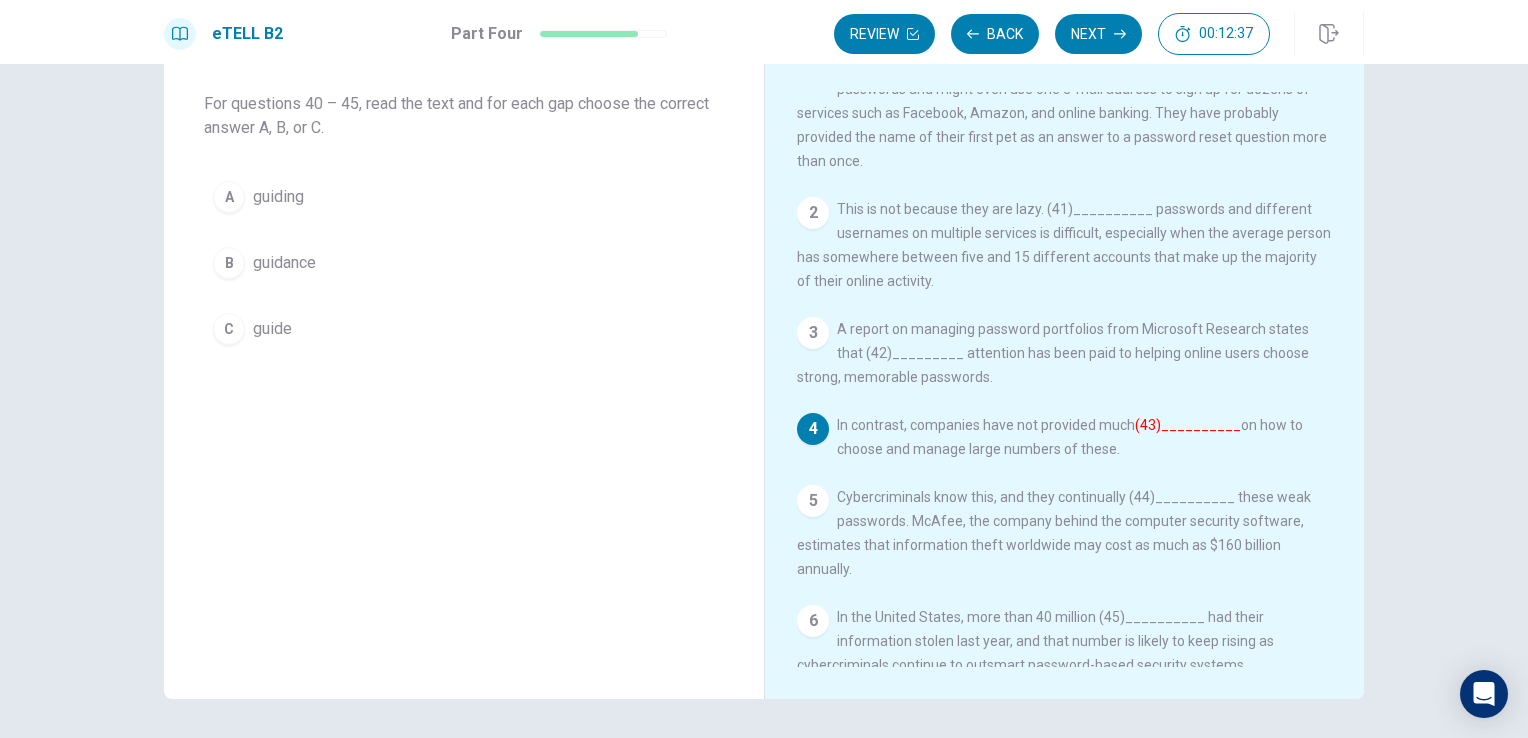scroll, scrollTop: 64, scrollLeft: 0, axis: vertical 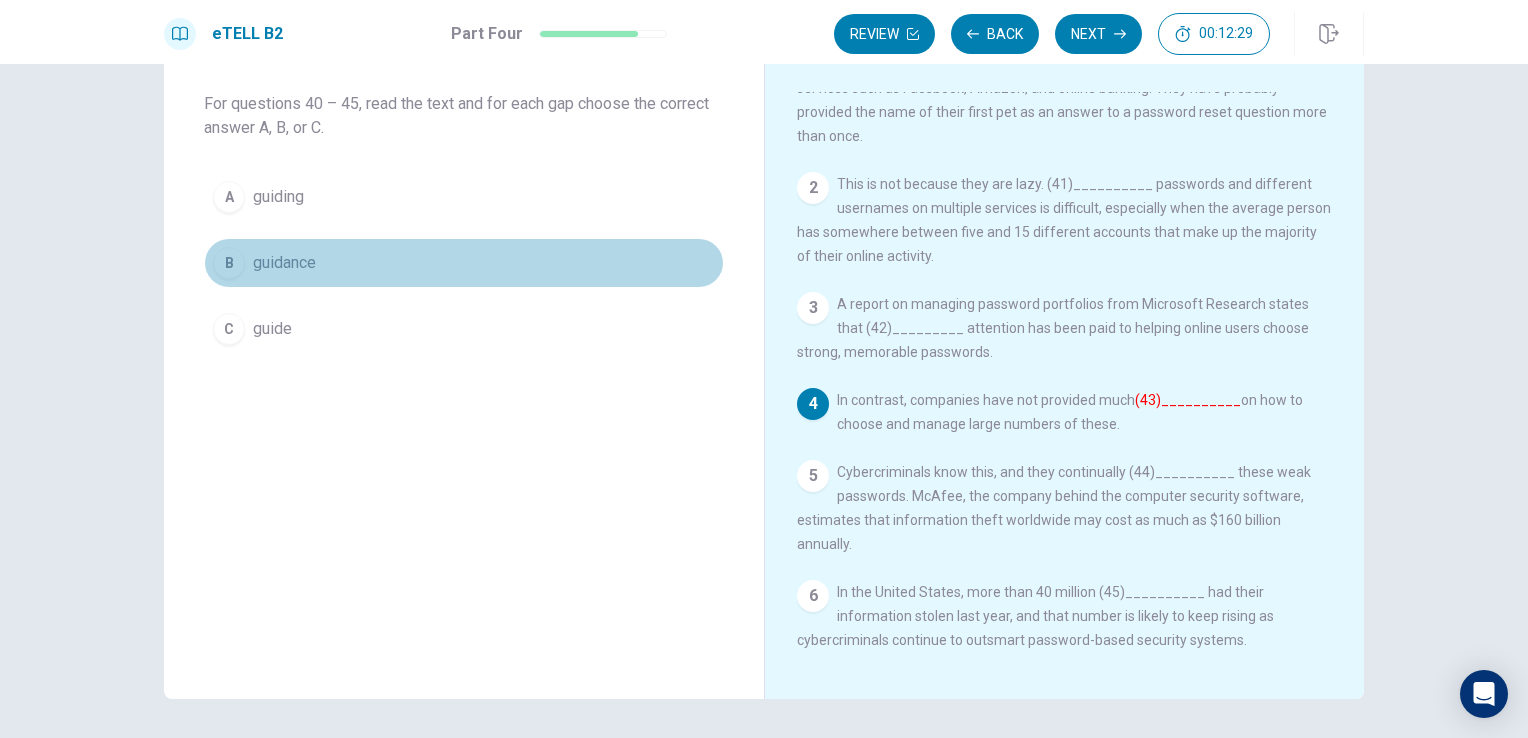 click on "guidance" at bounding box center [284, 263] 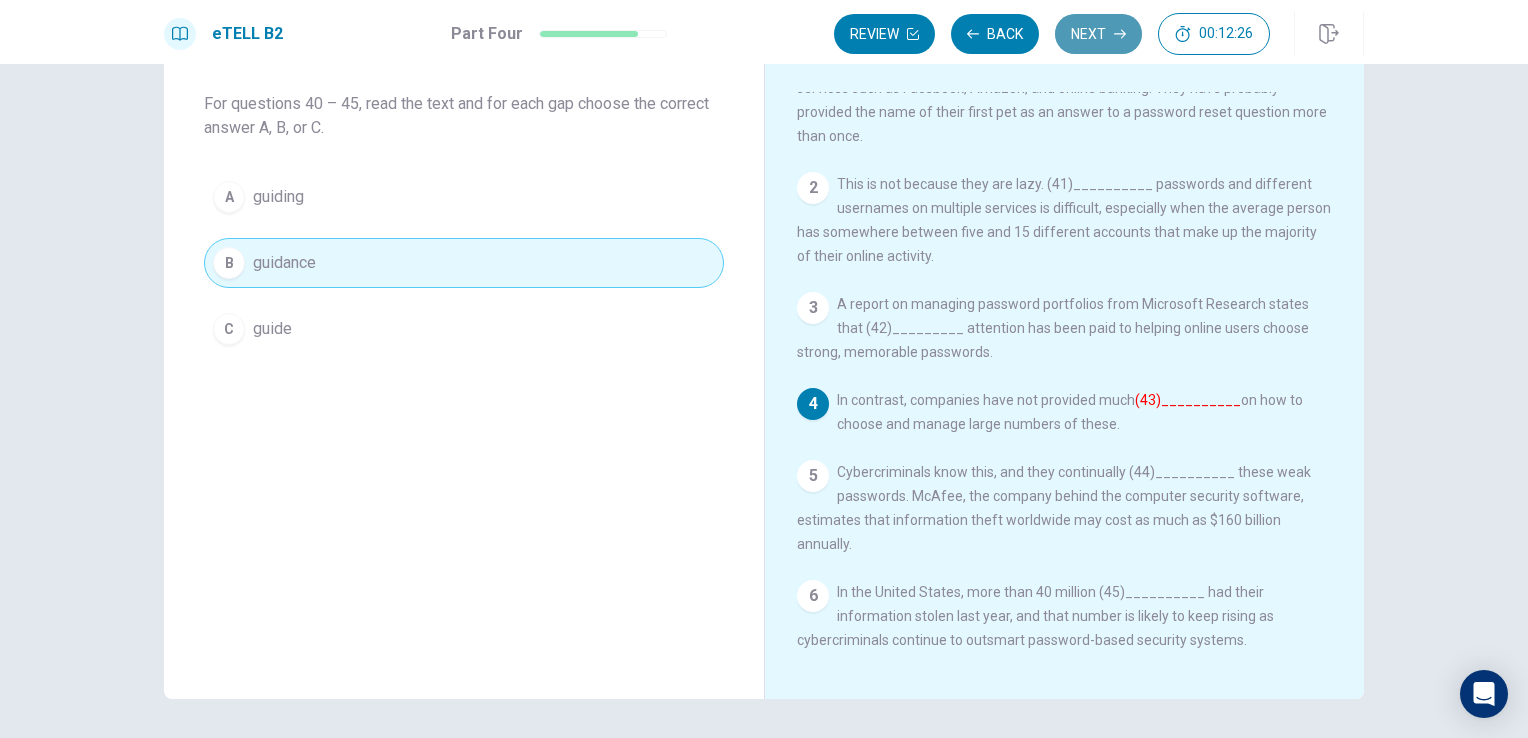 click on "Next" at bounding box center (1098, 34) 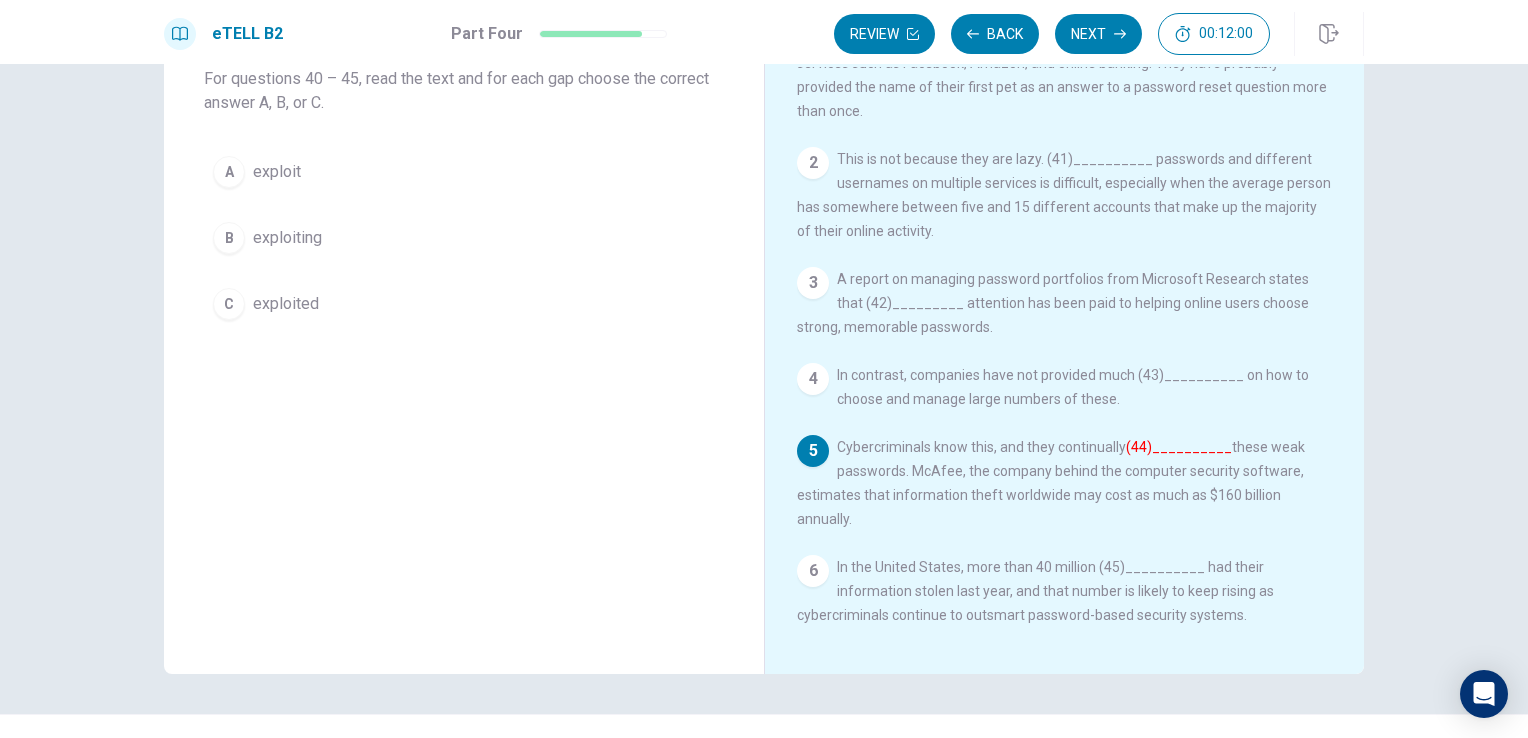 scroll, scrollTop: 64, scrollLeft: 0, axis: vertical 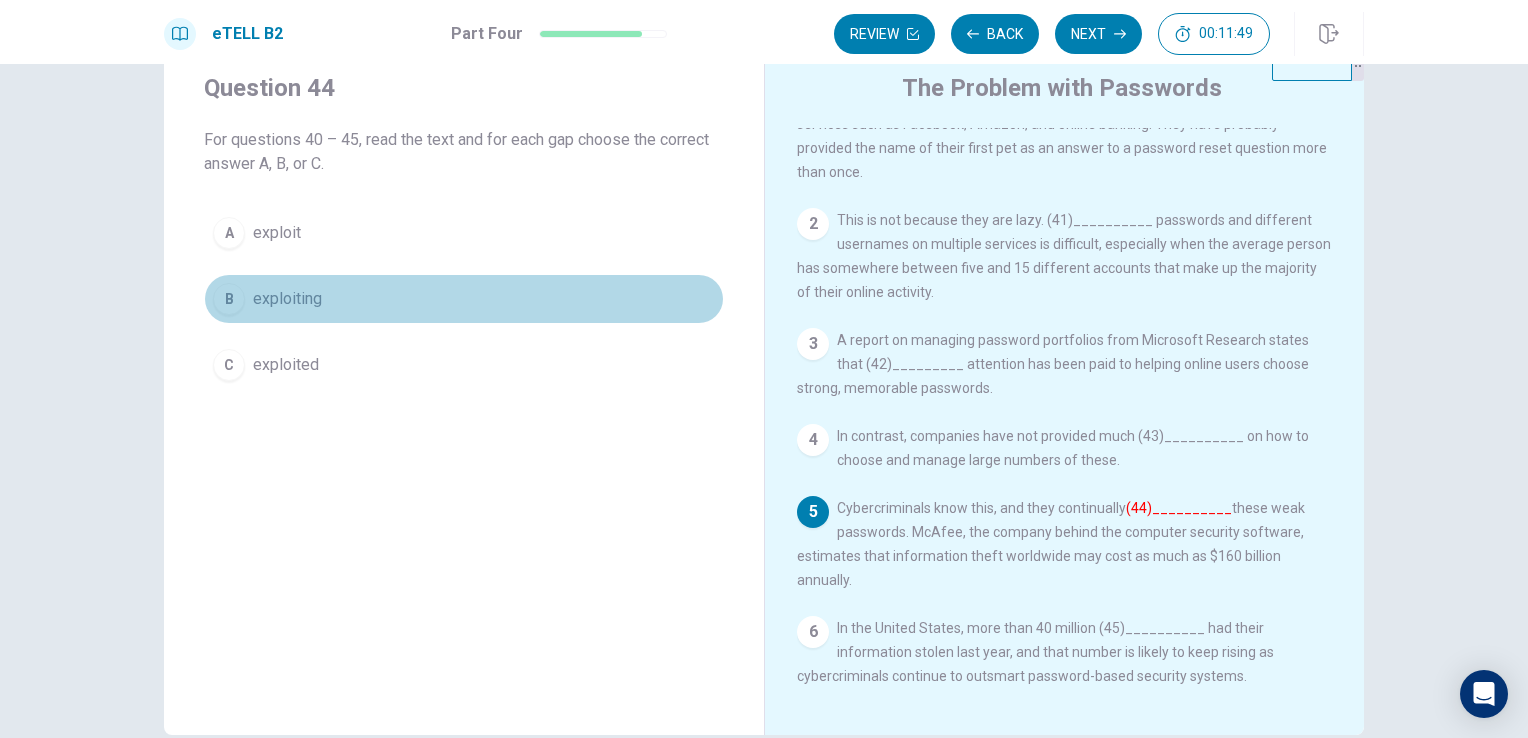 click on "exploiting" at bounding box center (287, 299) 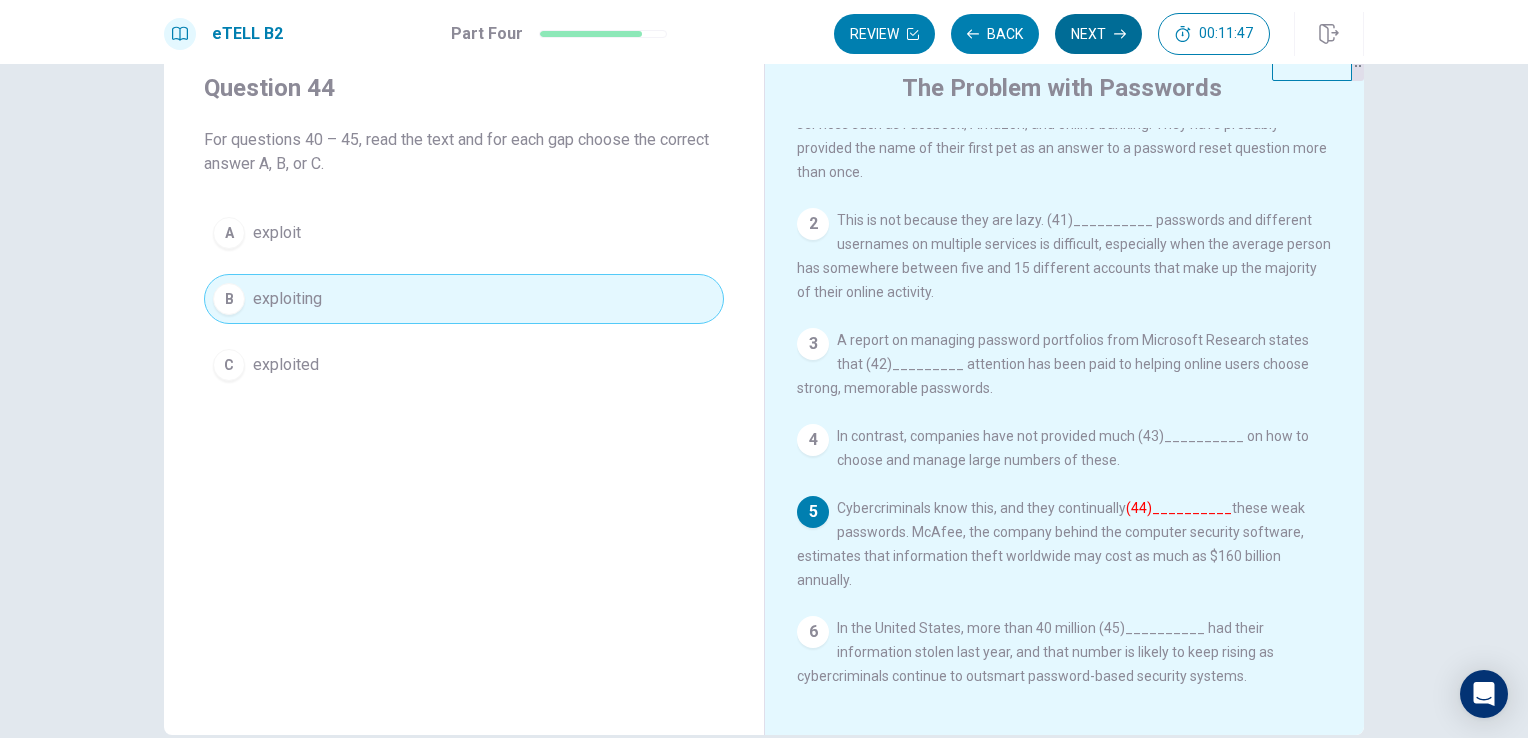 click on "Next" at bounding box center (1098, 34) 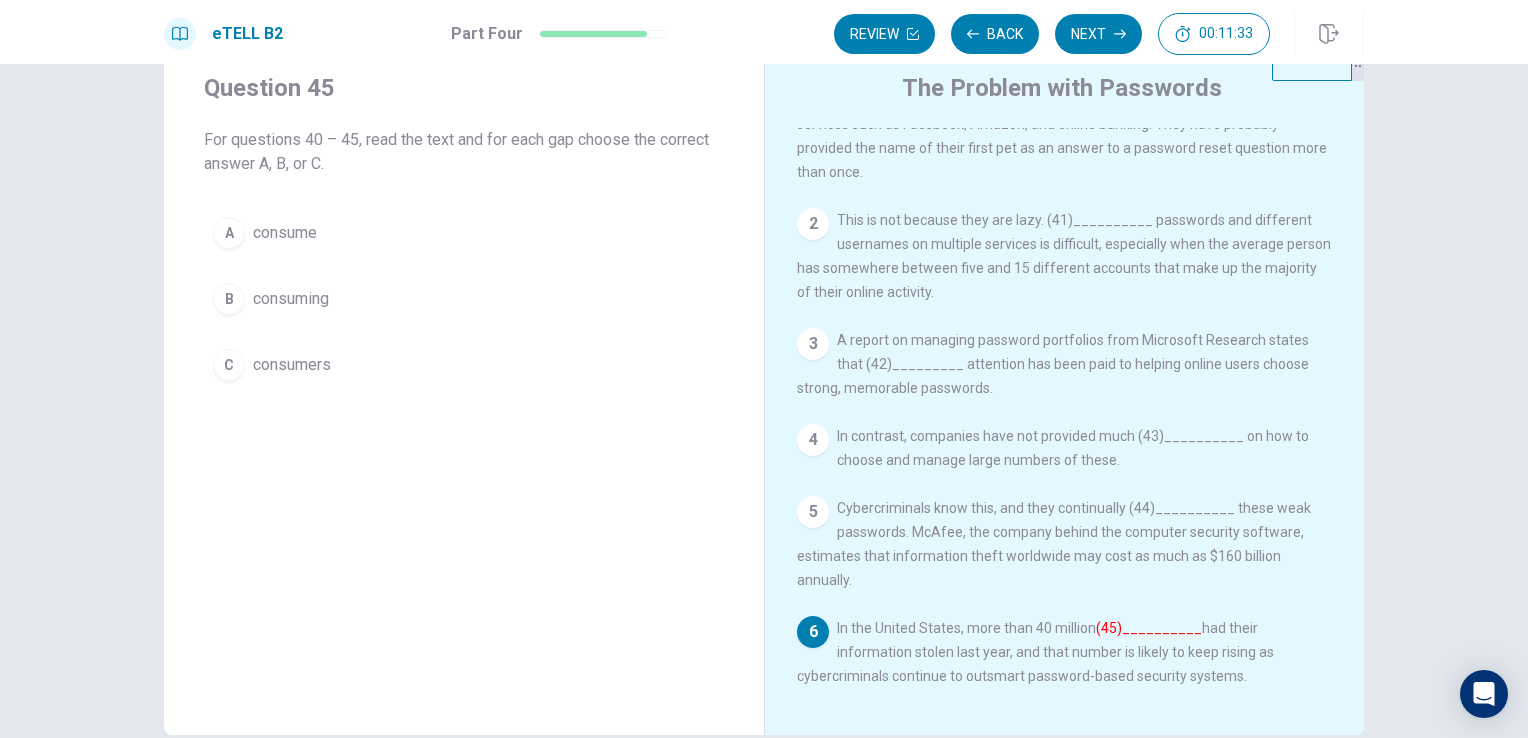 click on "C consumers" at bounding box center (464, 365) 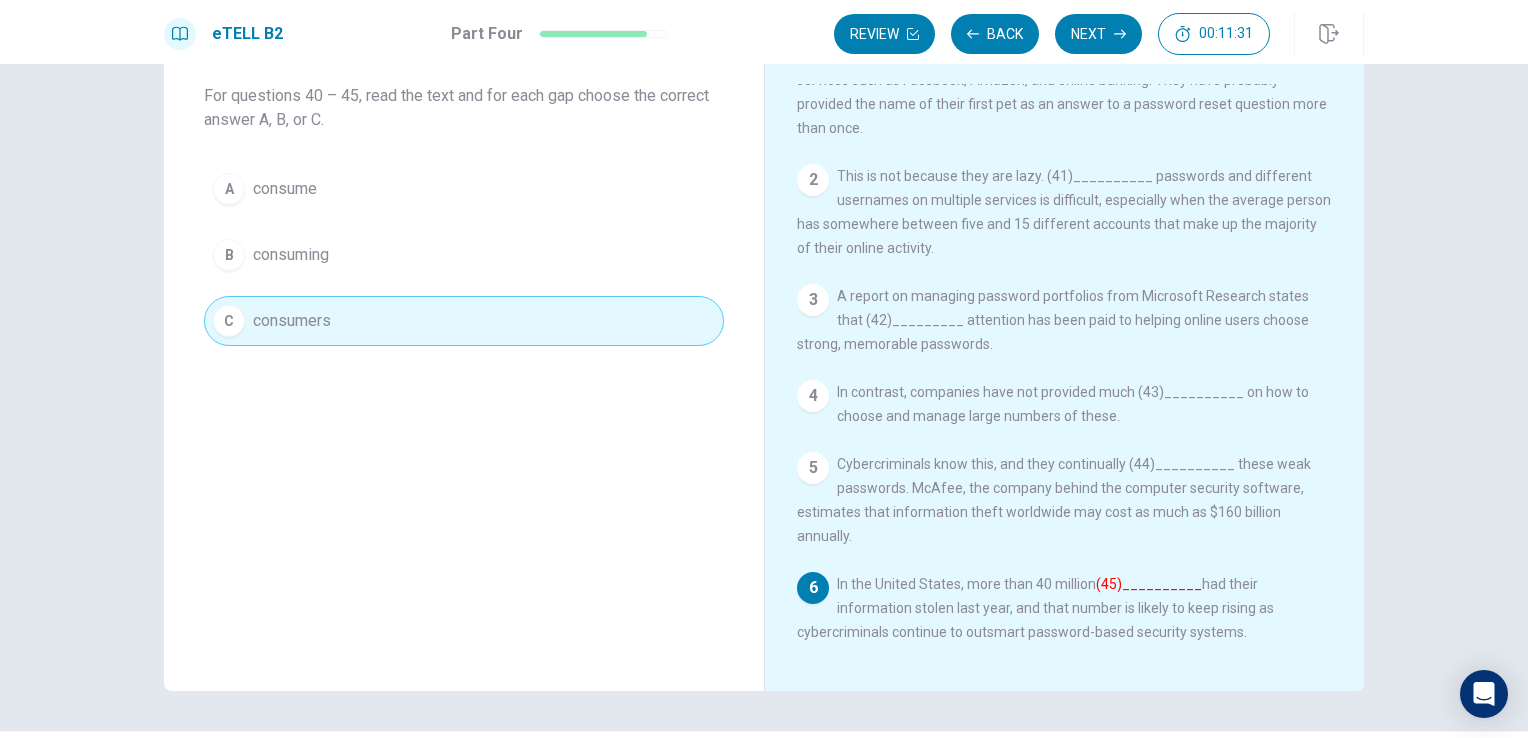 scroll, scrollTop: 164, scrollLeft: 0, axis: vertical 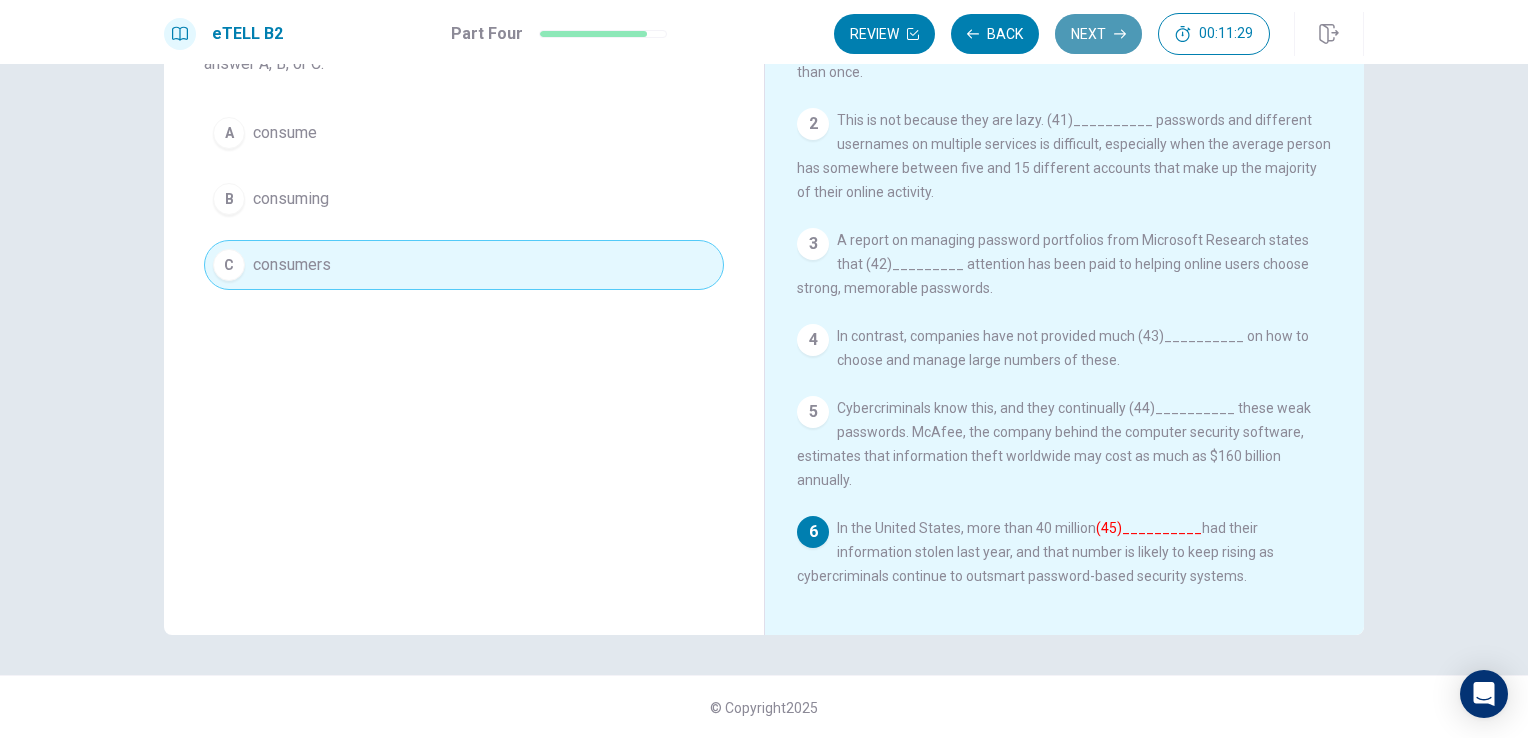 click on "Next" at bounding box center (1098, 34) 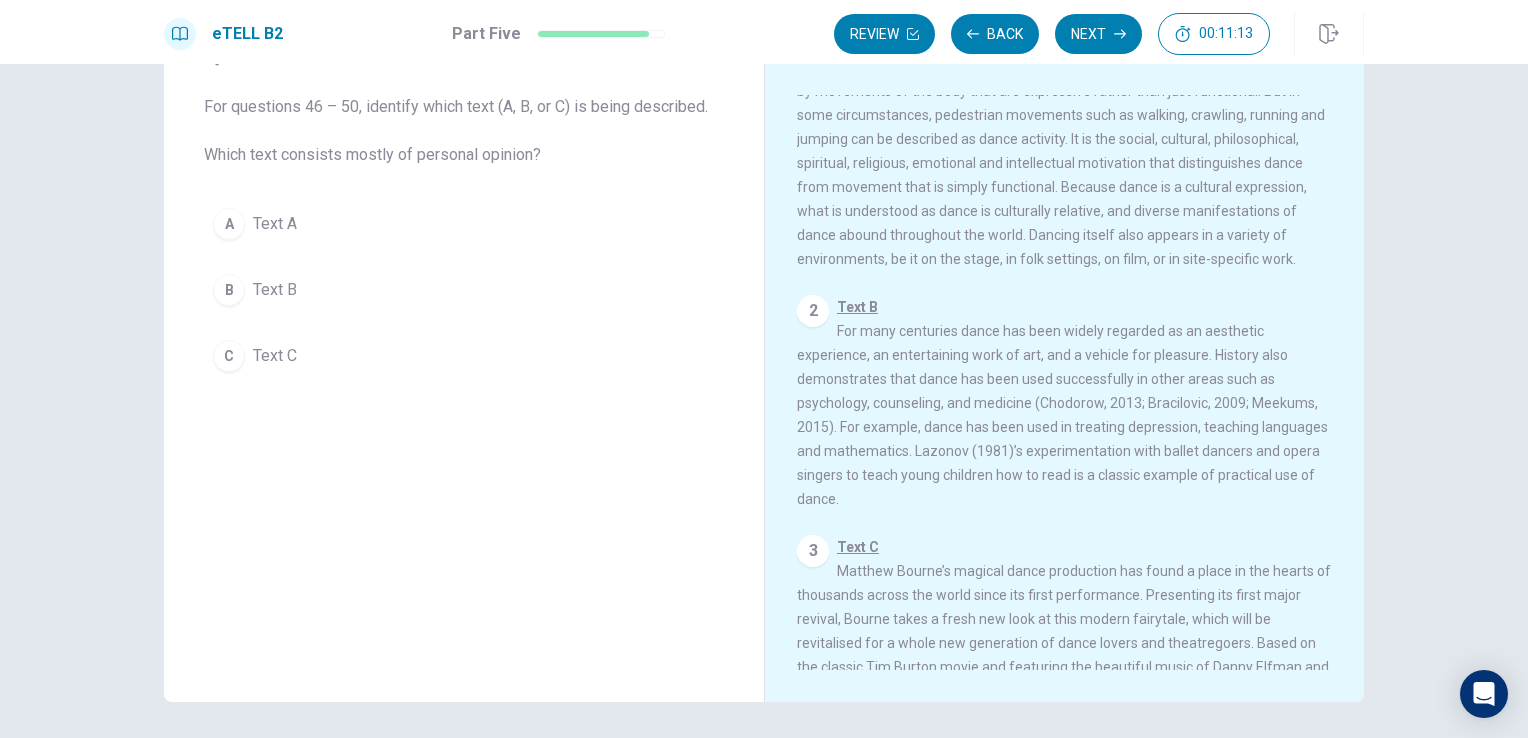 scroll, scrollTop: 100, scrollLeft: 0, axis: vertical 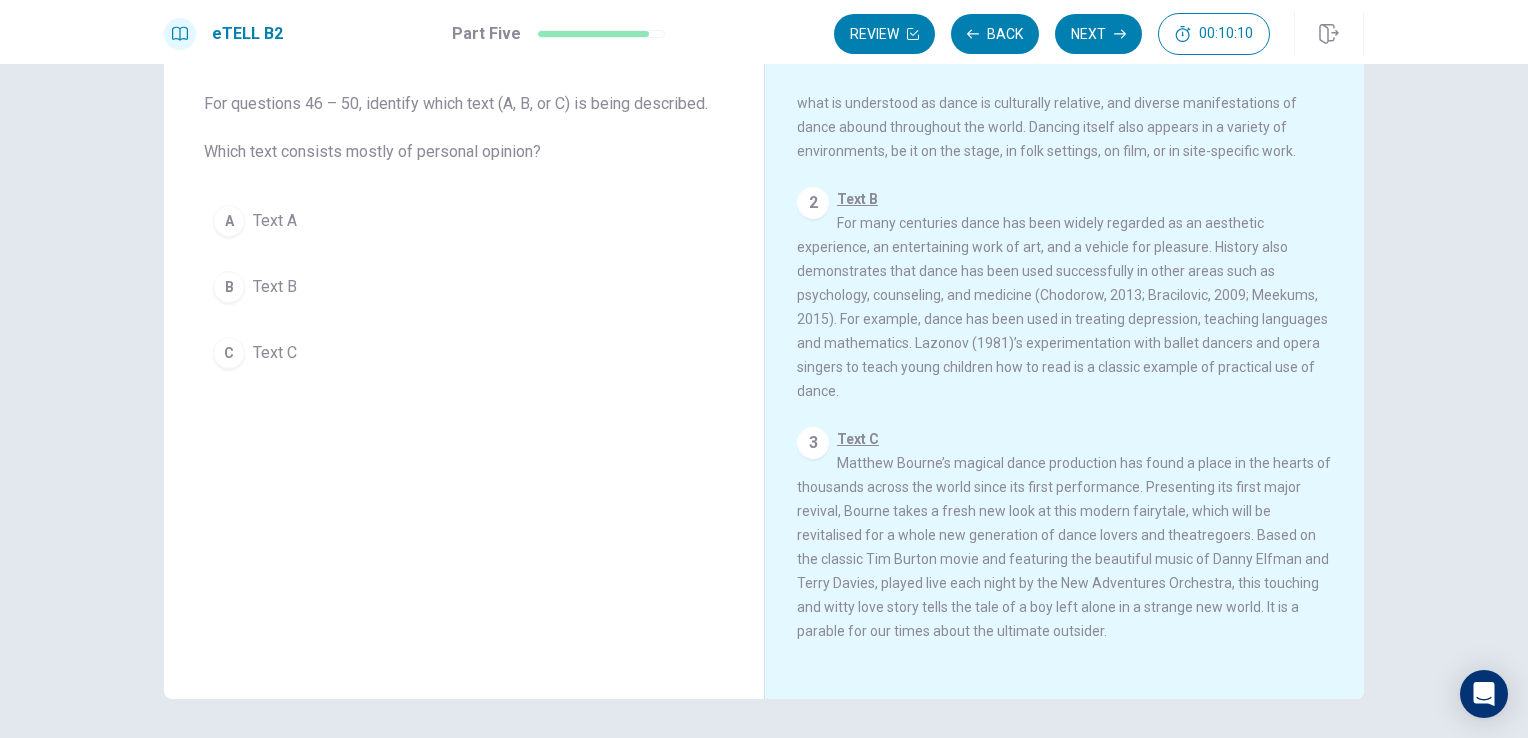 click on "C Text C" at bounding box center [464, 353] 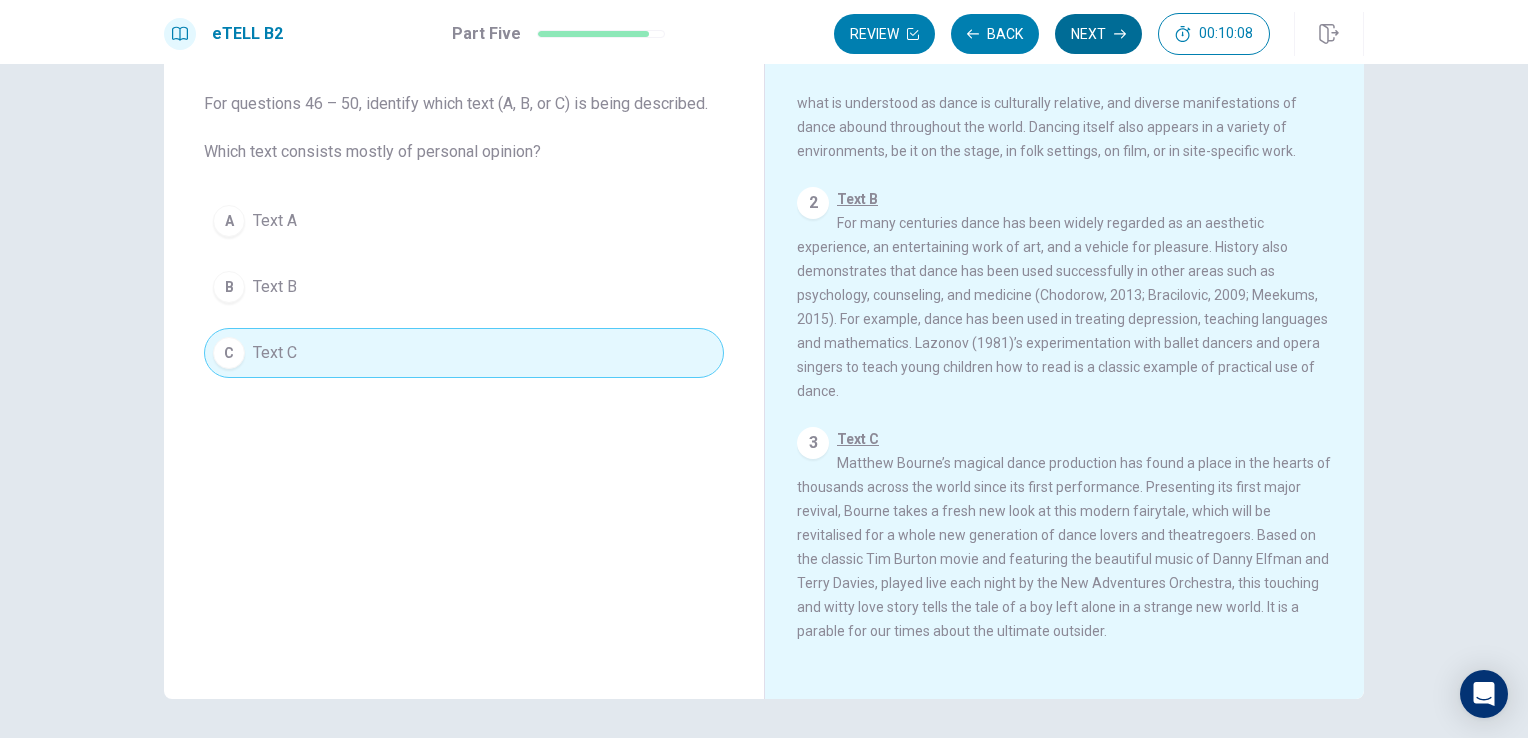 click on "Next" at bounding box center (1098, 34) 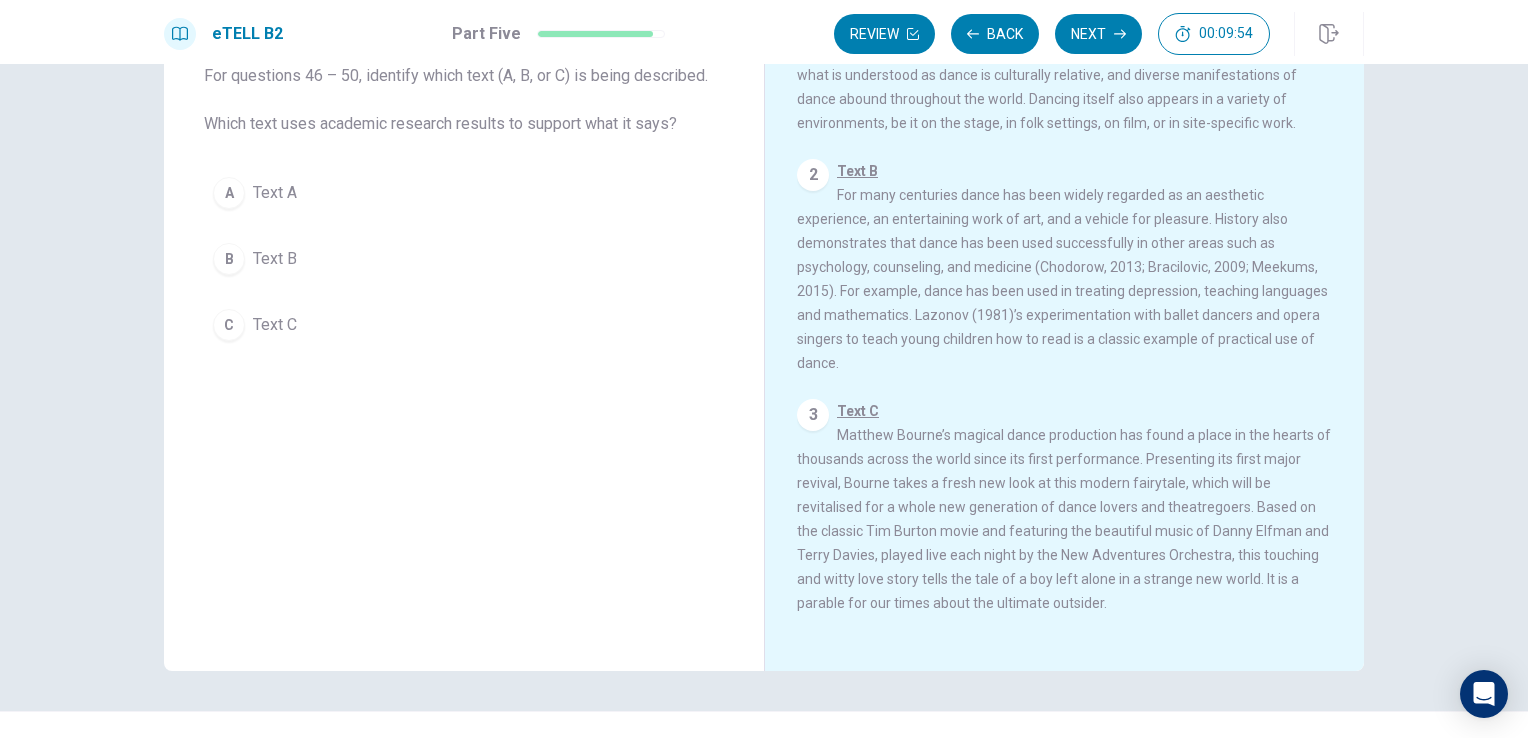 scroll, scrollTop: 164, scrollLeft: 0, axis: vertical 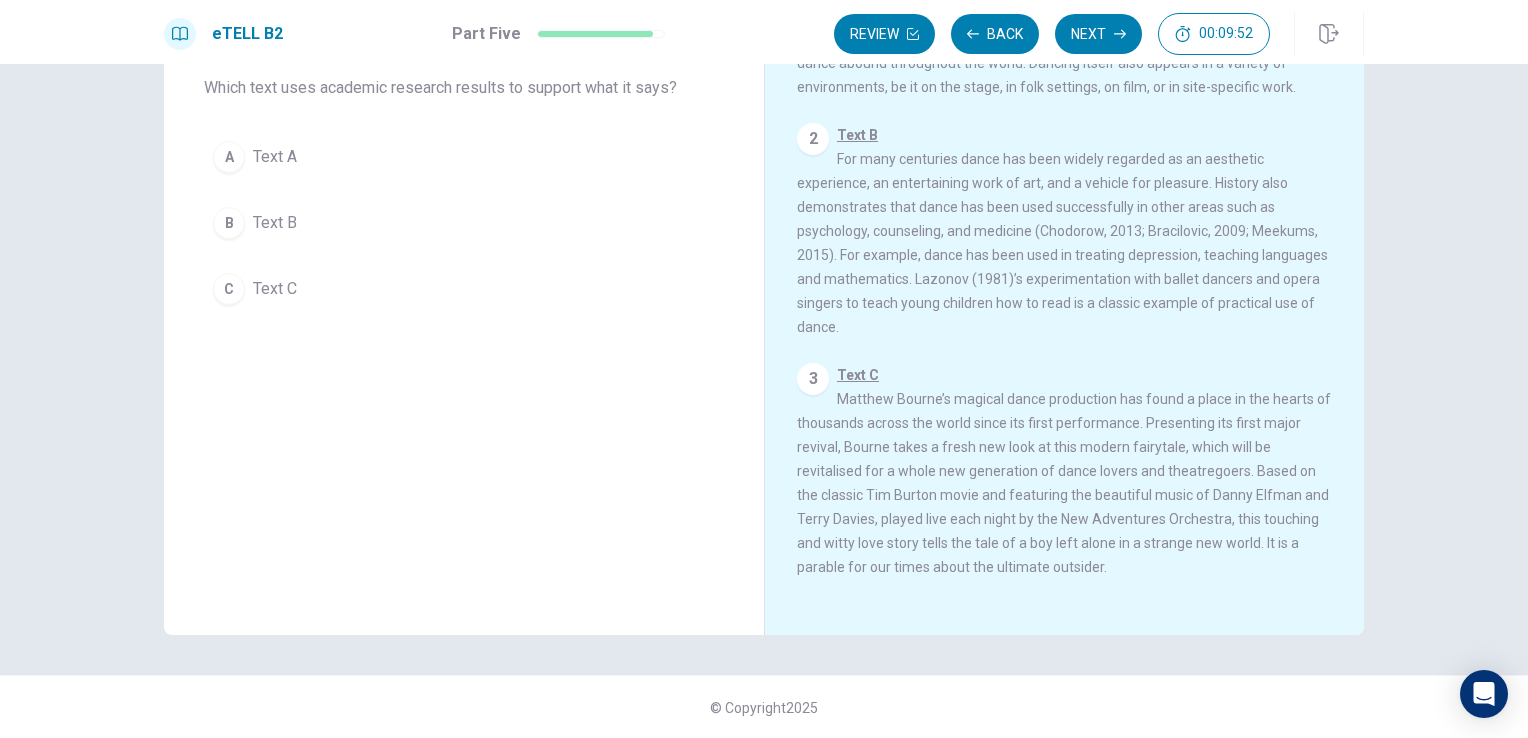 click on "Text A" at bounding box center [275, 157] 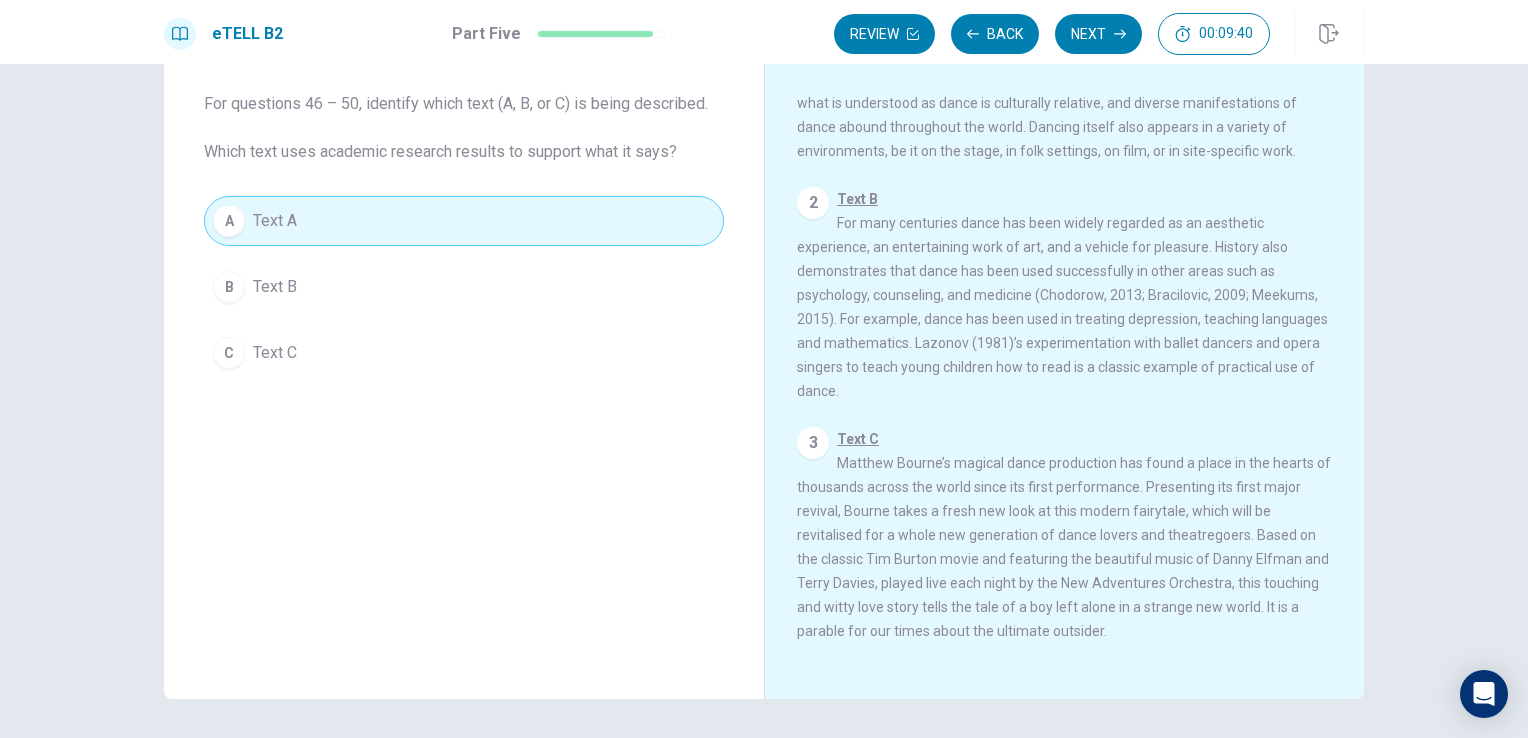 scroll, scrollTop: 0, scrollLeft: 0, axis: both 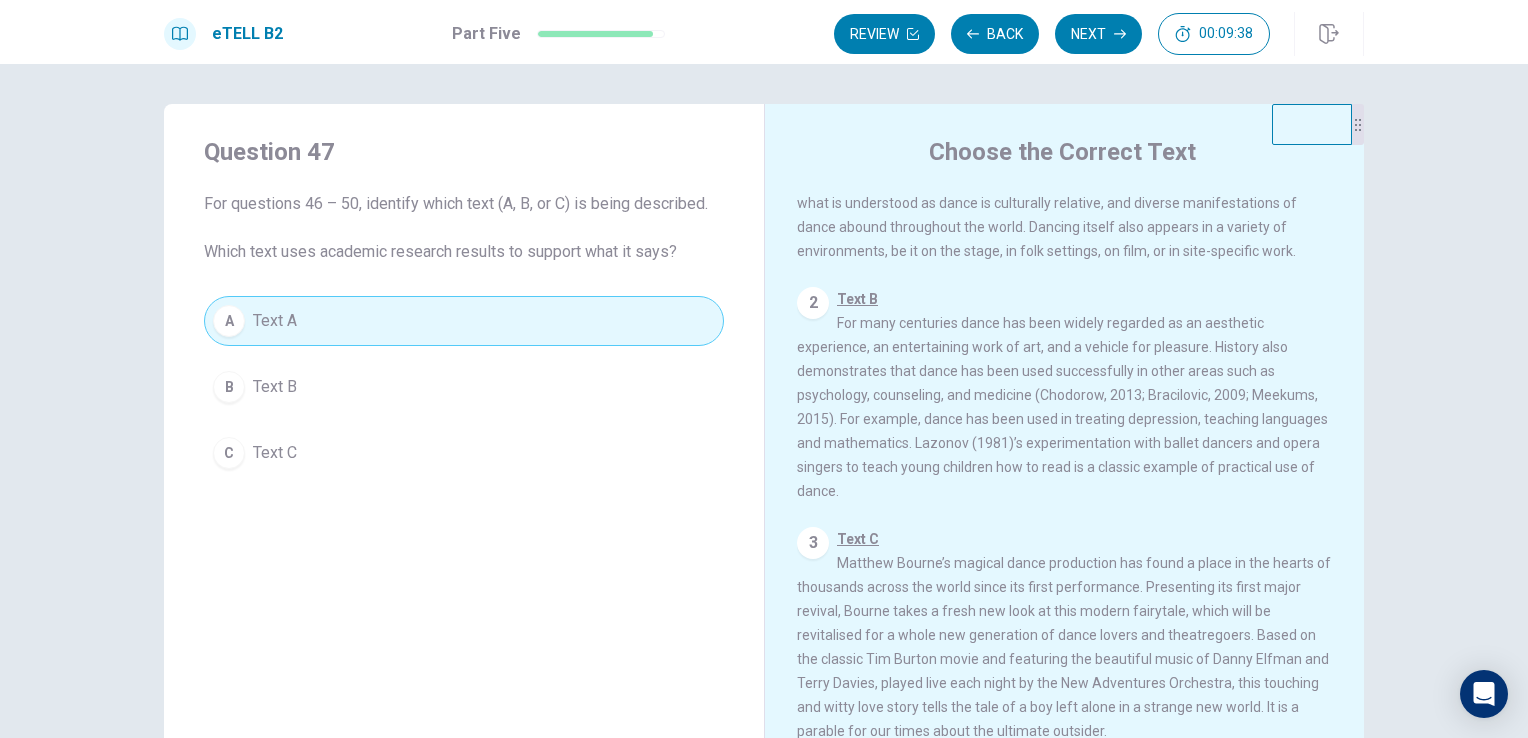 click on "Choose the Correct Text 1 Text A
Dance is the term generally used to define a human behaviour characterized by movements of the body that are expressive rather than just functional. But in some circumstances, pedestrian movements such as walking, crawling, running and jumping can be described as dance activity. It is the social, cultural, philosophical, spiritual, religious, emotional and intellectual motivation that distinguishes dance from movement that is simply functional. Because dance is a cultural expression, what is understood as dance is culturally relative, and diverse manifestations of dance abound throughout the world. Dancing itself also appears in a variety of environments, be it on the stage, in folk settings, on film, or in site-specific work. 2 Text B 3 Text C" at bounding box center (1064, 451) 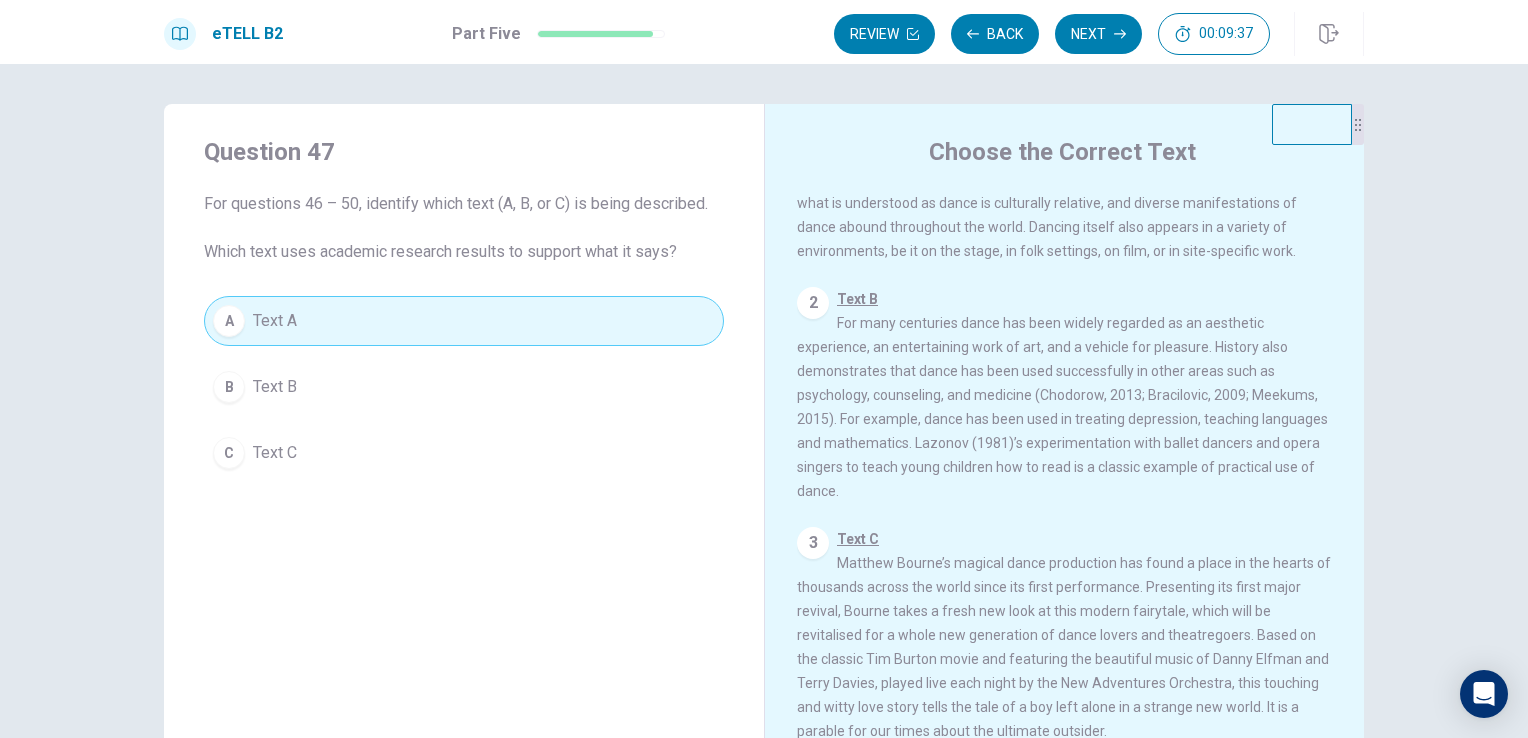 scroll, scrollTop: 58, scrollLeft: 0, axis: vertical 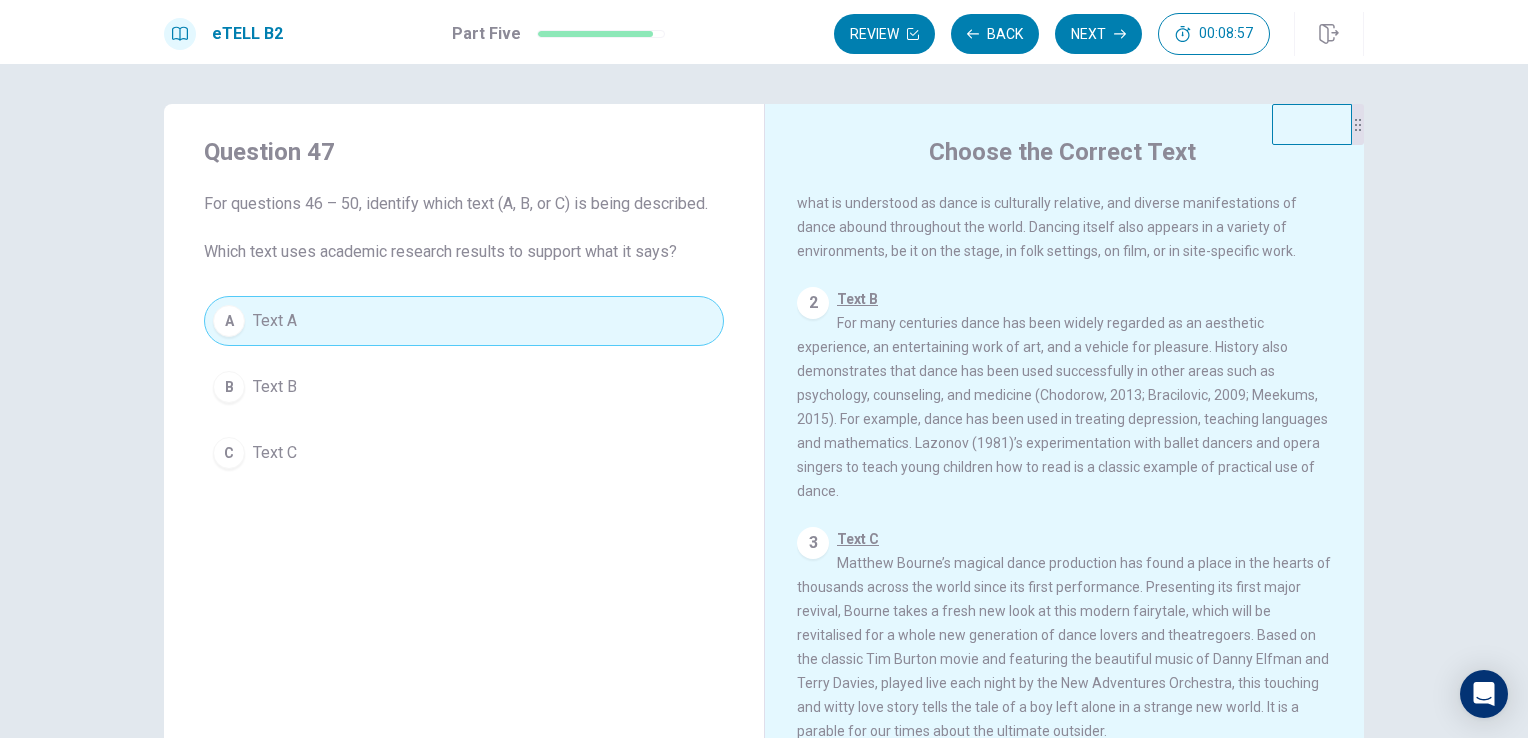 click on "B Text B" at bounding box center (464, 387) 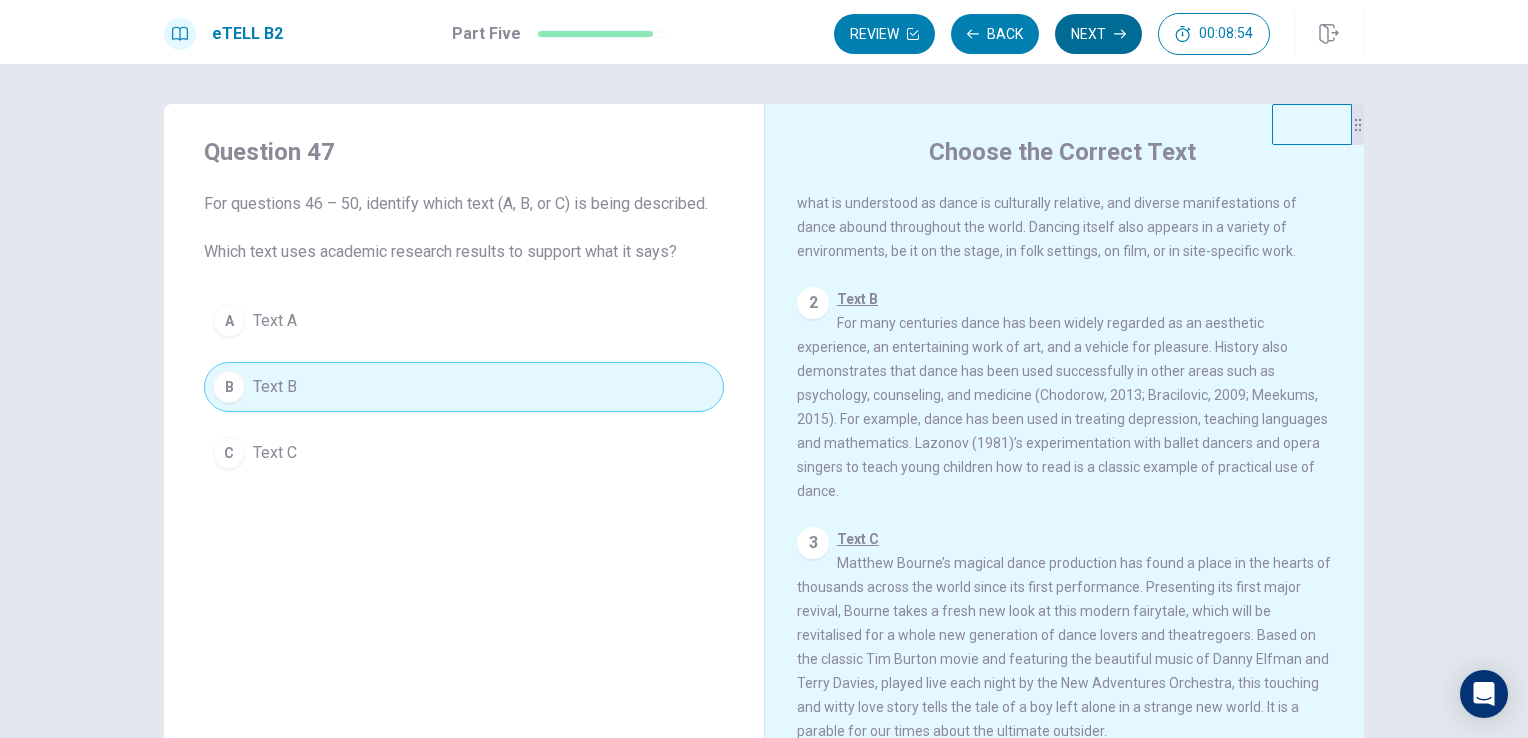 click on "Next" at bounding box center [1098, 34] 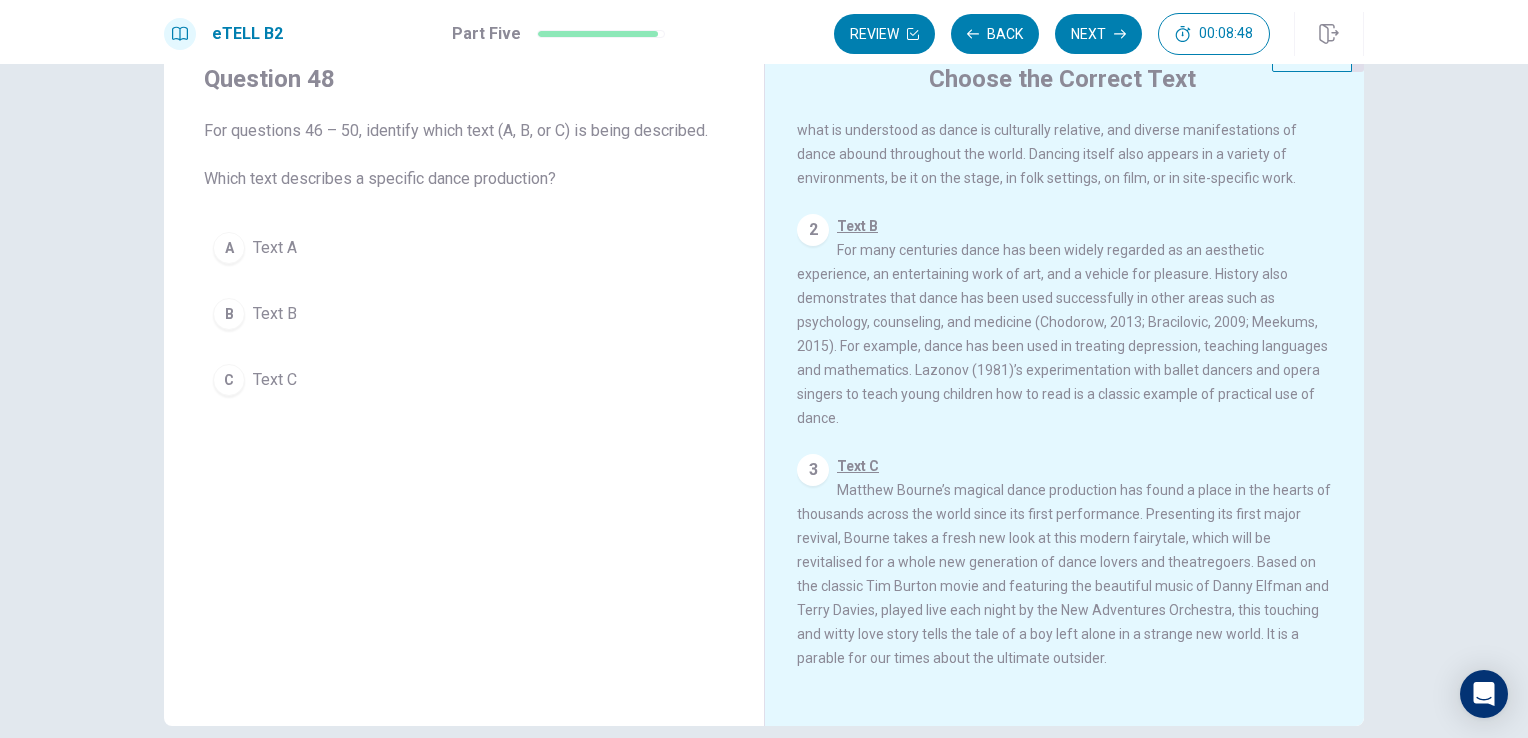 scroll, scrollTop: 100, scrollLeft: 0, axis: vertical 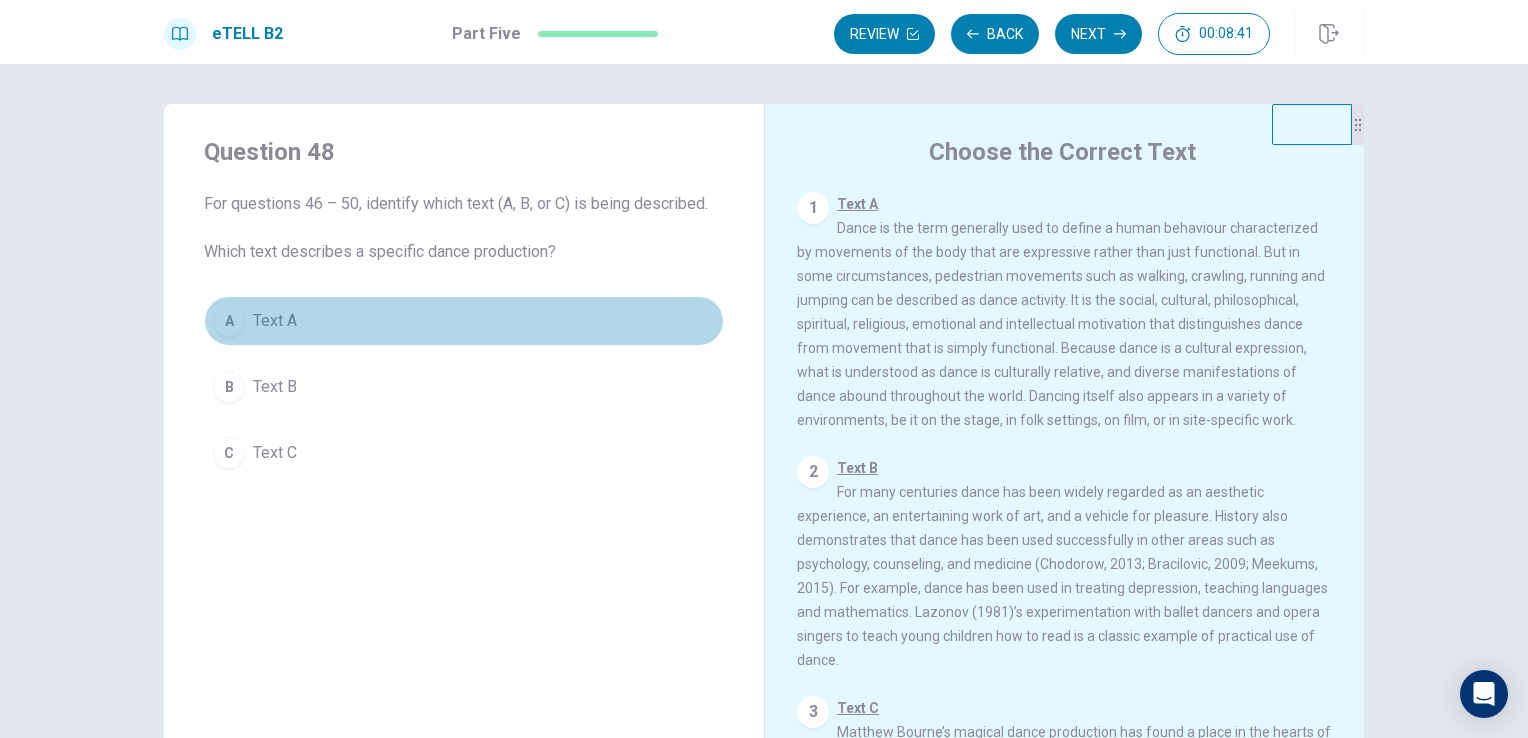 click on "Text A" at bounding box center [275, 321] 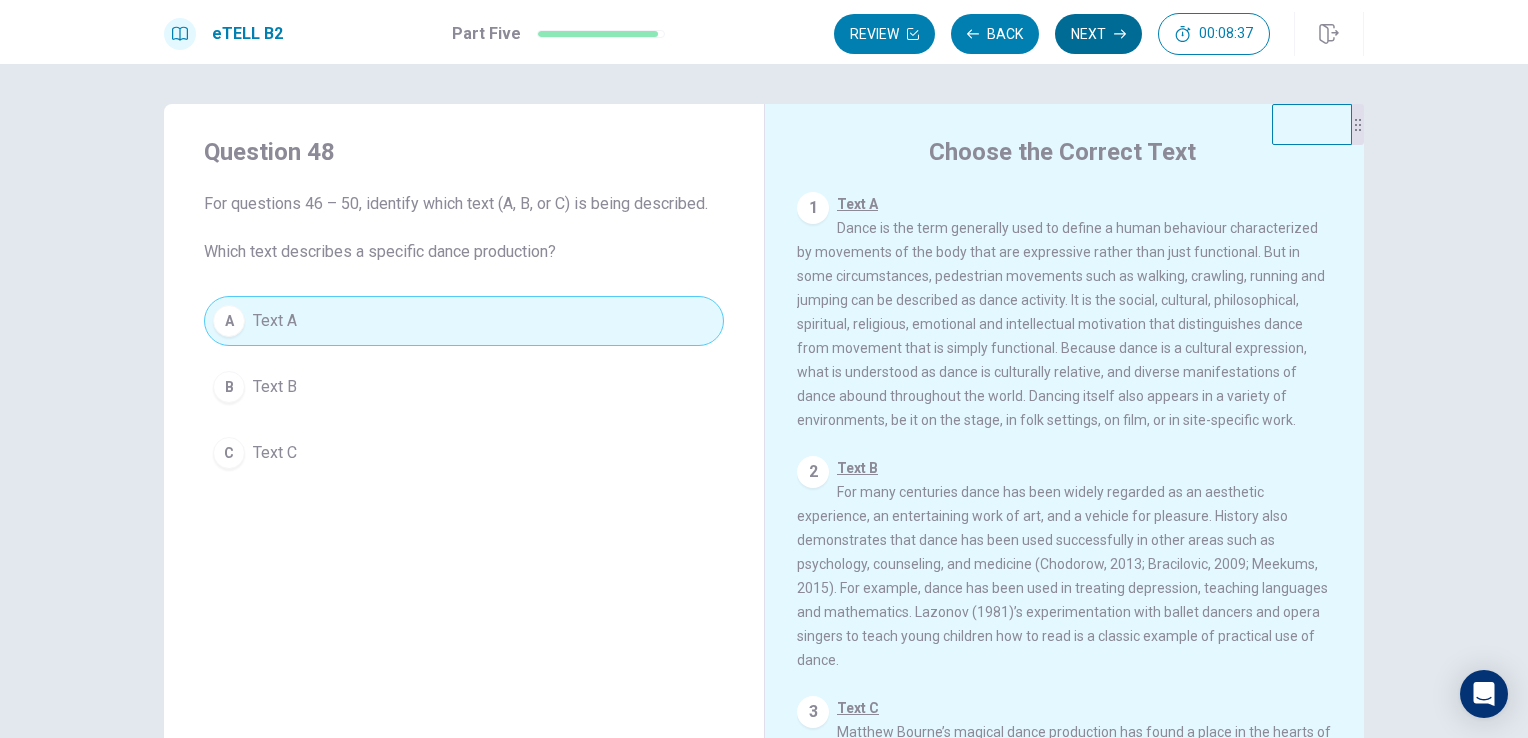click on "Next" at bounding box center [1098, 34] 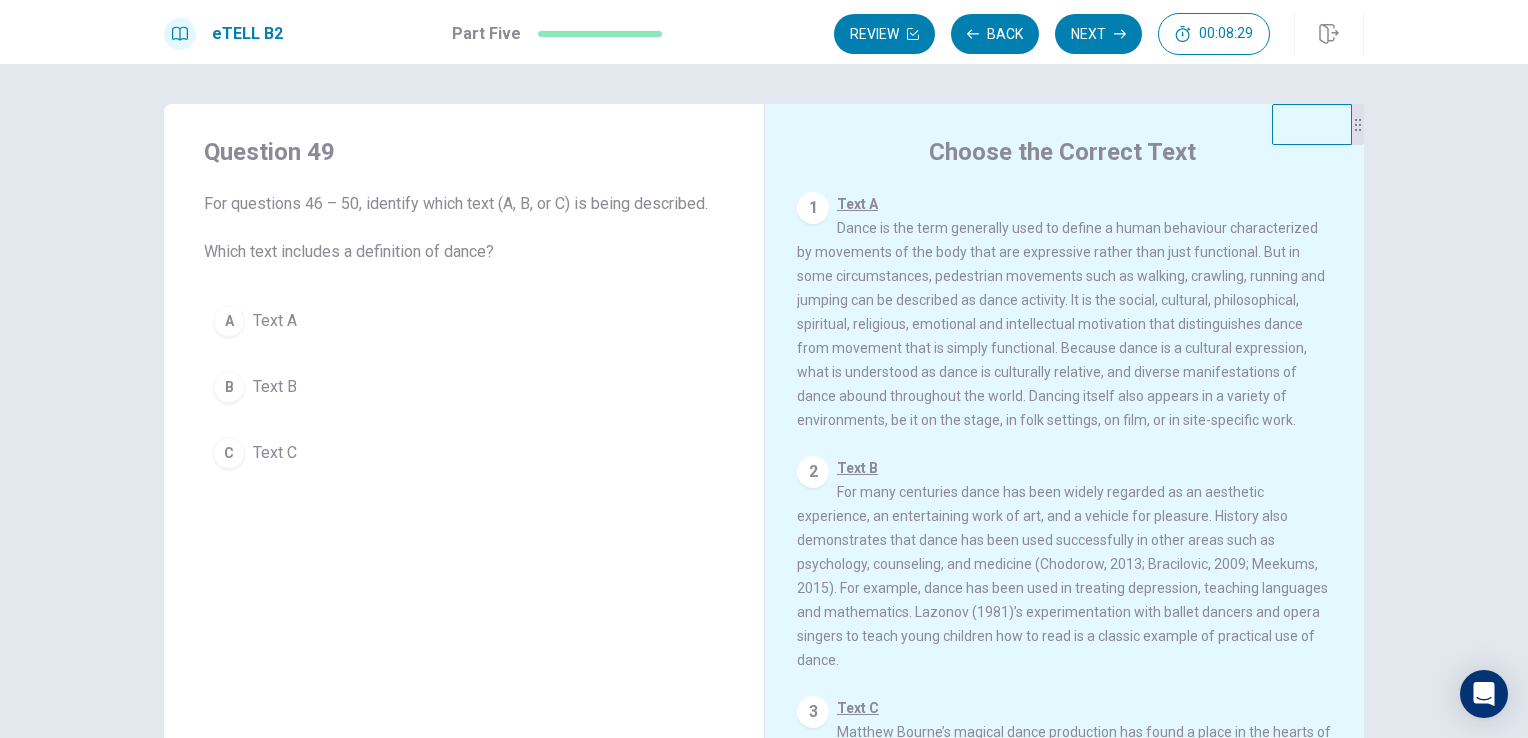 click on "A Text A" at bounding box center (464, 321) 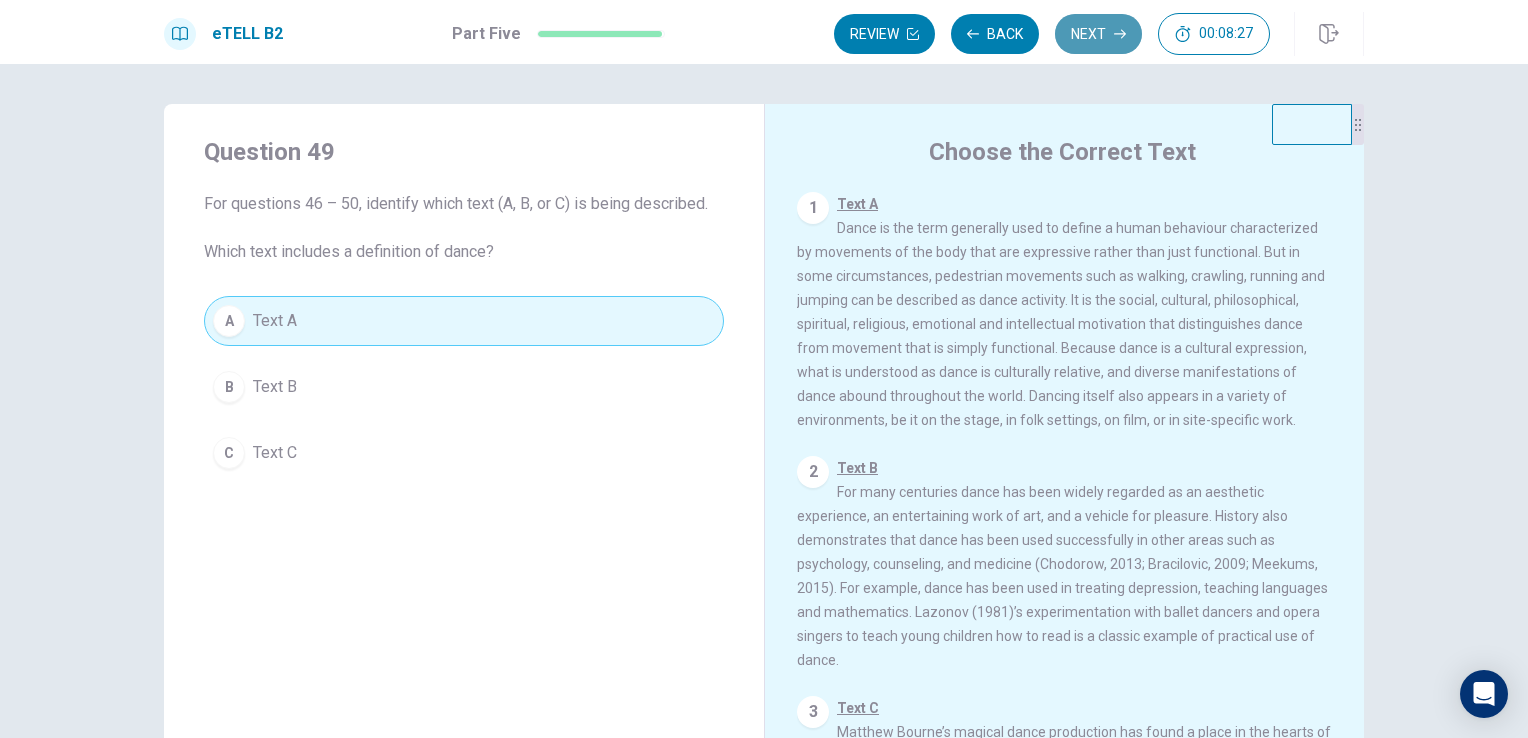 click on "Next" at bounding box center [1098, 34] 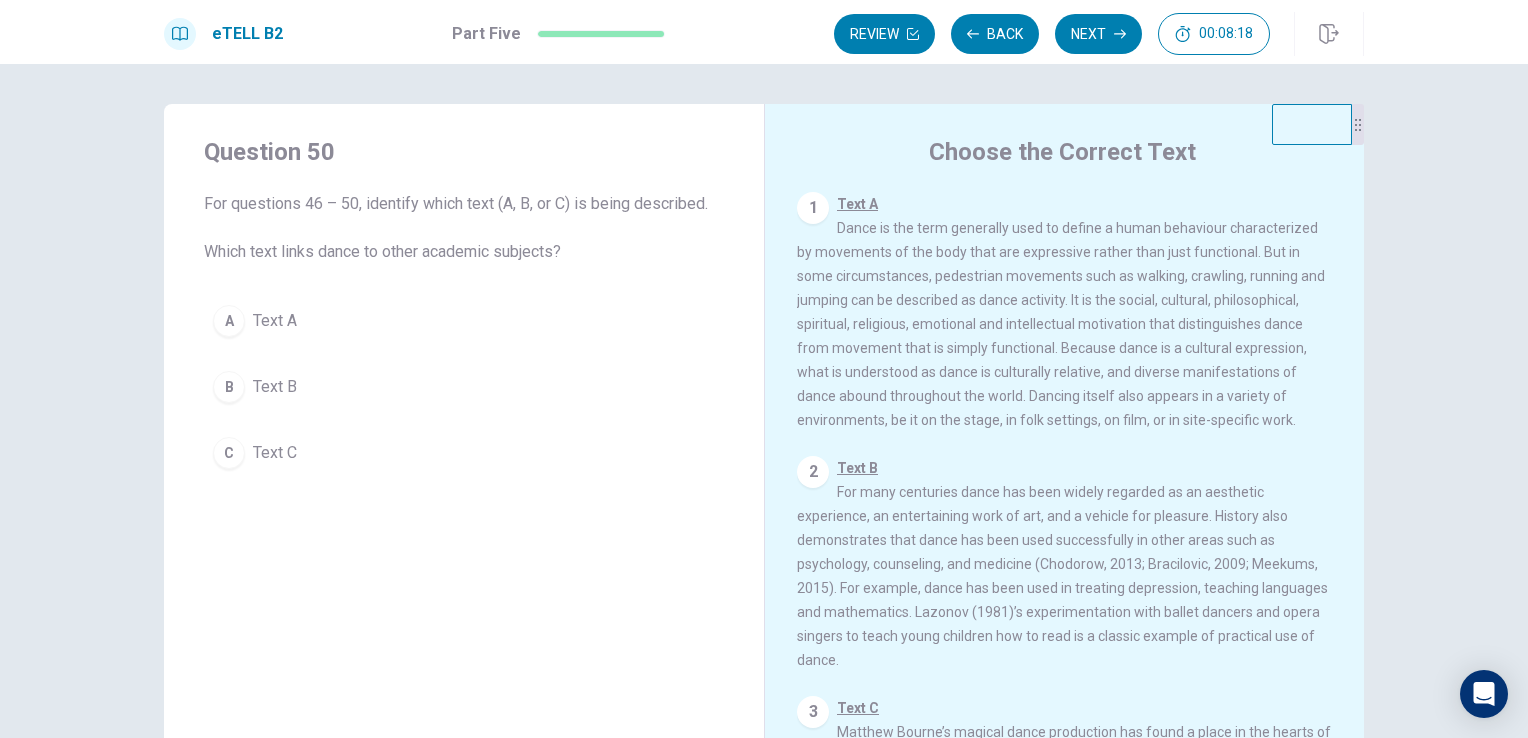 scroll, scrollTop: 164, scrollLeft: 0, axis: vertical 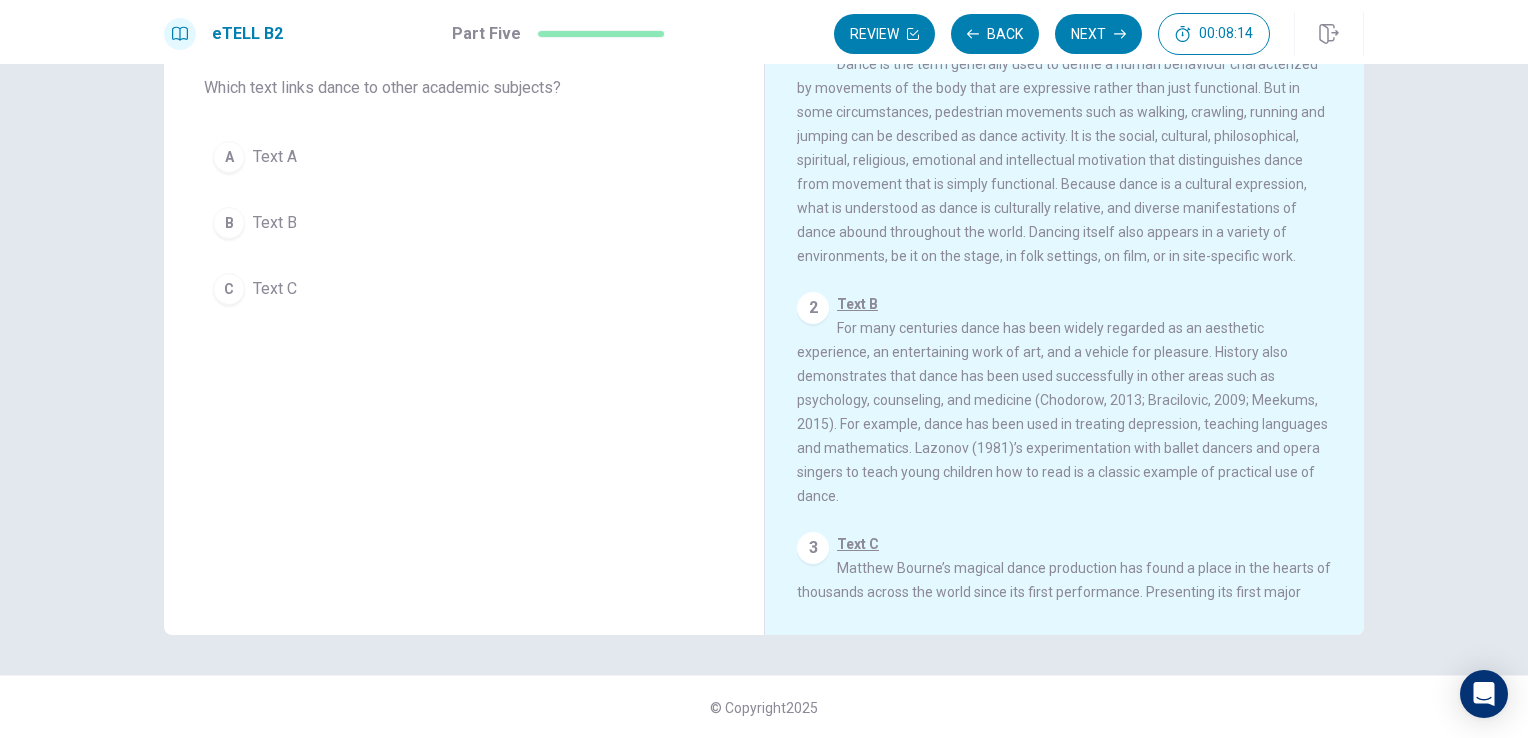 click on "Choose the Correct Text 1 Text A
Dance is the term generally used to define a human behaviour characterized by movements of the body that are expressive rather than just functional. But in some circumstances, pedestrian movements such as walking, crawling, running and jumping can be described as dance activity. It is the social, cultural, philosophical, spiritual, religious, emotional and intellectual motivation that distinguishes dance from movement that is simply functional. Because dance is a cultural expression, what is understood as dance is culturally relative, and diverse manifestations of dance abound throughout the world. Dancing itself also appears in a variety of environments, be it on the stage, in folk settings, on film, or in site-specific work. 2 Text B 3 Text C" at bounding box center (1064, 287) 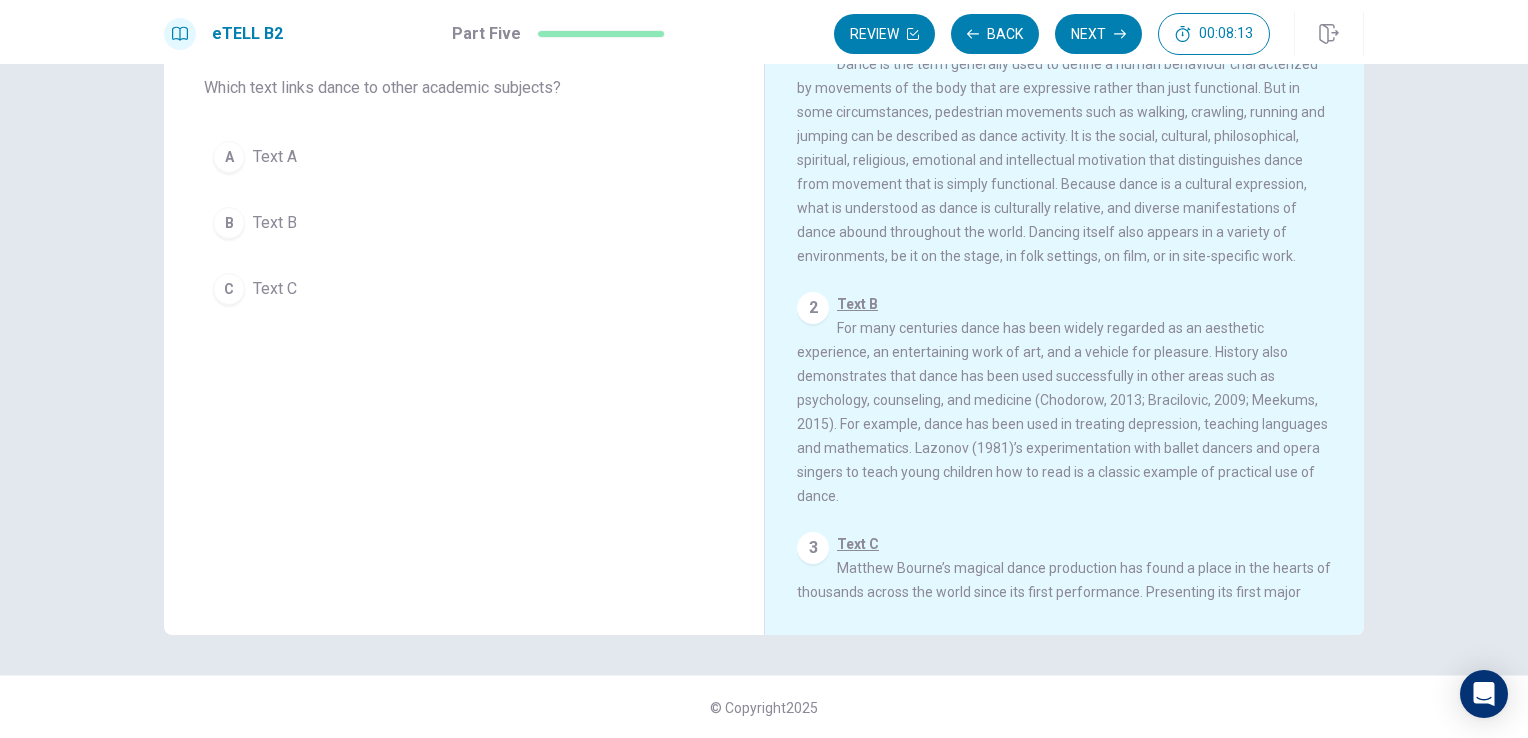 drag, startPoint x: 1353, startPoint y: 477, endPoint x: 1353, endPoint y: 531, distance: 54 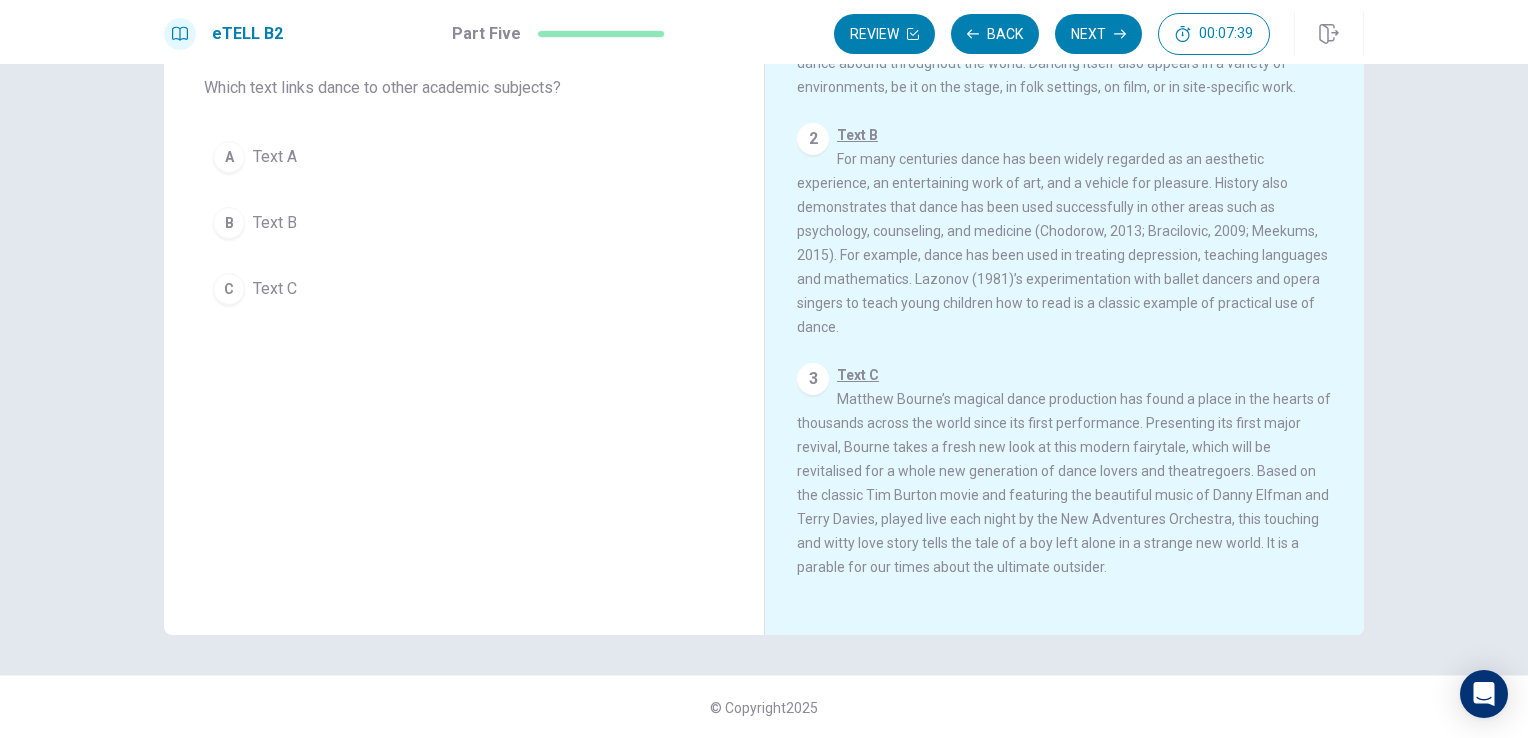 scroll, scrollTop: 91, scrollLeft: 0, axis: vertical 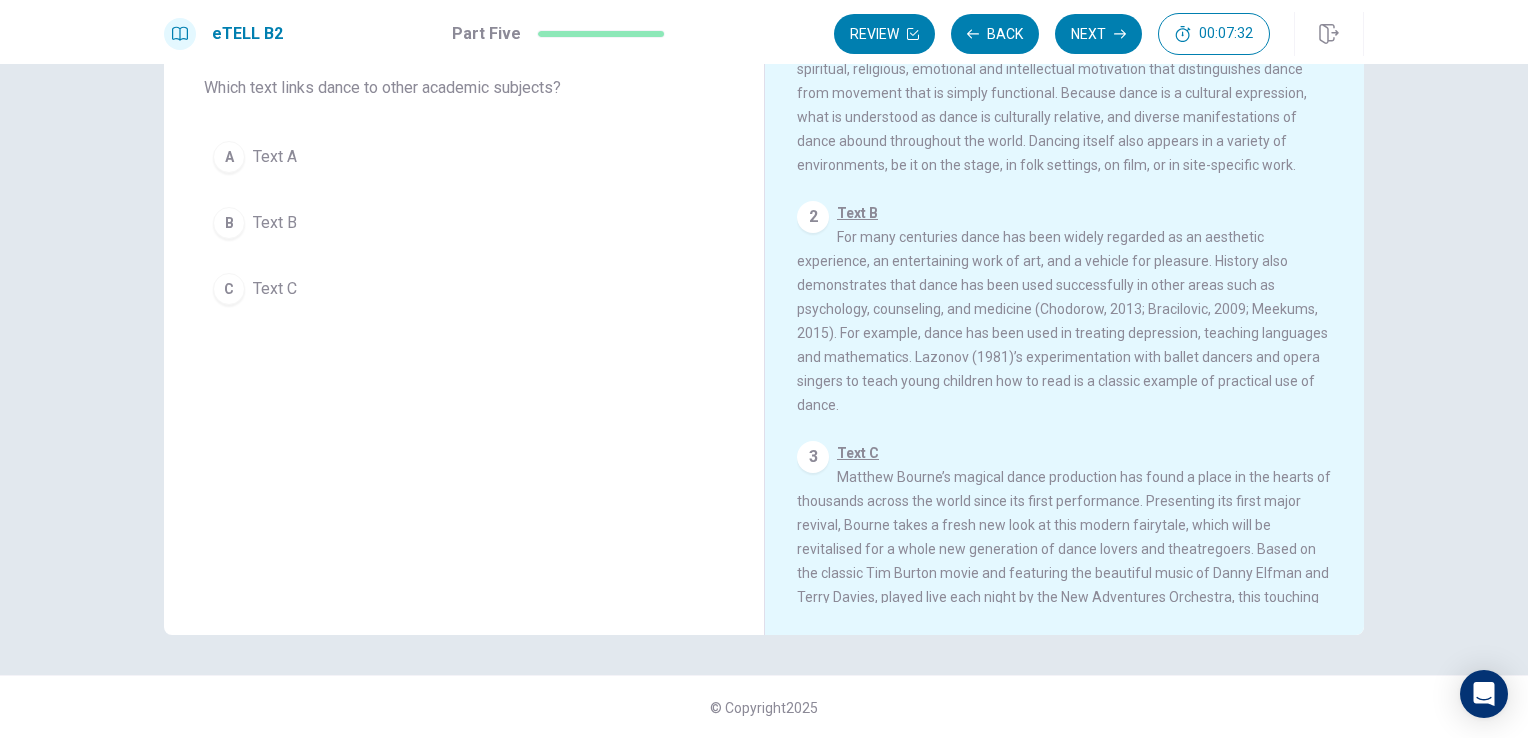 click on "Text C" at bounding box center (275, 289) 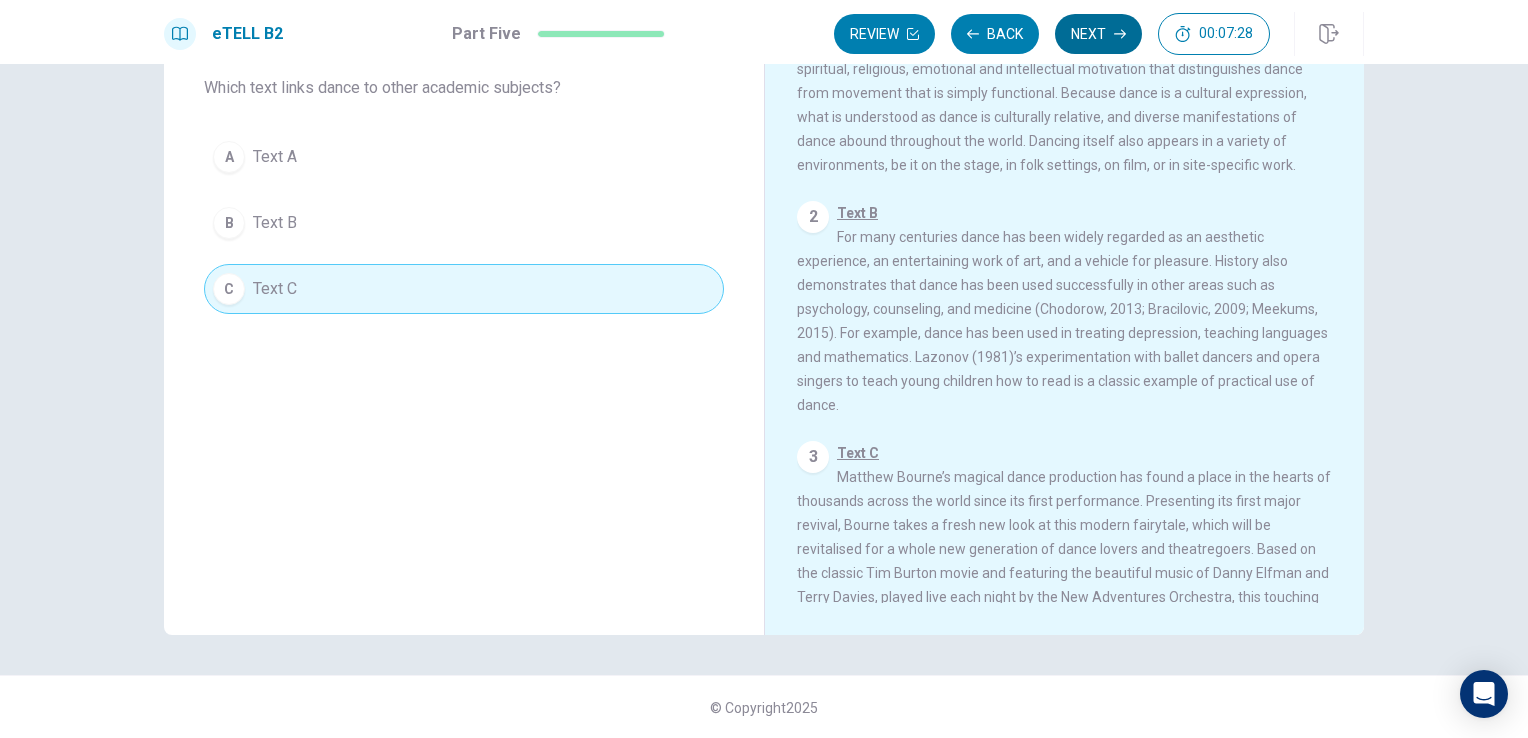 click on "Next" at bounding box center (1098, 34) 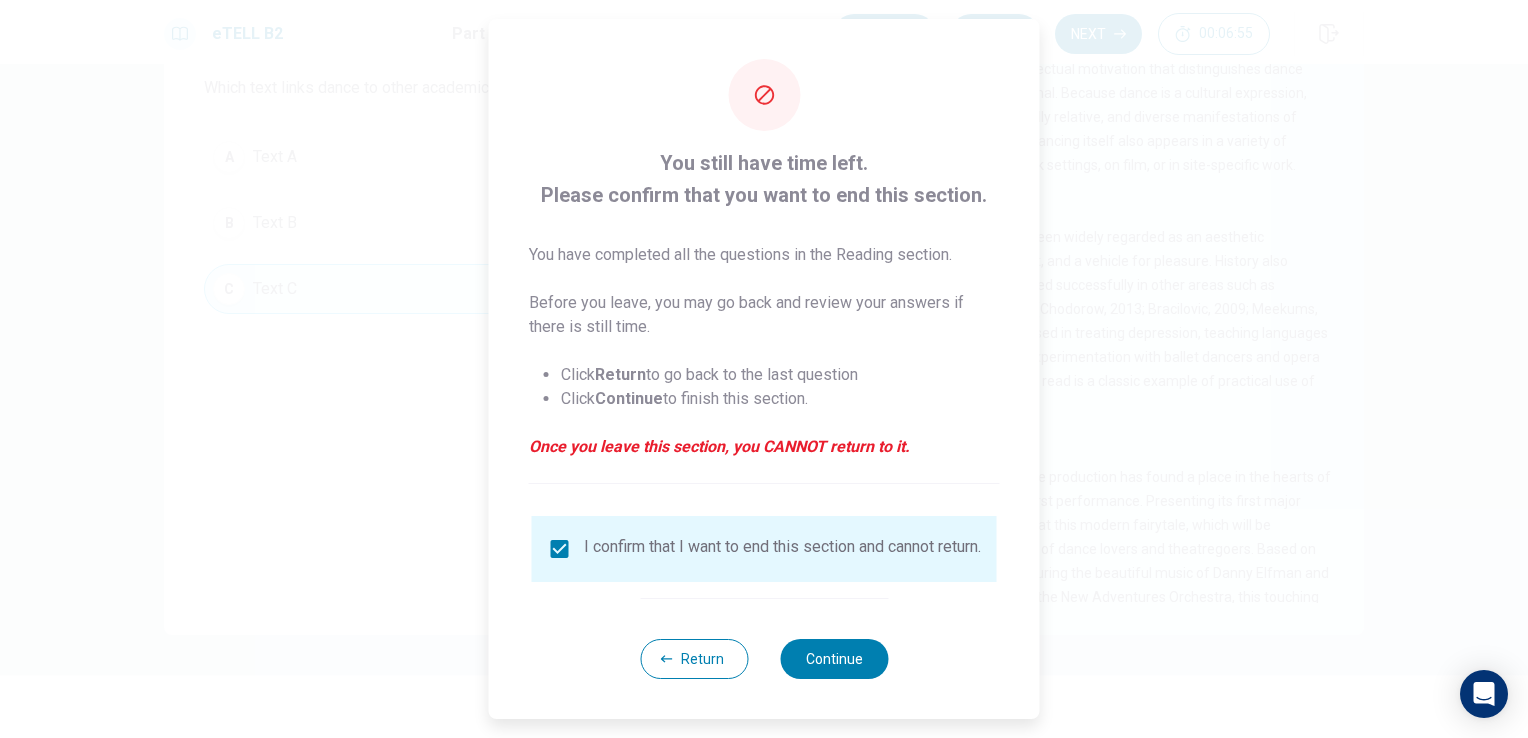 scroll, scrollTop: 7, scrollLeft: 0, axis: vertical 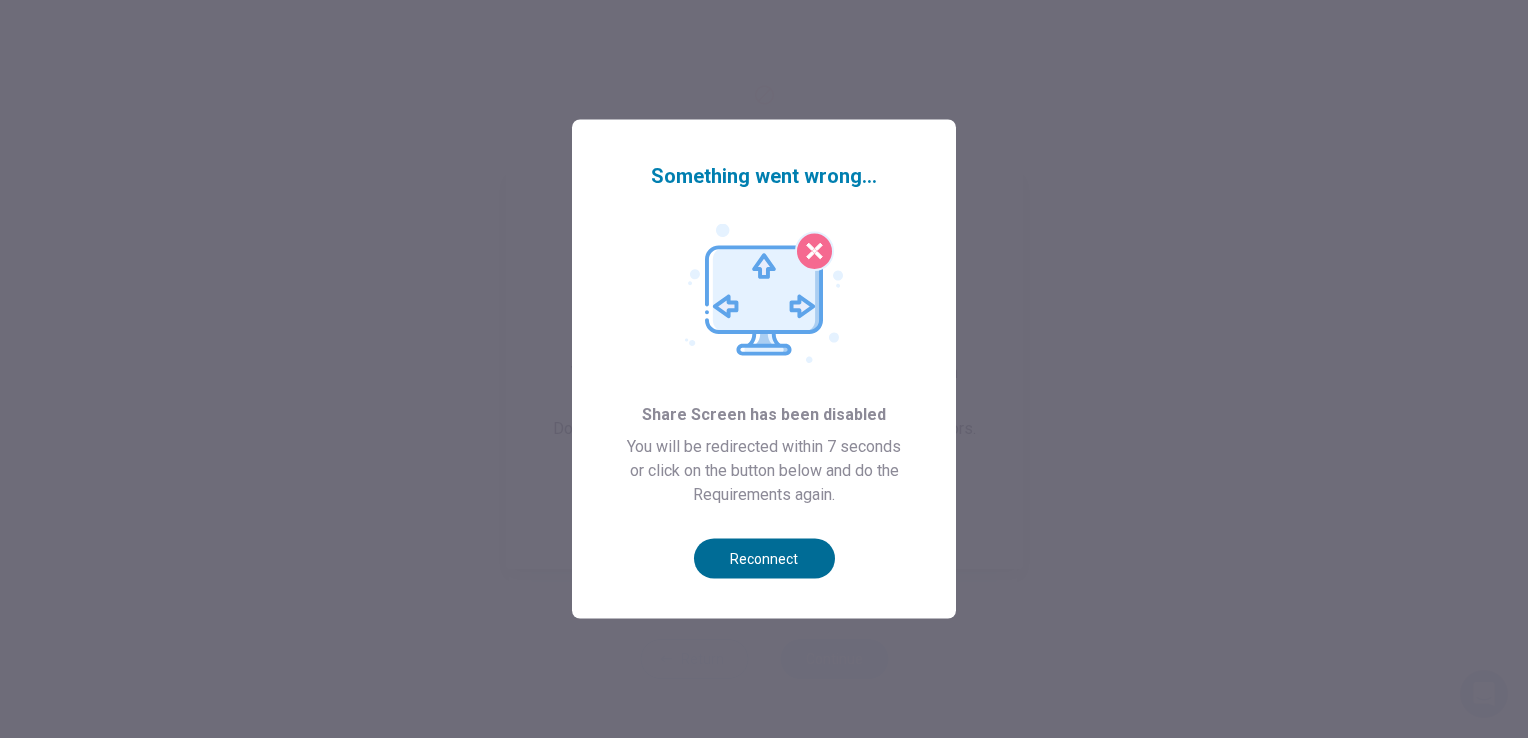 click on "Reconnect" at bounding box center [764, 559] 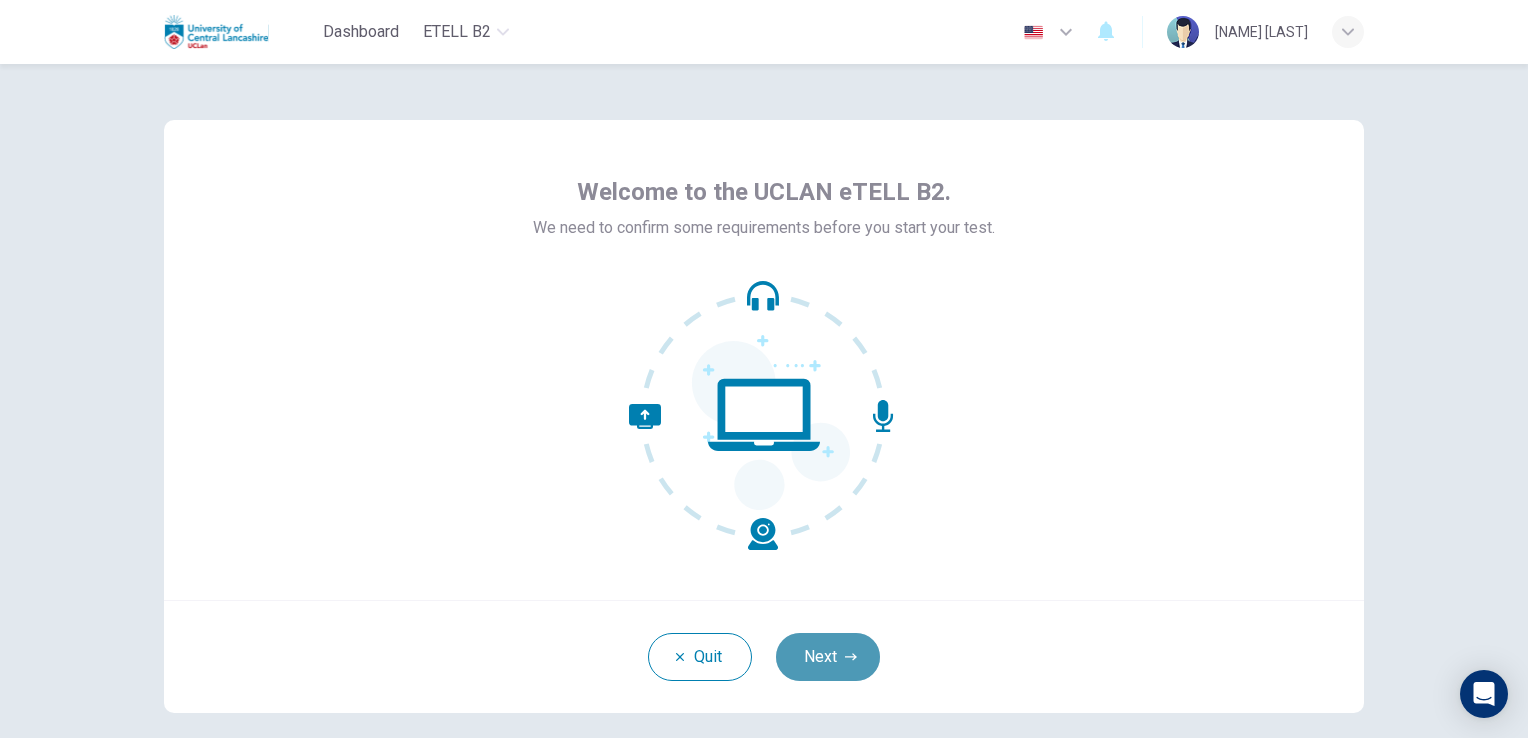 click on "Next" at bounding box center [828, 657] 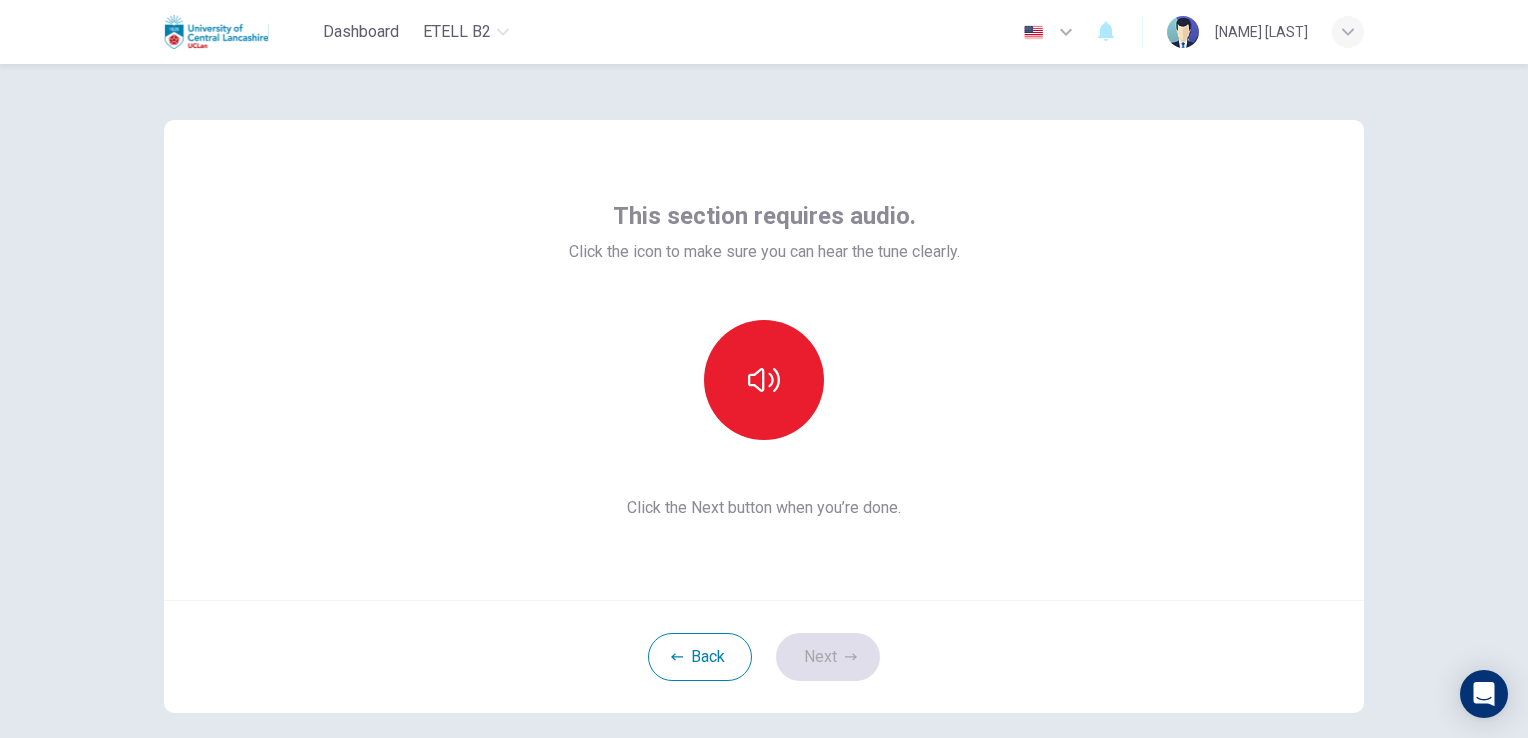 click on "Back Next" at bounding box center [764, 656] 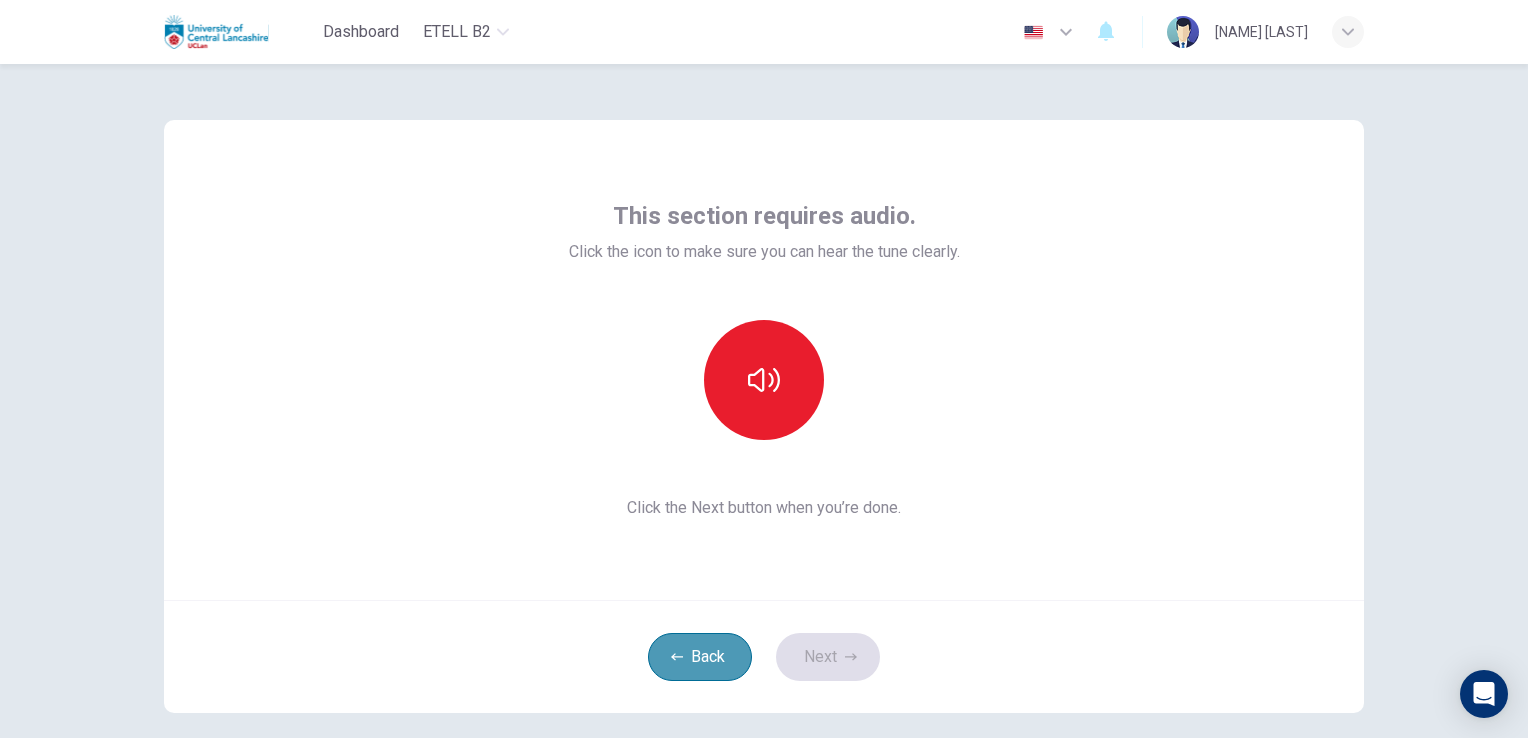 click on "Back" at bounding box center [700, 657] 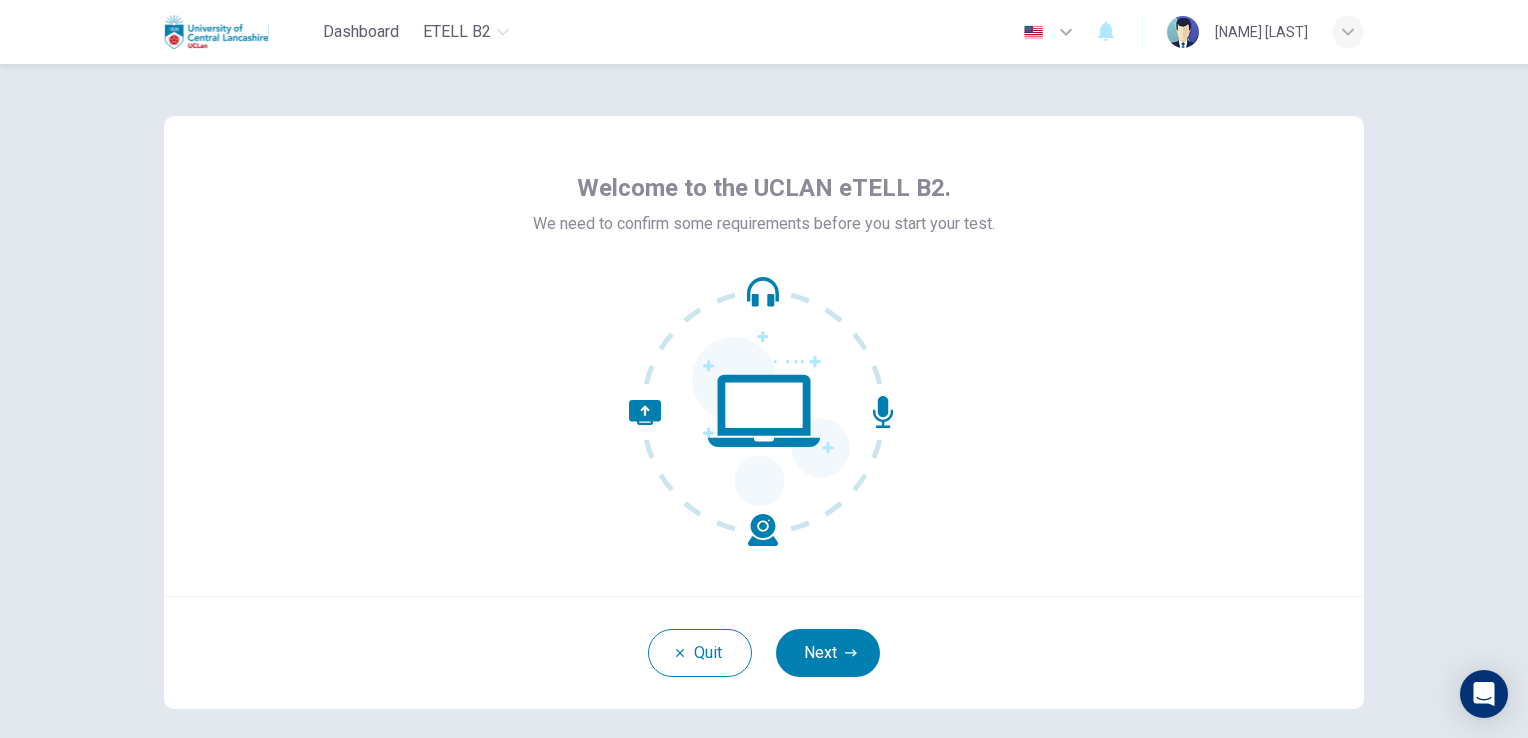 scroll, scrollTop: 0, scrollLeft: 0, axis: both 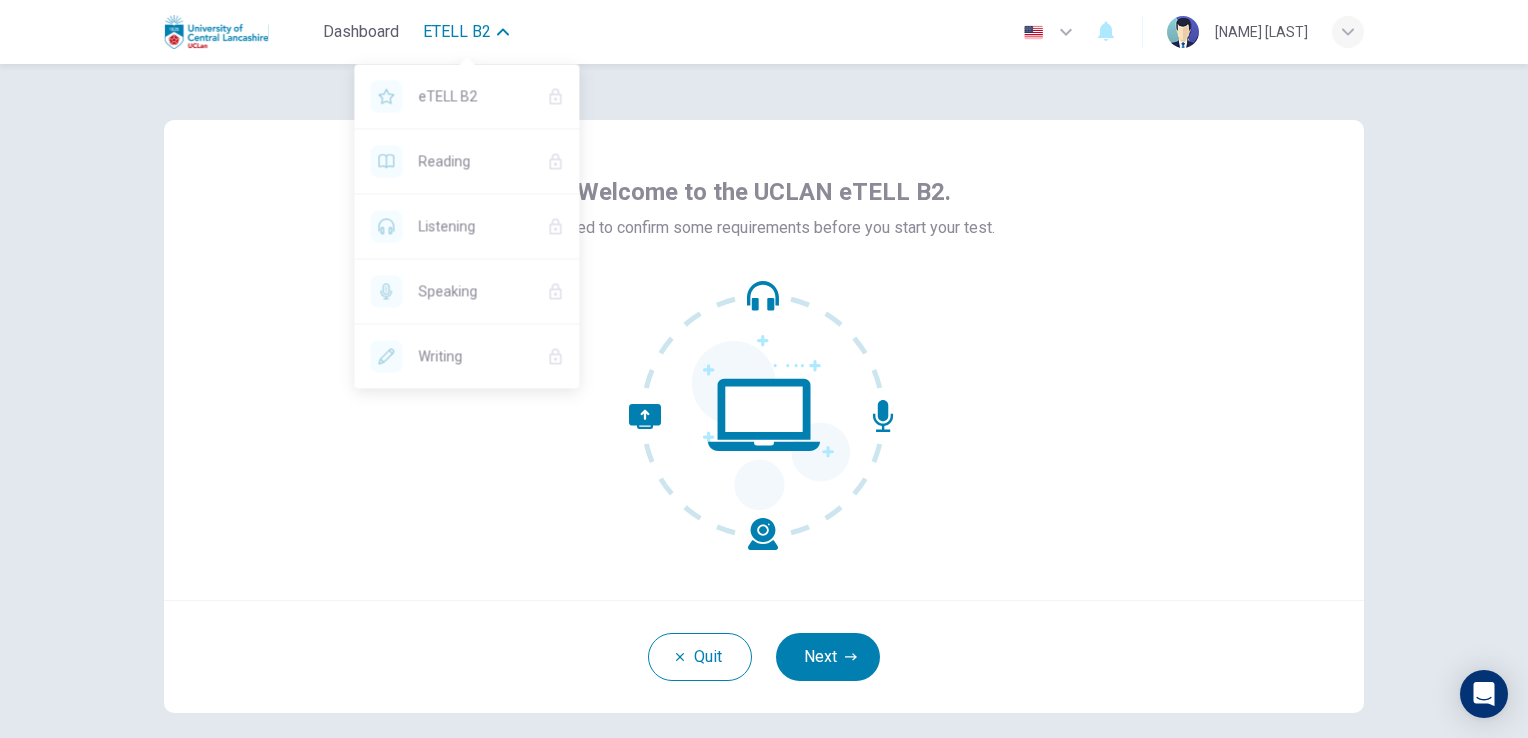 click on "eTELL B2" at bounding box center [457, 32] 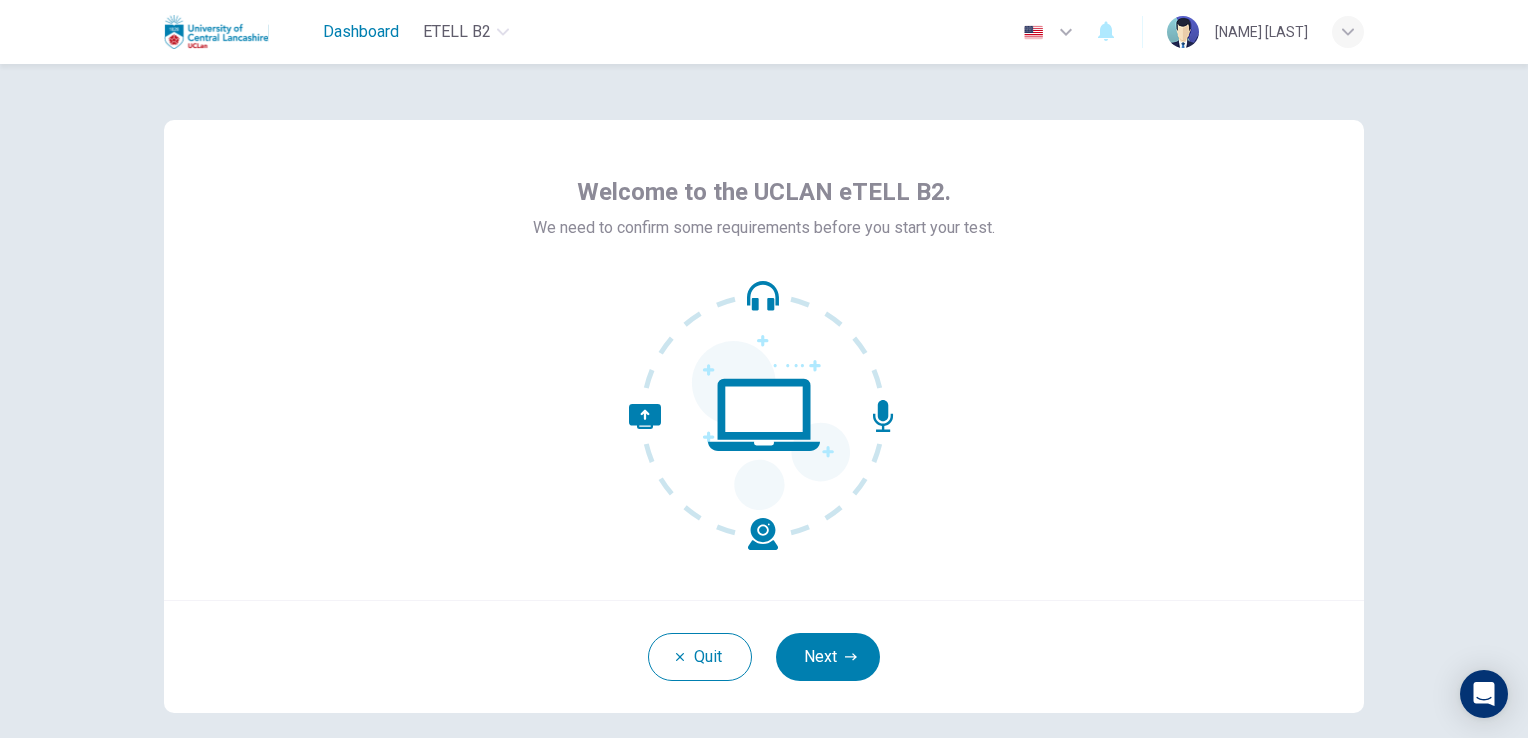click on "Dashboard" at bounding box center [361, 32] 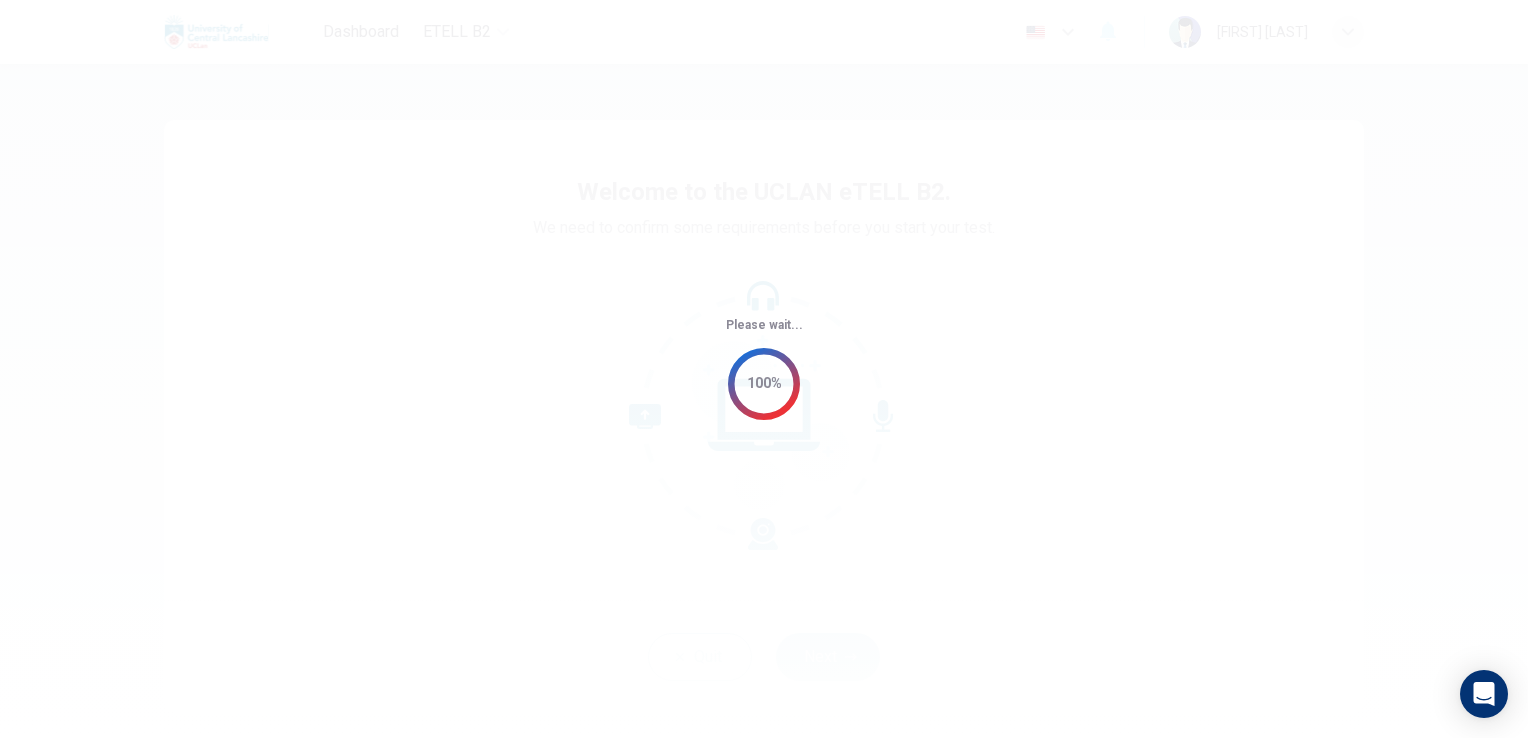 scroll, scrollTop: 0, scrollLeft: 0, axis: both 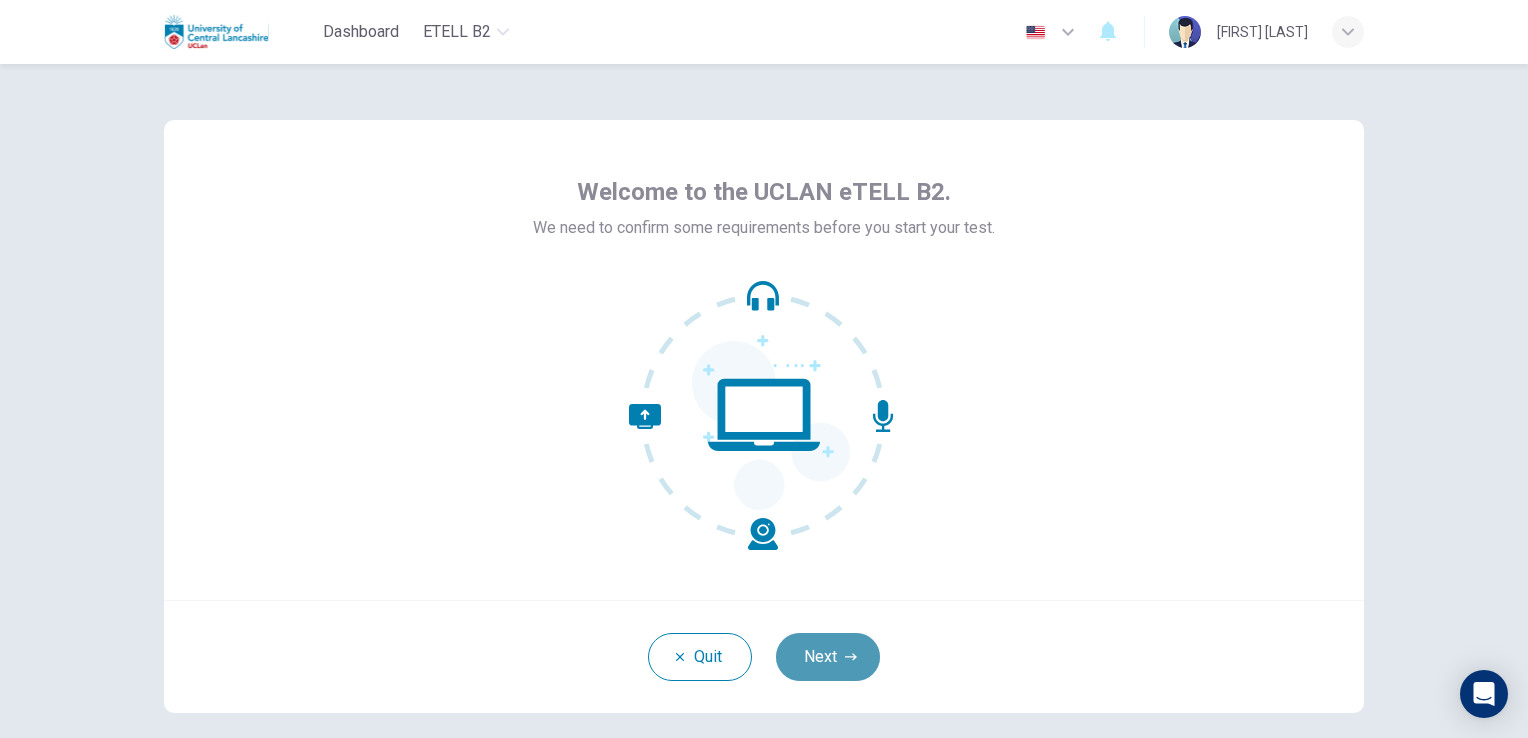 click on "Next" at bounding box center [828, 657] 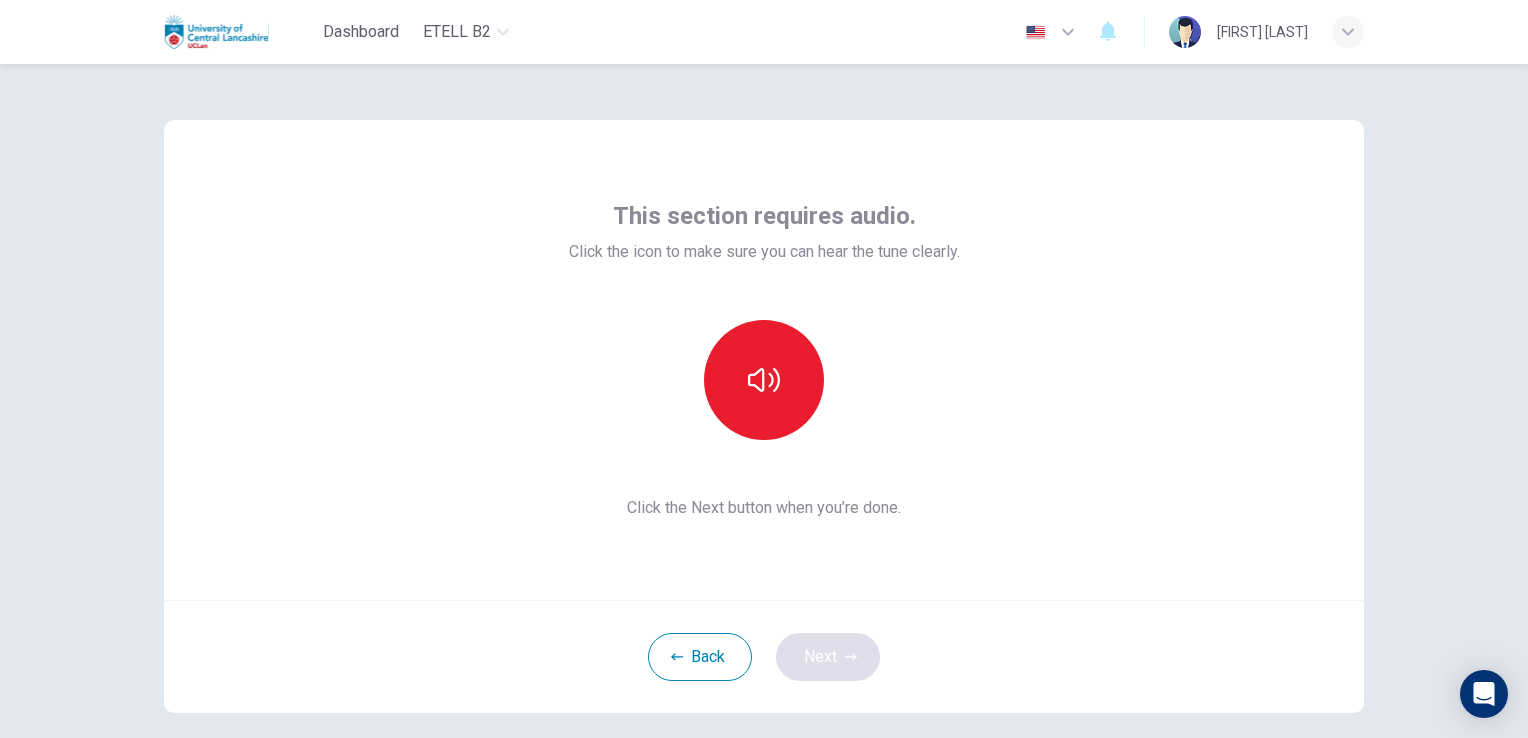 click on "Back Next" at bounding box center (764, 656) 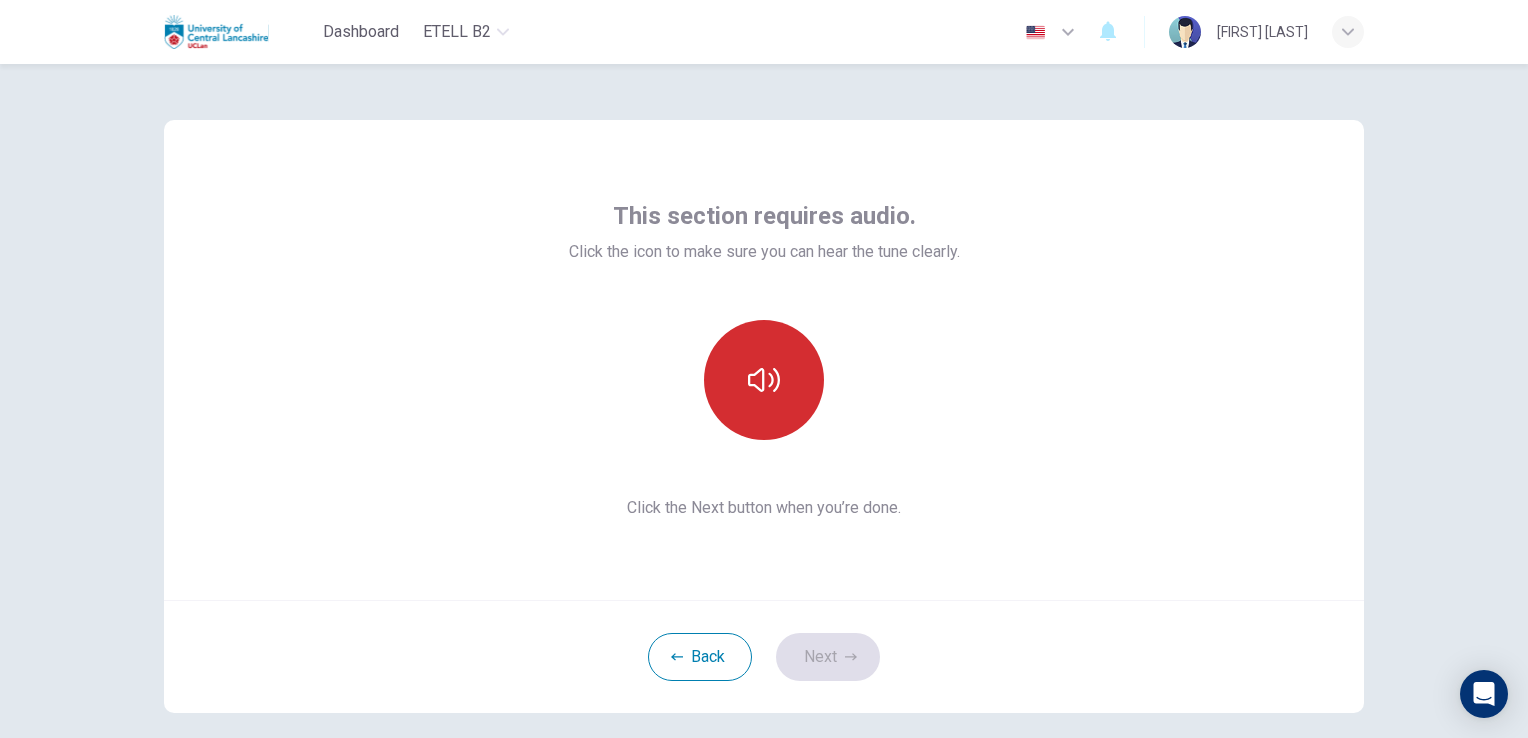 click 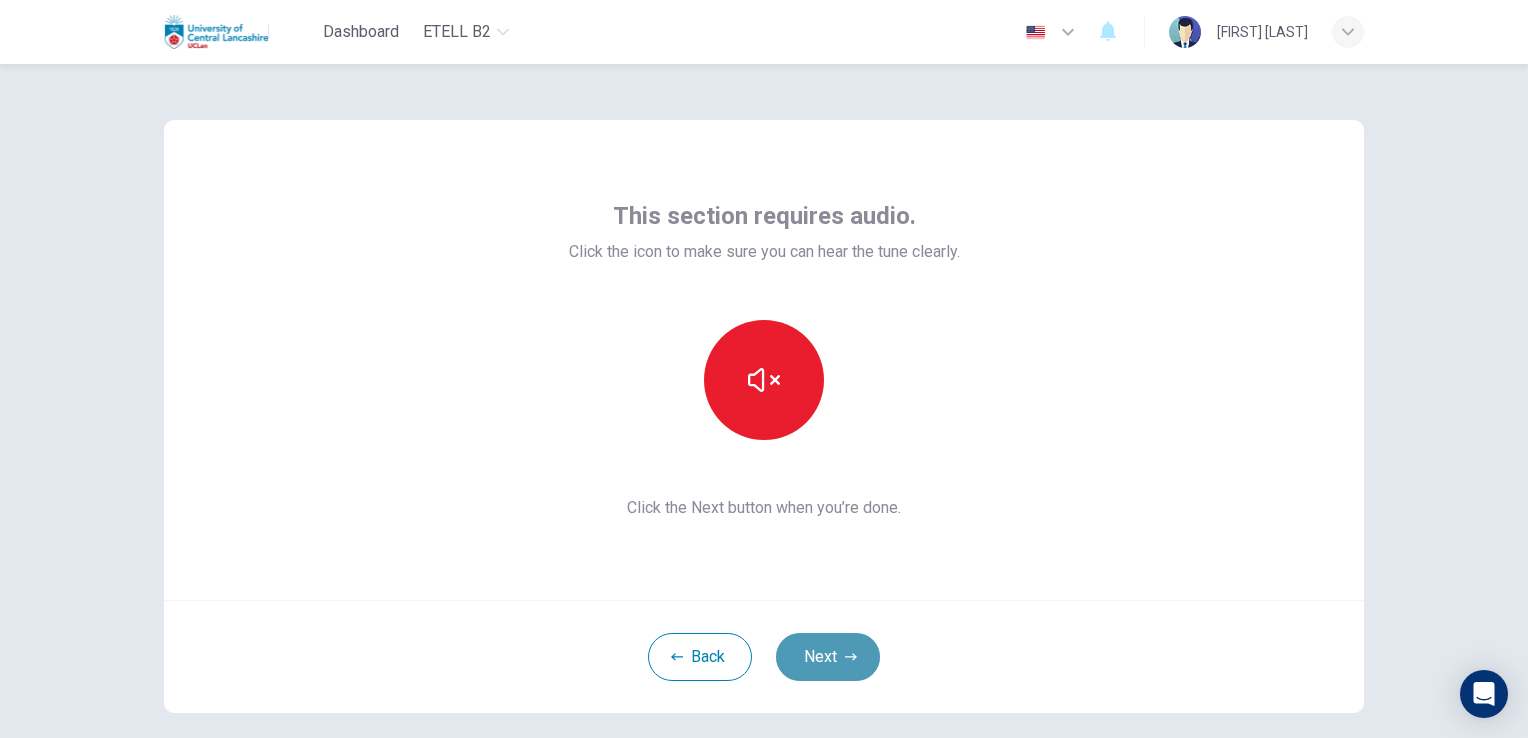 click on "Next" at bounding box center (828, 657) 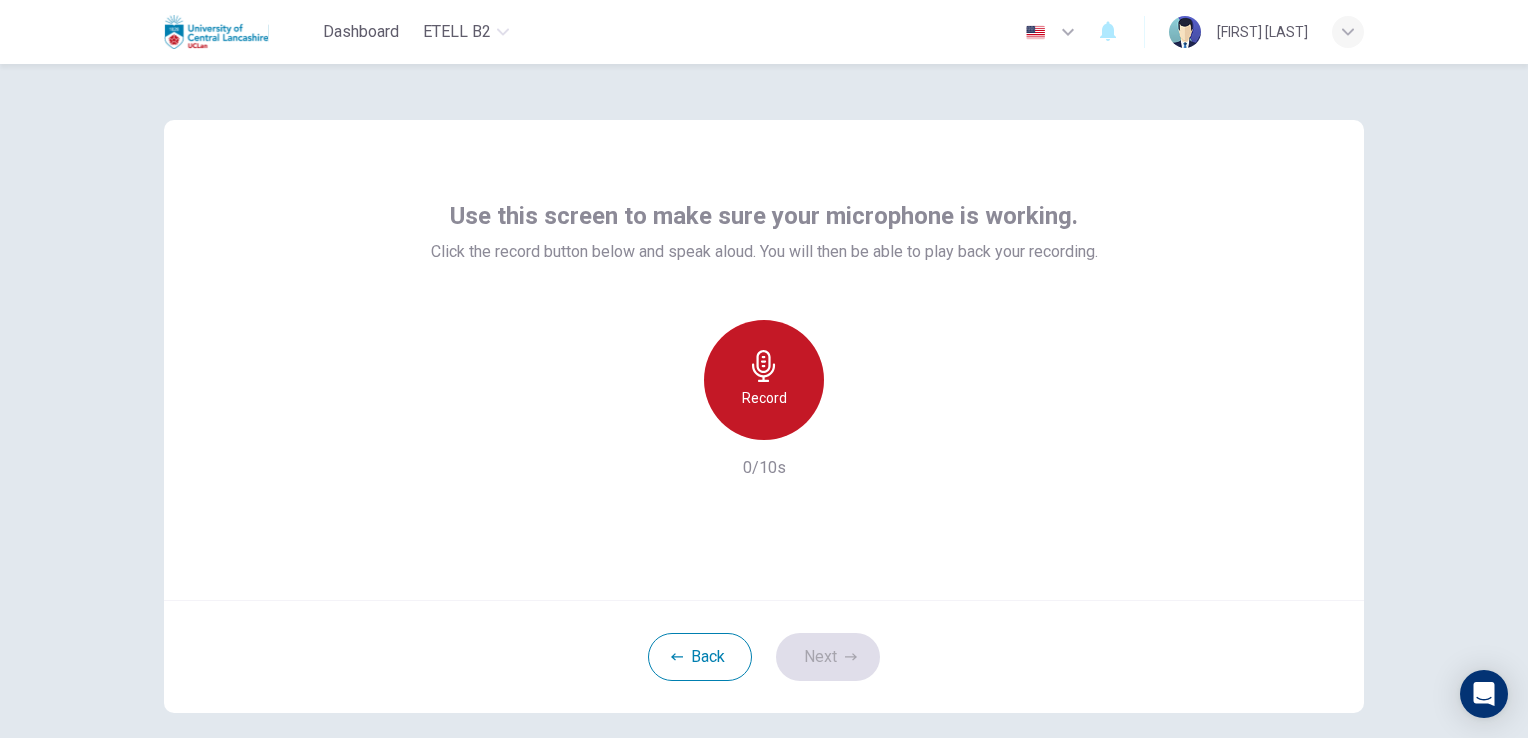 click 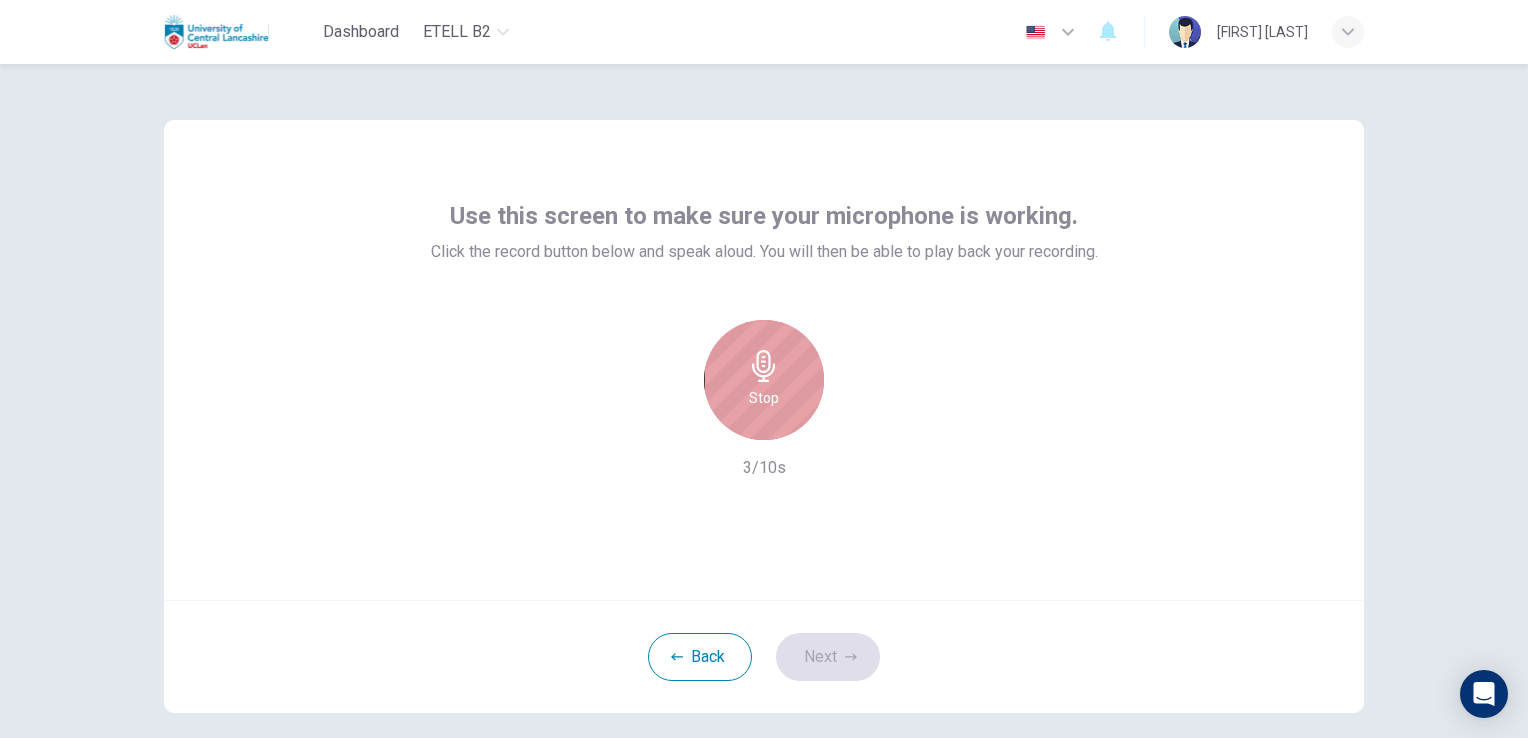 click on "Stop" at bounding box center [764, 380] 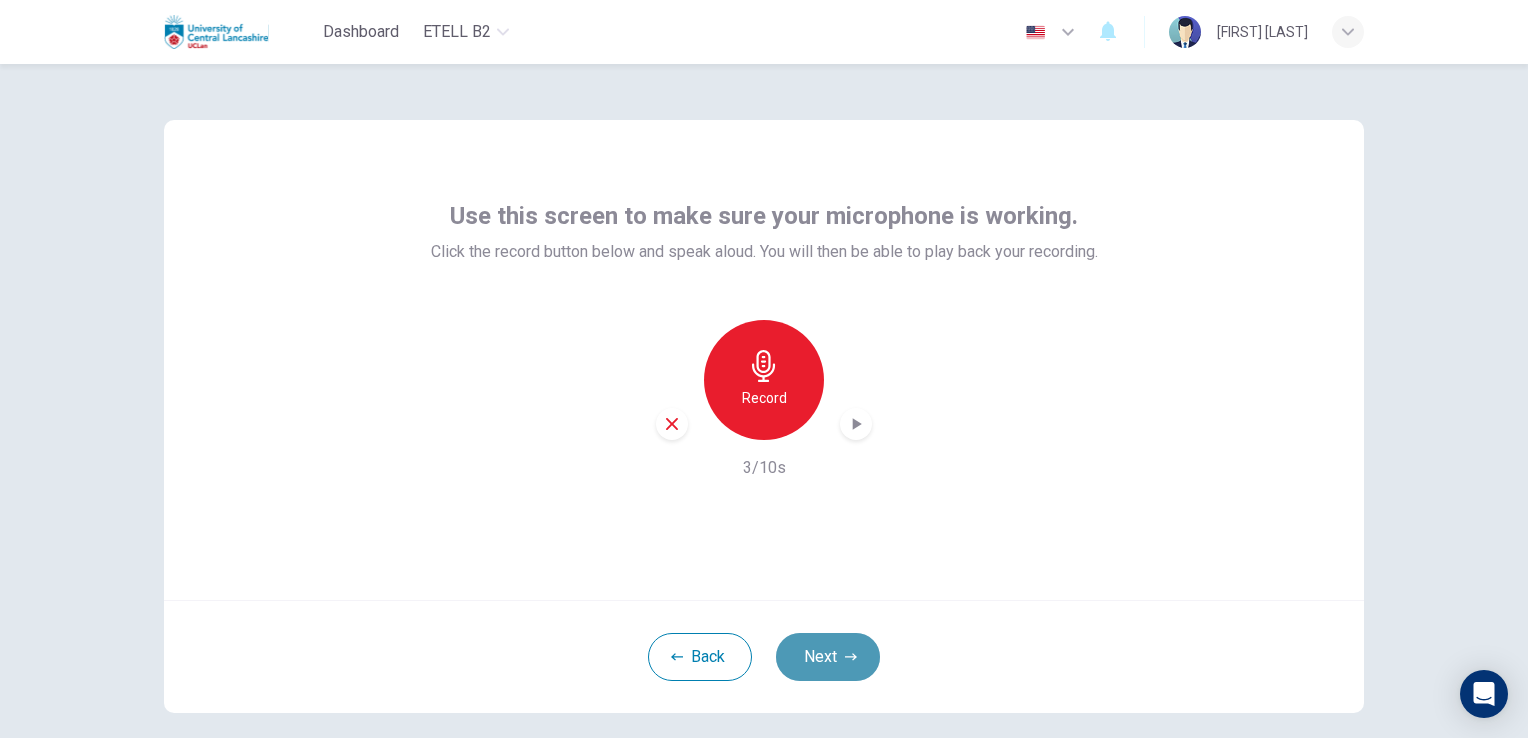 click 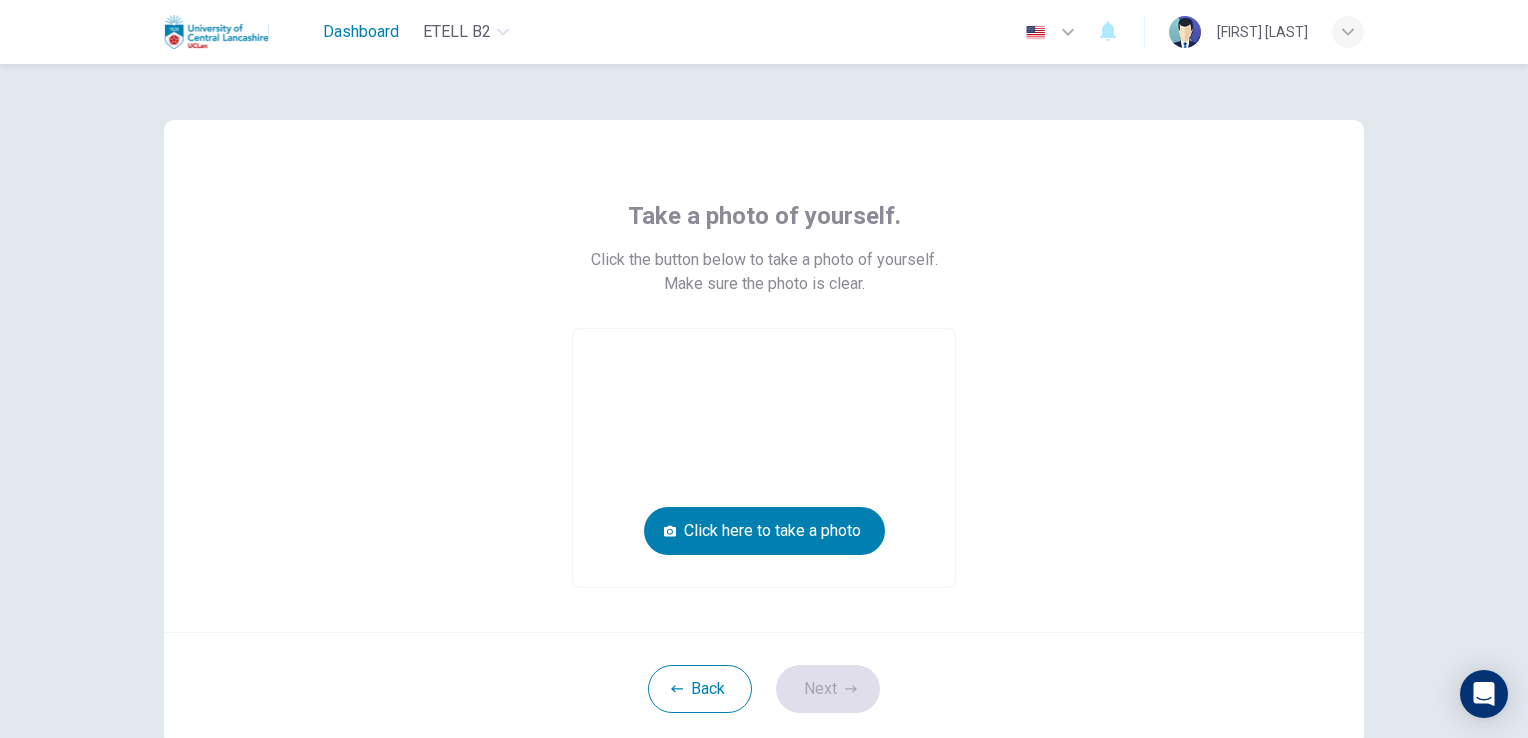 click on "Dashboard" at bounding box center (361, 32) 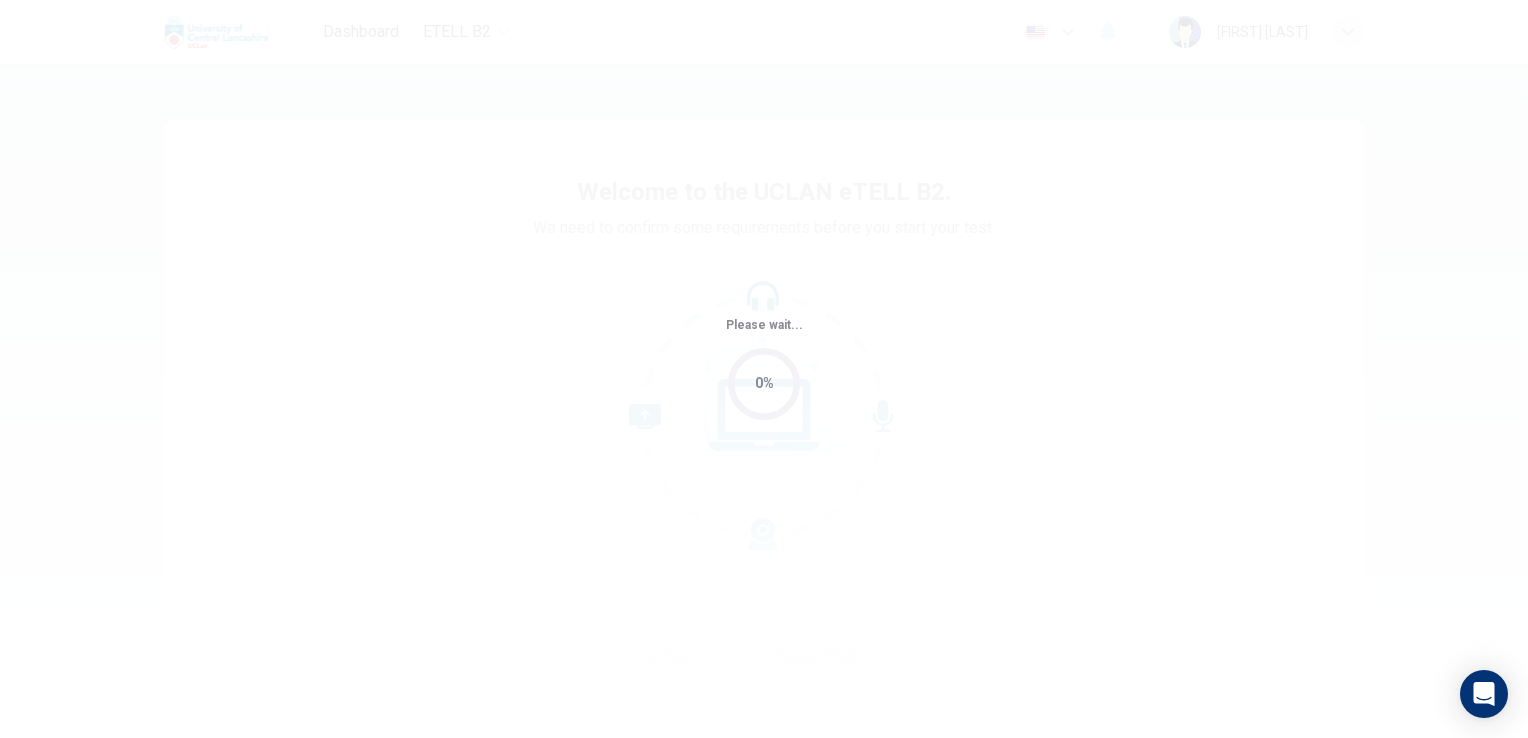 scroll, scrollTop: 0, scrollLeft: 0, axis: both 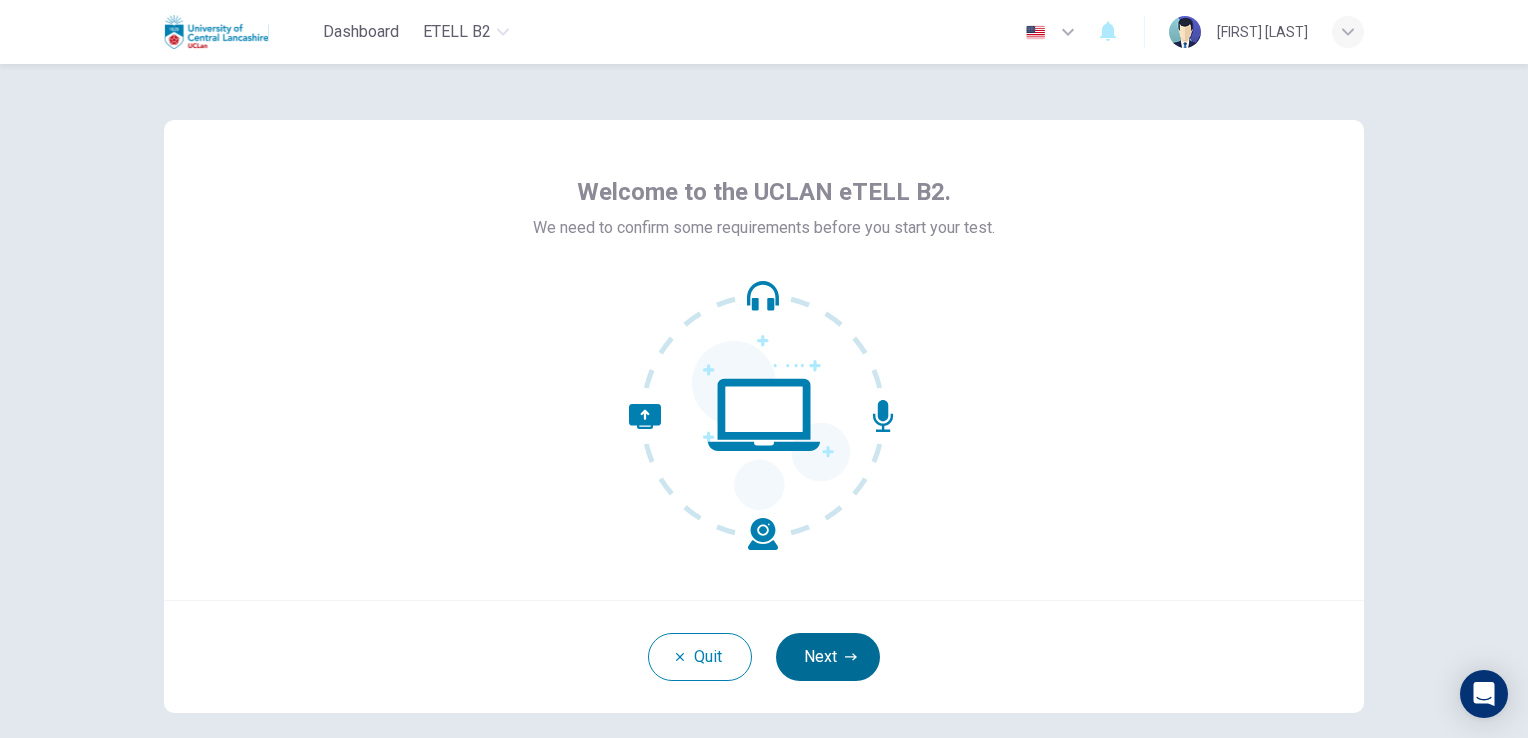 click on "Next" at bounding box center (828, 657) 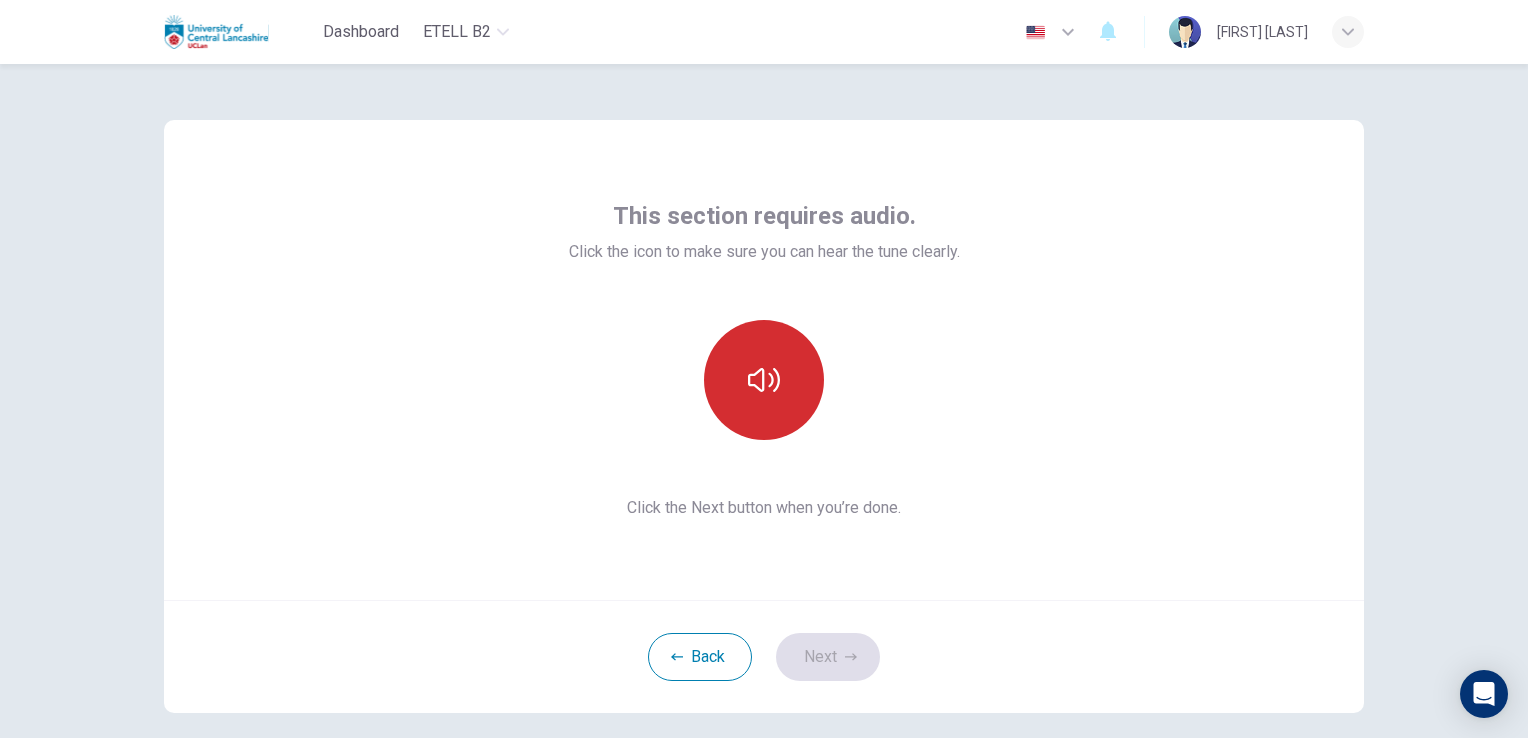 click at bounding box center (764, 380) 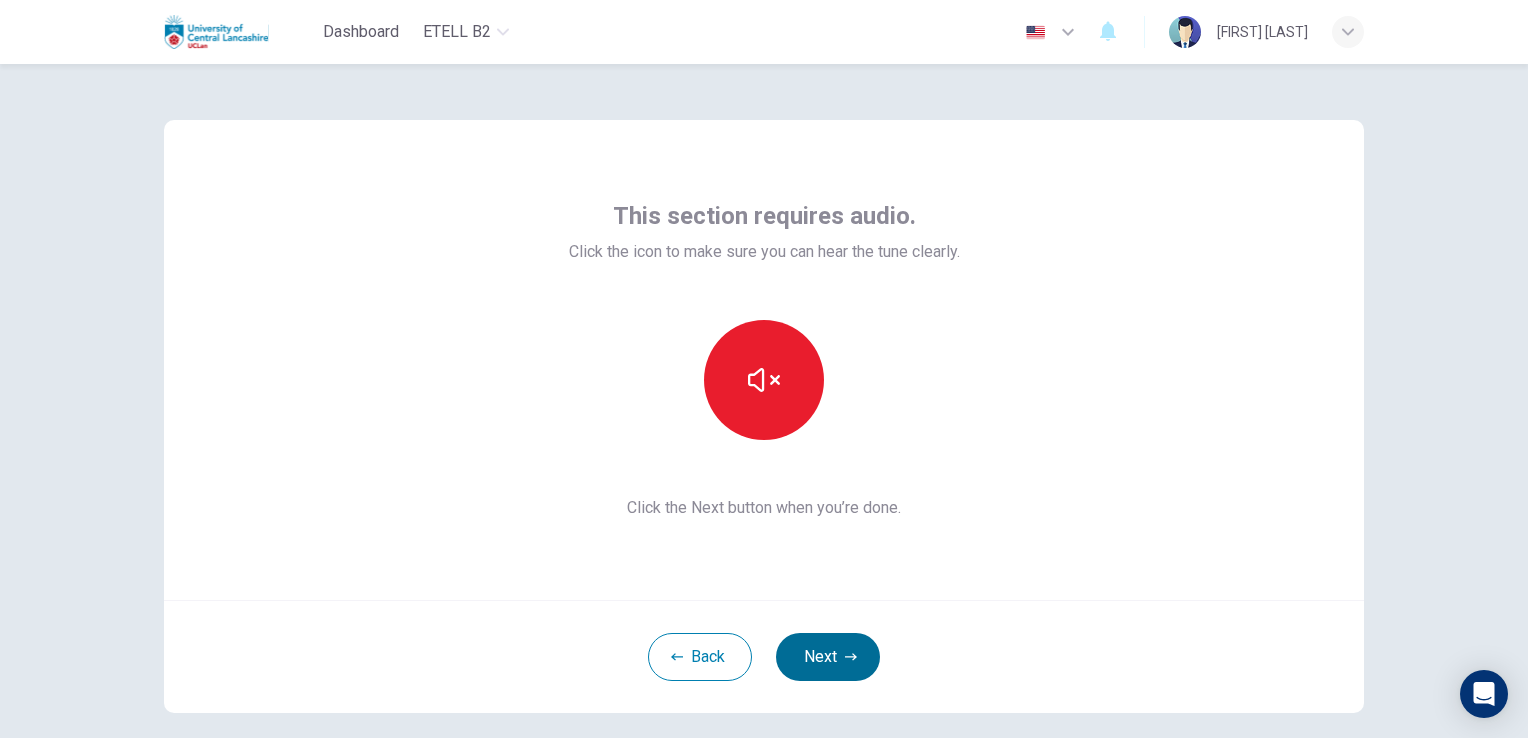 click on "Next" at bounding box center (828, 657) 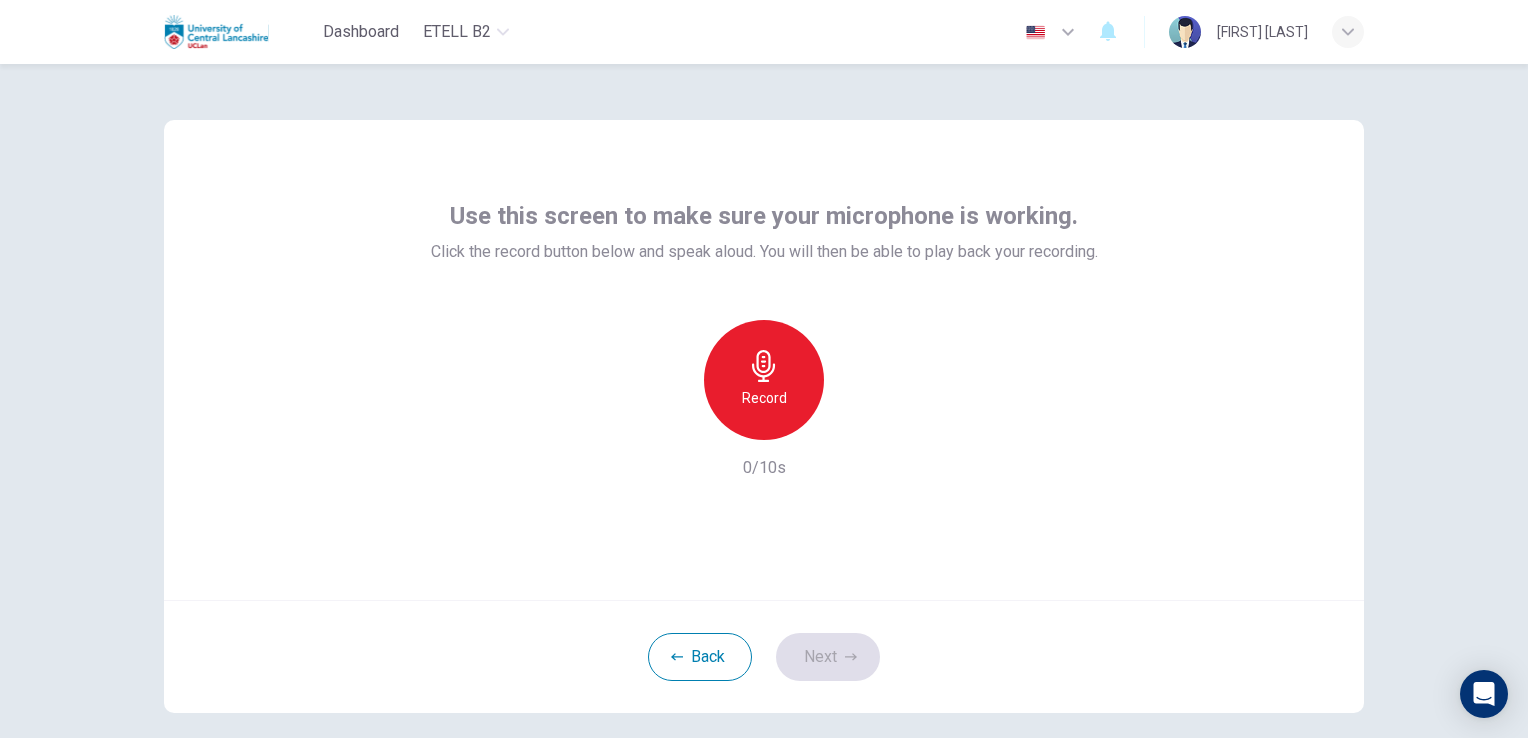 click on "Record" at bounding box center [764, 380] 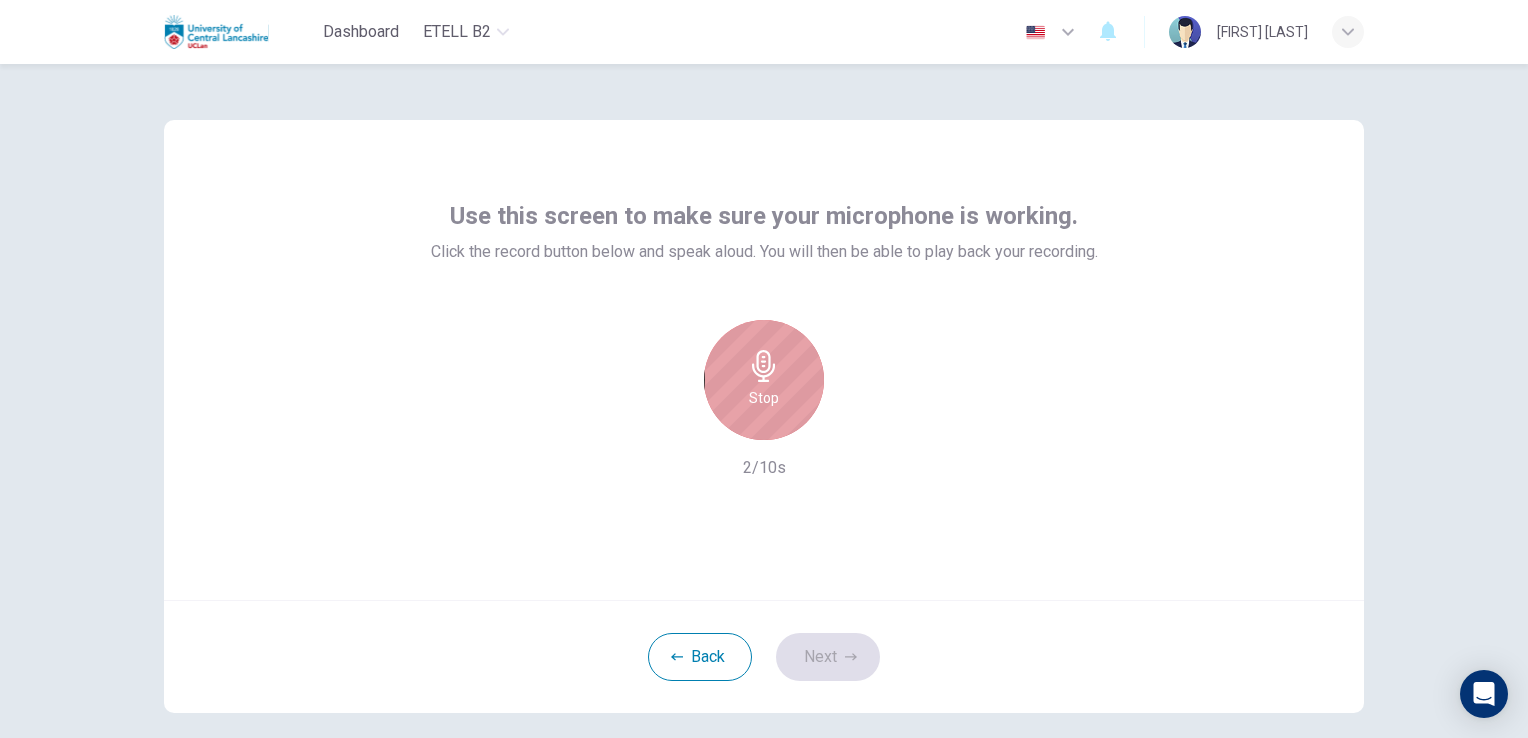 click on "Stop" at bounding box center [764, 380] 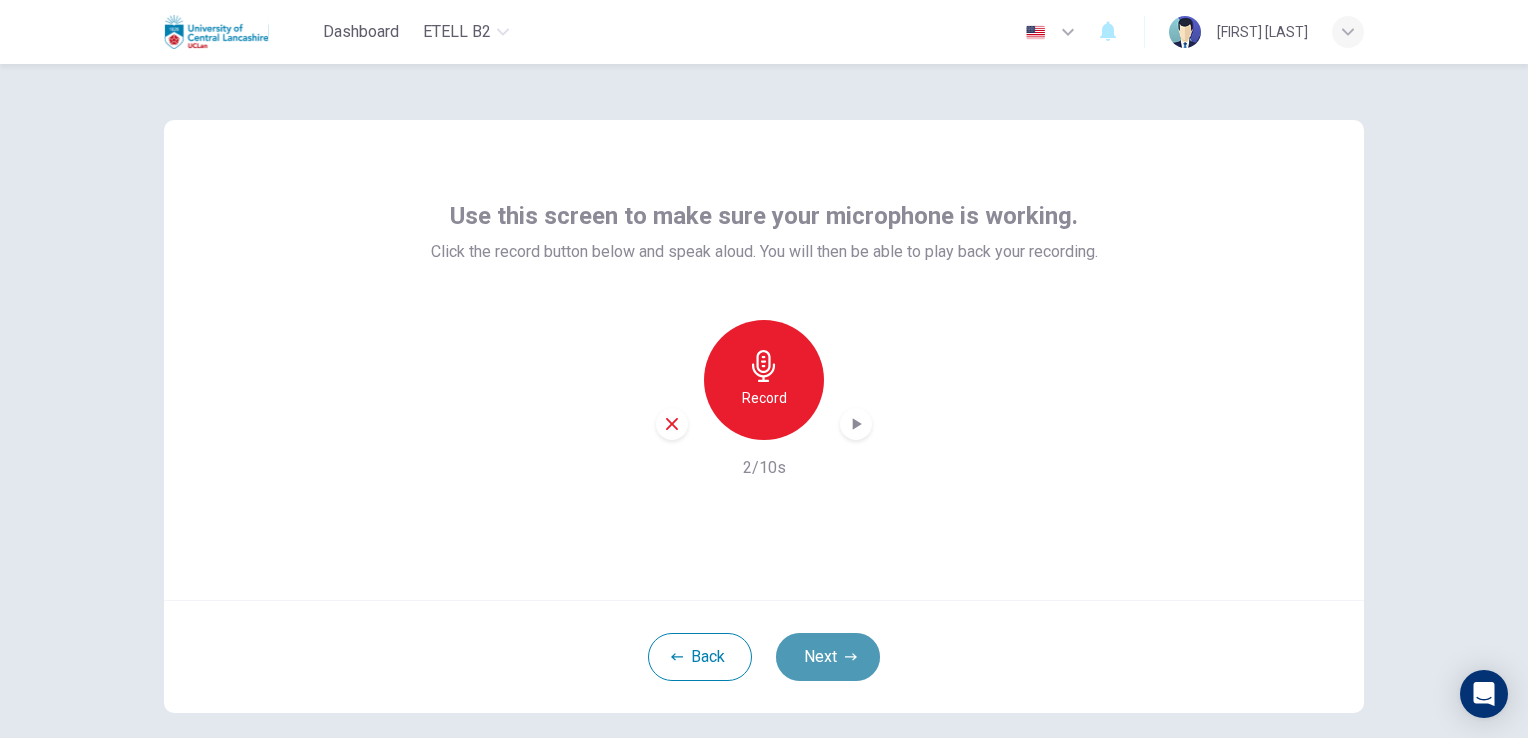 click on "Next" at bounding box center (828, 657) 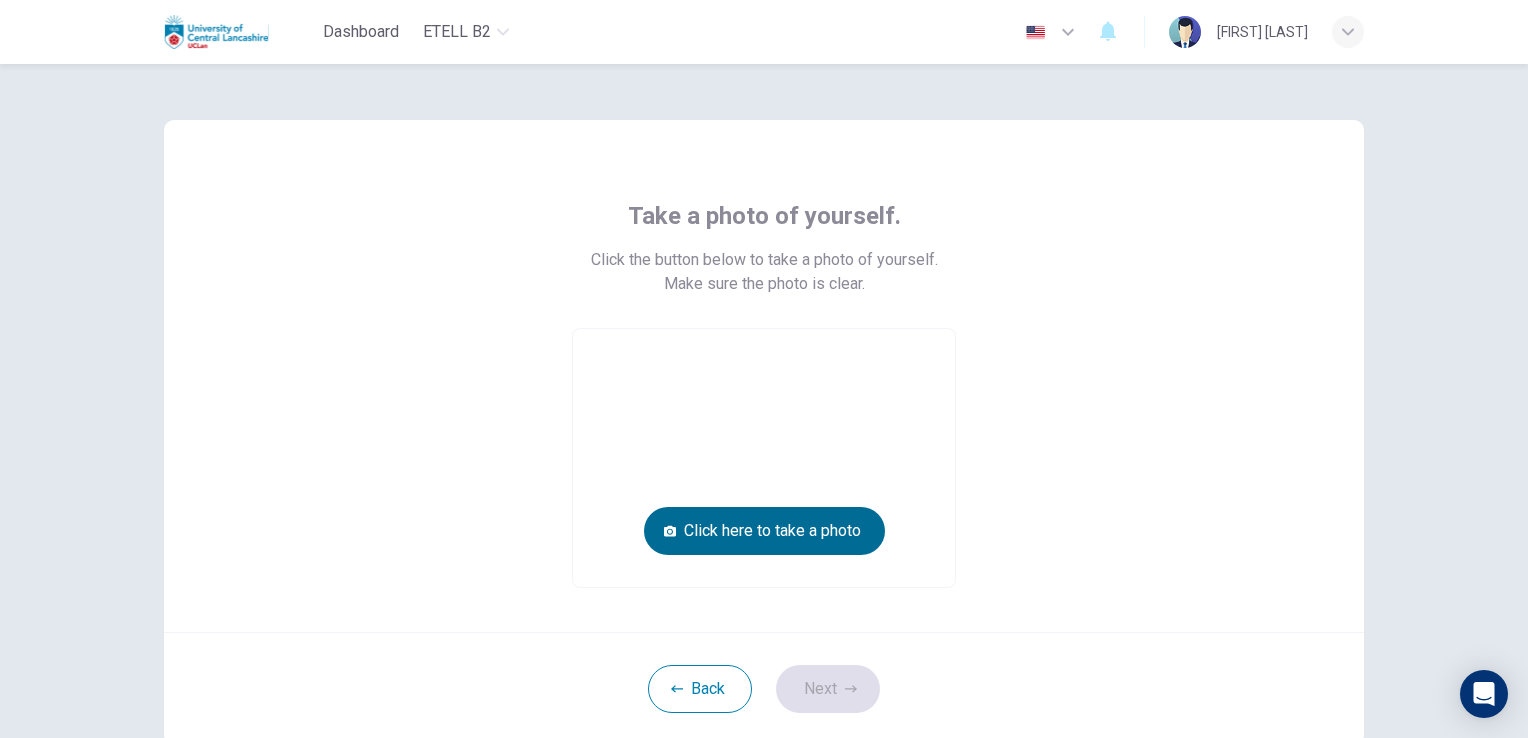 click on "Click here to take a photo" at bounding box center [764, 531] 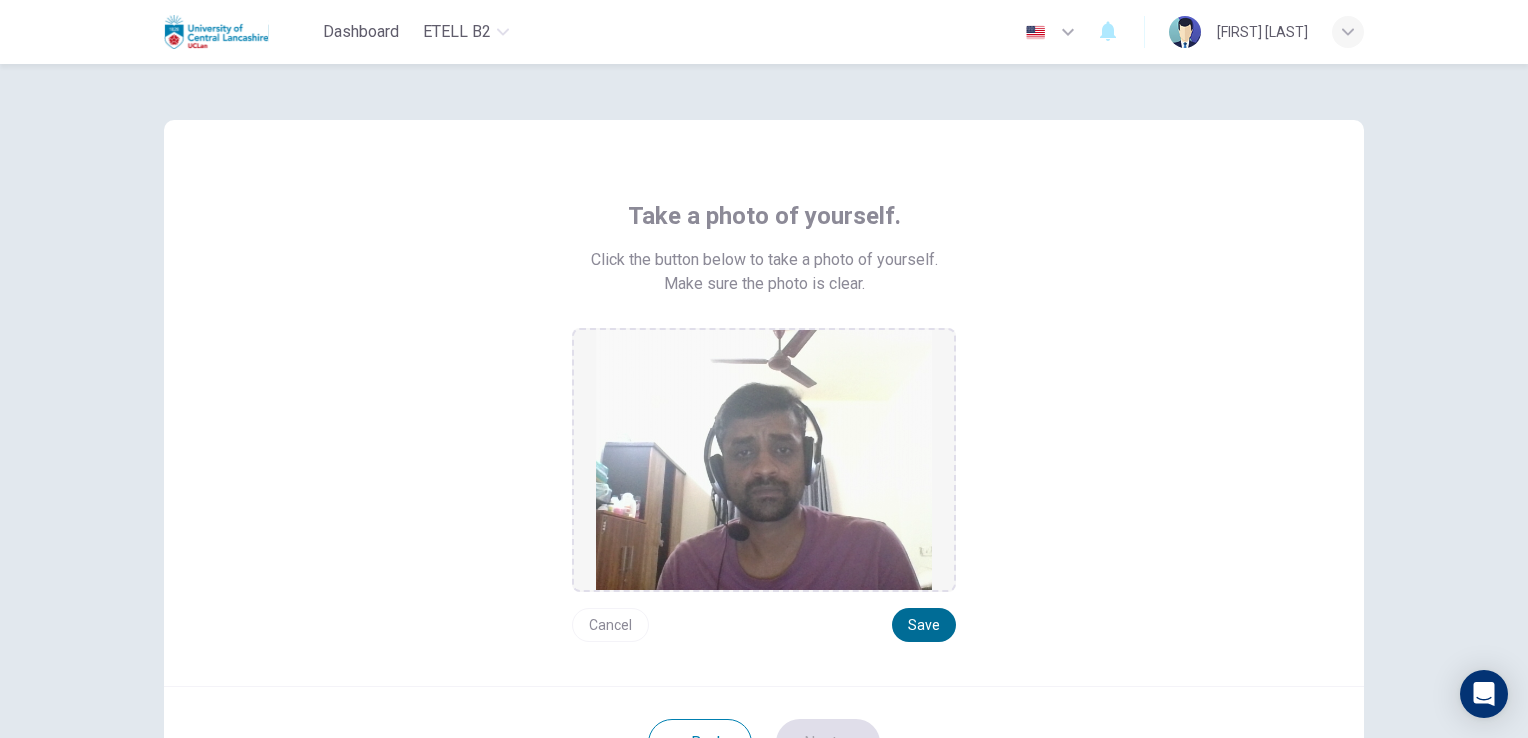 click on "Save" at bounding box center (924, 625) 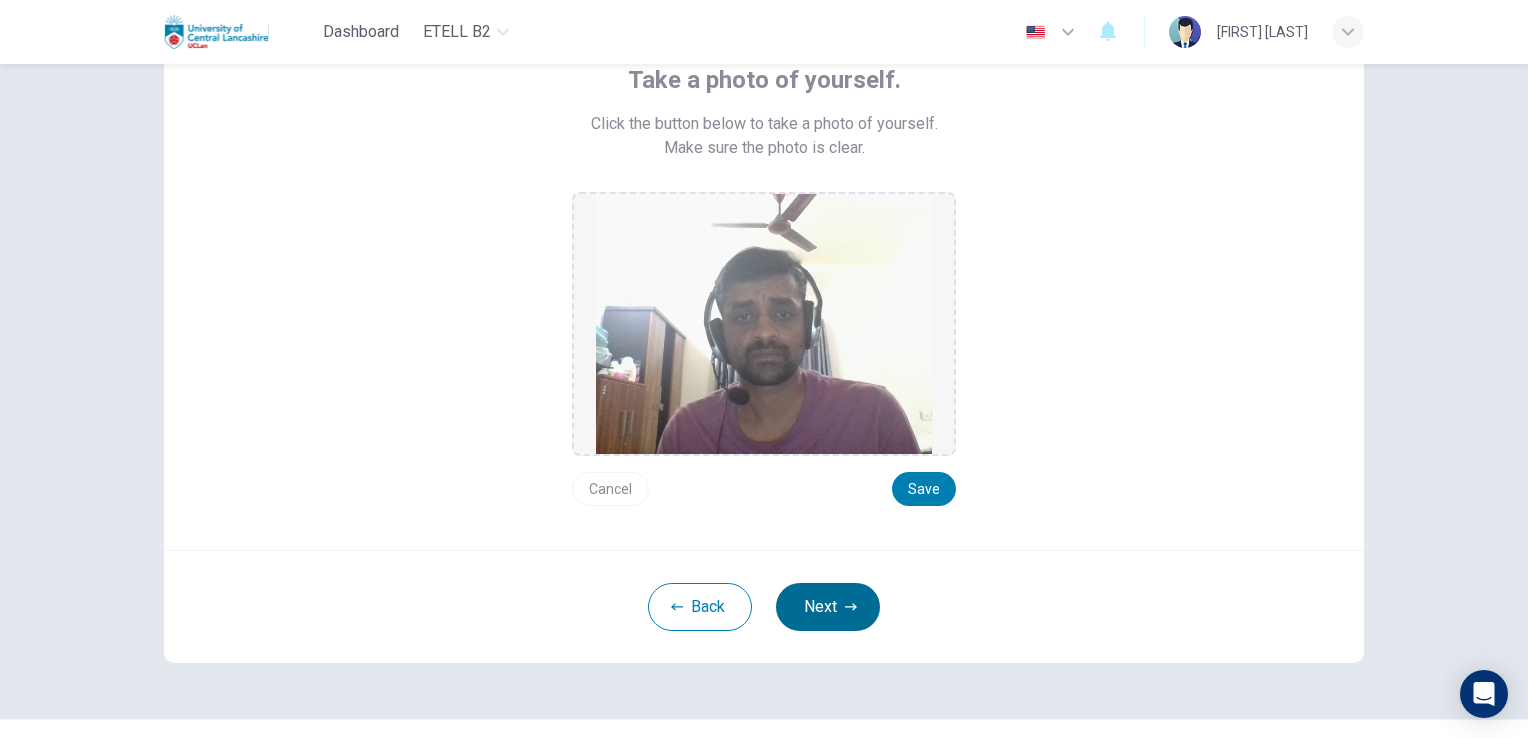 scroll, scrollTop: 179, scrollLeft: 0, axis: vertical 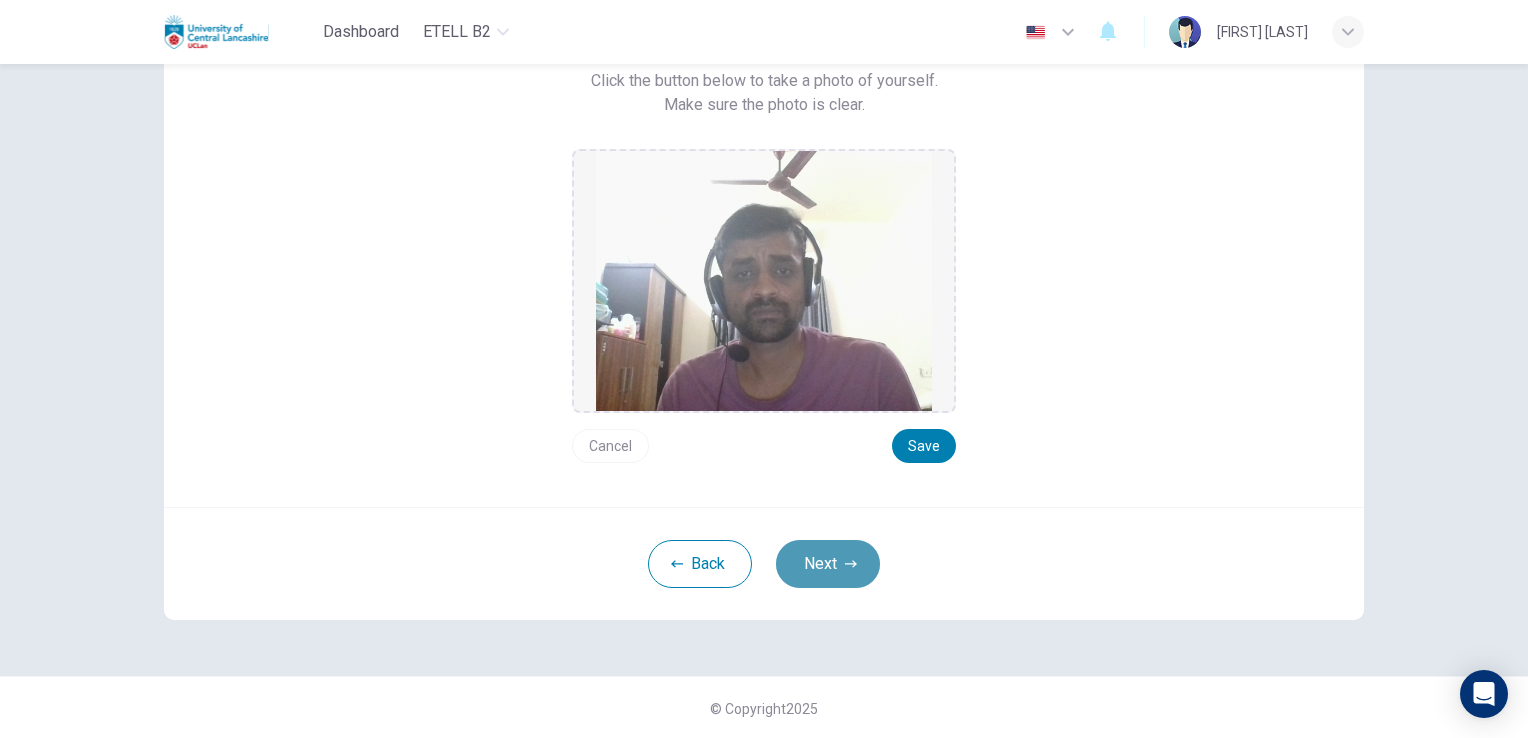 click on "Next" at bounding box center (828, 564) 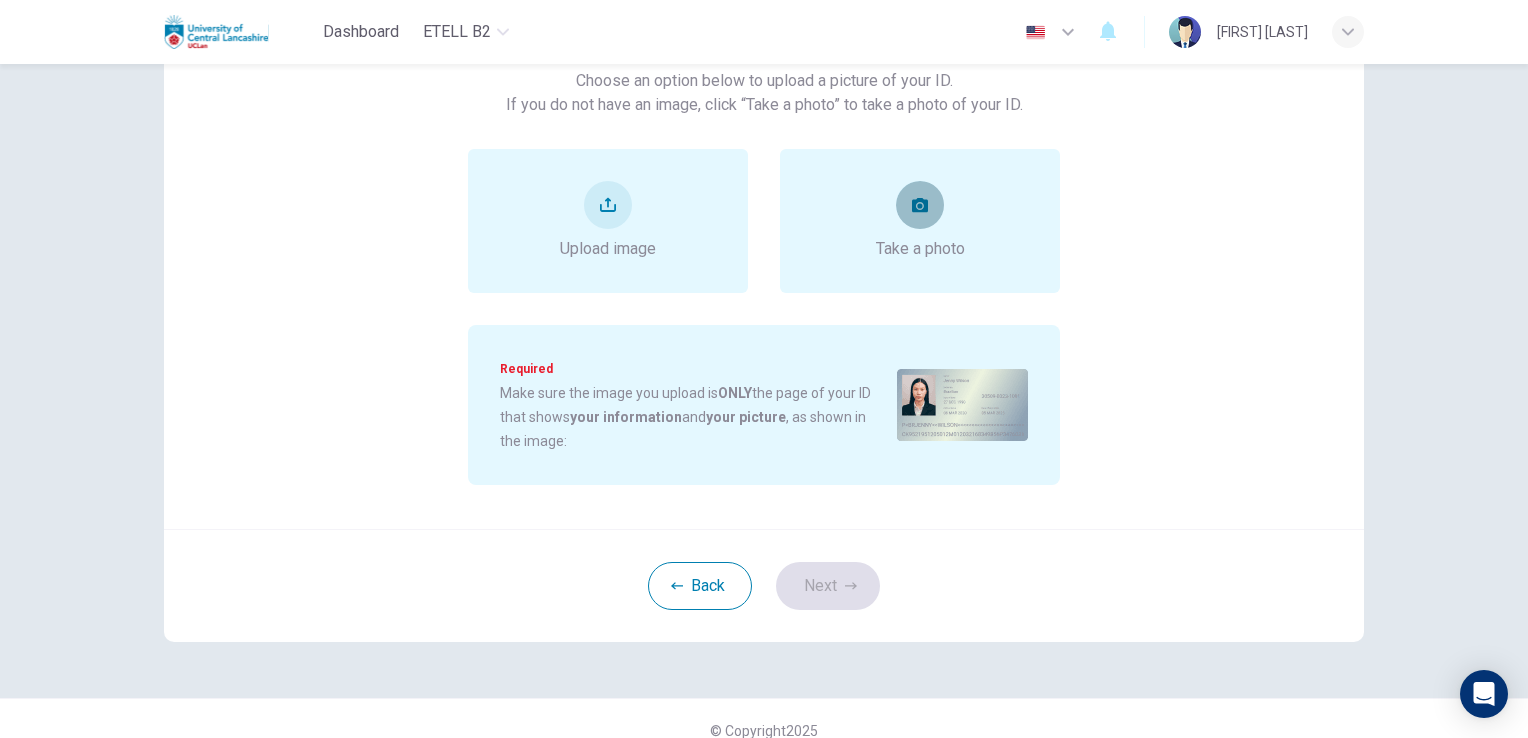 click at bounding box center (920, 205) 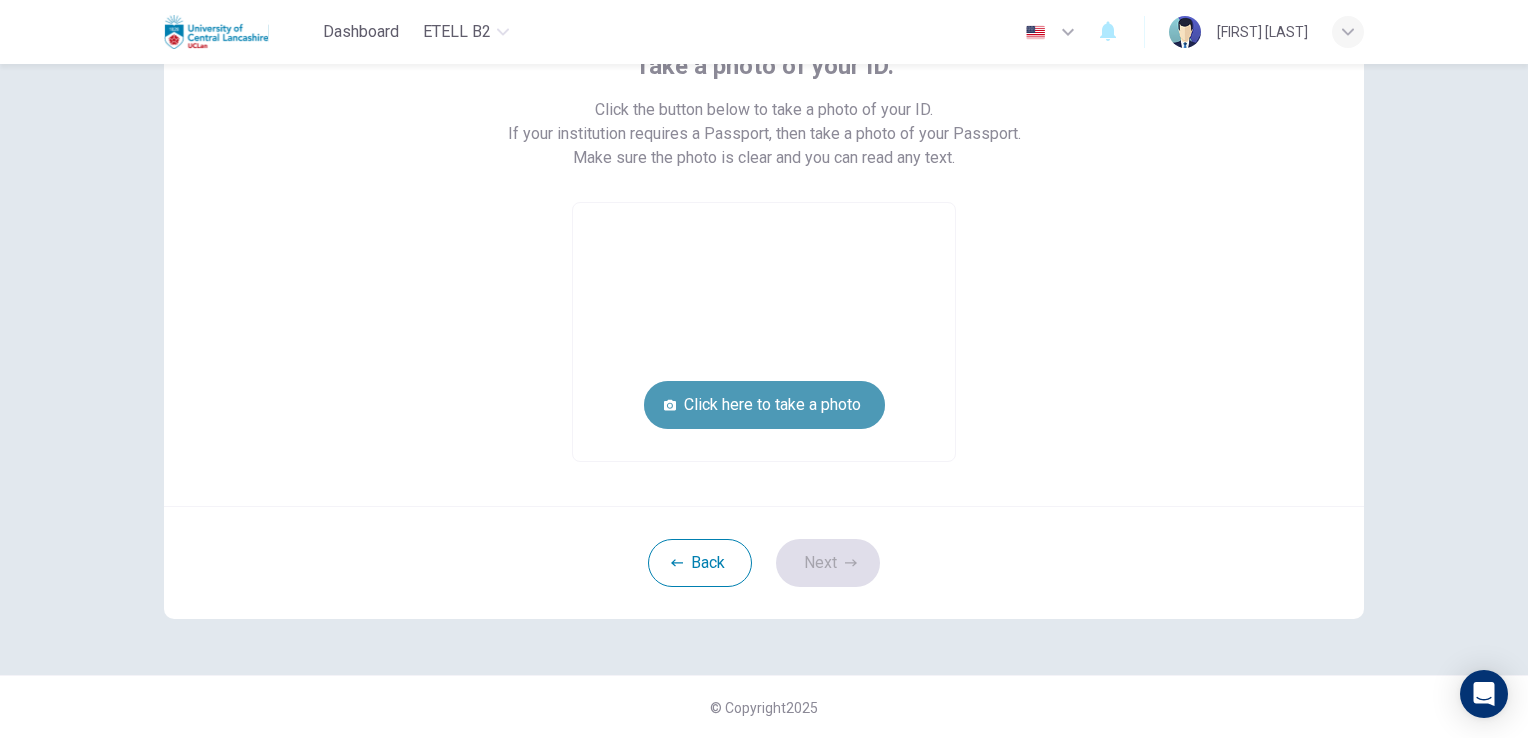 click on "Click here to take a photo" at bounding box center [764, 405] 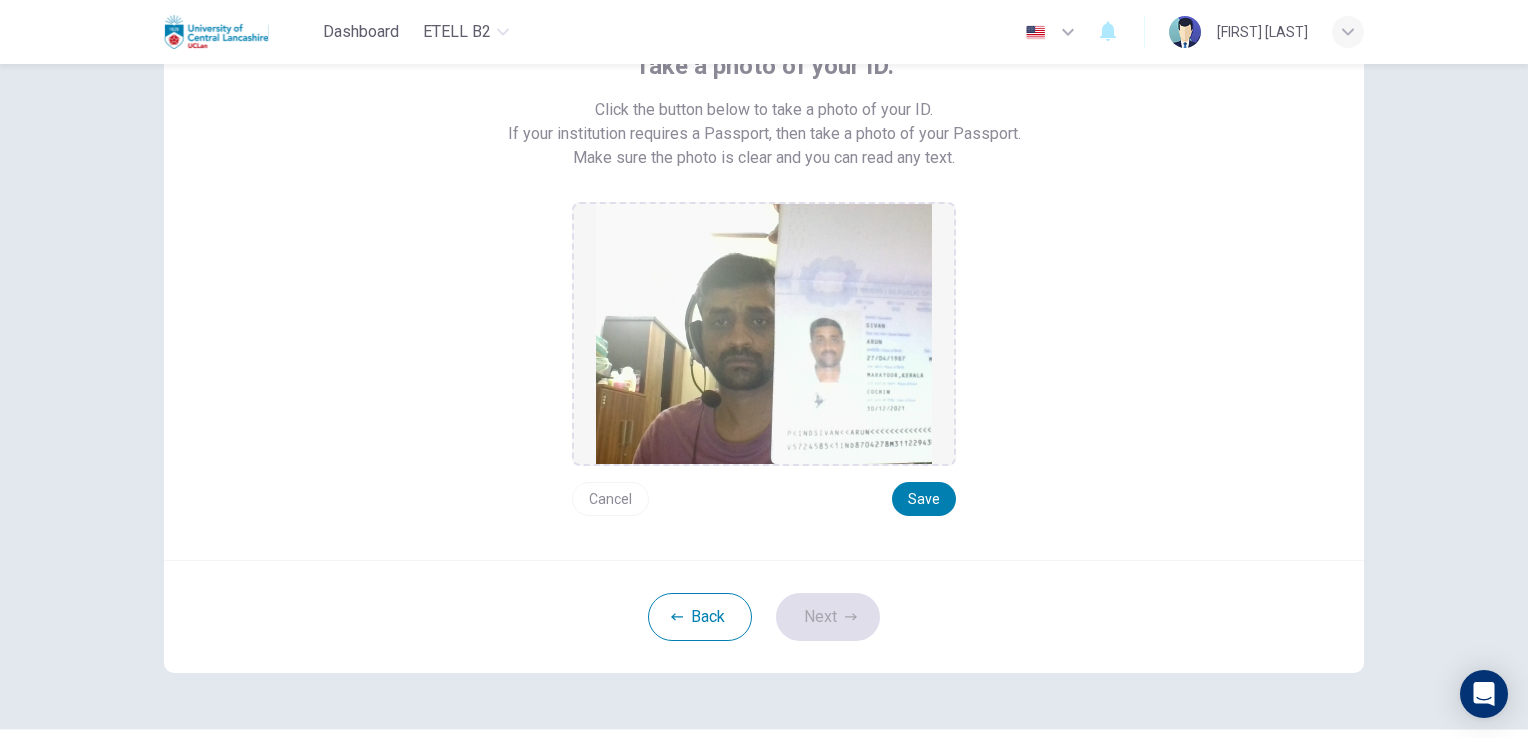 click on "Cancel" at bounding box center [610, 499] 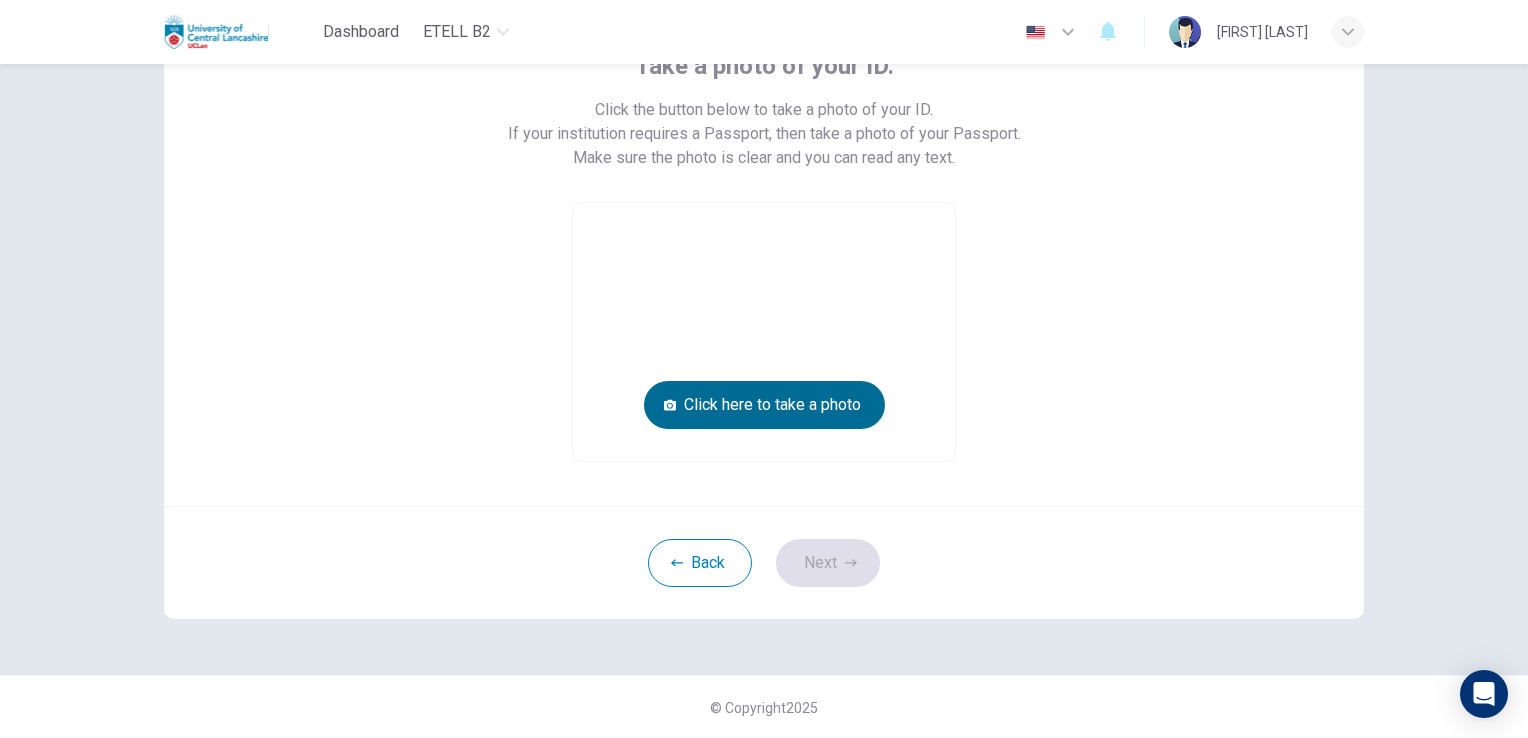 click on "Click here to take a photo" at bounding box center (764, 405) 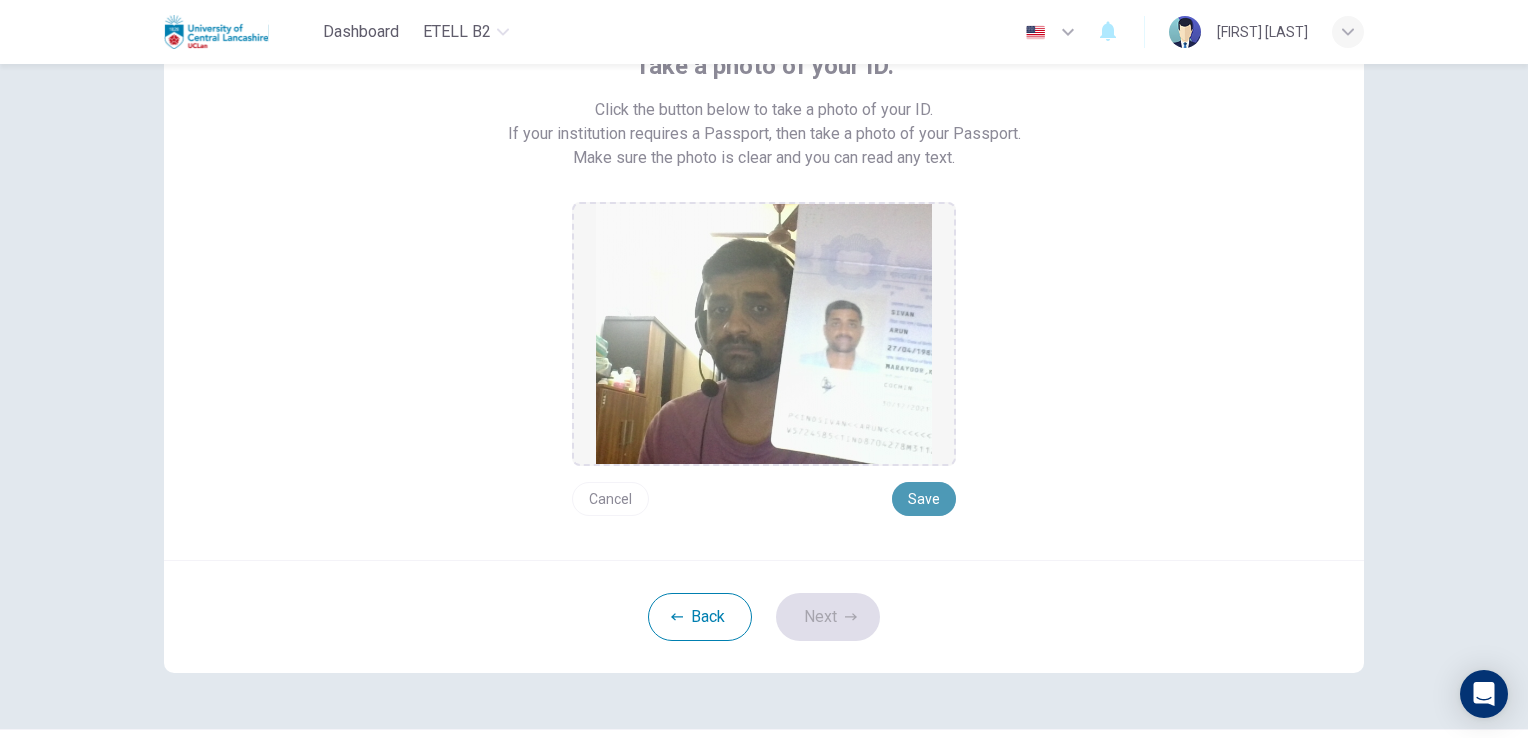 click on "Save" at bounding box center [924, 499] 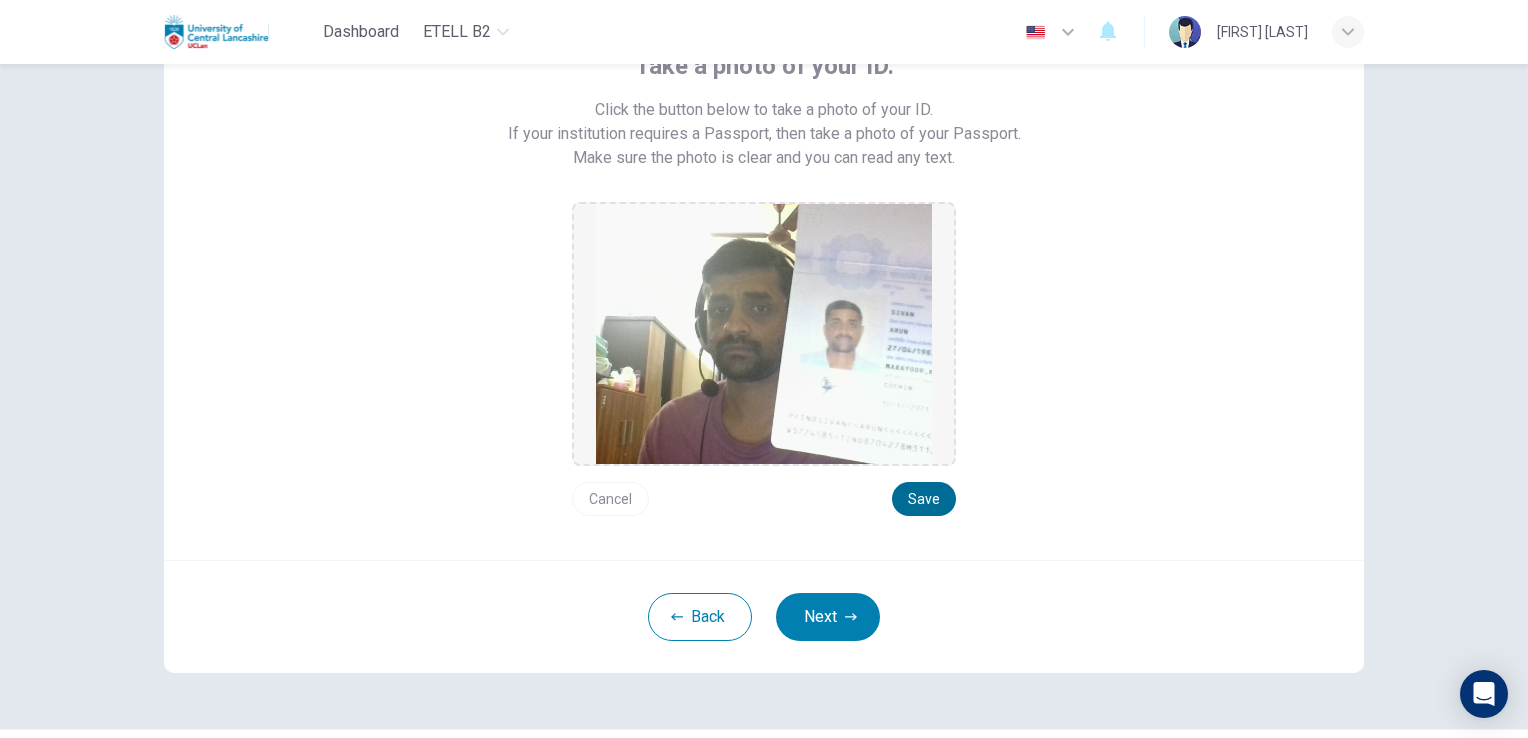 click on "Save" at bounding box center [924, 499] 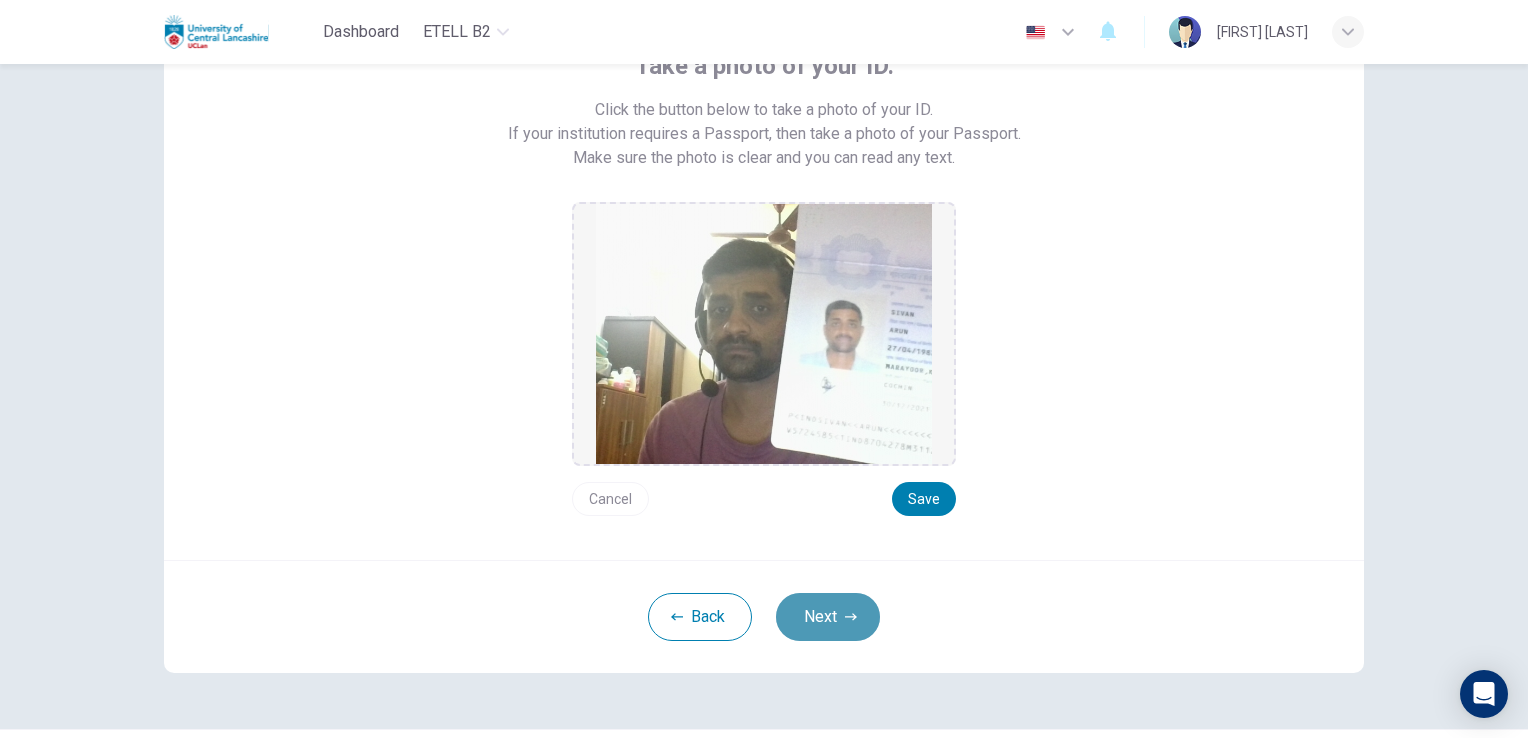 click on "Next" at bounding box center (828, 617) 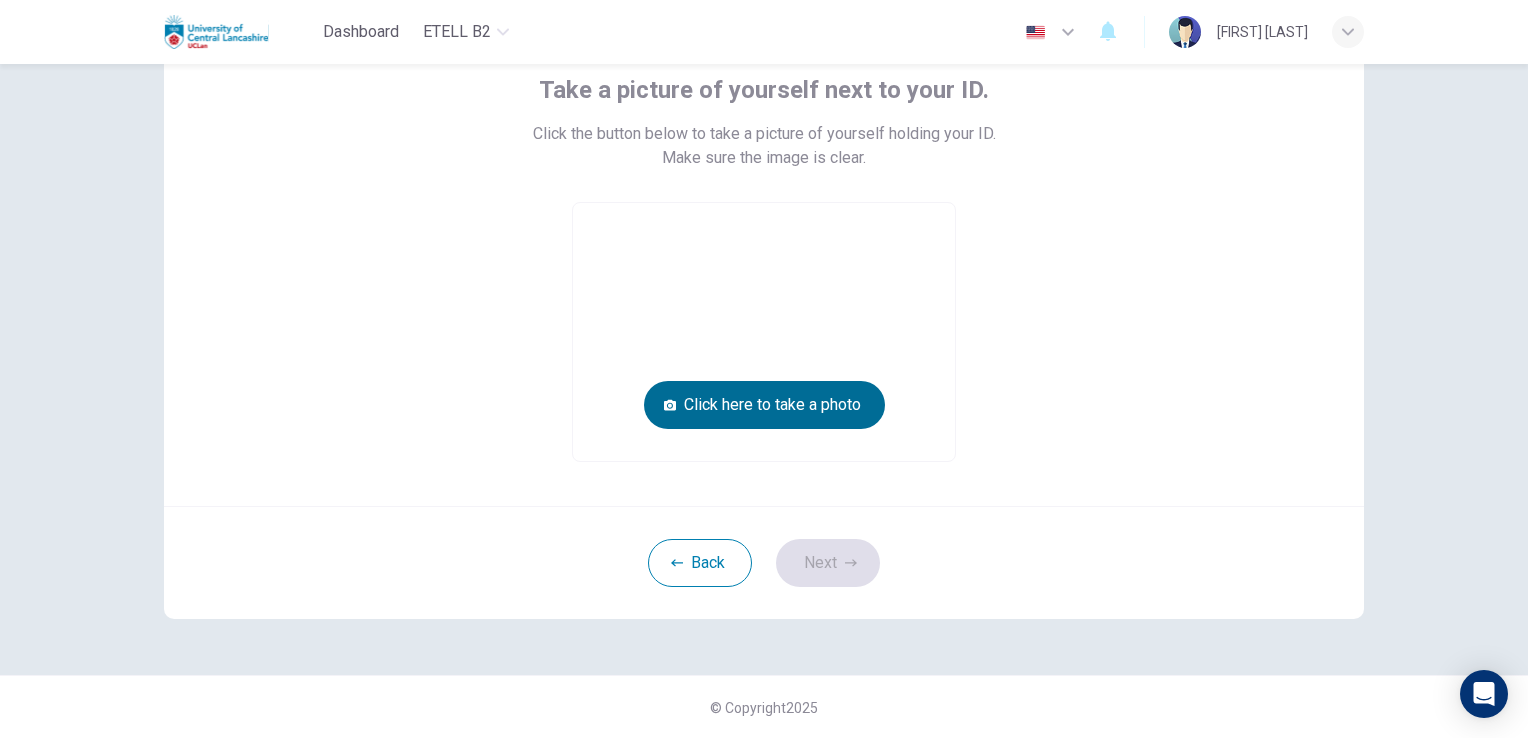 click on "Click here to take a photo" at bounding box center (764, 405) 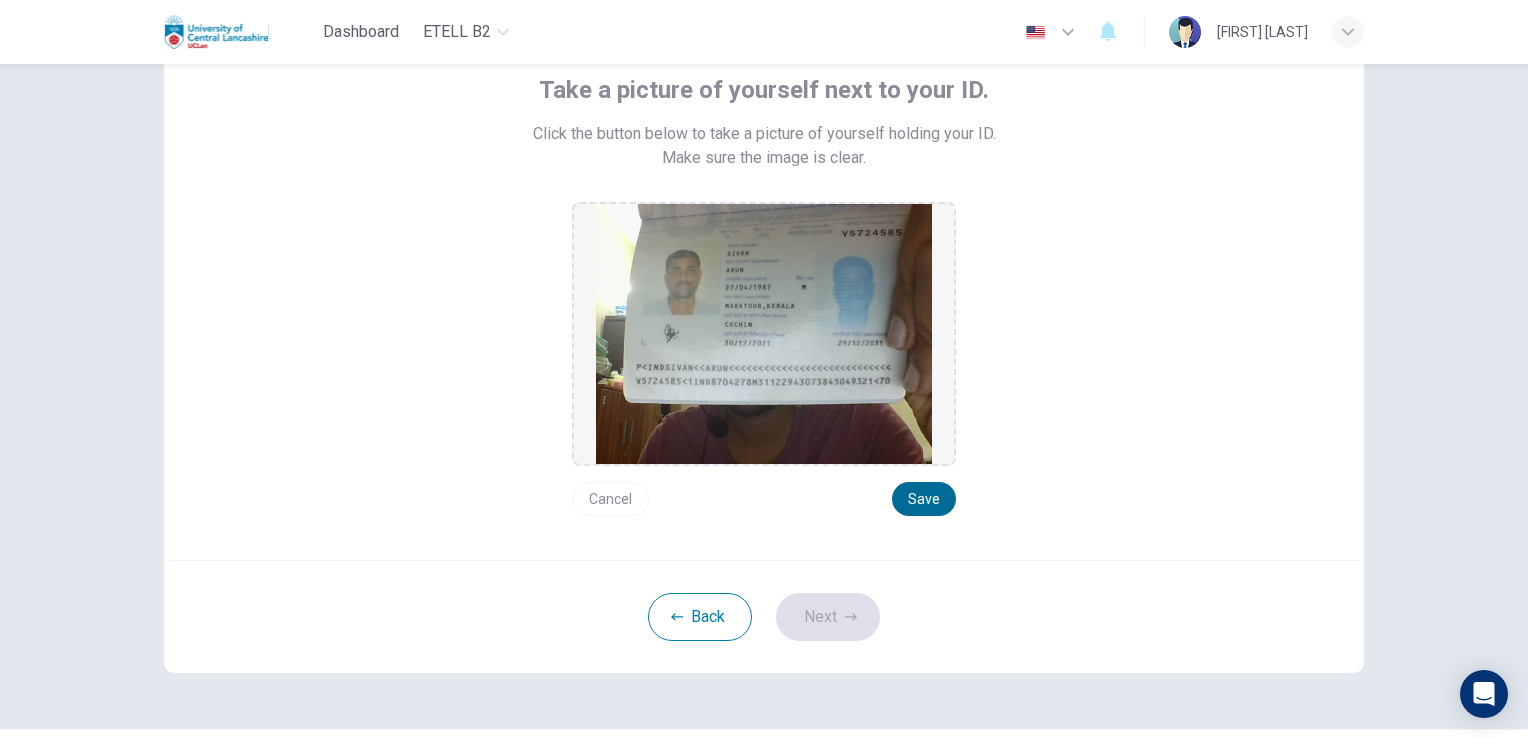 click on "Save" at bounding box center [924, 499] 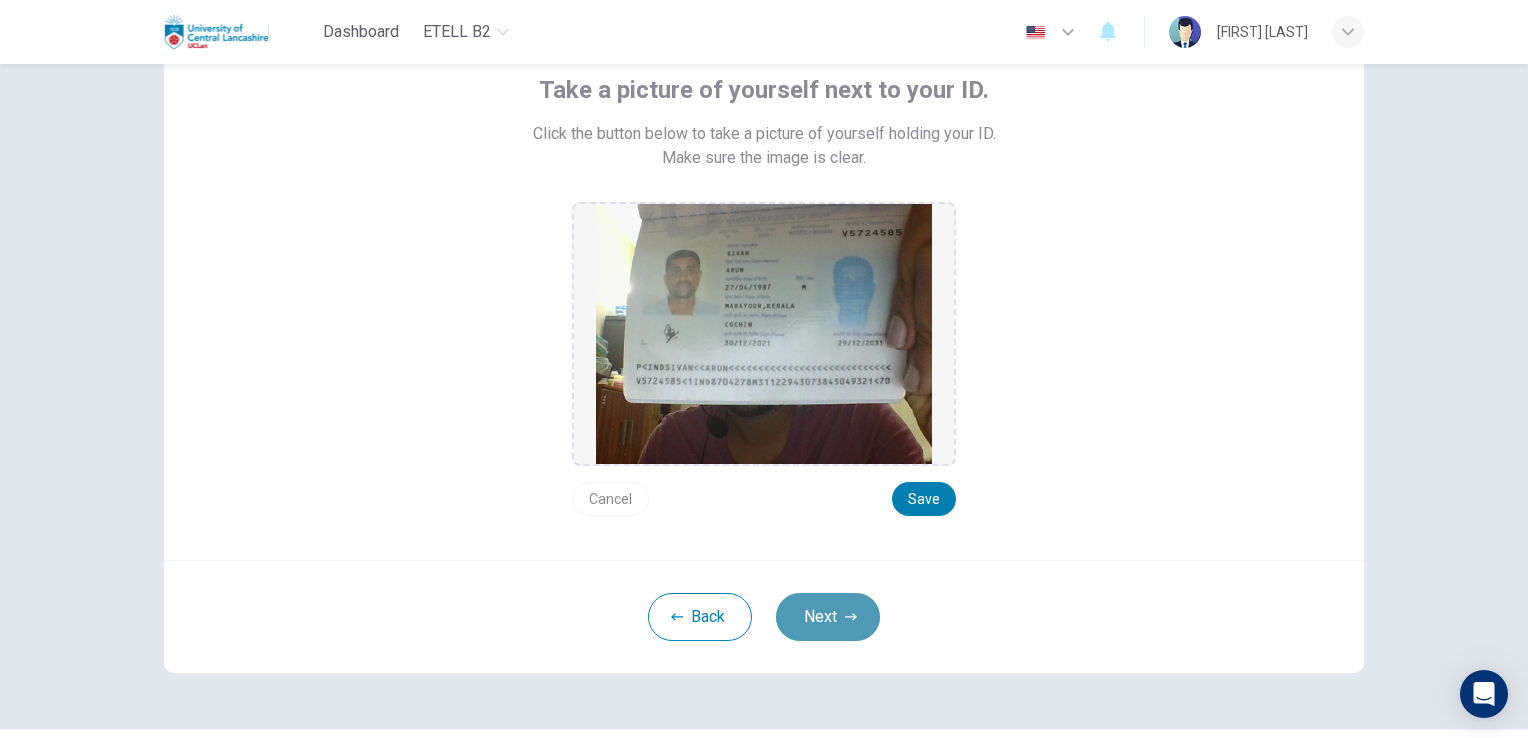click on "Next" at bounding box center [828, 617] 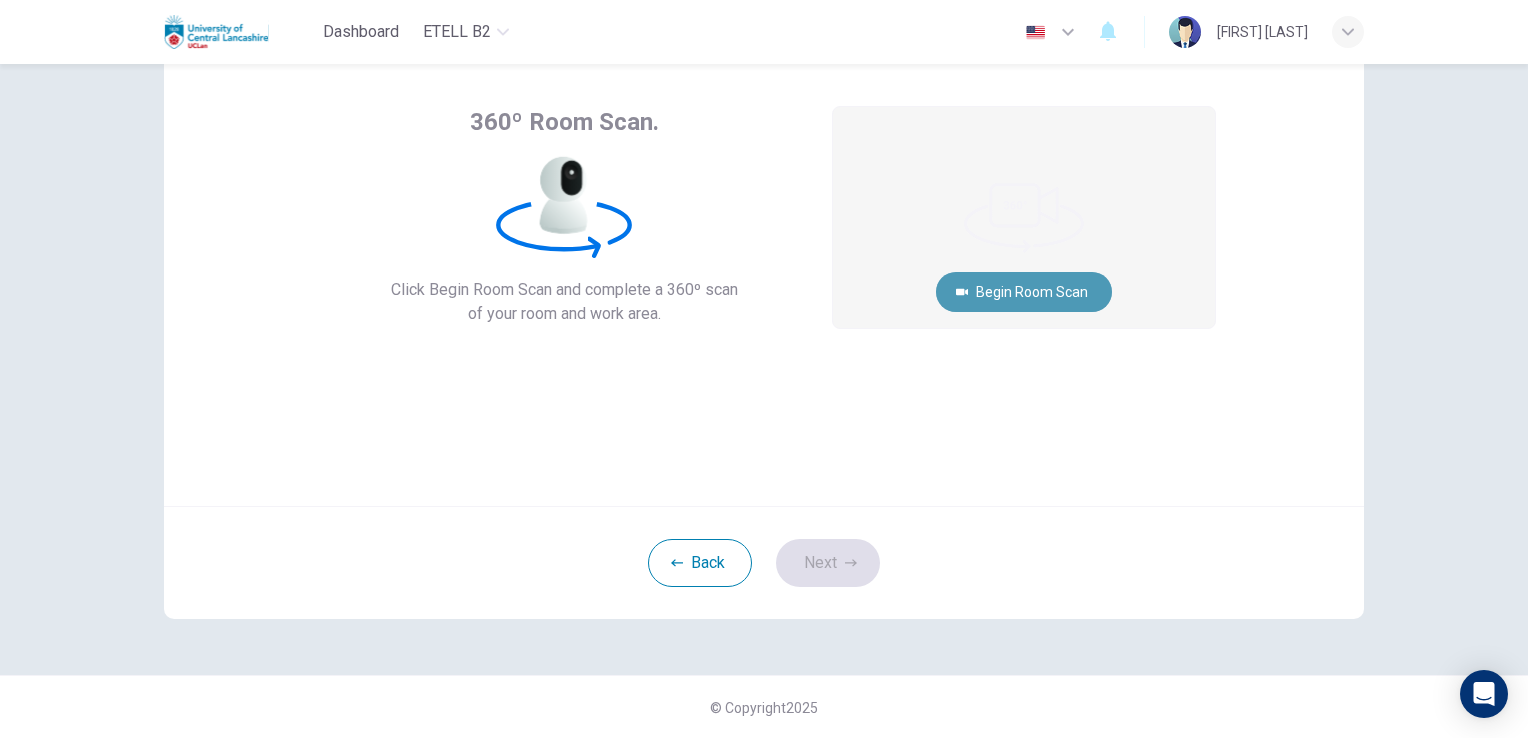 click on "Begin Room Scan" at bounding box center [1024, 292] 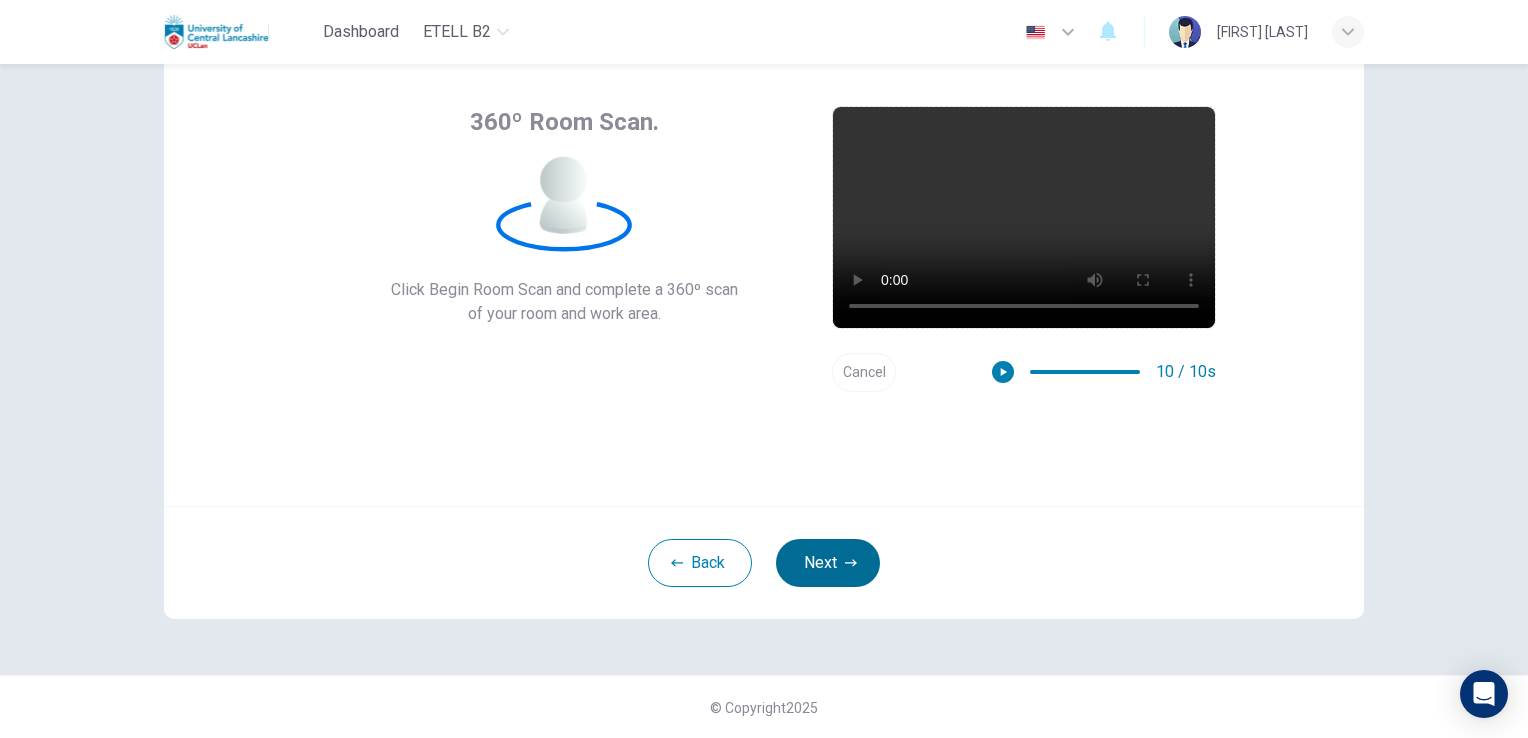 click 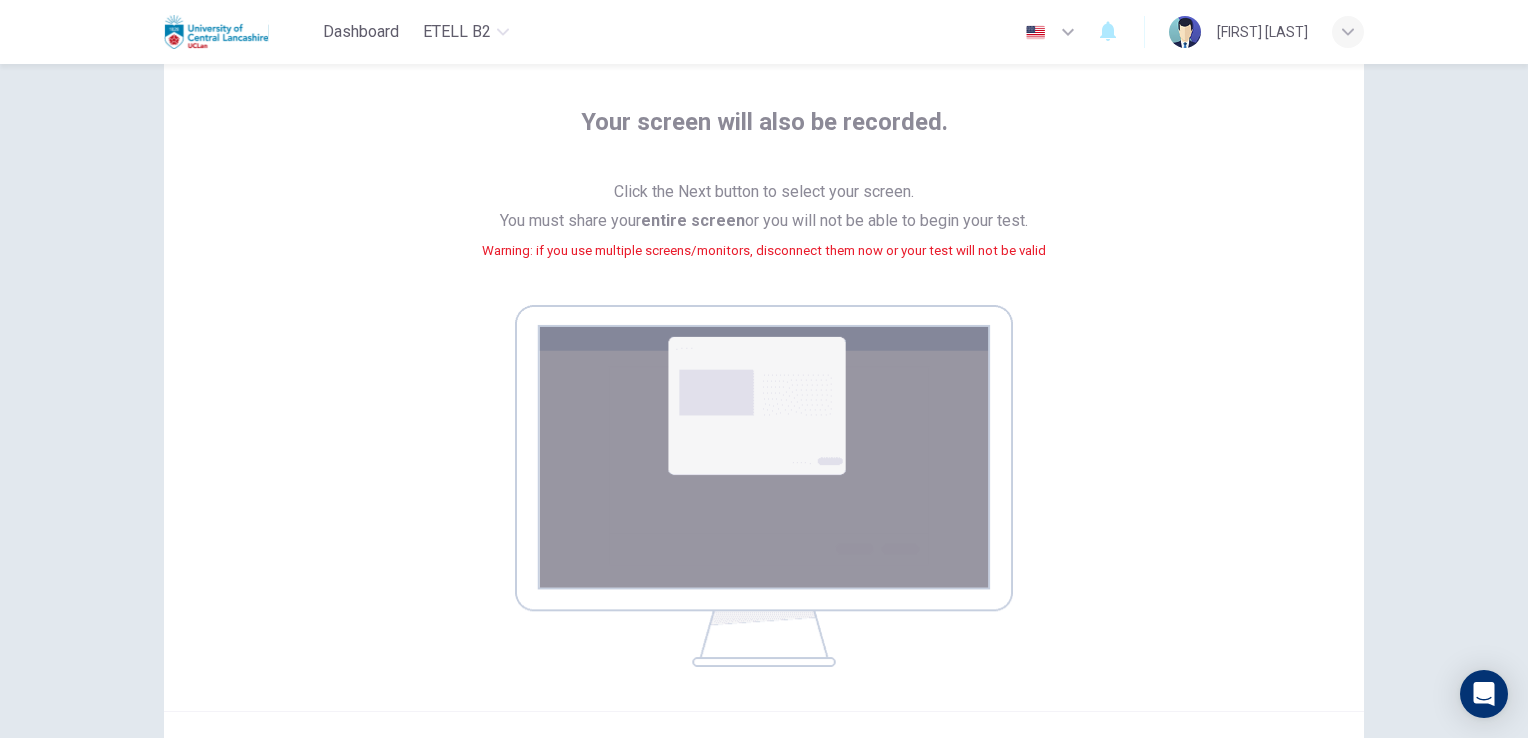click at bounding box center (764, 486) 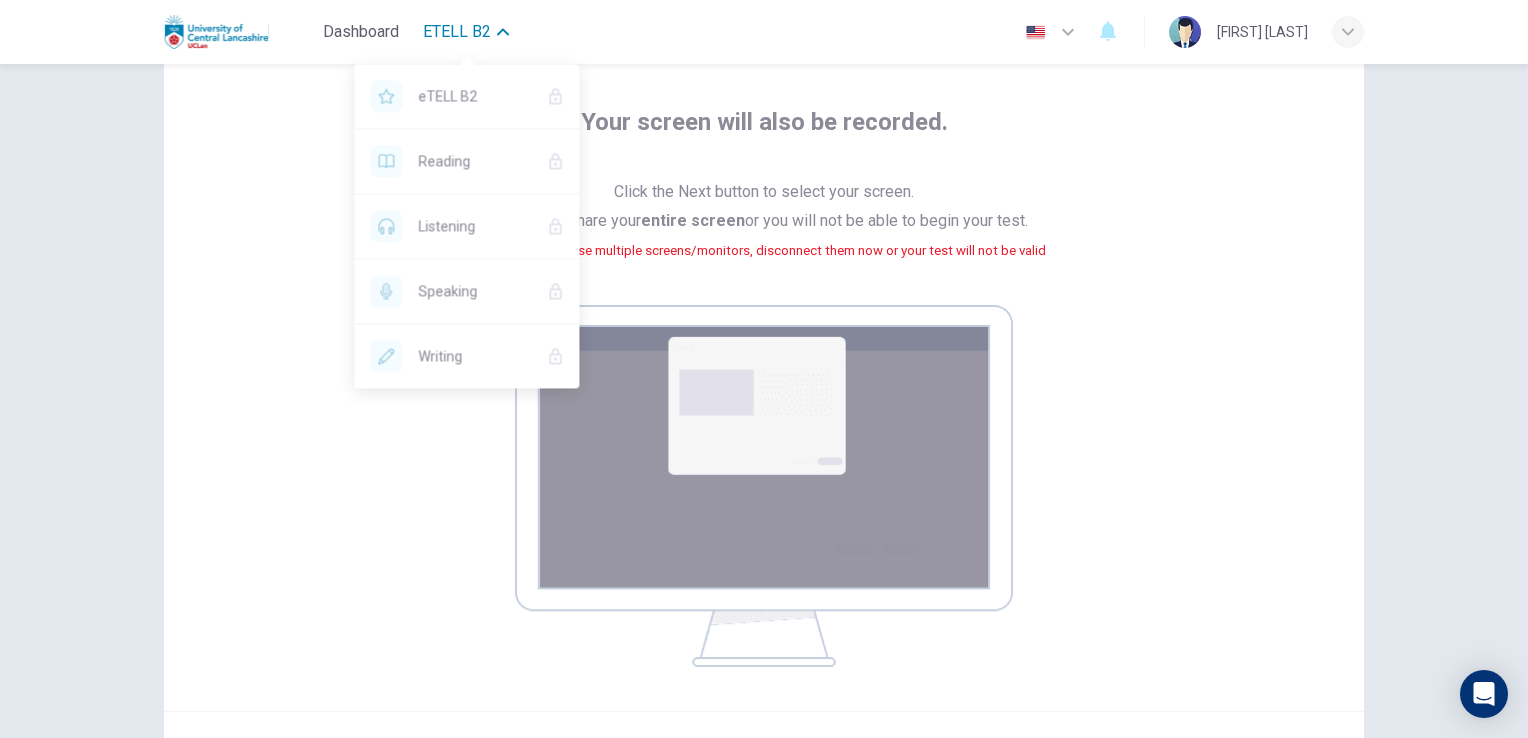 click on "eTELL B2" at bounding box center (457, 32) 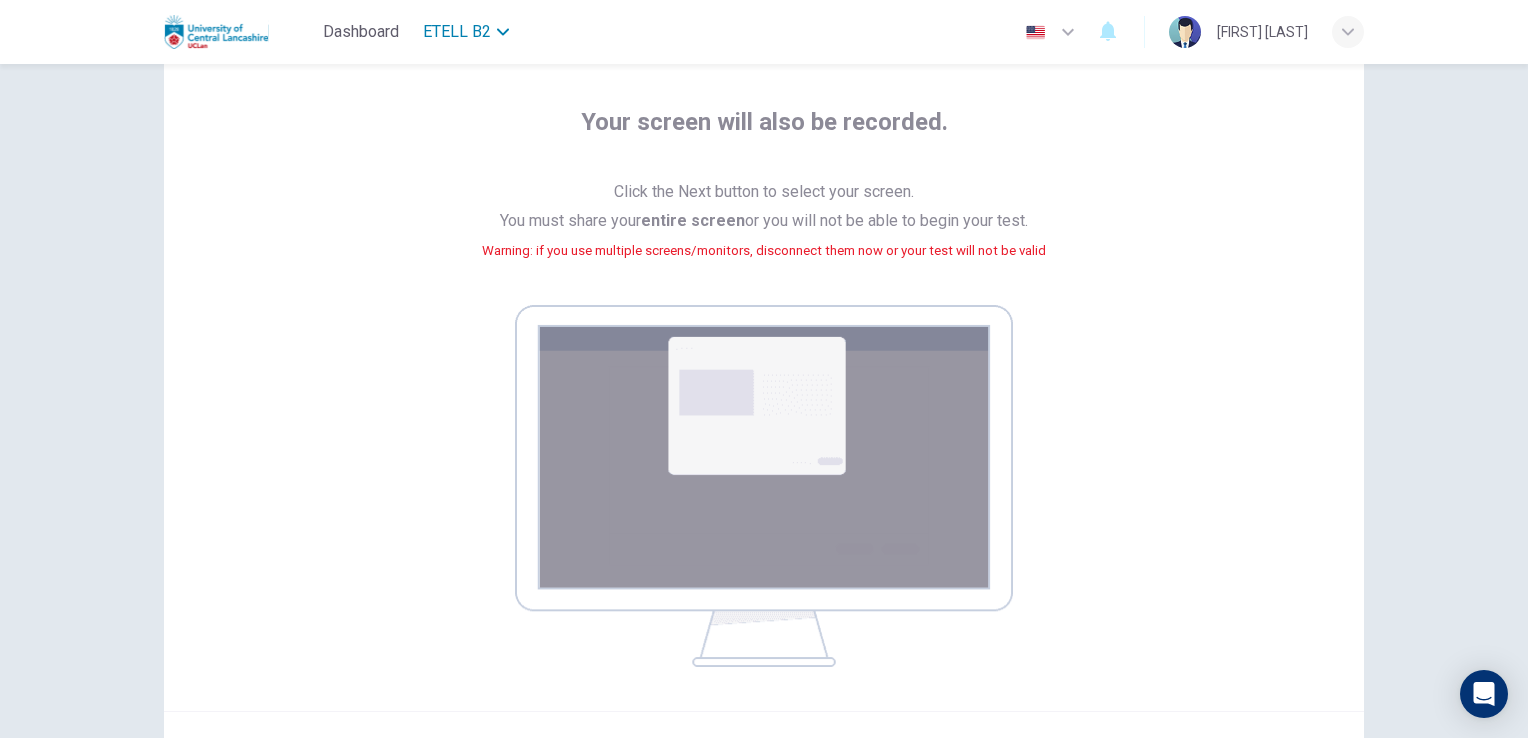 click on "eTELL B2" at bounding box center [457, 32] 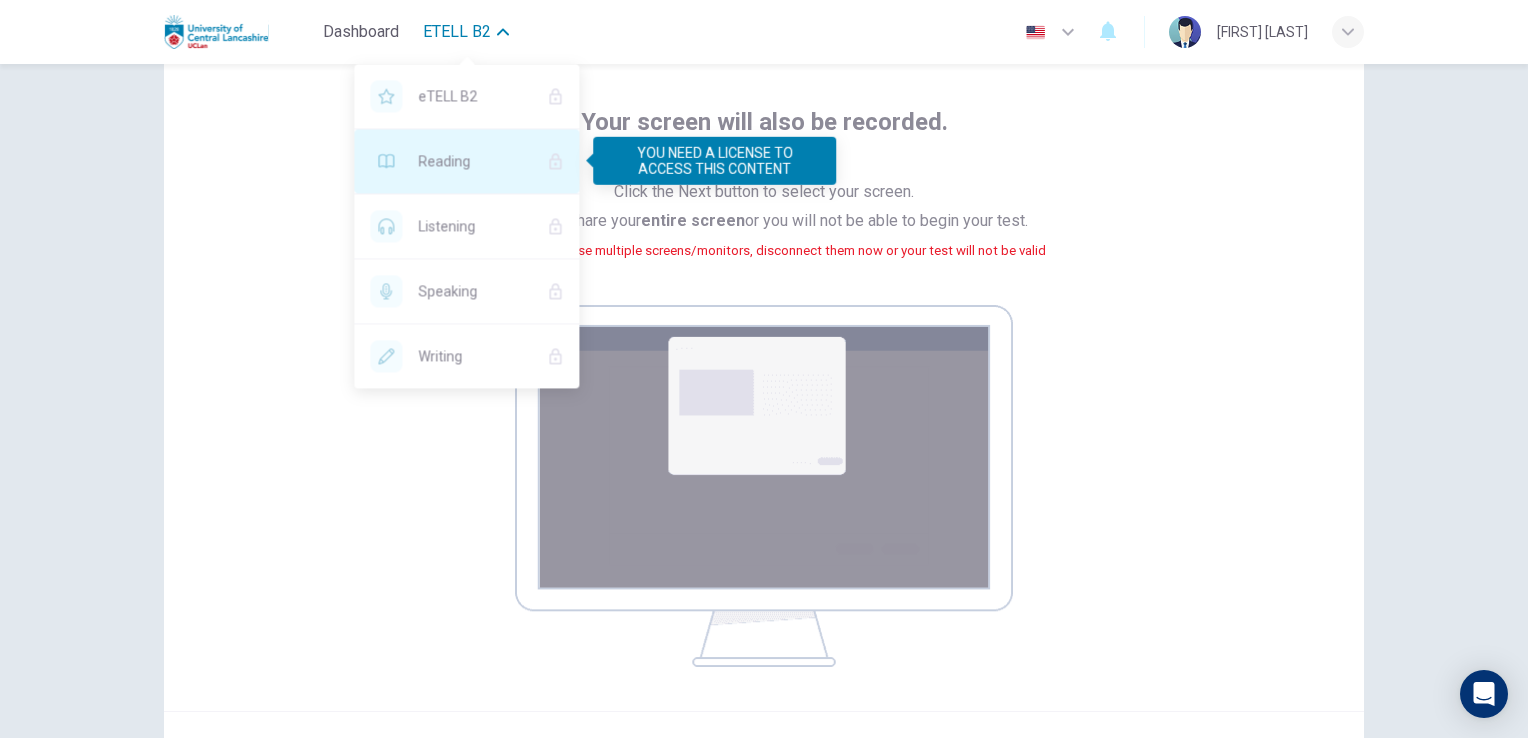click on "Reading" at bounding box center [474, 161] 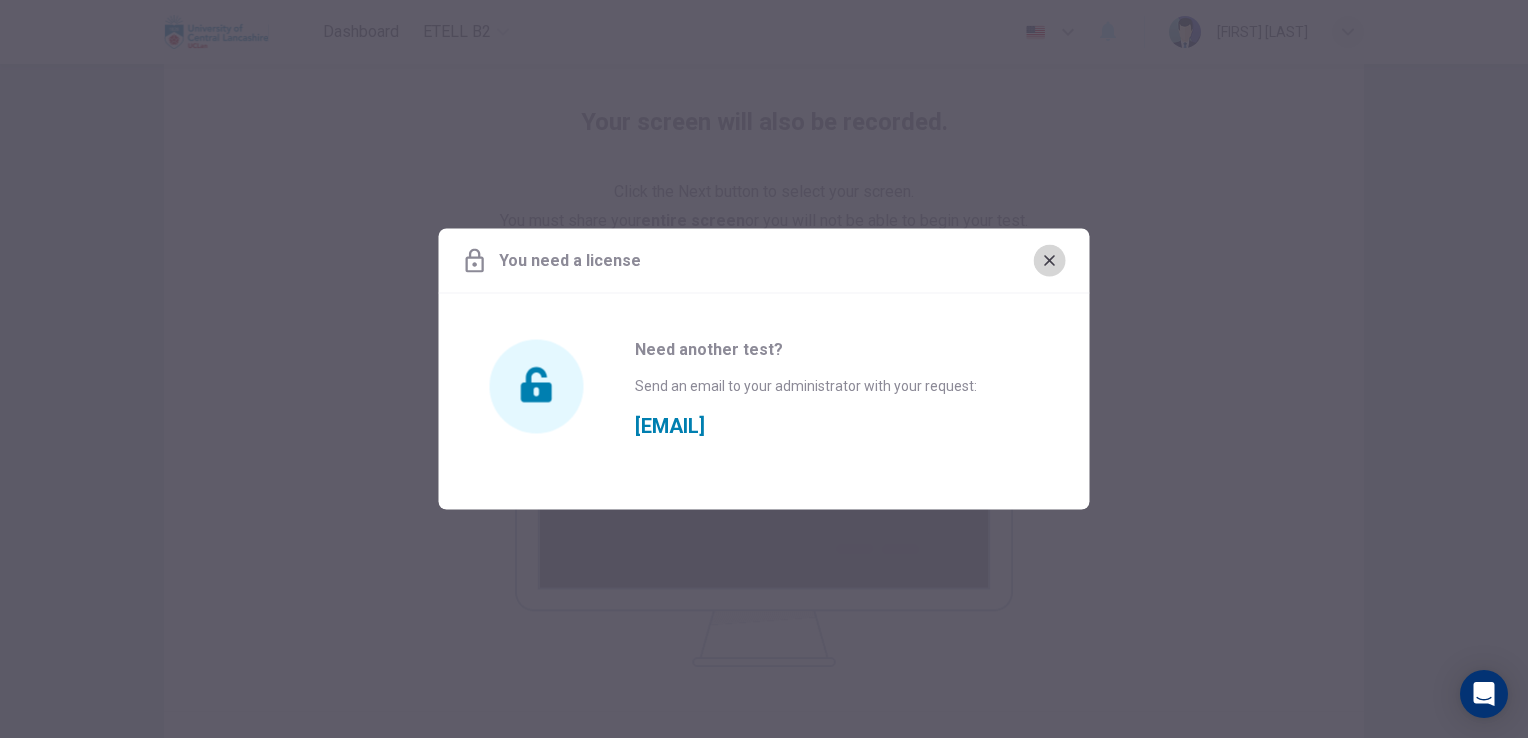 click at bounding box center [1050, 261] 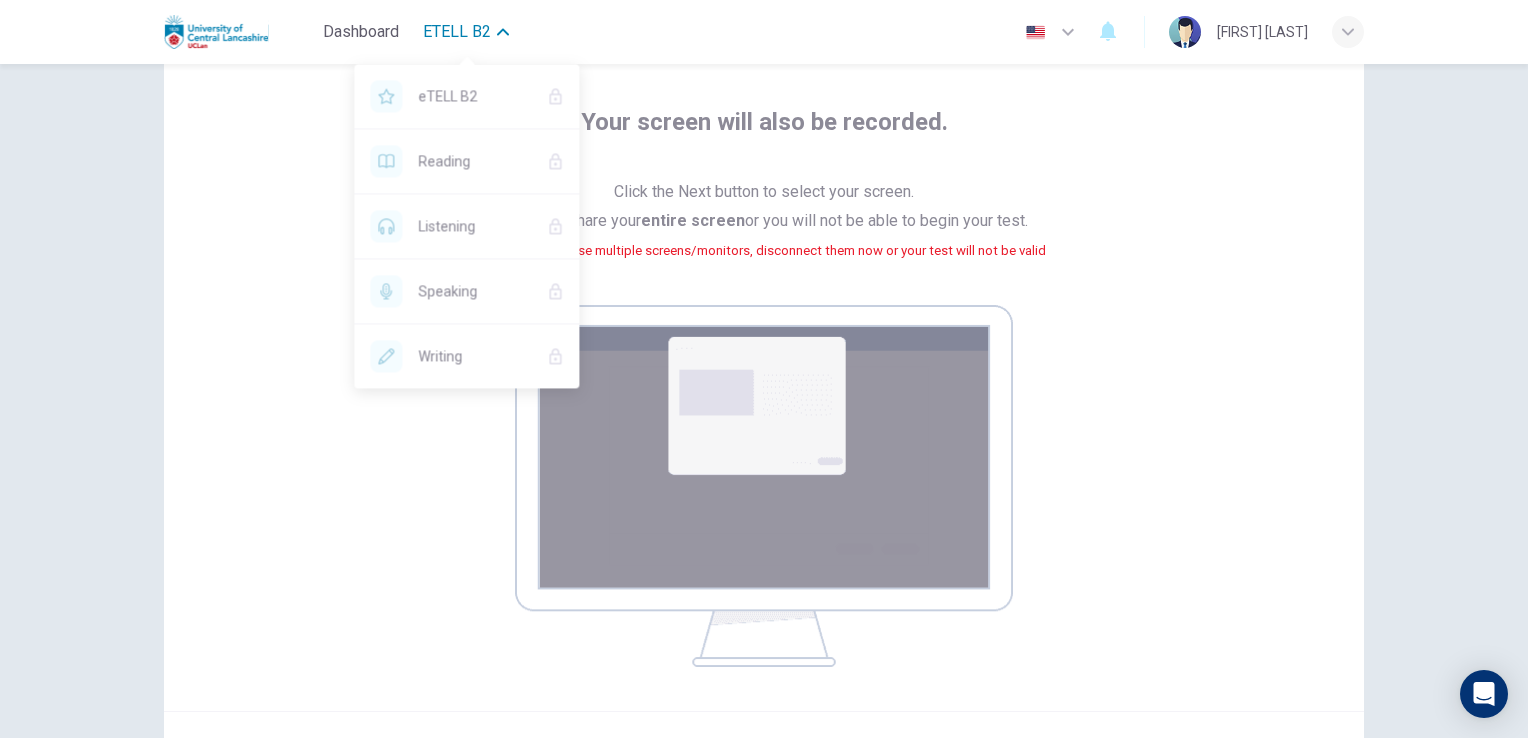 click on "eTELL B2" at bounding box center [457, 32] 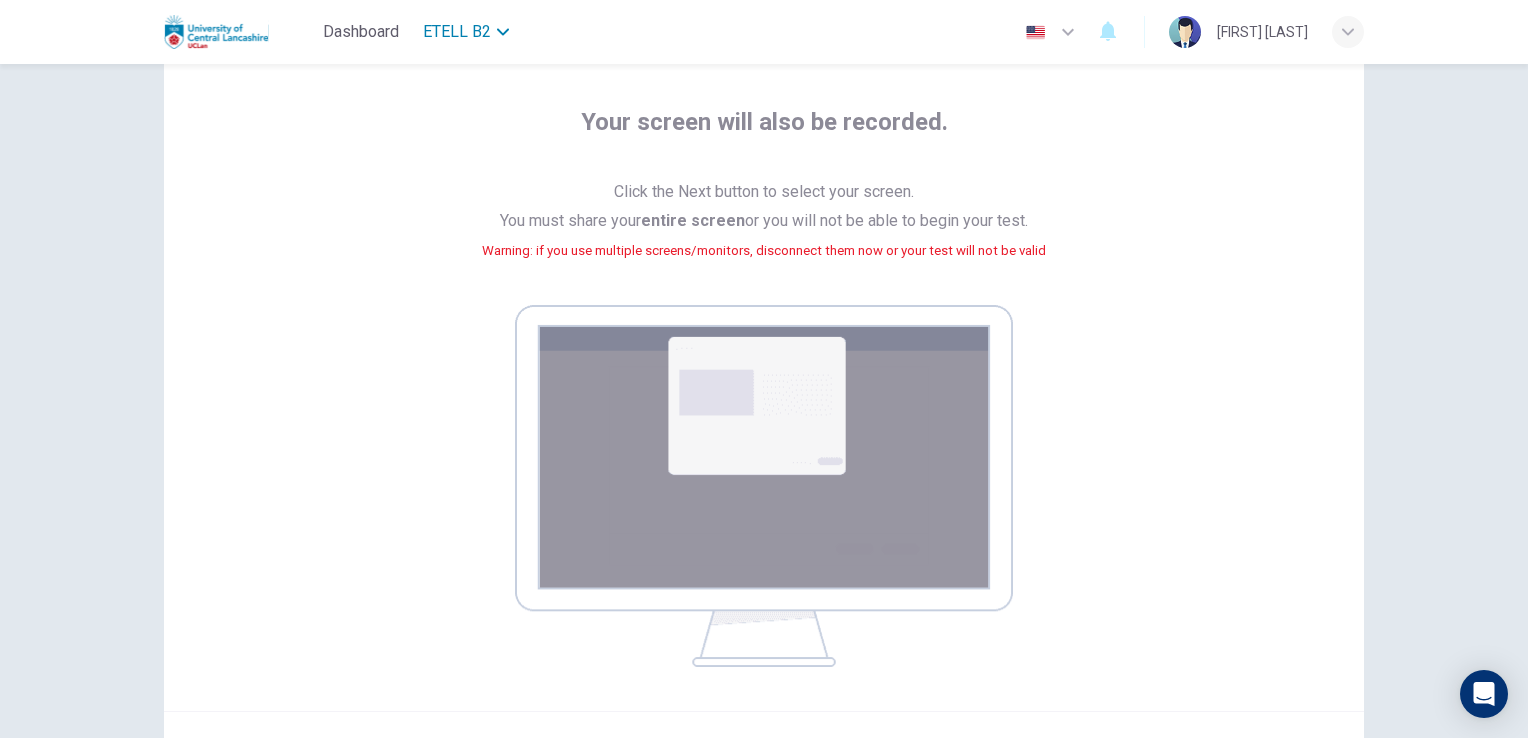 click on "eTELL B2" at bounding box center [466, 32] 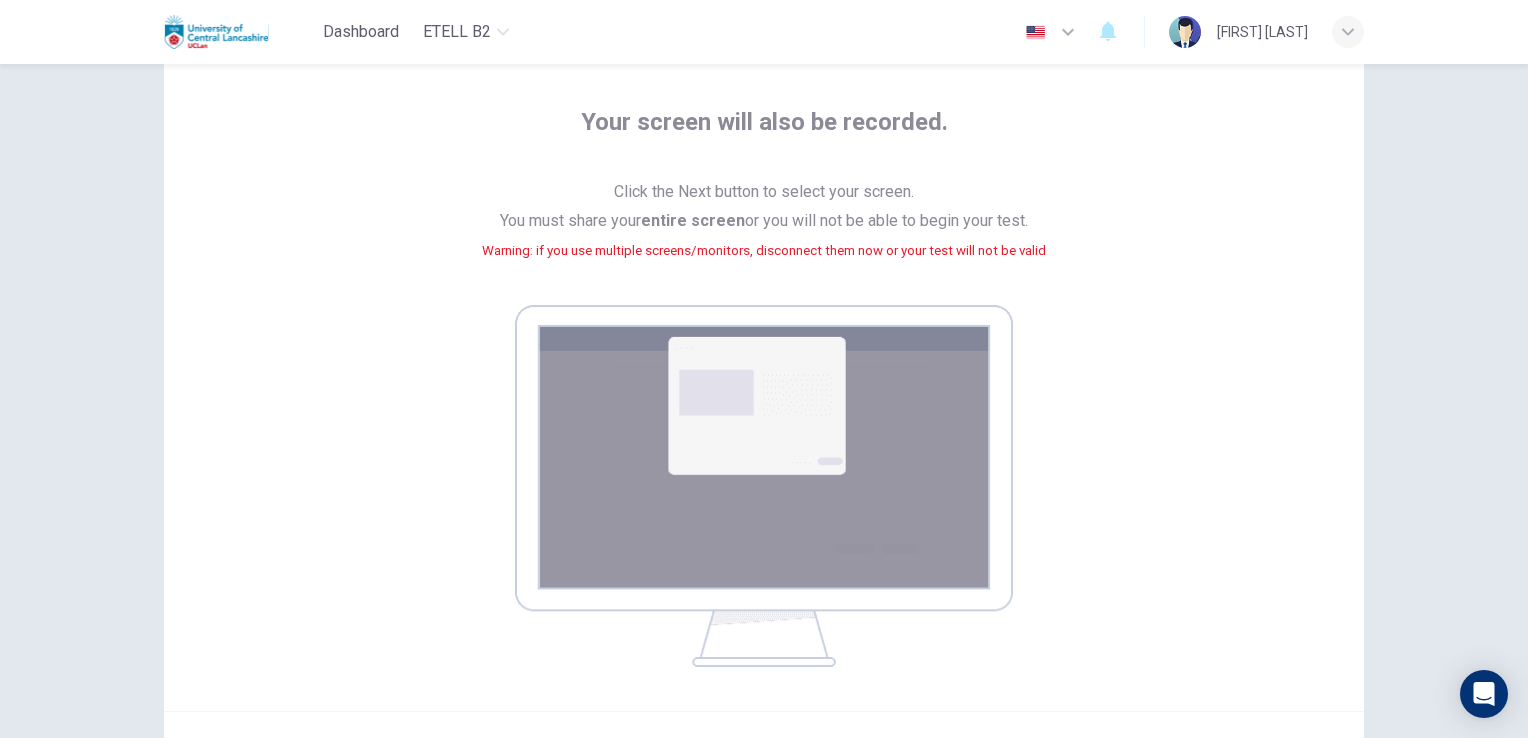 click on "[NAME] [NAME]" at bounding box center [1262, 32] 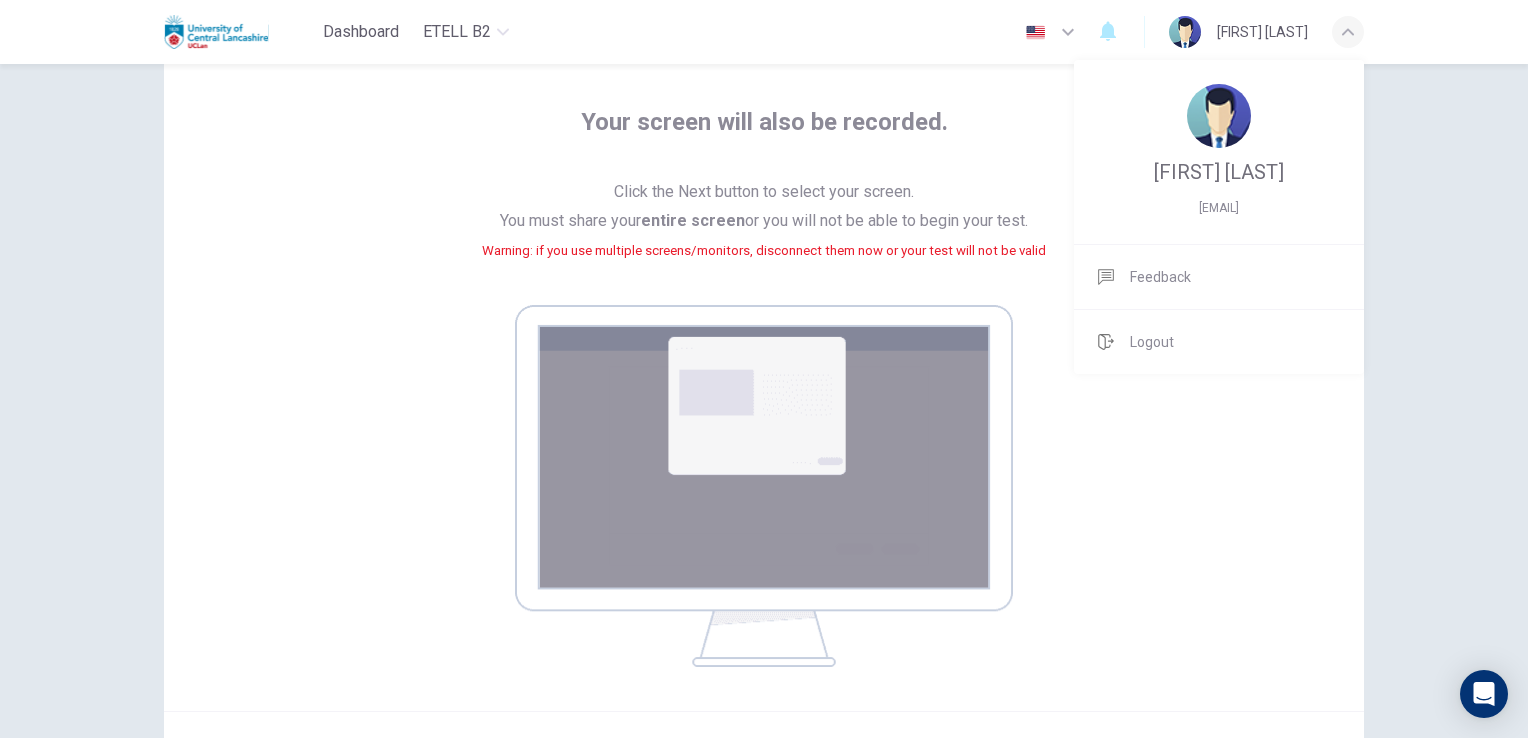 click at bounding box center (764, 369) 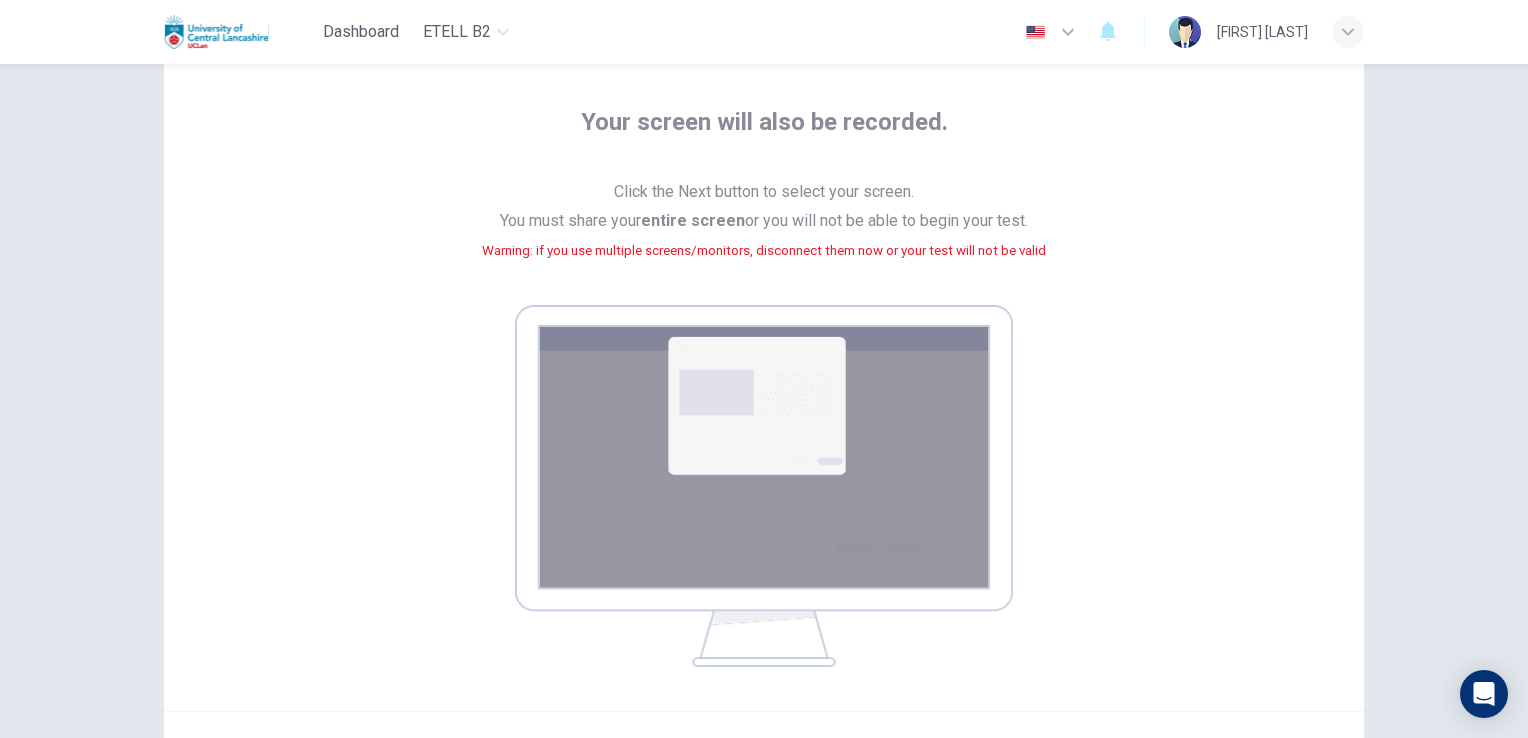 click 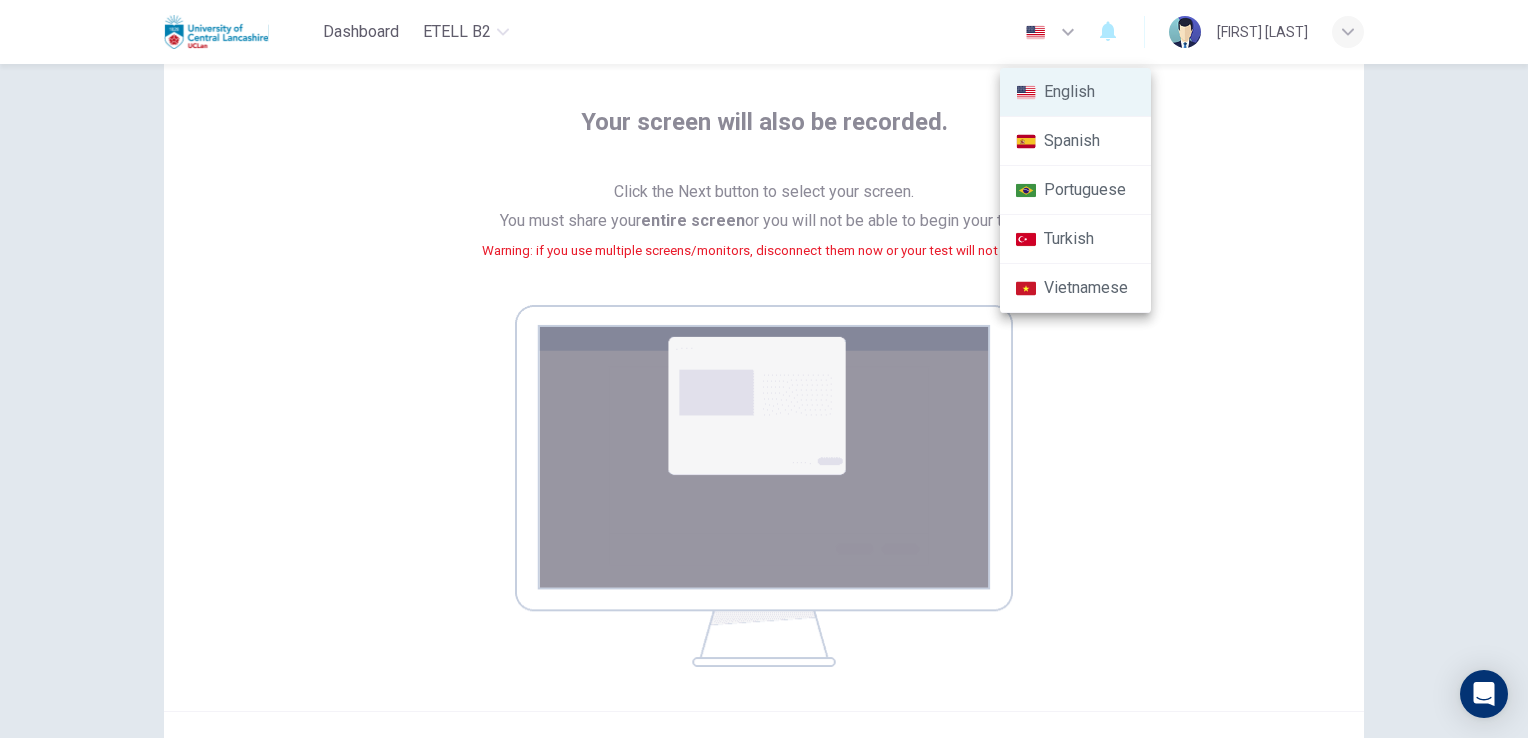 click at bounding box center (764, 369) 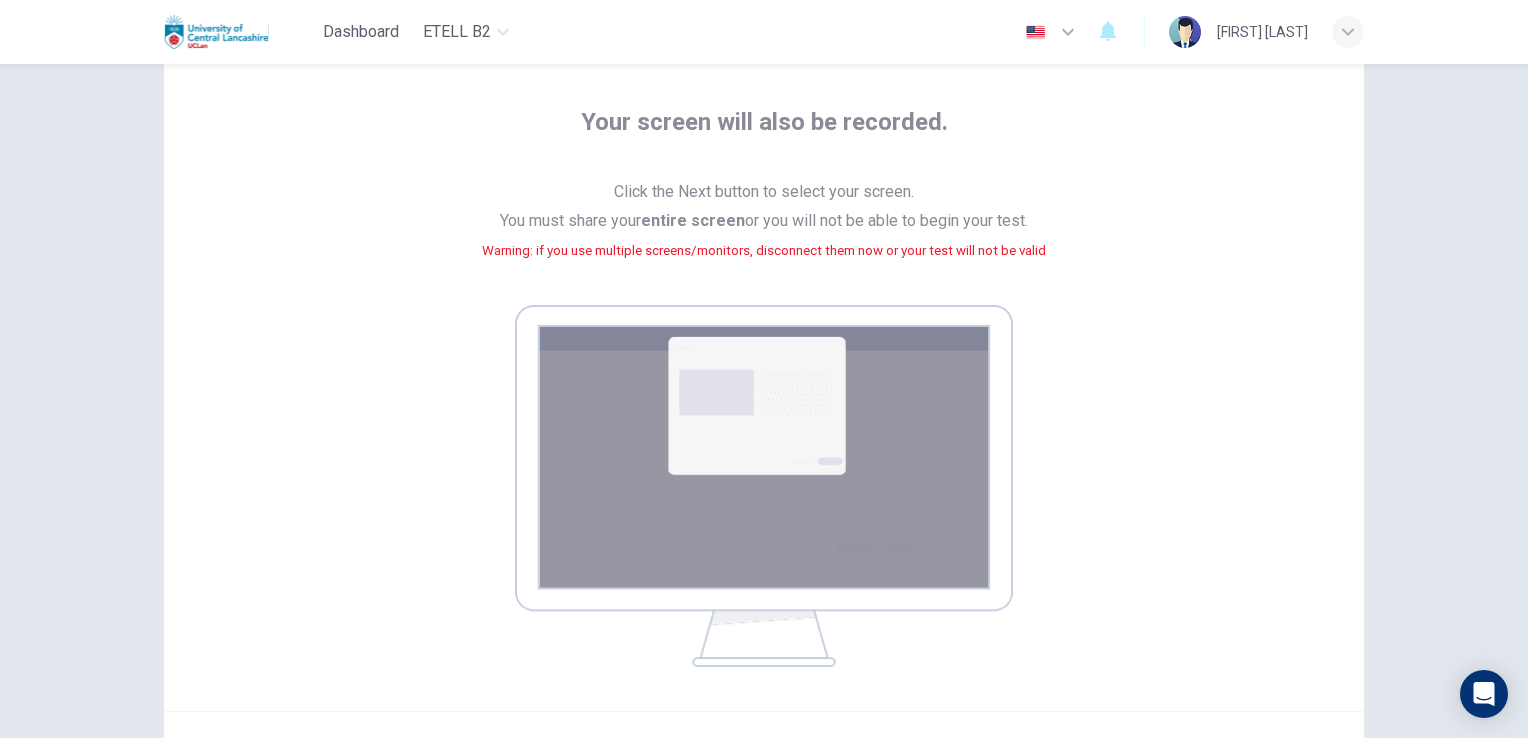 click on "[NAME] [NAME]" at bounding box center [1266, 32] 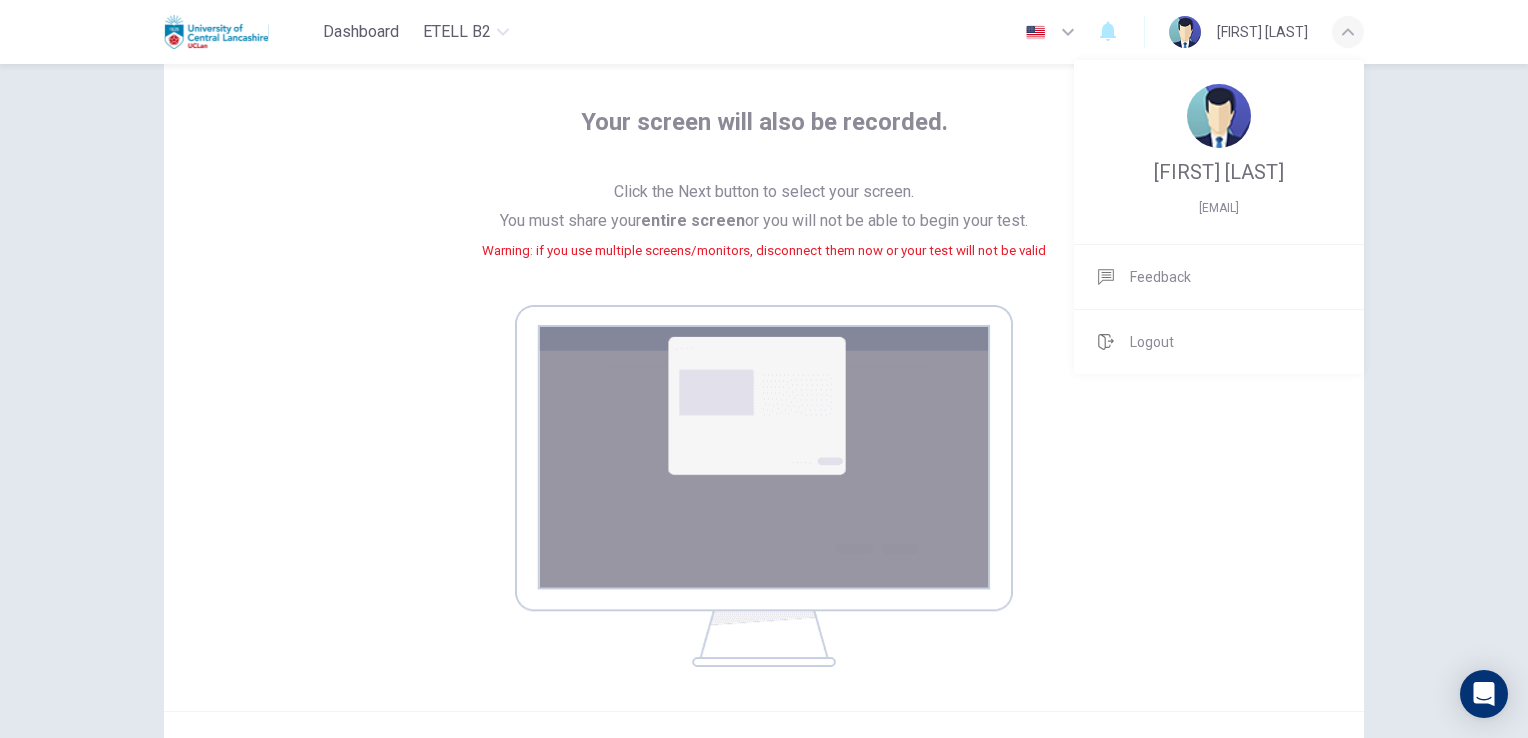 click at bounding box center [764, 369] 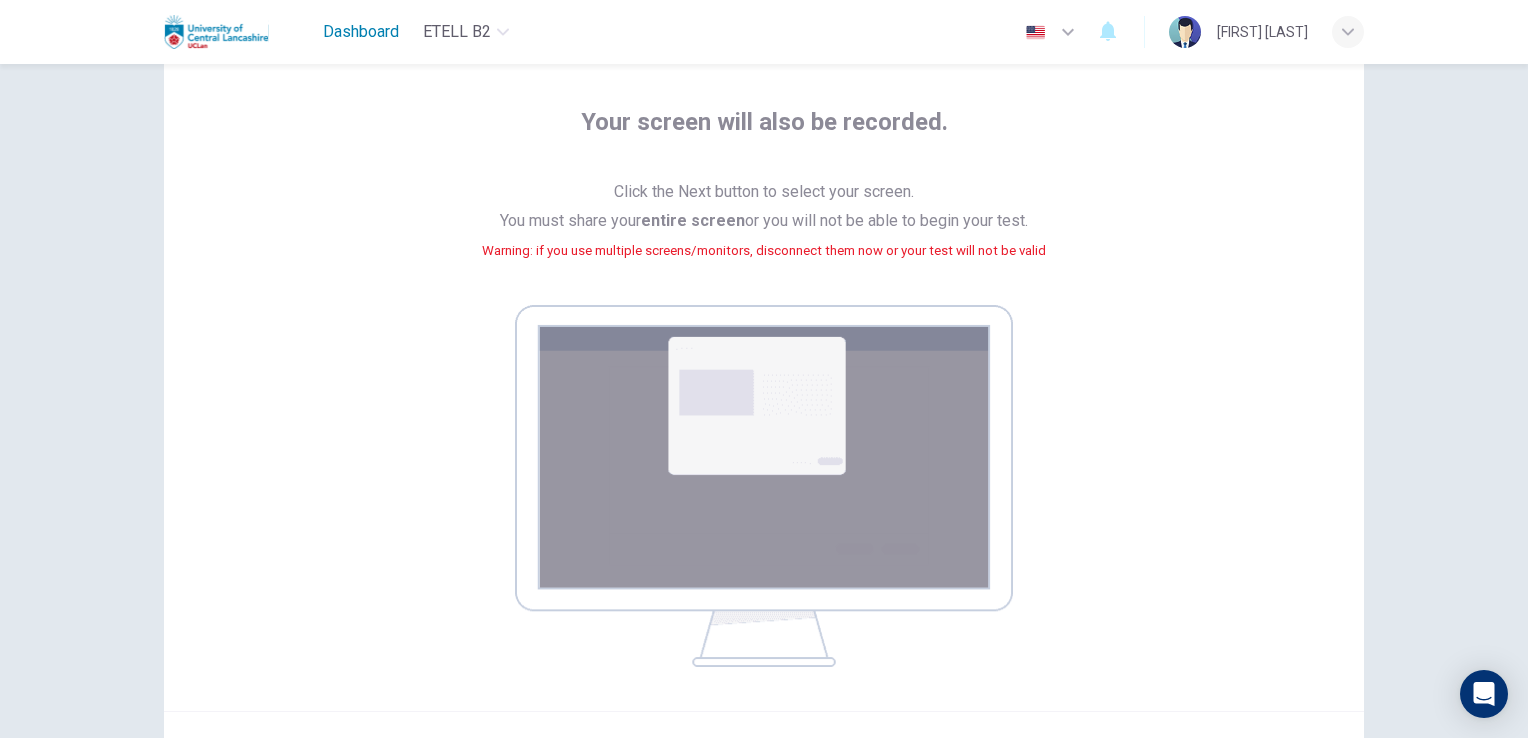 click on "Dashboard" at bounding box center (361, 32) 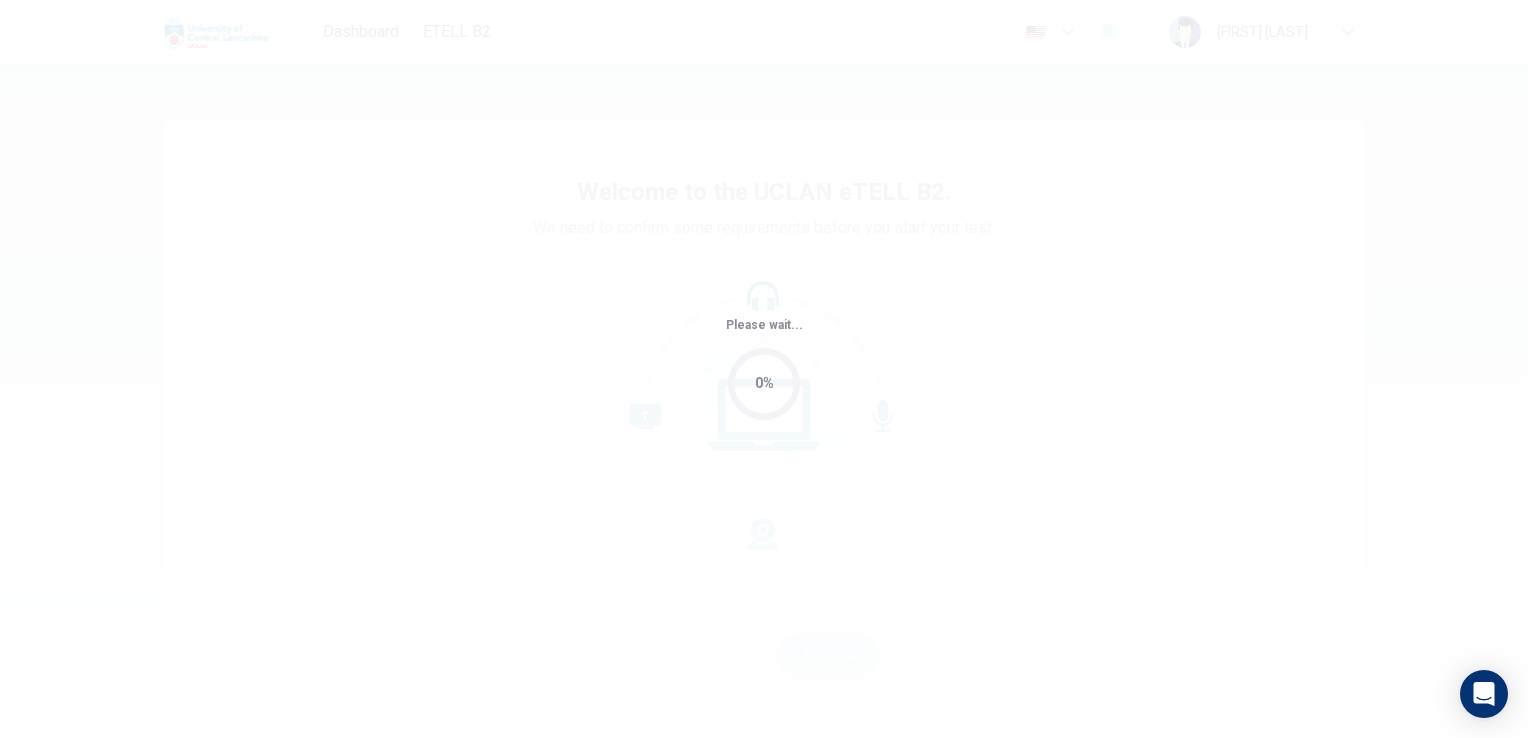 scroll, scrollTop: 0, scrollLeft: 0, axis: both 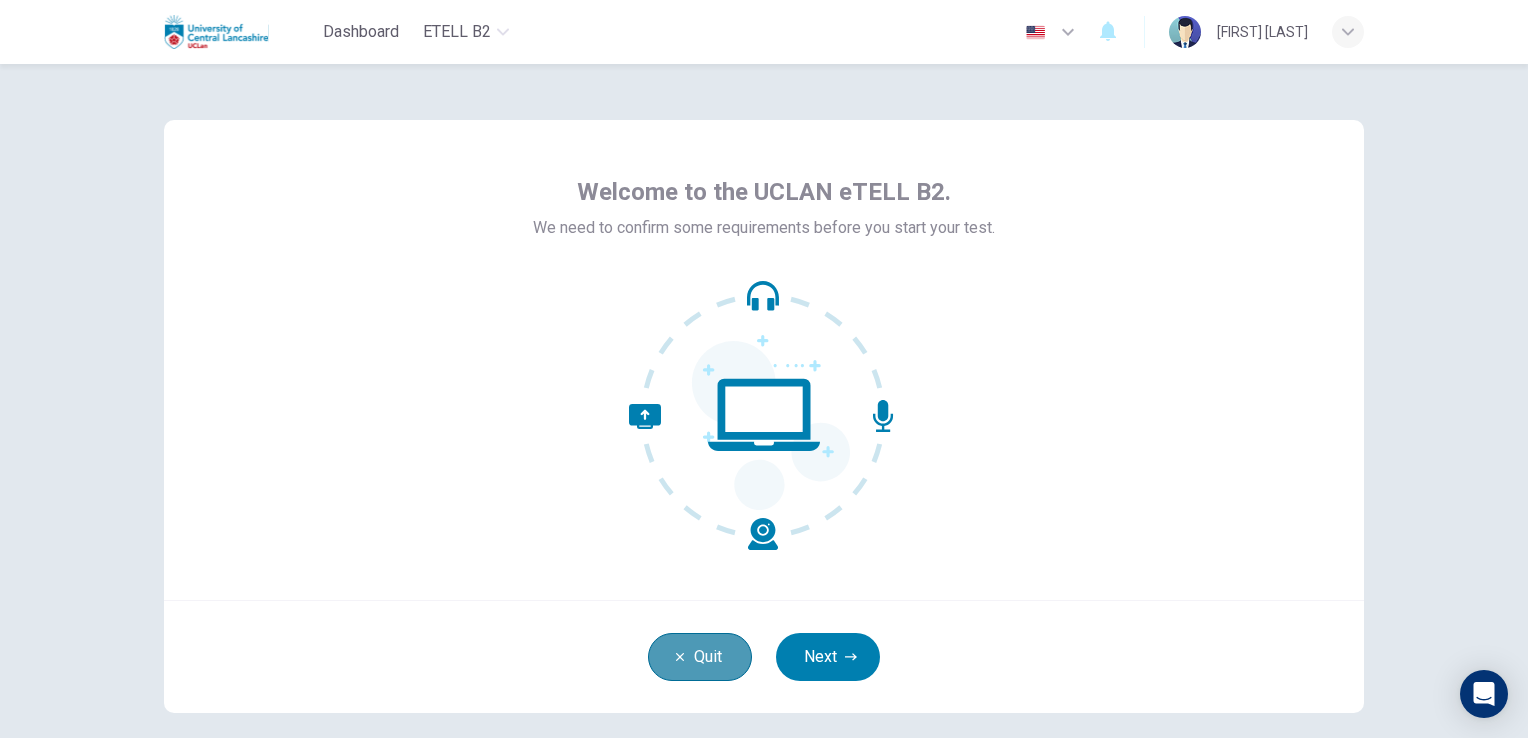 click on "Quit" at bounding box center [700, 657] 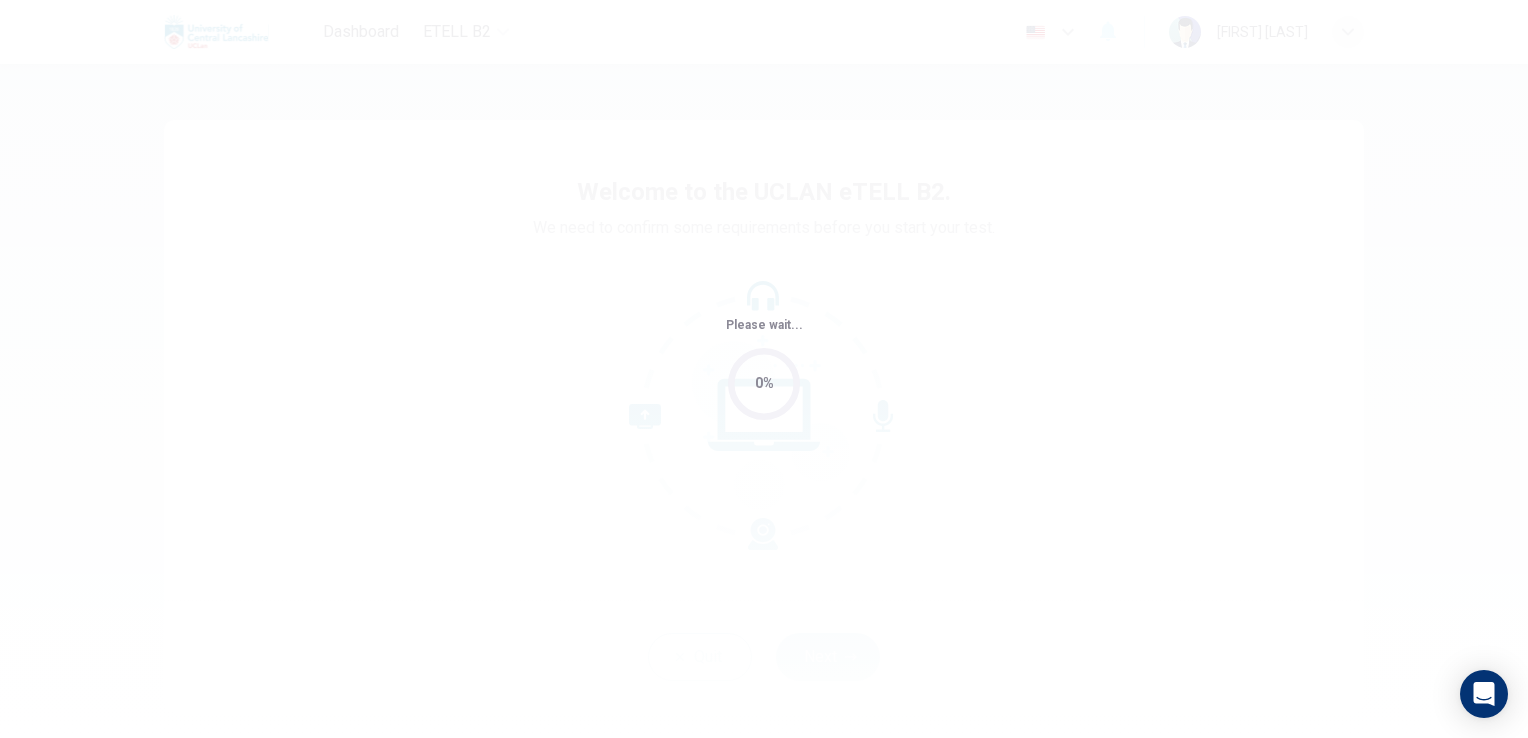 scroll, scrollTop: 0, scrollLeft: 0, axis: both 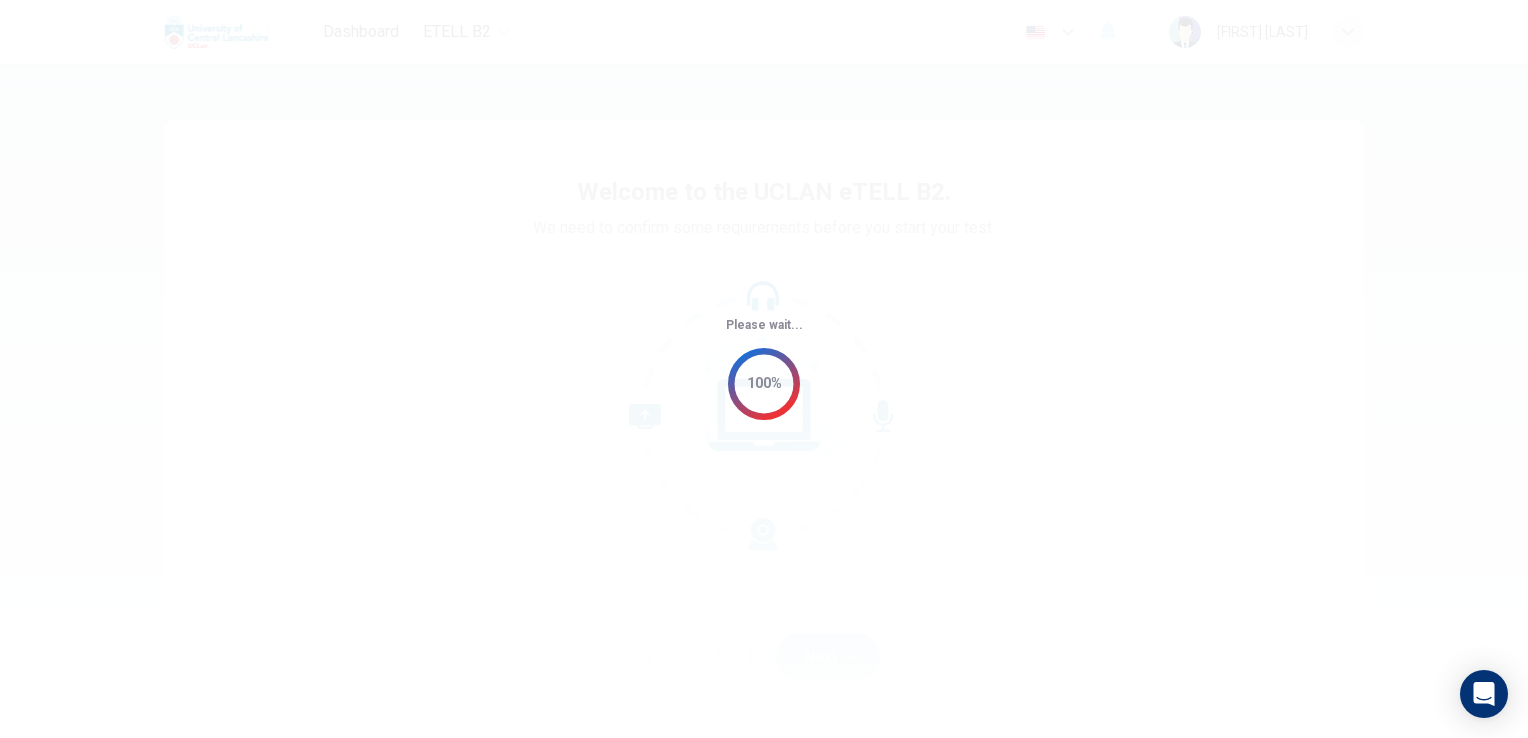 click on "Please wait... 100%" at bounding box center [764, 369] 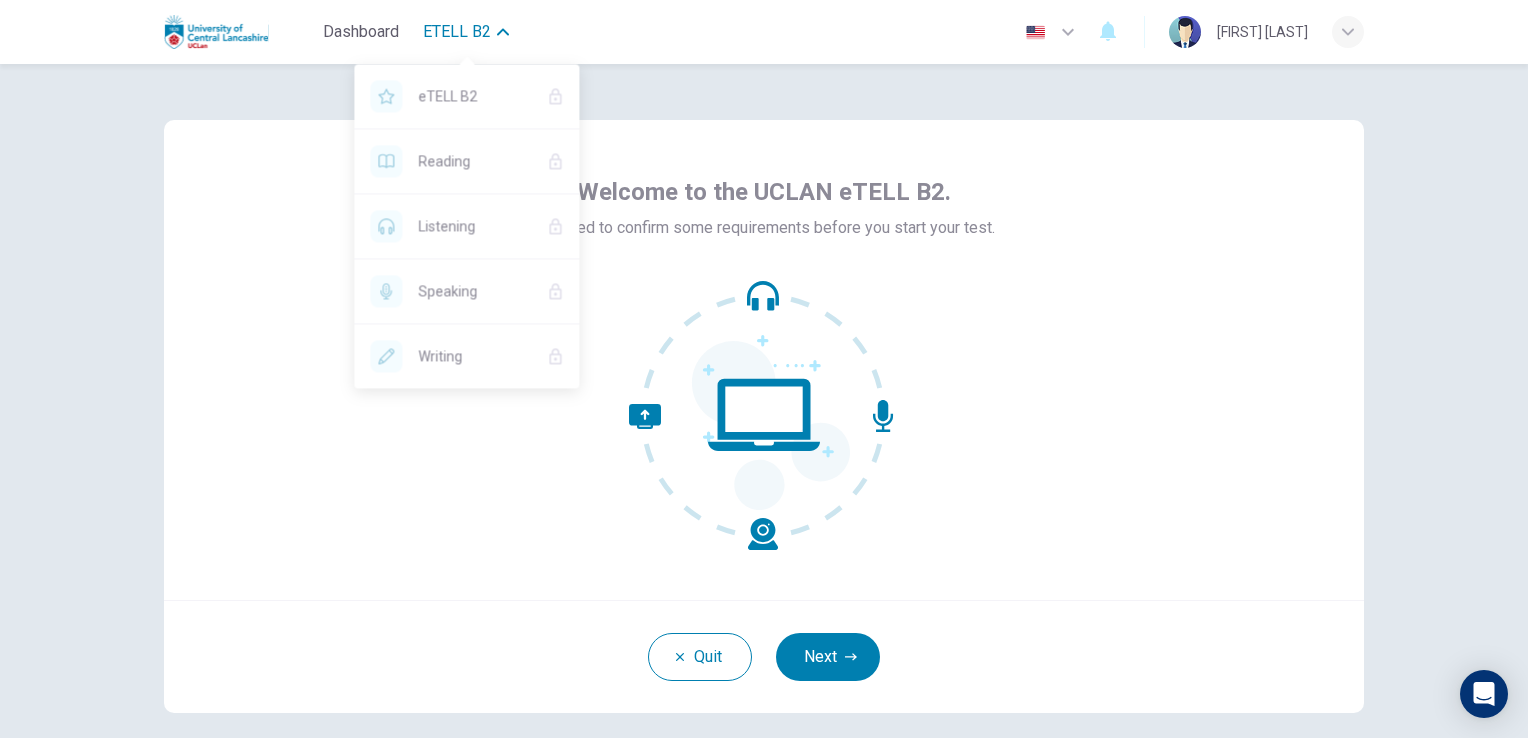 click on "eTELL B2" at bounding box center (457, 32) 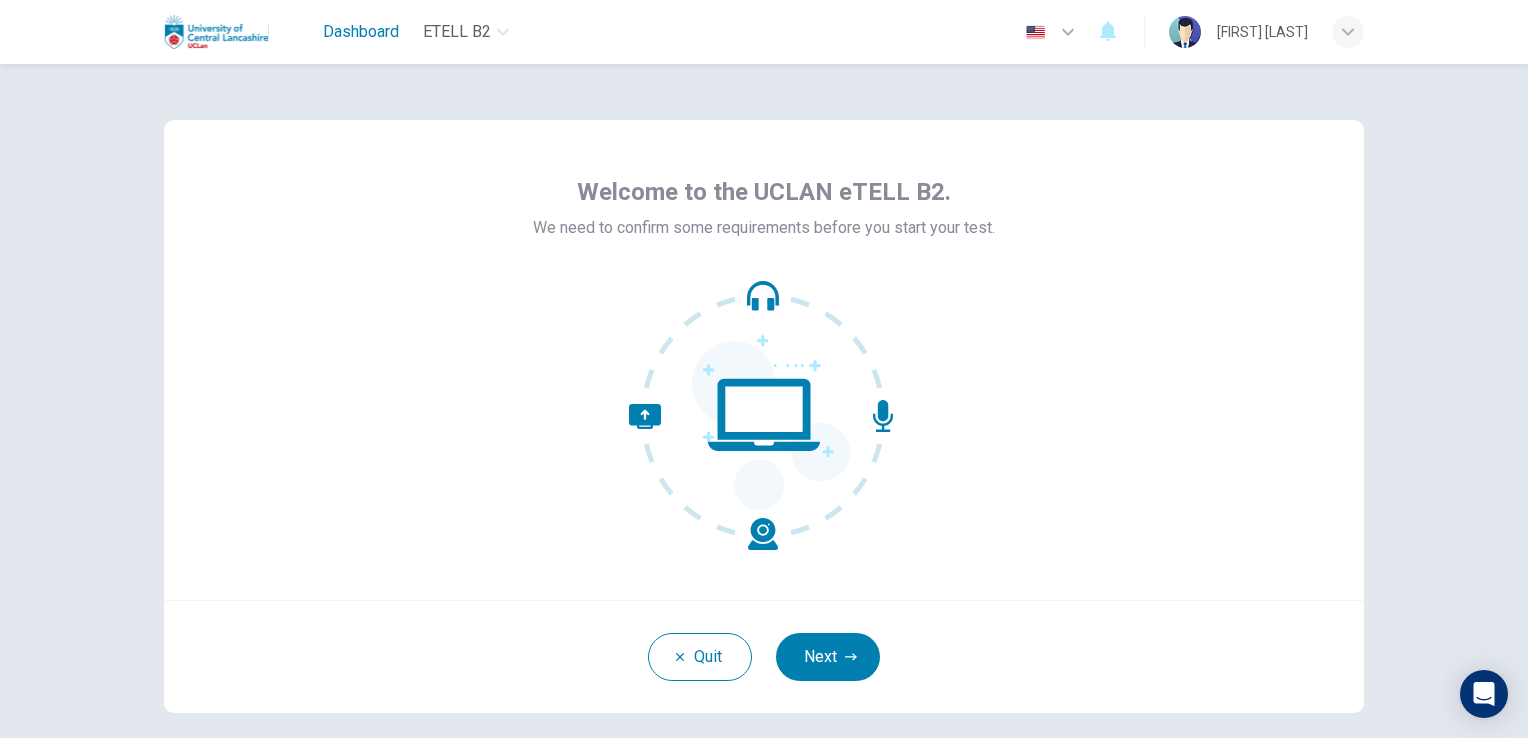click on "Dashboard" at bounding box center [361, 32] 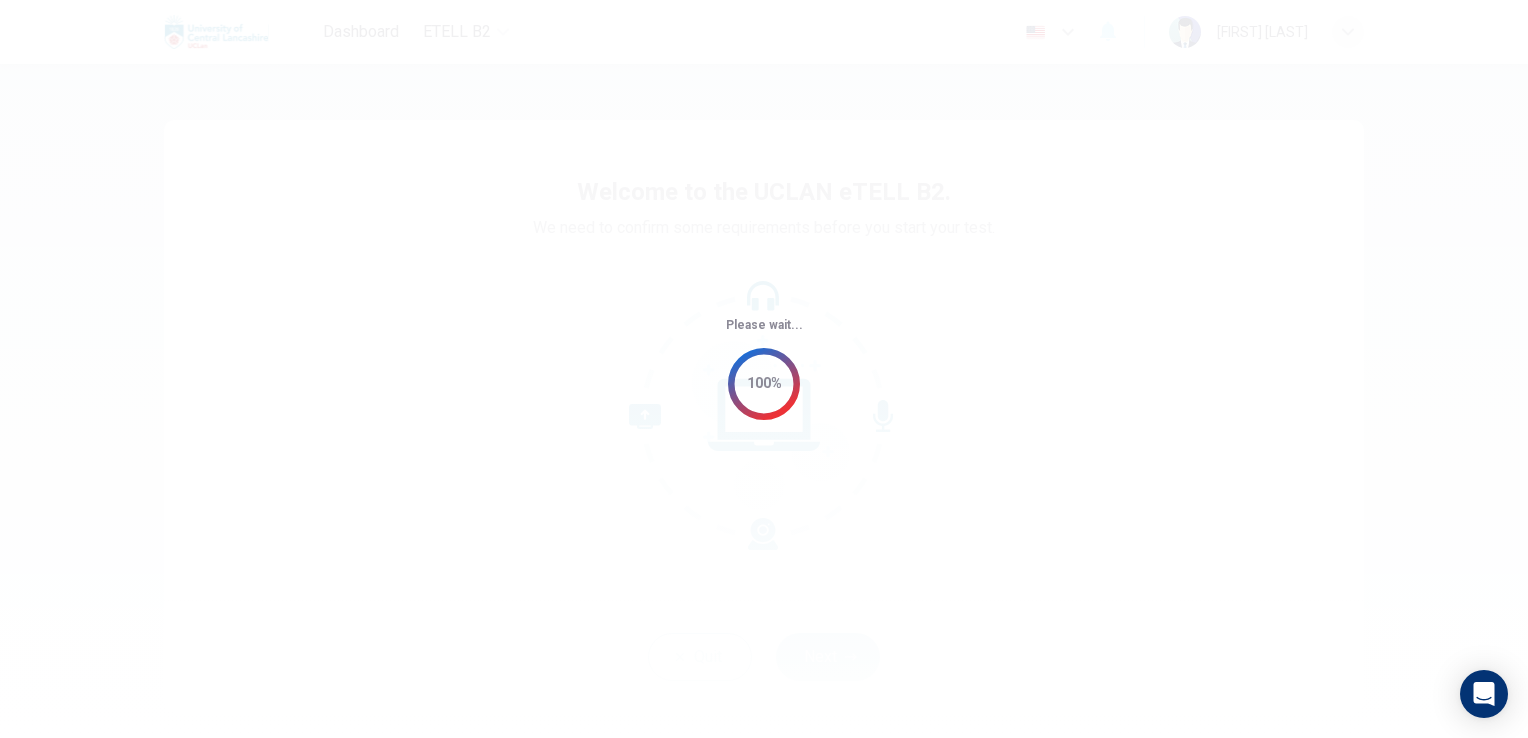 scroll, scrollTop: 0, scrollLeft: 0, axis: both 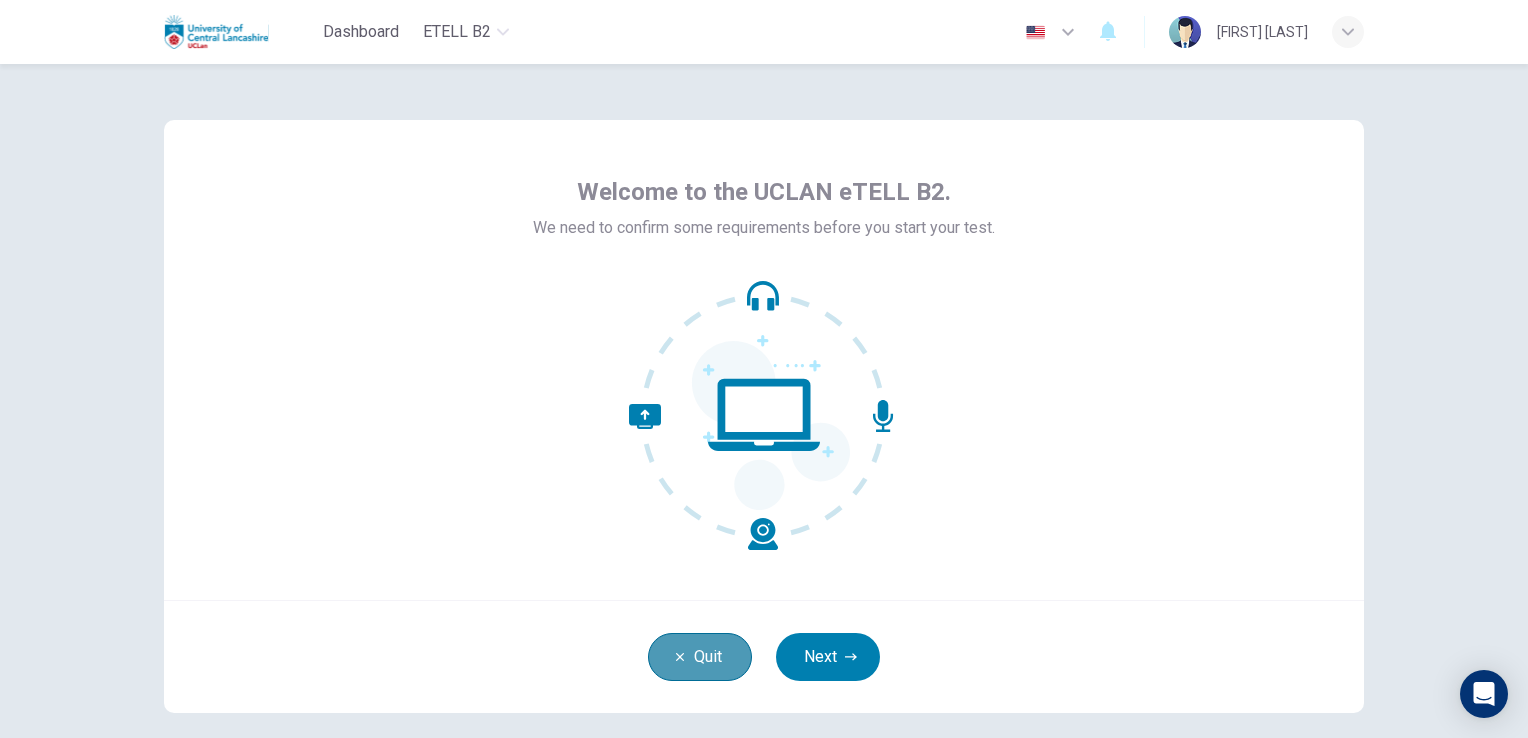 click on "Quit" at bounding box center (700, 657) 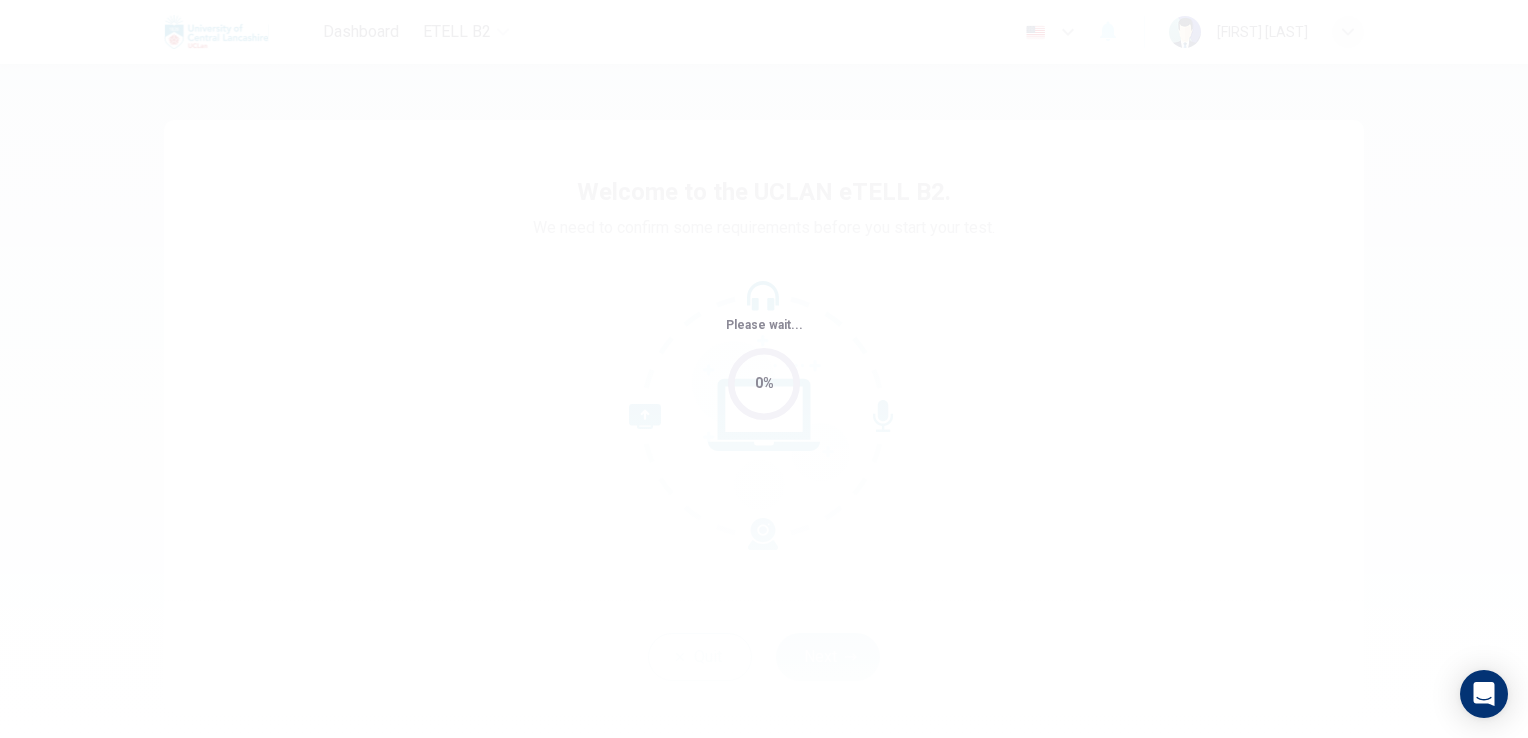 scroll, scrollTop: 0, scrollLeft: 0, axis: both 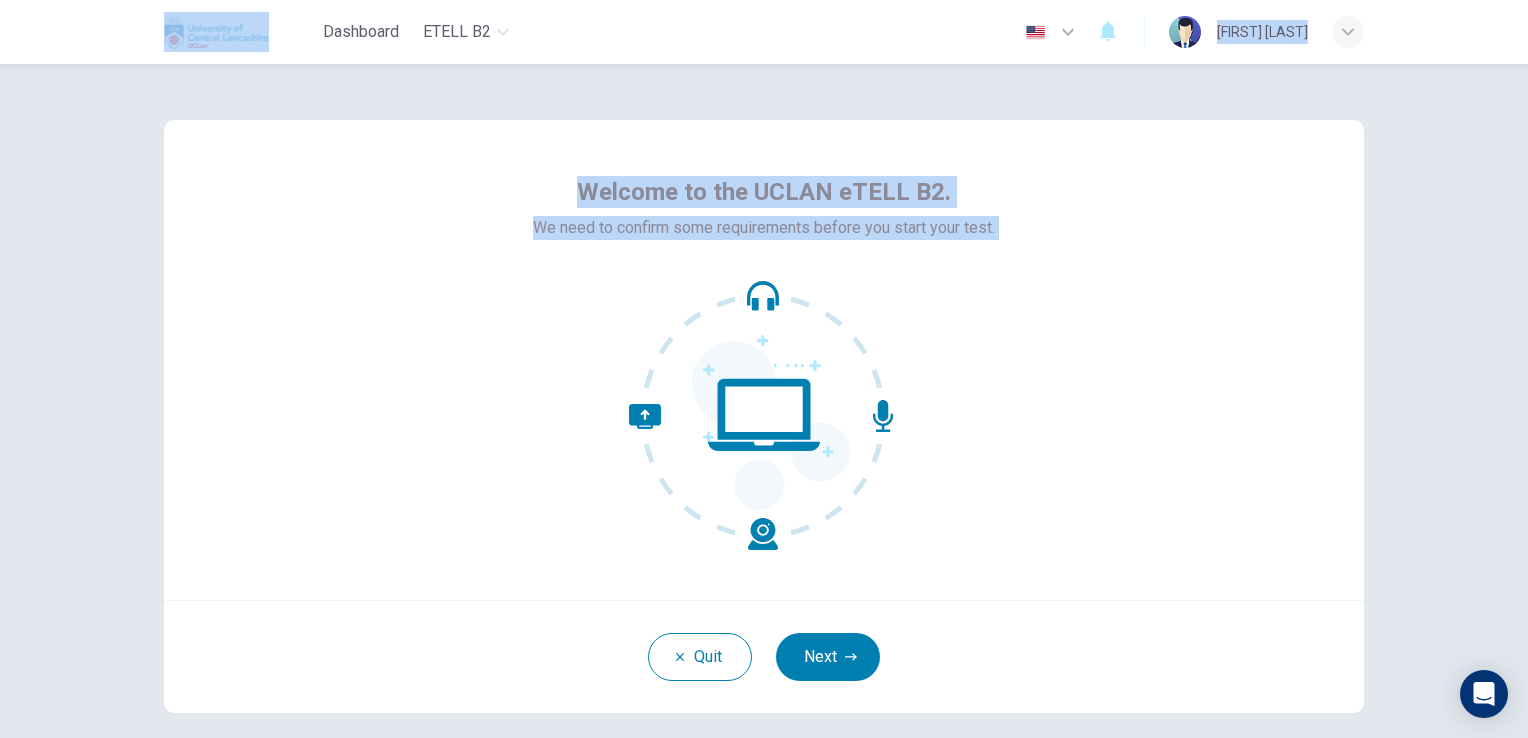 click on "Welcome to the UCLAN eTELL B2. We need to confirm some requirements before you start your test." at bounding box center (764, 360) 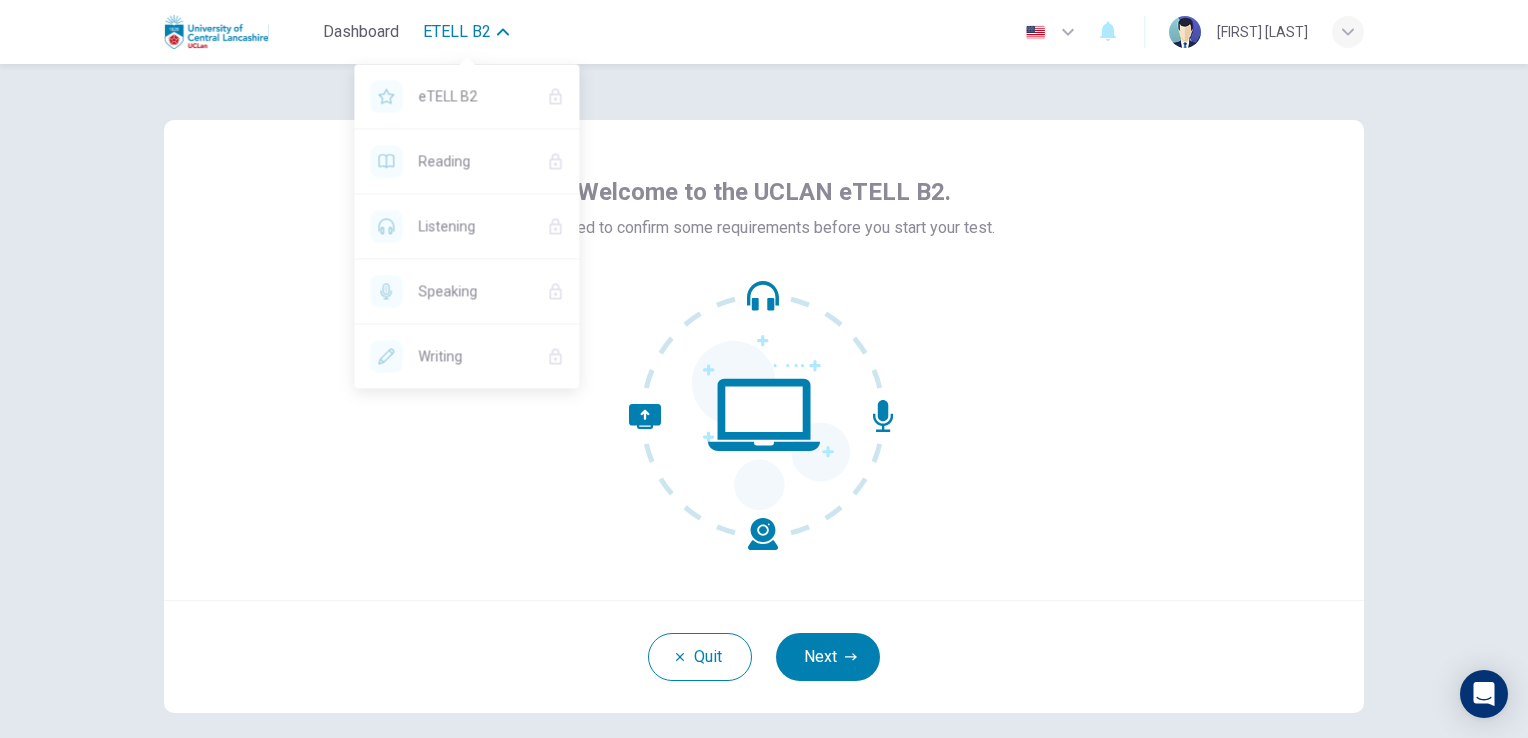 click on "eTELL B2" at bounding box center [466, 32] 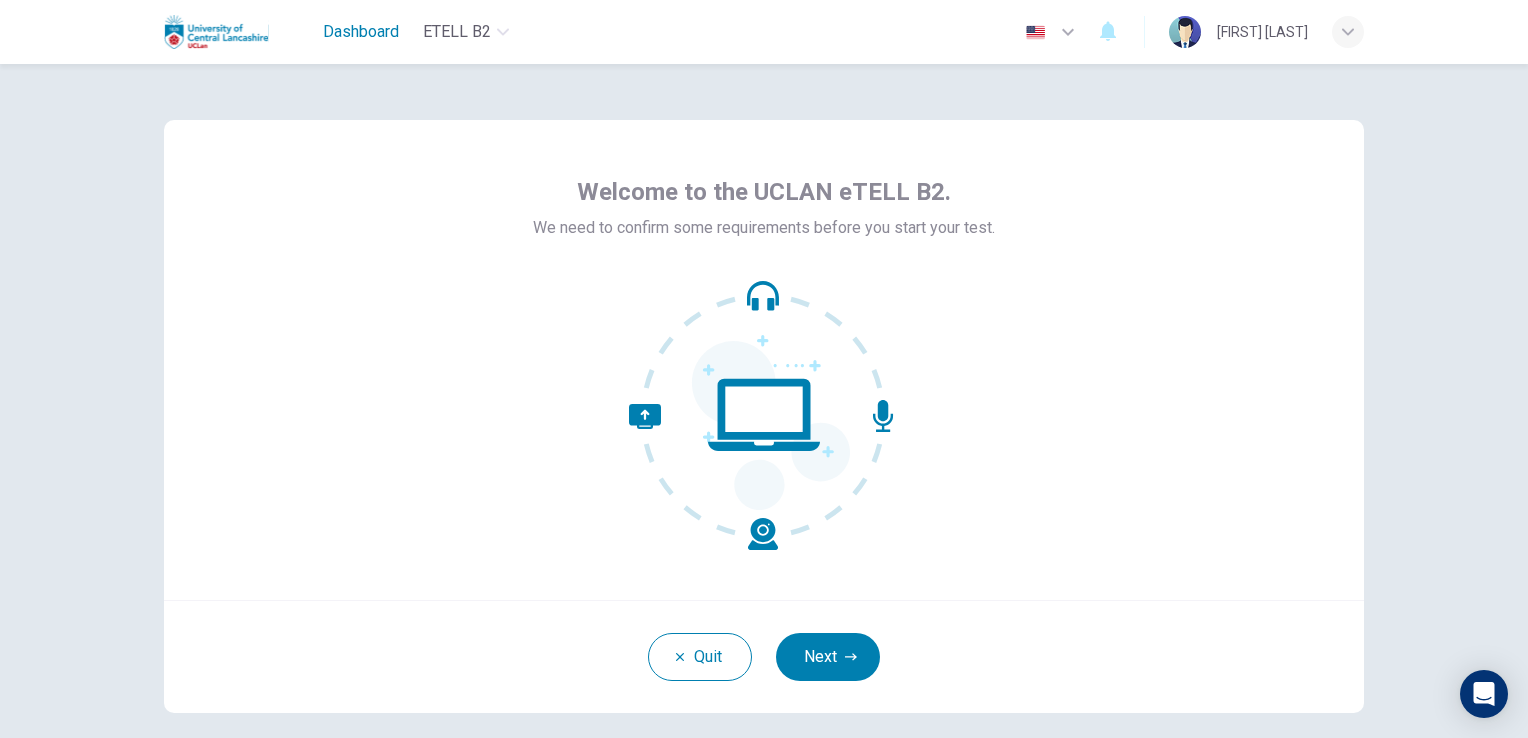 click on "Dashboard" at bounding box center [361, 32] 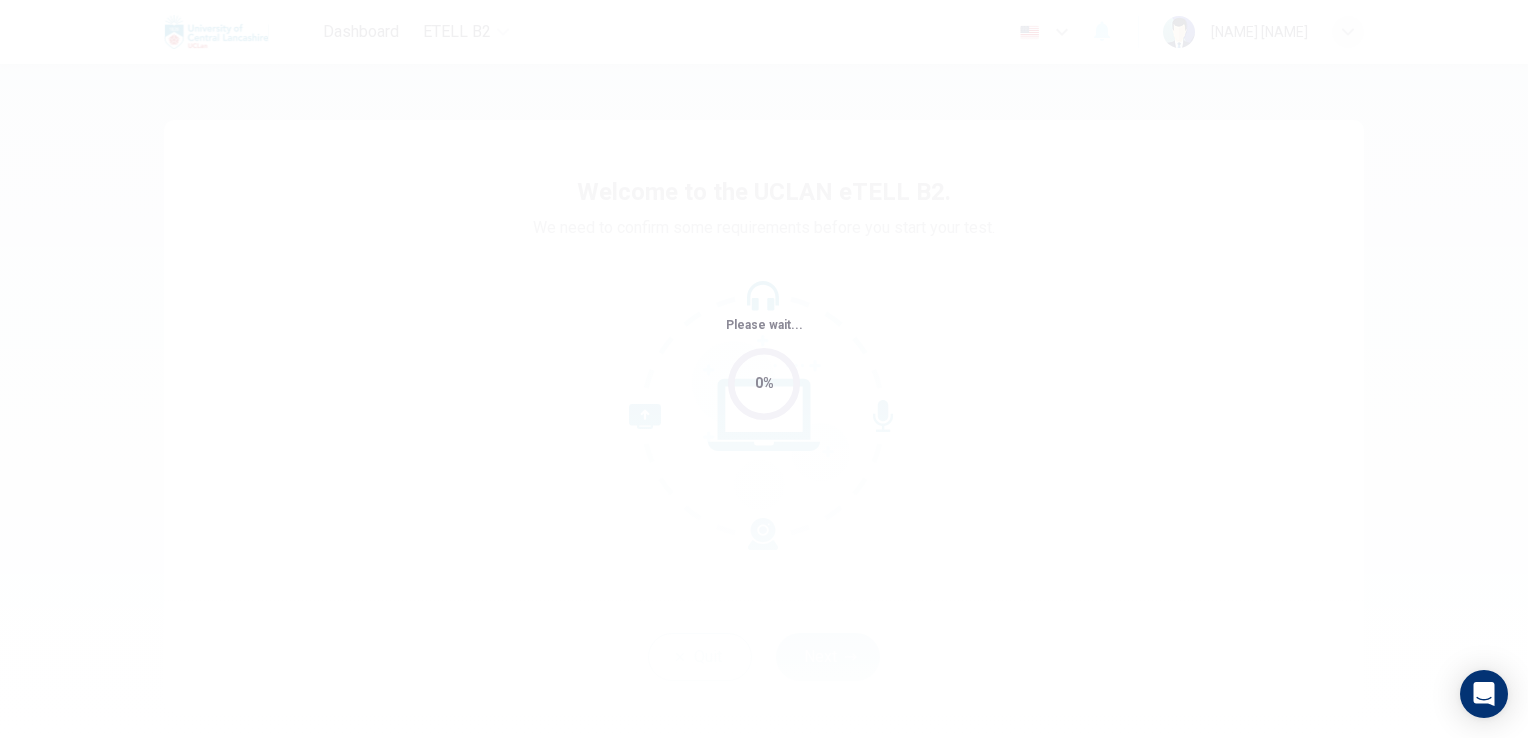 scroll, scrollTop: 0, scrollLeft: 0, axis: both 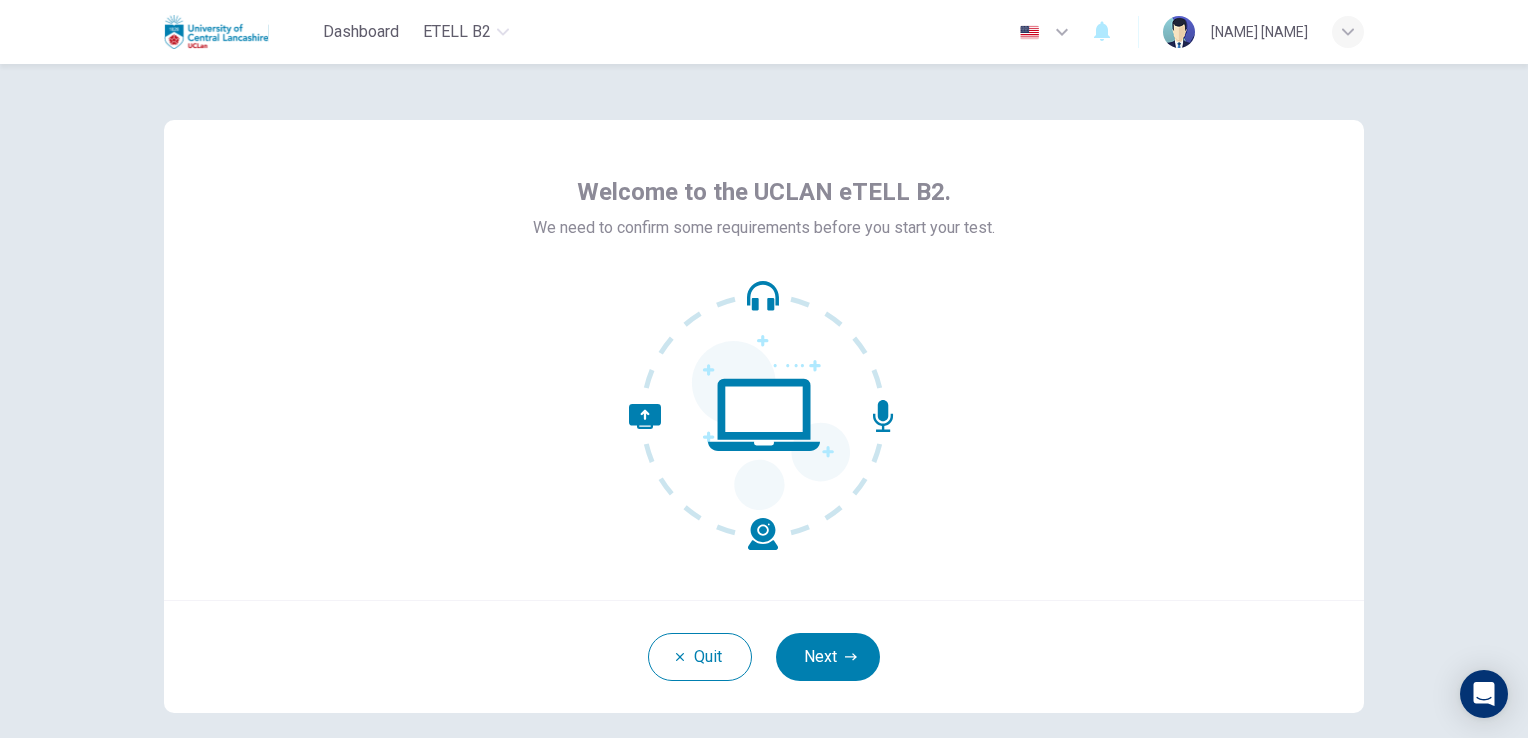 click at bounding box center (1348, 32) 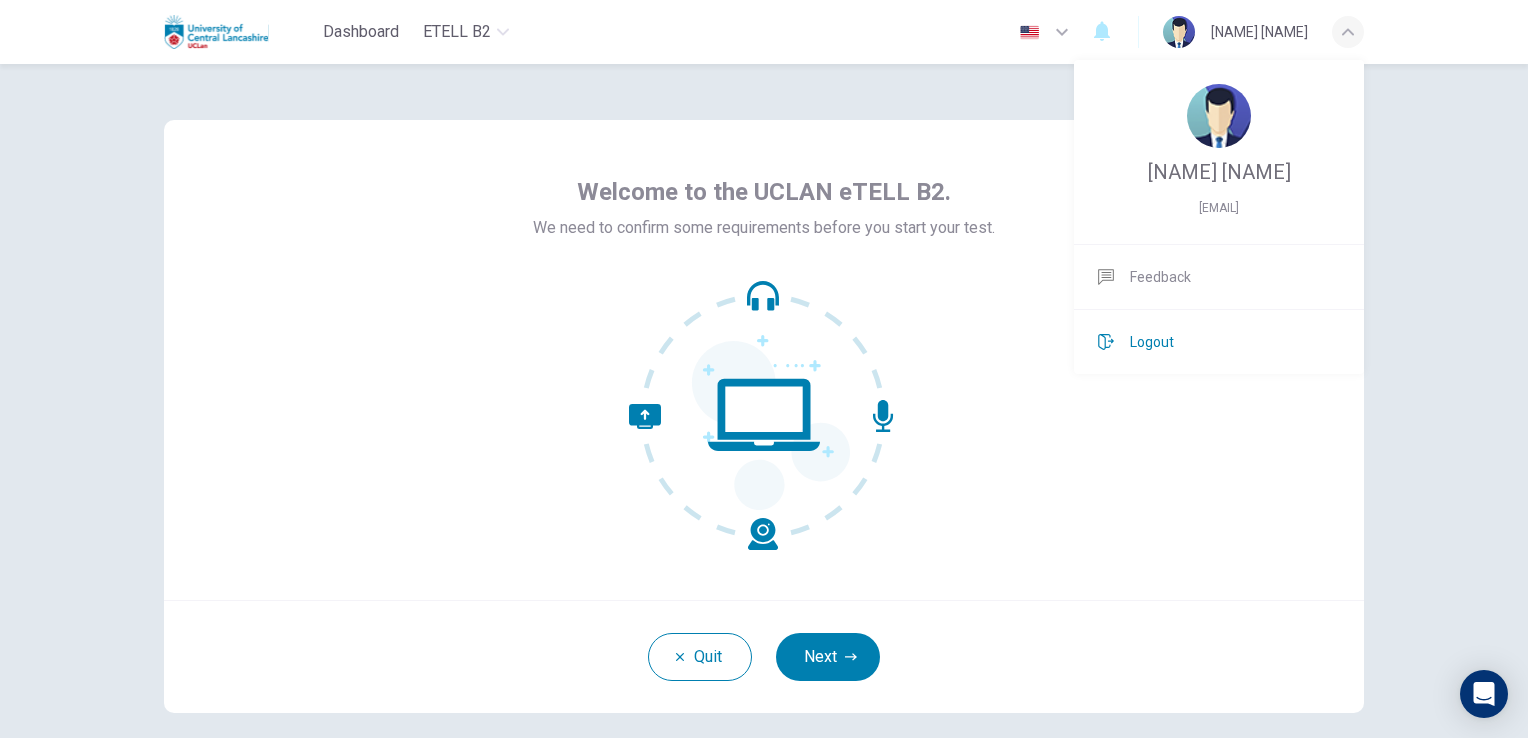 click on "Logout" at bounding box center (1219, 342) 